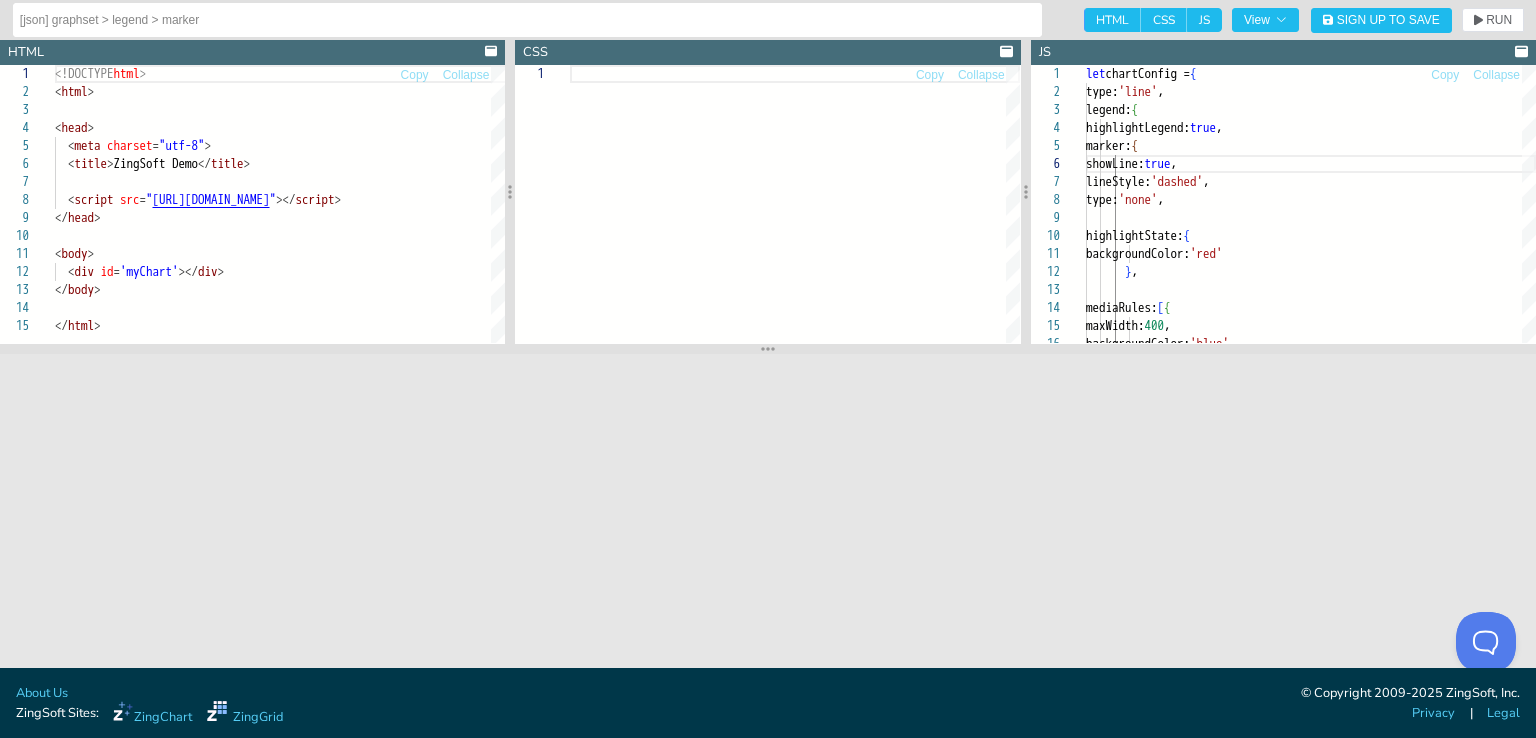 scroll, scrollTop: 0, scrollLeft: 0, axis: both 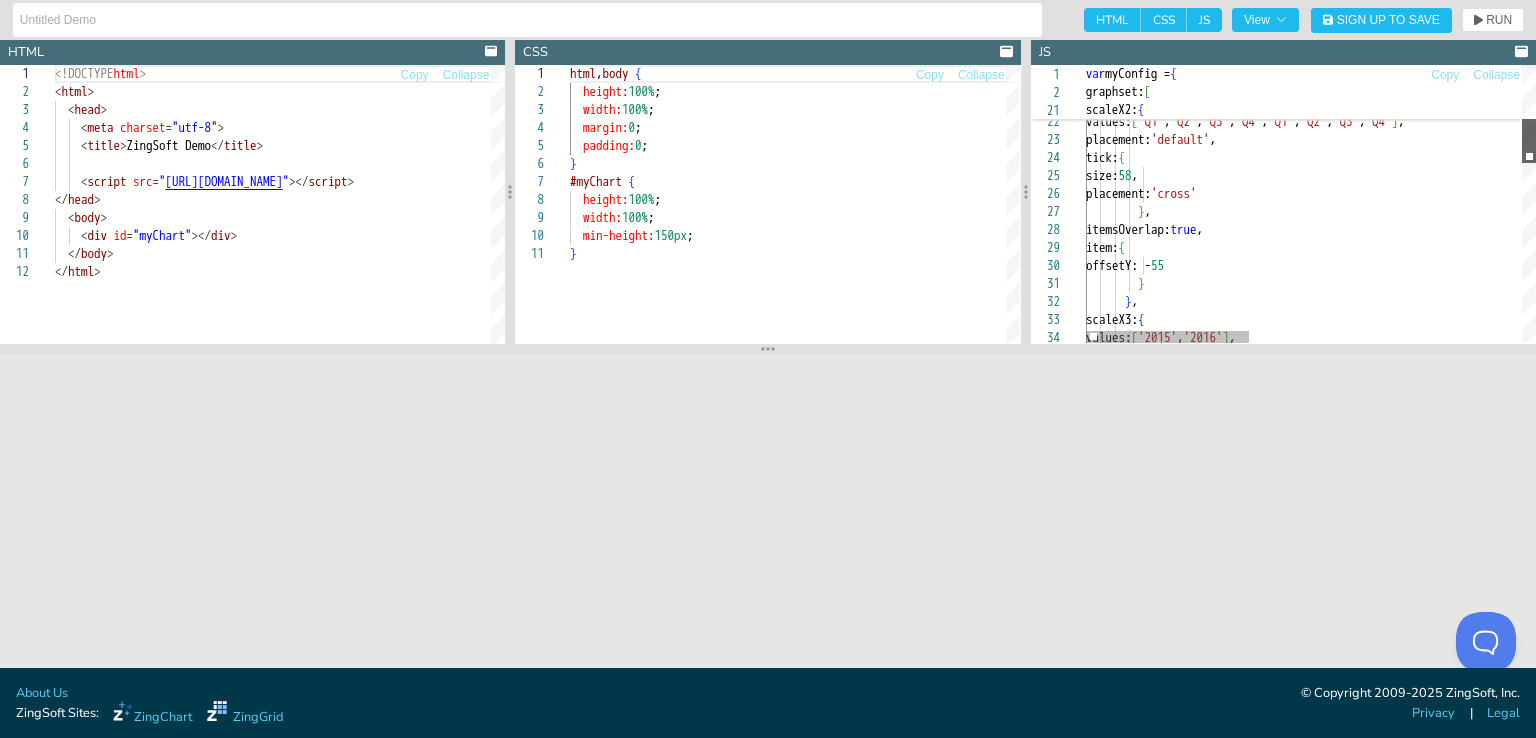 click at bounding box center [1529, 141] 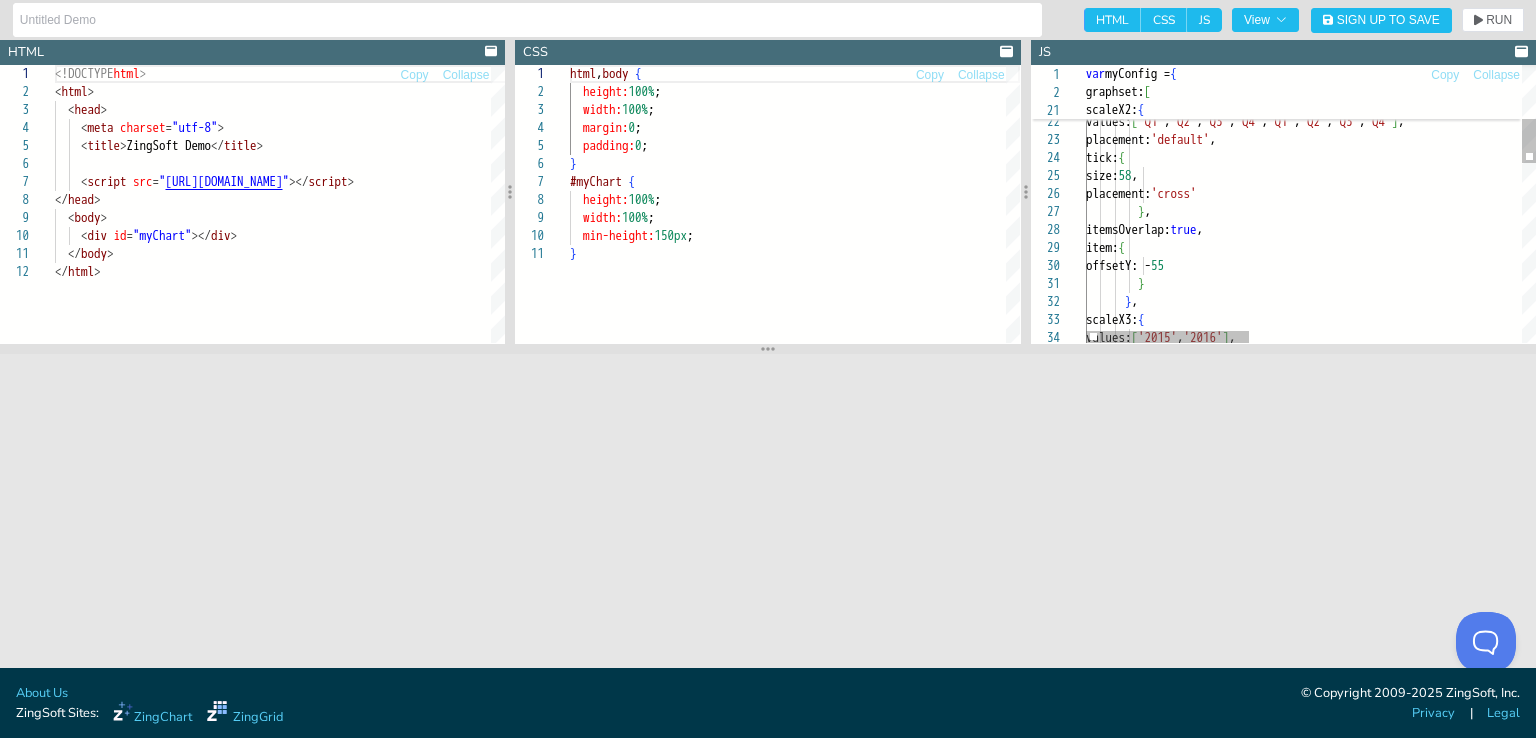 scroll, scrollTop: 0, scrollLeft: 0, axis: both 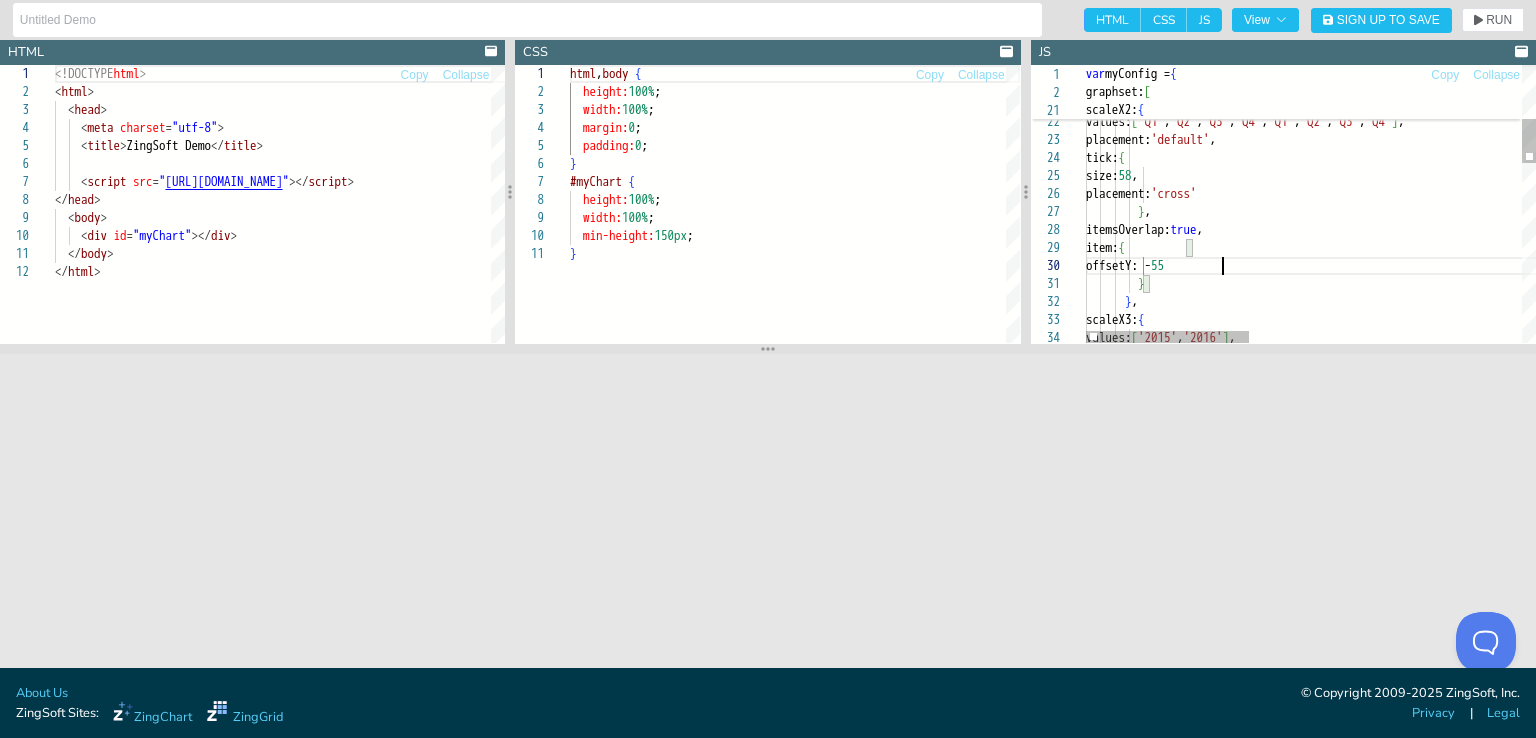 click on "}        } ,       scaleX2:  {         values:  [ 'Q1' , 'Q2' , 'Q3' , 'Q4' , 'Q1' , 'Q2' , 'Q3' , 'Q4' ] ,         placement:  'default' ,         tick:  {           size:  58 ,           placement:  'cross'          } ,         itemsOverlap:  true ,         item:  {          offsetY: - 55          }        } ,       scaleX3:  {         values:  [ '2015' , '2016' ] ," at bounding box center (1686, 594) 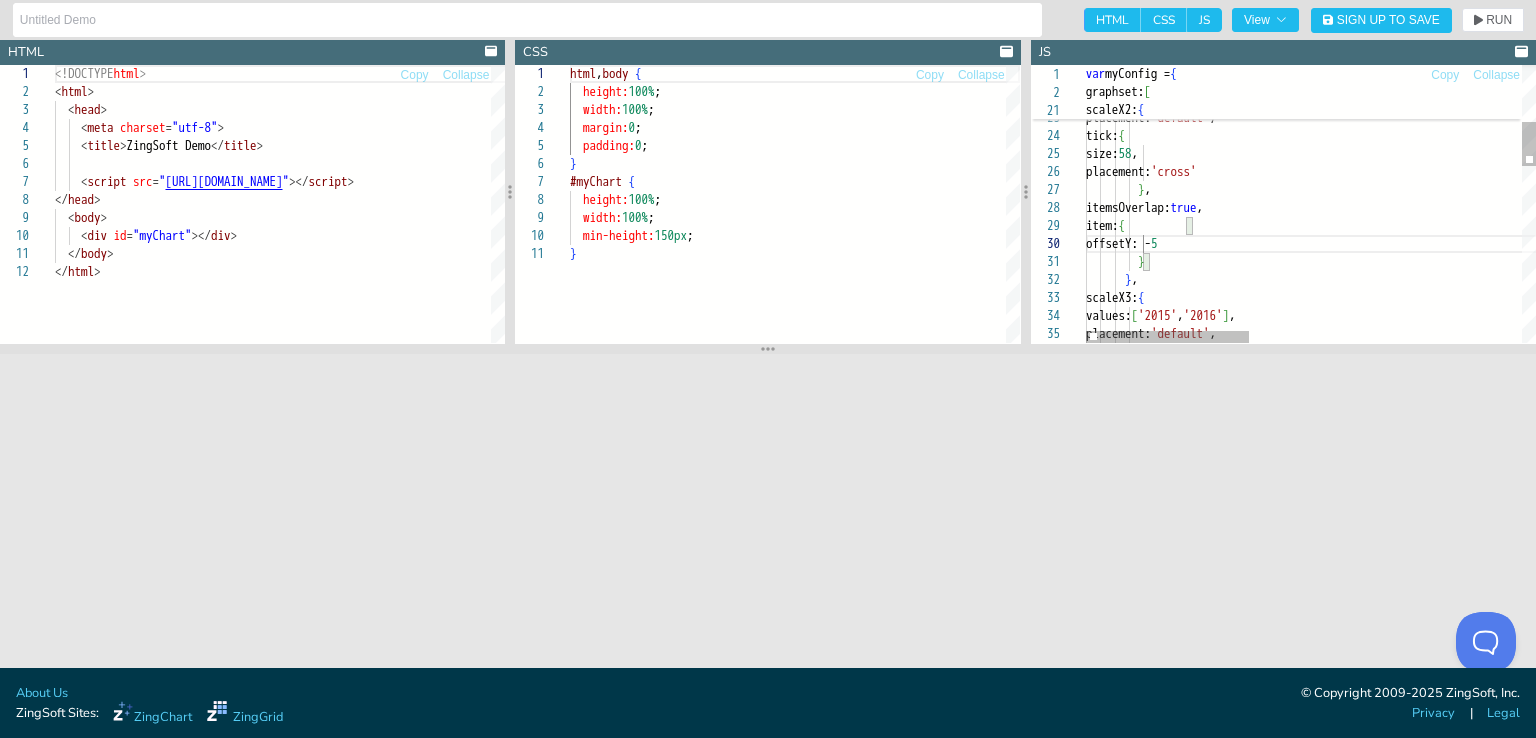 scroll, scrollTop: 162, scrollLeft: 142, axis: both 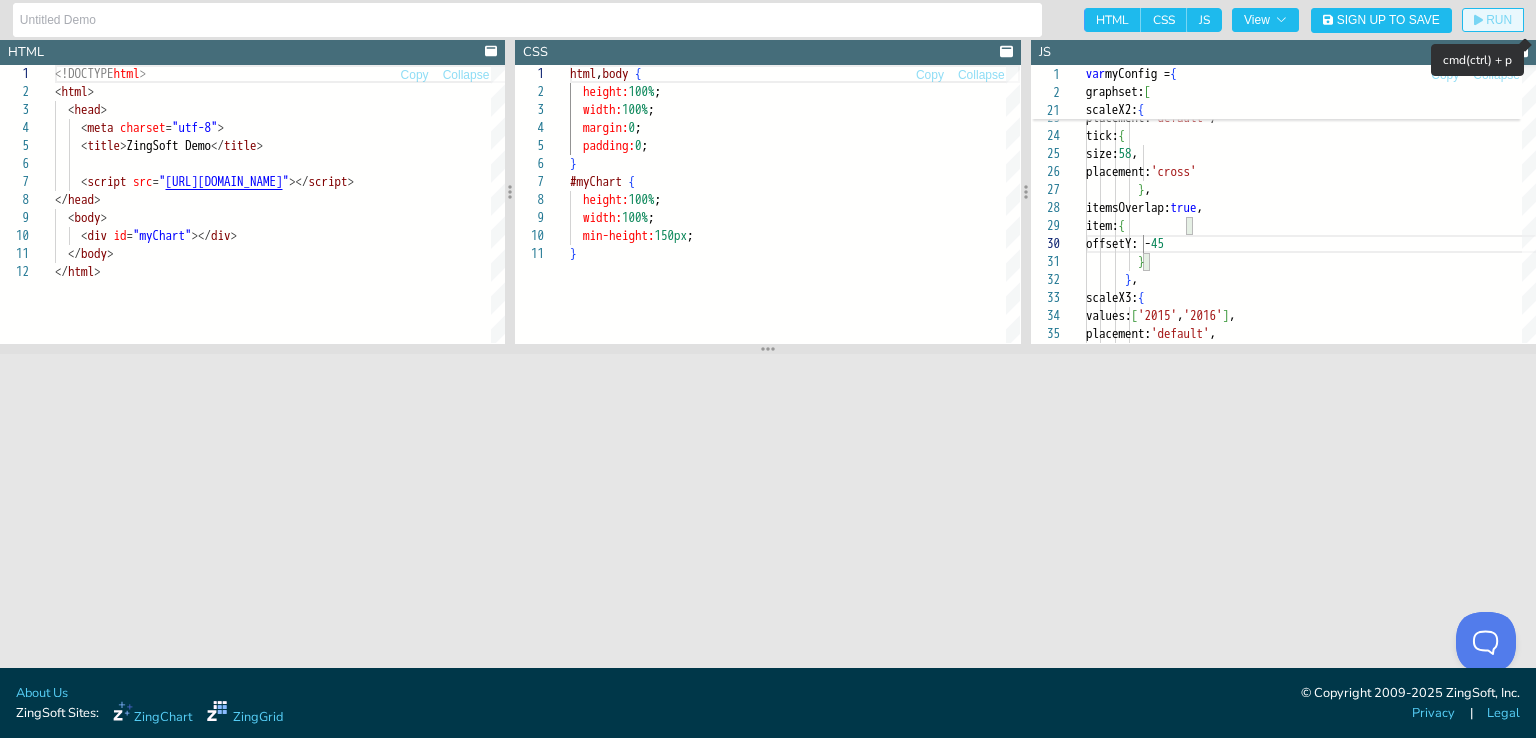 click on "RUN" 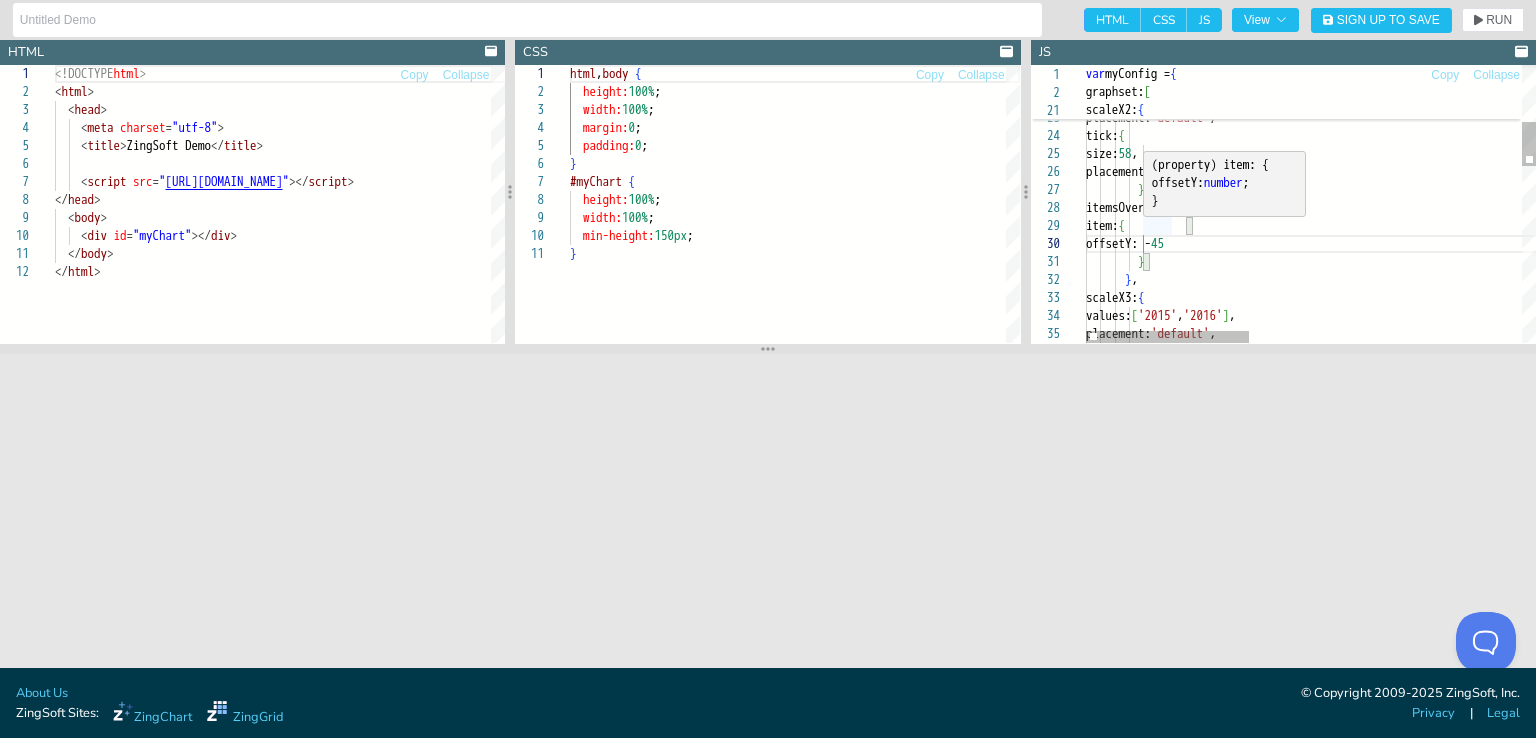 click on "(property) item: {     offsetY:  number ; }" at bounding box center (1225, 185) 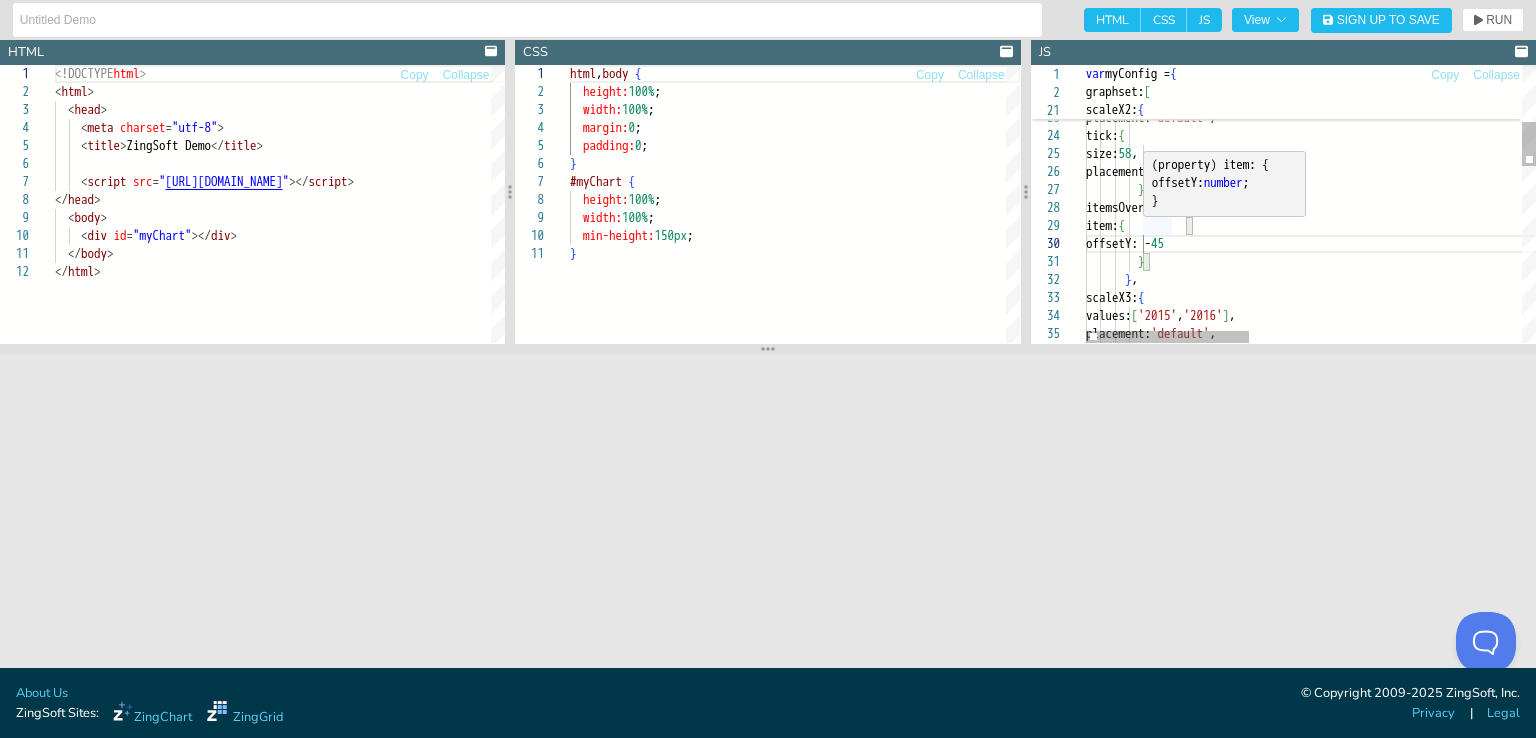 click on "} ,       scaleX2:  {         values:  [ 'Q1' , 'Q2' , 'Q3' , 'Q4' , 'Q1' , 'Q2' , 'Q3' , 'Q4' ] ,         placement:  'default' ,         tick:  {           size:  58 ,           placement:  'cross'          } ,         itemsOverlap:  true ,         item:  {          offsetY: - 45          }        } ,       scaleX3:  {         values:  [ '2015' , '2016' ] ,         placement:  'default' ," at bounding box center [1686, 572] 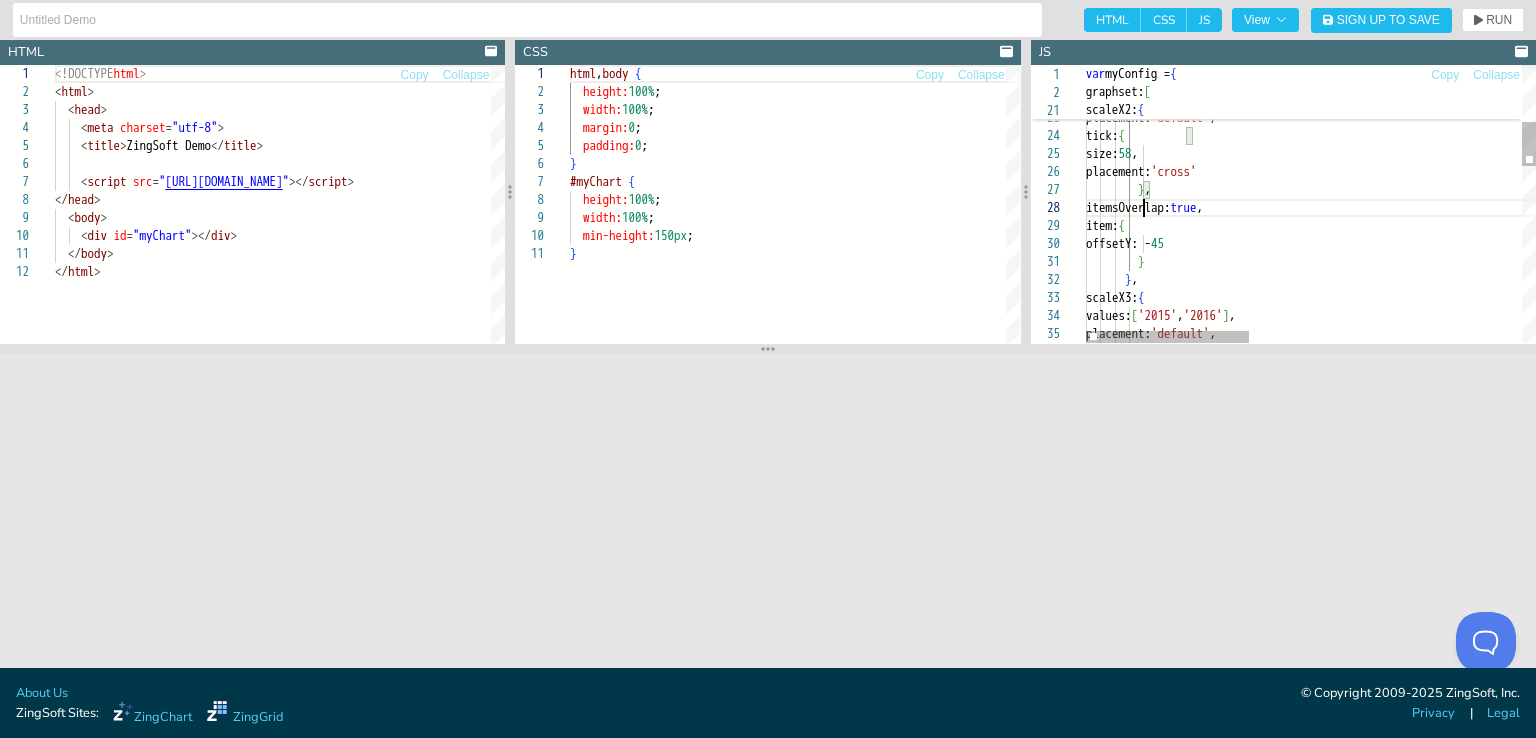 click on "} ,       scaleX2:  {         values:  [ 'Q1' , 'Q2' , 'Q3' , 'Q4' , 'Q1' , 'Q2' , 'Q3' , 'Q4' ] ,         placement:  'default' ,         tick:  {           size:  58 ,           placement:  'cross'          } ,         itemsOverlap:  true ,         item:  {          offsetY: - 45          }        } ,       scaleX3:  {         values:  [ '2015' , '2016' ] ,         placement:  'default' ," at bounding box center [1686, 572] 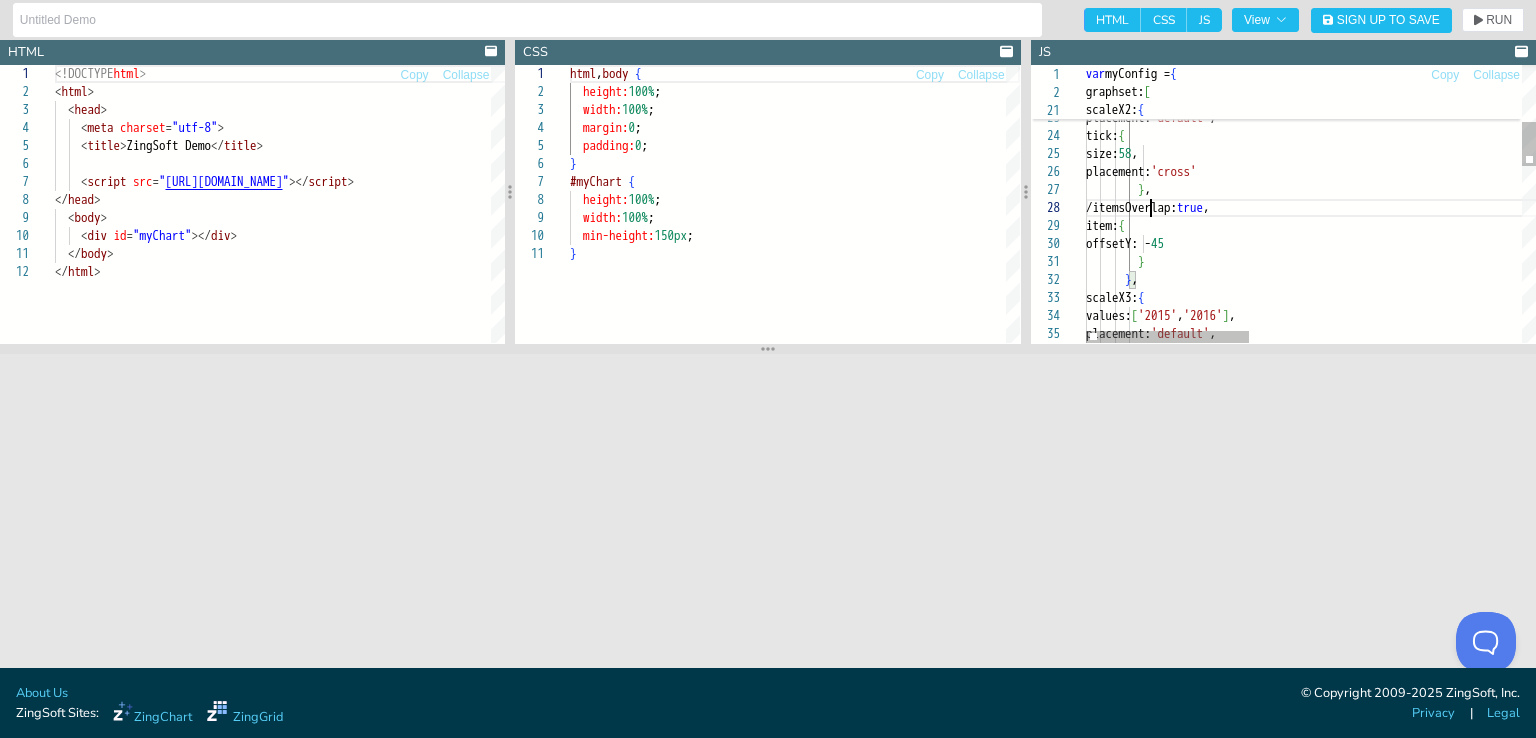 scroll, scrollTop: 141, scrollLeft: 71, axis: both 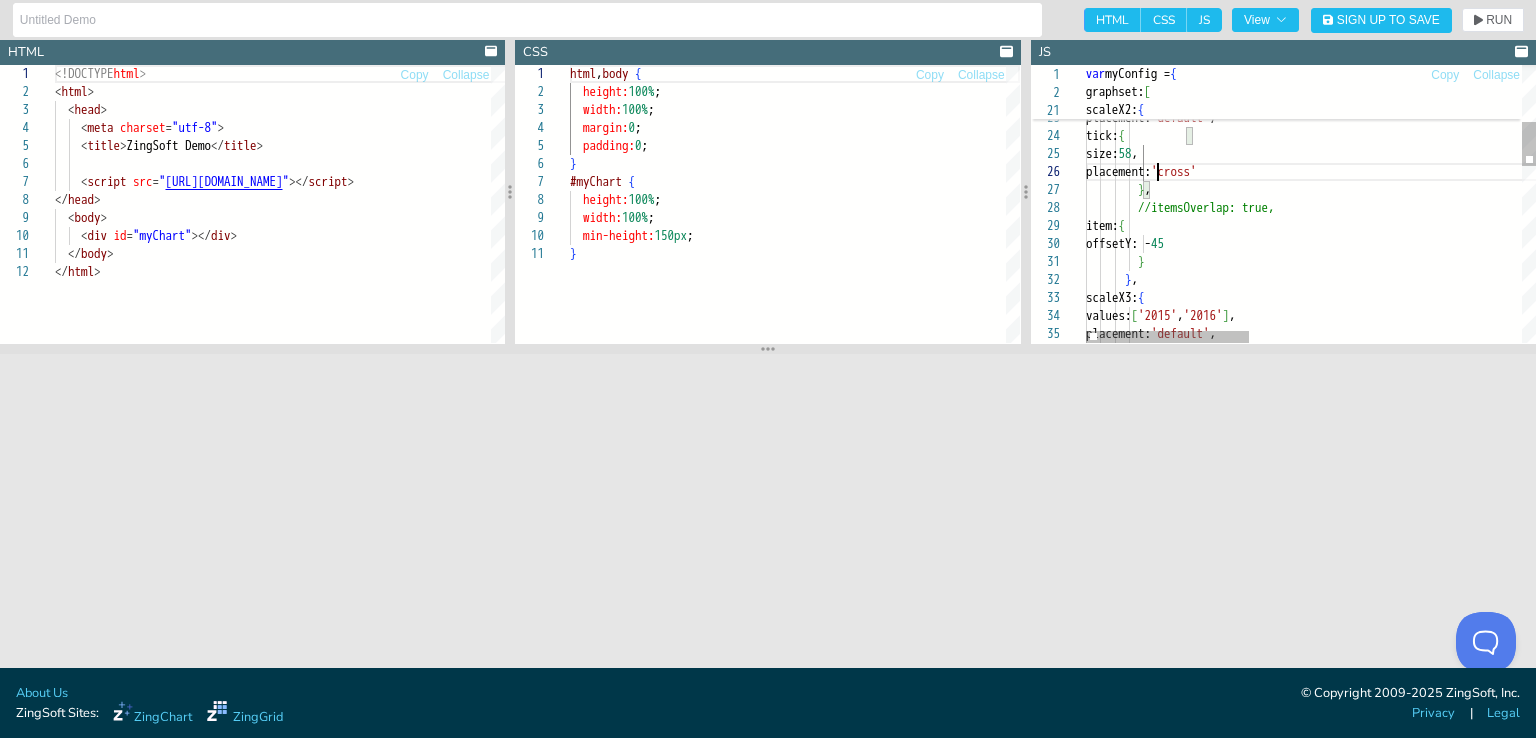 click on "} ,       scaleX2:  {         values:  [ 'Q1' , 'Q2' , 'Q3' , 'Q4' , 'Q1' , 'Q2' , 'Q3' , 'Q4' ] ,         placement:  'default' ,         tick:  {           size:  58 ,           placement:  'cross'          } ,          //itemsOverlap: true,         item:  {          offsetY: - 45          }        } ,       scaleX3:  {         values:  [ '2015' , '2016' ] ,         placement:  'default' ," at bounding box center (1686, 572) 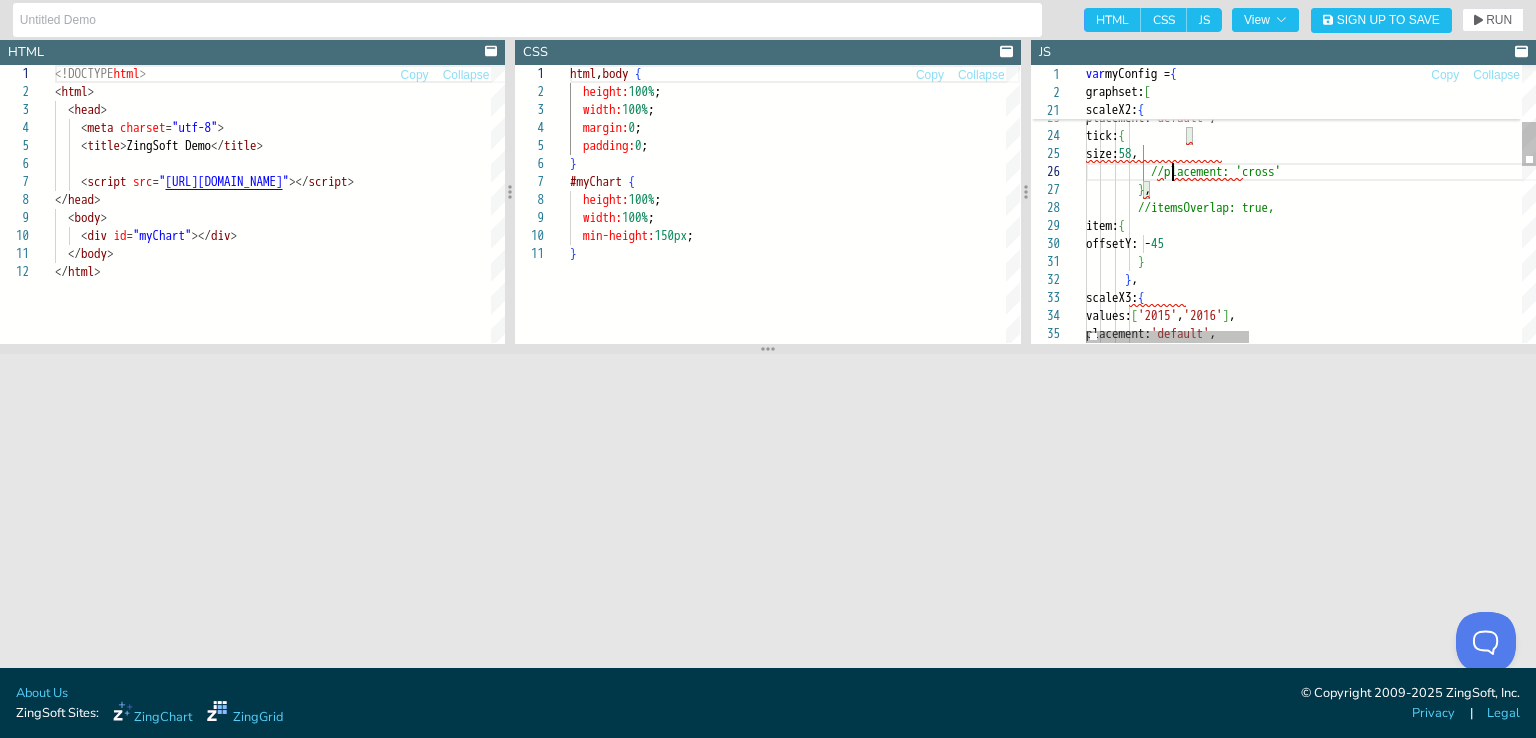scroll, scrollTop: 105, scrollLeft: 84, axis: both 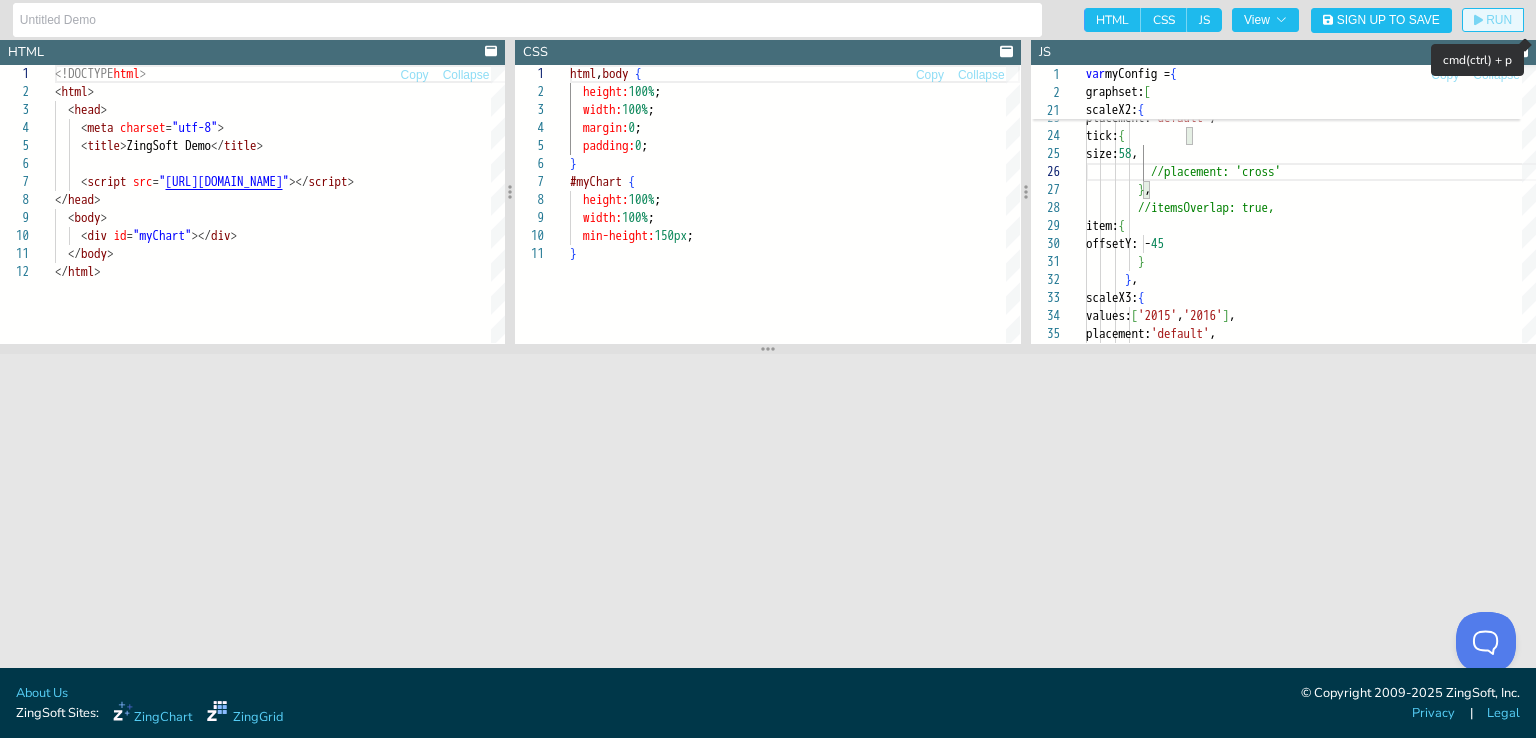click on "RUN" 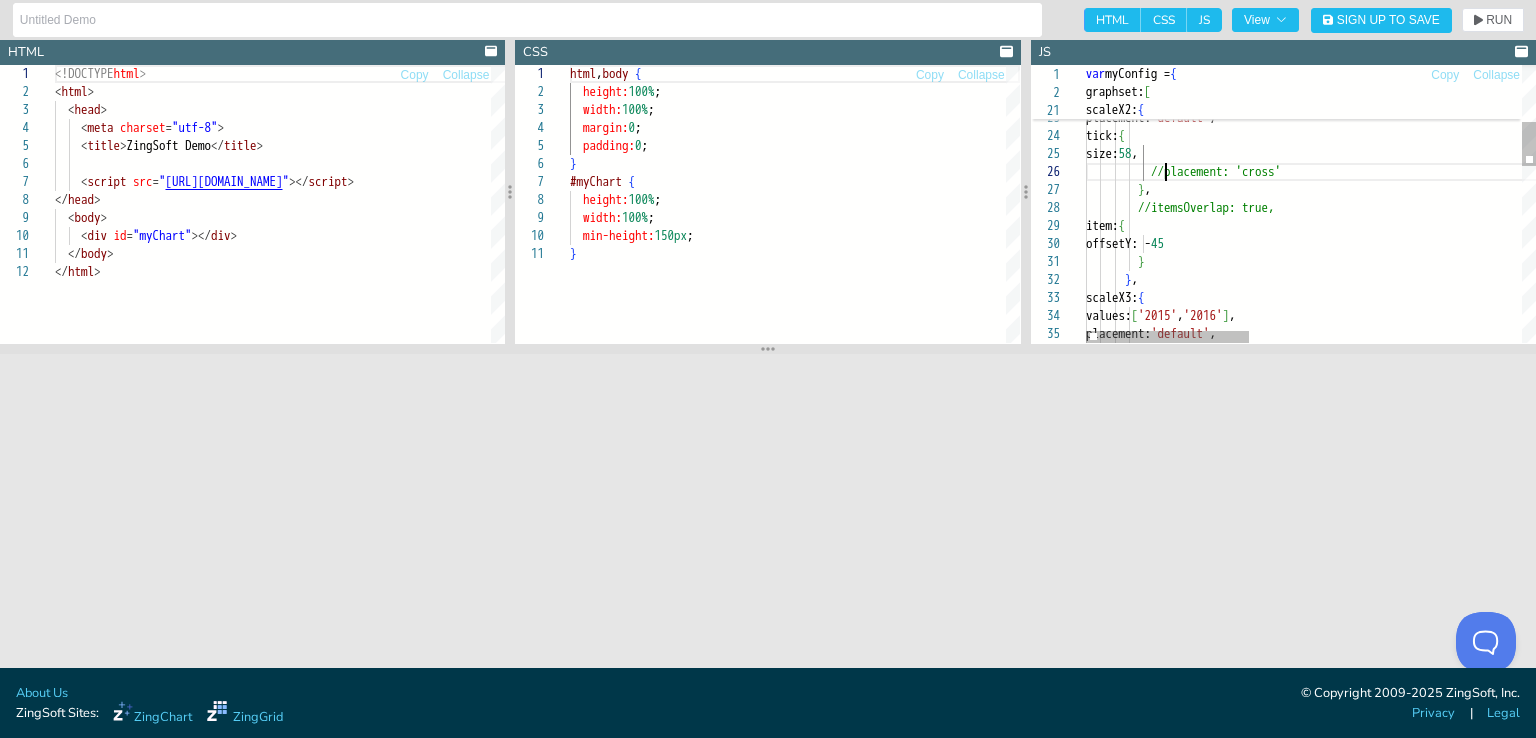 click on "} ,       scaleX2:  {         values:  [ 'Q1' , 'Q2' , 'Q3' , 'Q4' , 'Q1' , 'Q2' , 'Q3' , 'Q4' ] ,         placement:  'default' ,         tick:  {           size:  58 ,            //placement: 'cross'          } ,          //itemsOverlap: true,         item:  {          offsetY: - 45          }        } ,       scaleX3:  {         values:  [ '2015' , '2016' ] ,         placement:  'default' ," at bounding box center (1686, 572) 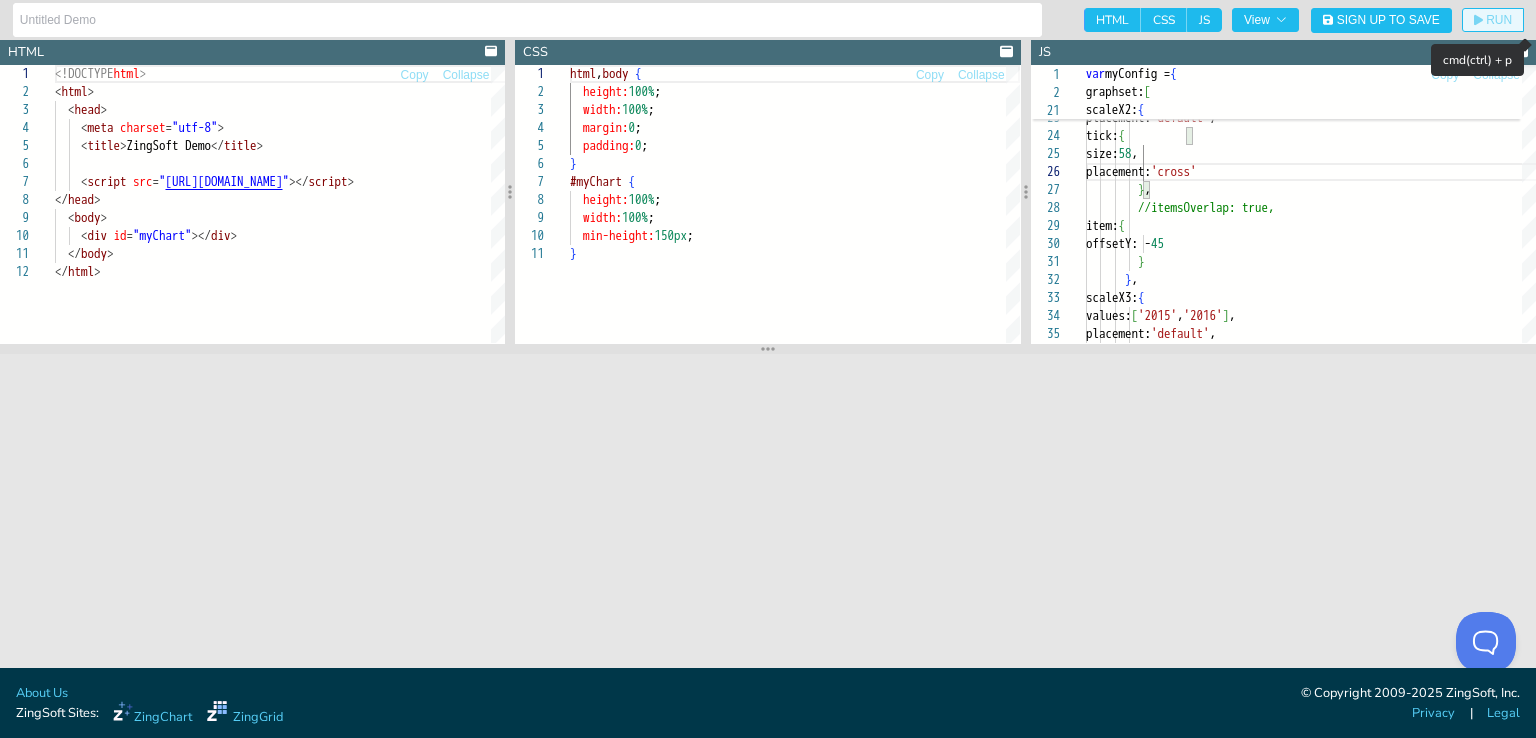 click on "RUN" 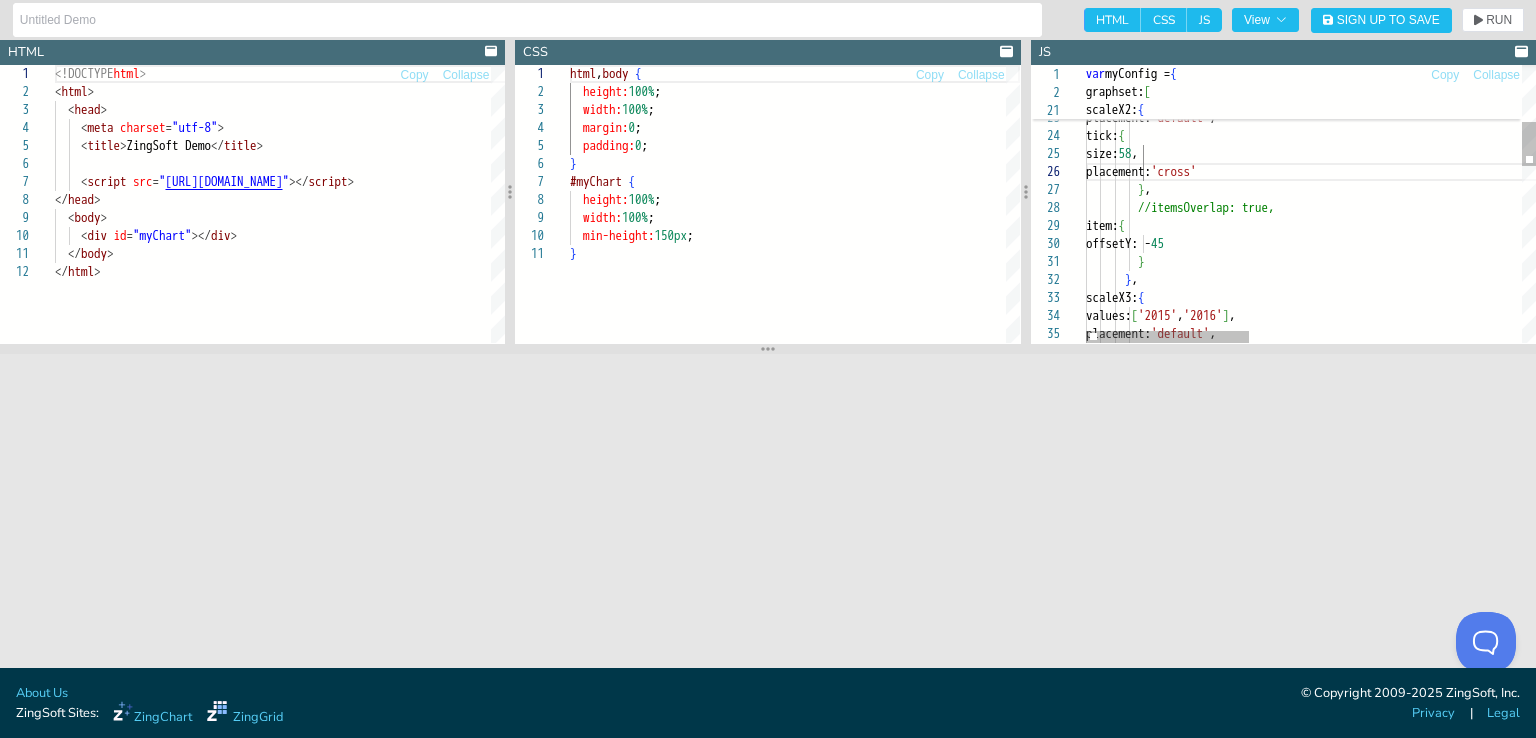 scroll, scrollTop: 105, scrollLeft: 71, axis: both 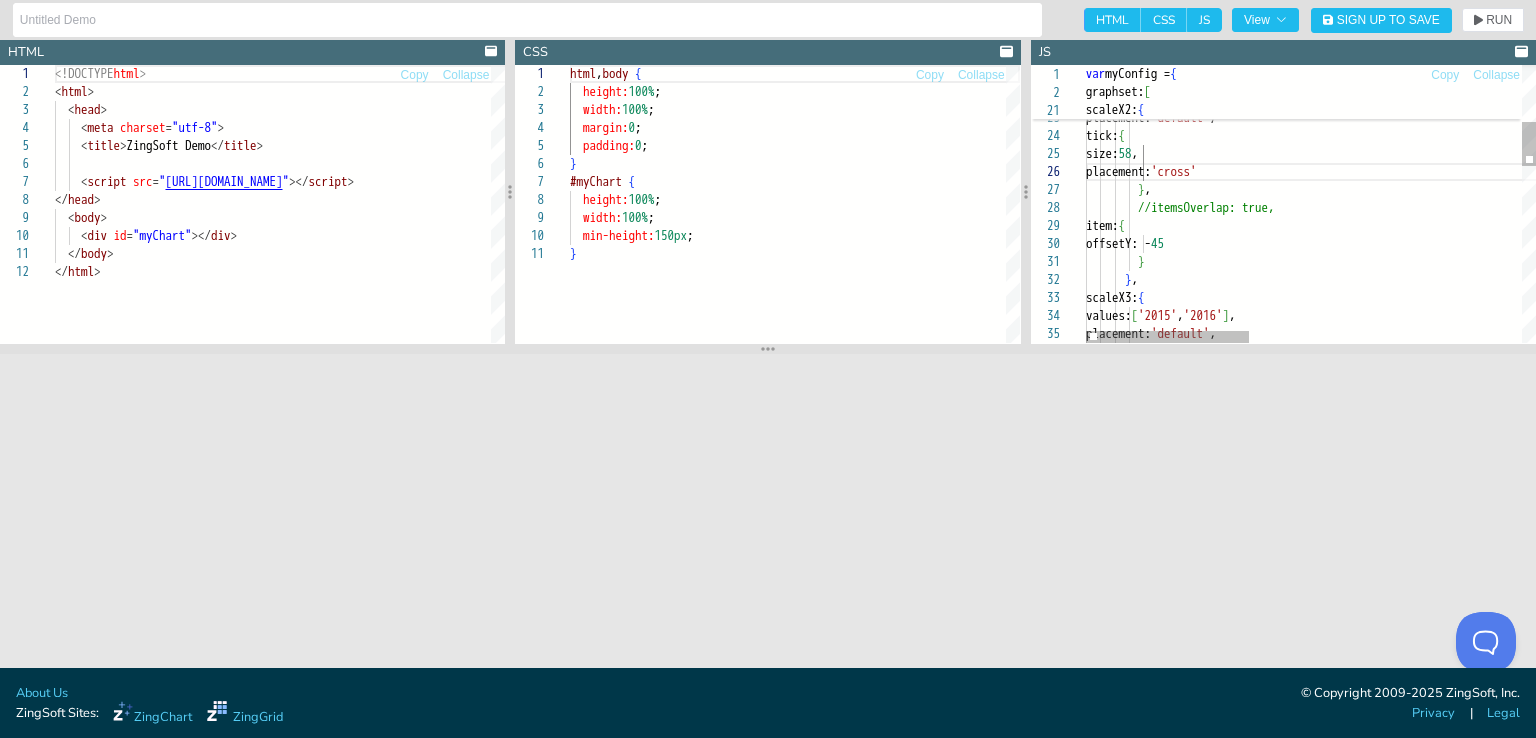 click on "} ,       scaleX2:  {         values:  [ 'Q1' , 'Q2' , 'Q3' , 'Q4' , 'Q1' , 'Q2' , 'Q3' , 'Q4' ] ,         placement:  'default' ,         tick:  {           size:  58 ,           placement:  'cross'          } ,          //itemsOverlap: true,         item:  {          offsetY: - 45          }        } ,       scaleX3:  {         values:  [ '2015' , '2016' ] ,         placement:  'default' ," at bounding box center (1686, 572) 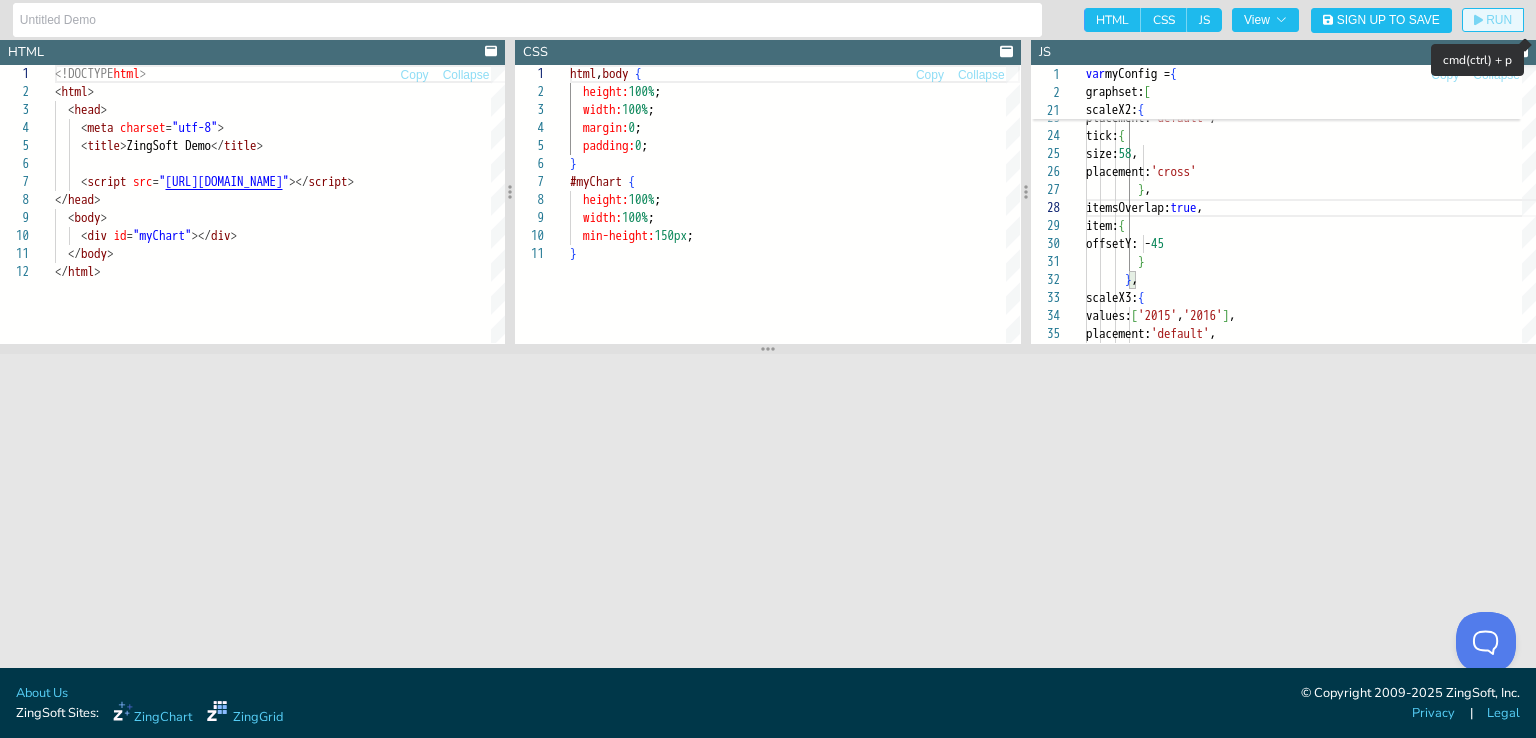 click on "RUN" 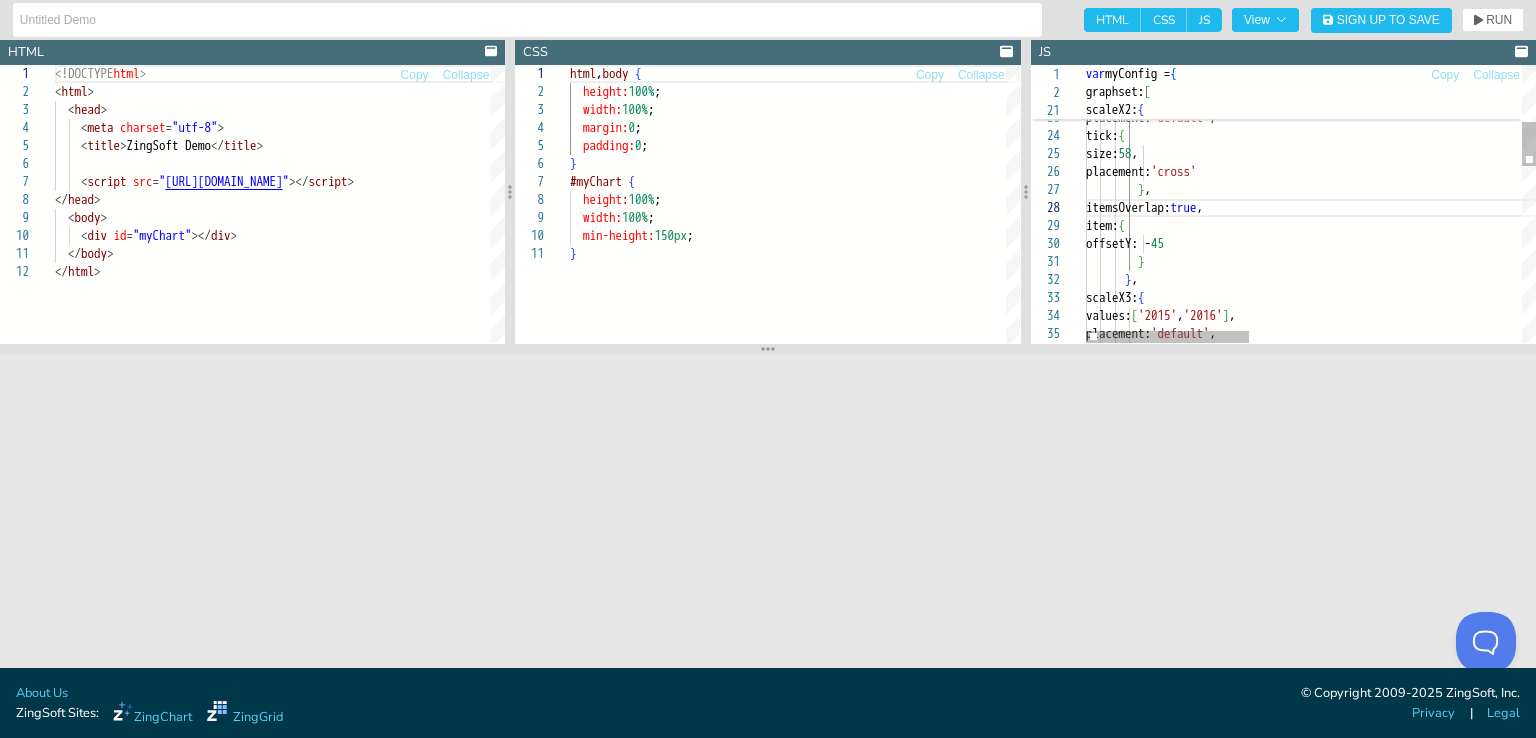 click on "} ,       scaleX2:  {         values:  [ 'Q1' , 'Q2' , 'Q3' , 'Q4' , 'Q1' , 'Q2' , 'Q3' , 'Q4' ] ,         placement:  'default' ,         tick:  {           size:  58 ,           placement:  'cross'          } ,         itemsOverlap:  true ,         item:  {          offsetY: - 45          }        } ,       scaleX3:  {         values:  [ '2015' , '2016' ] ,         placement:  'default' ," at bounding box center [1686, 572] 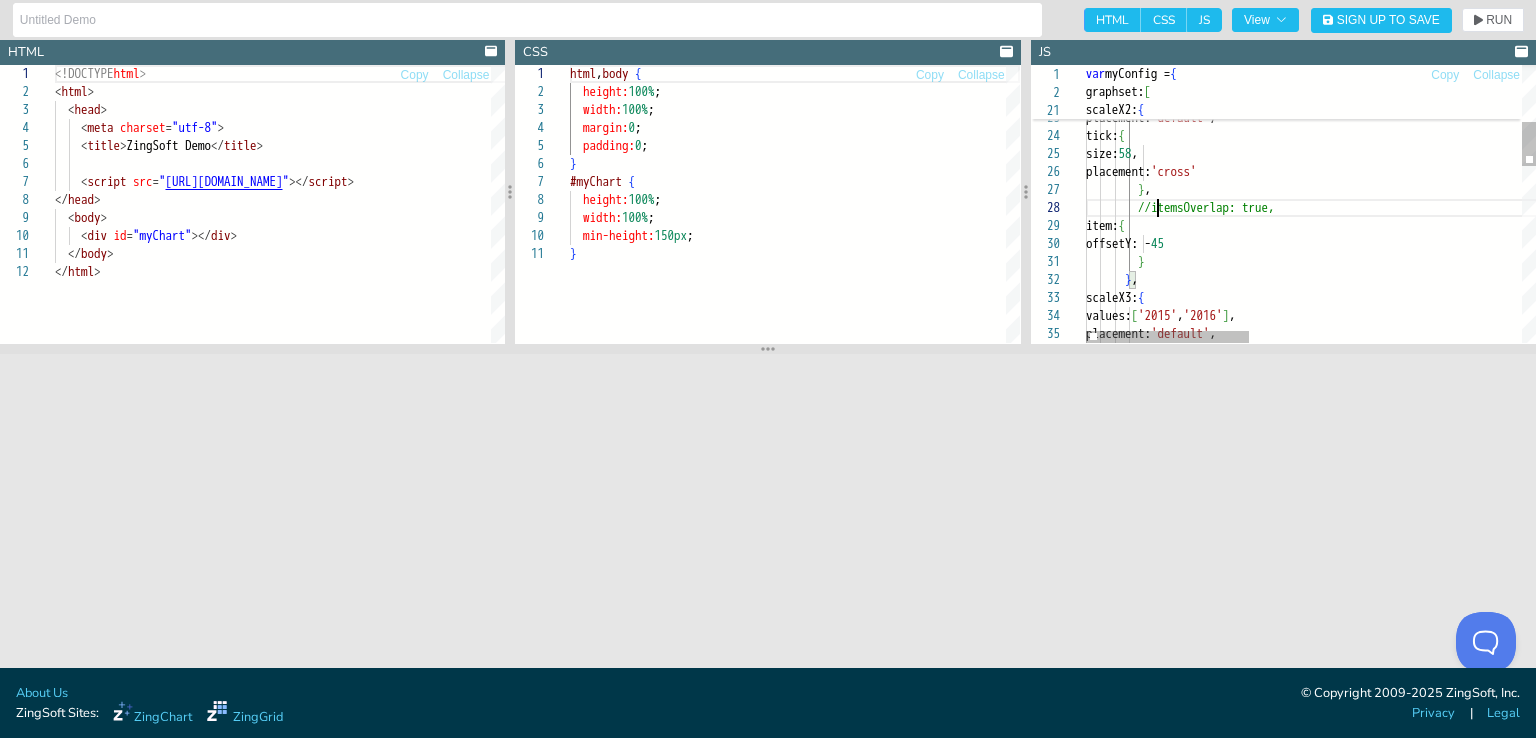 scroll, scrollTop: 126, scrollLeft: 71, axis: both 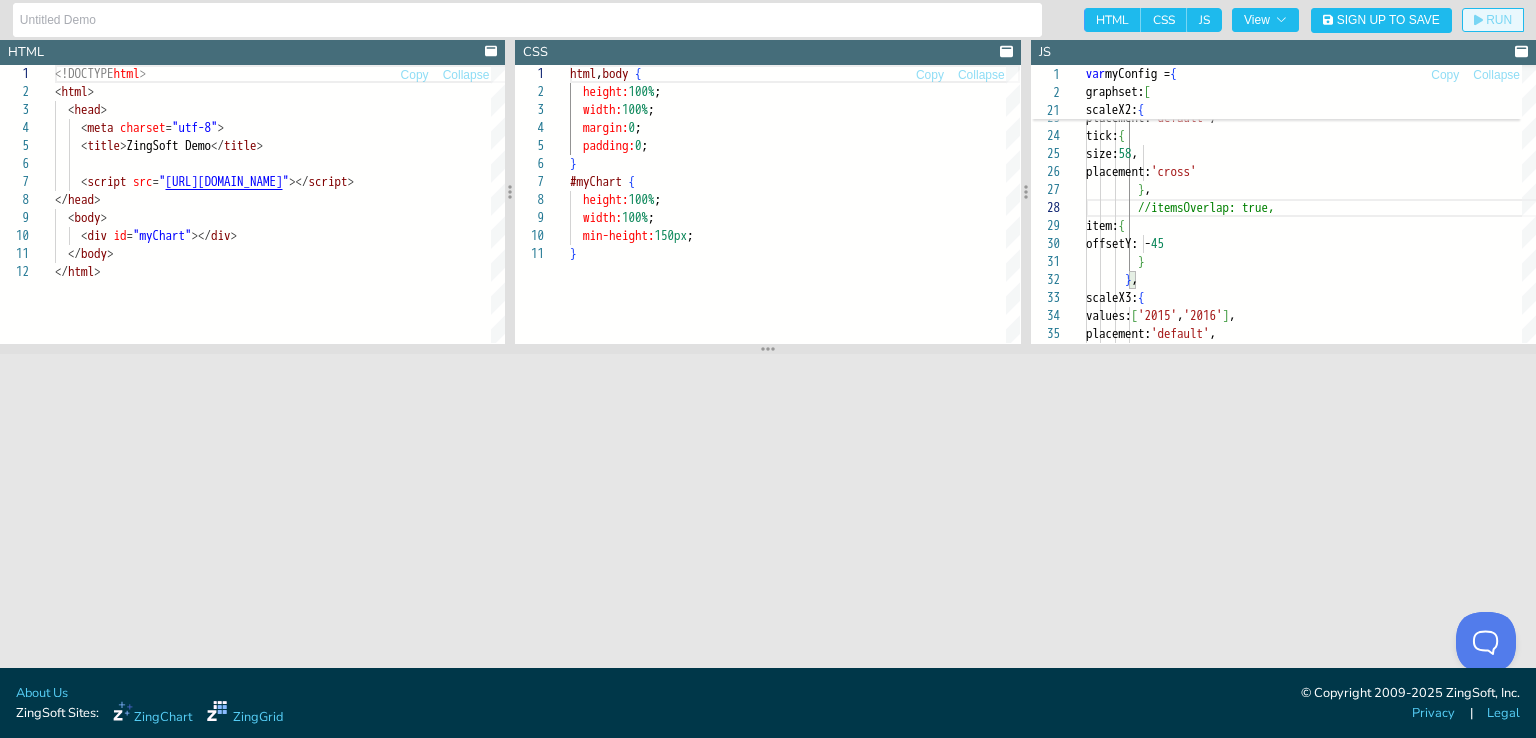 type on "scaleX2: {
values: ['Q1','Q2','Q3','Q4','Q1','Q2','Q3','Q4'],
placement: 'default',
tick: {
size: 58,
placement: 'cross'
},
//itemsOverlap: true,
item: {
offsetY: -45" 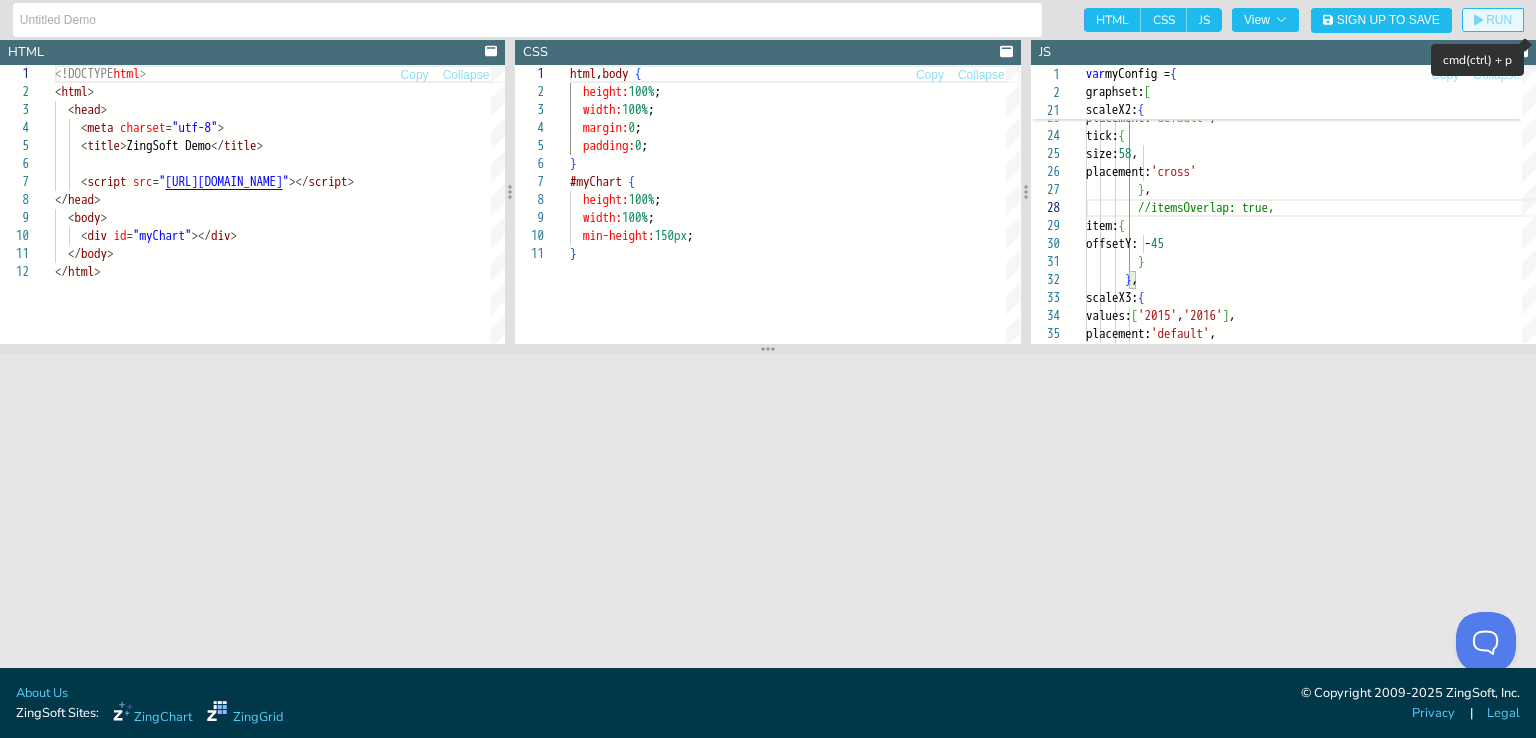click on "RUN" 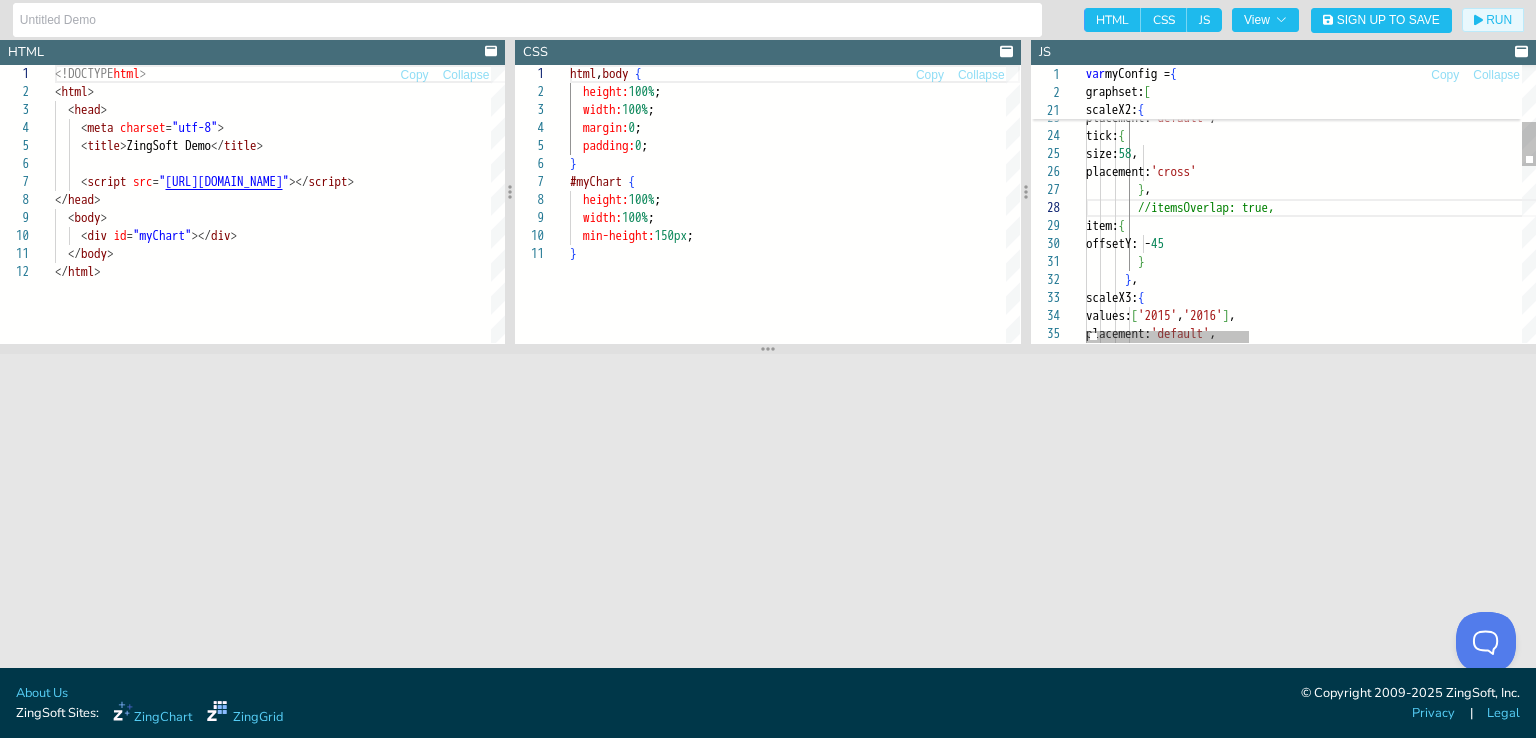 type 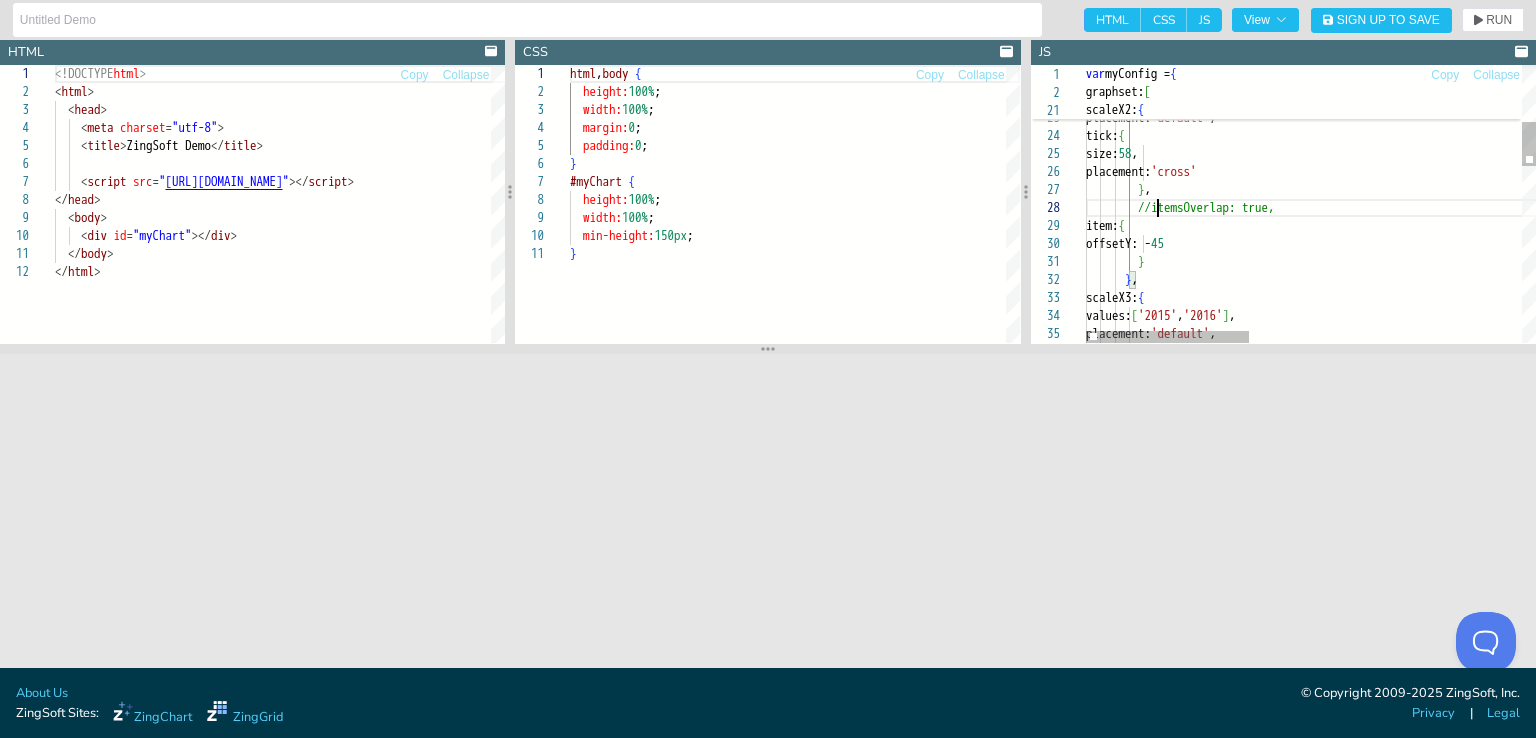scroll, scrollTop: 126, scrollLeft: 0, axis: vertical 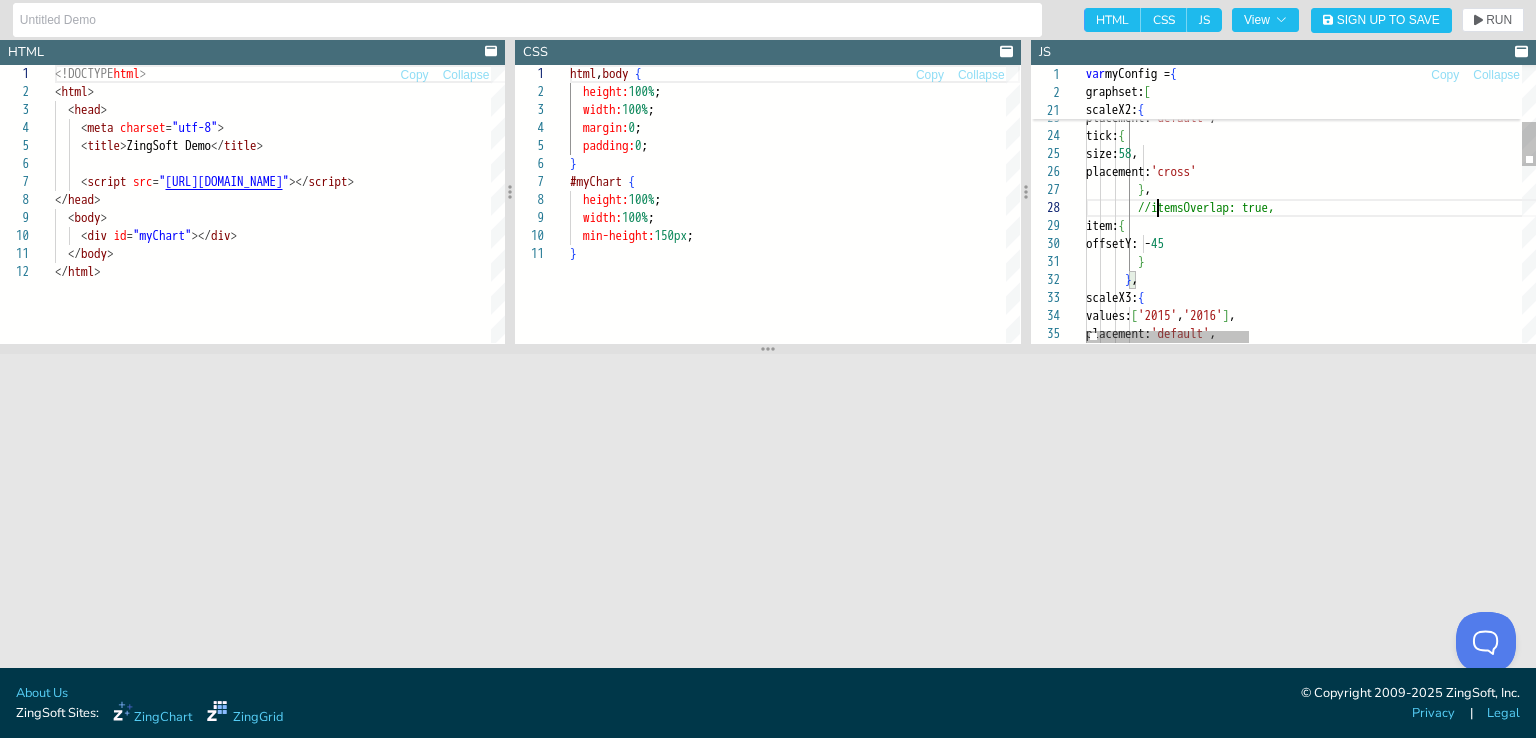 click on "} ,       scaleX2:  {         values:  [ 'Q1' , 'Q2' , 'Q3' , 'Q4' , 'Q1' , 'Q2' , 'Q3' , 'Q4' ] ,         placement:  'default' ,         tick:  {           size:  58 ,           placement:  'cross'          } ,          //itemsOverlap: true,         item:  {          offsetY: - 45          }        } ,       scaleX3:  {         values:  [ '2015' , '2016' ] ,         placement:  'default' ," at bounding box center (1686, 572) 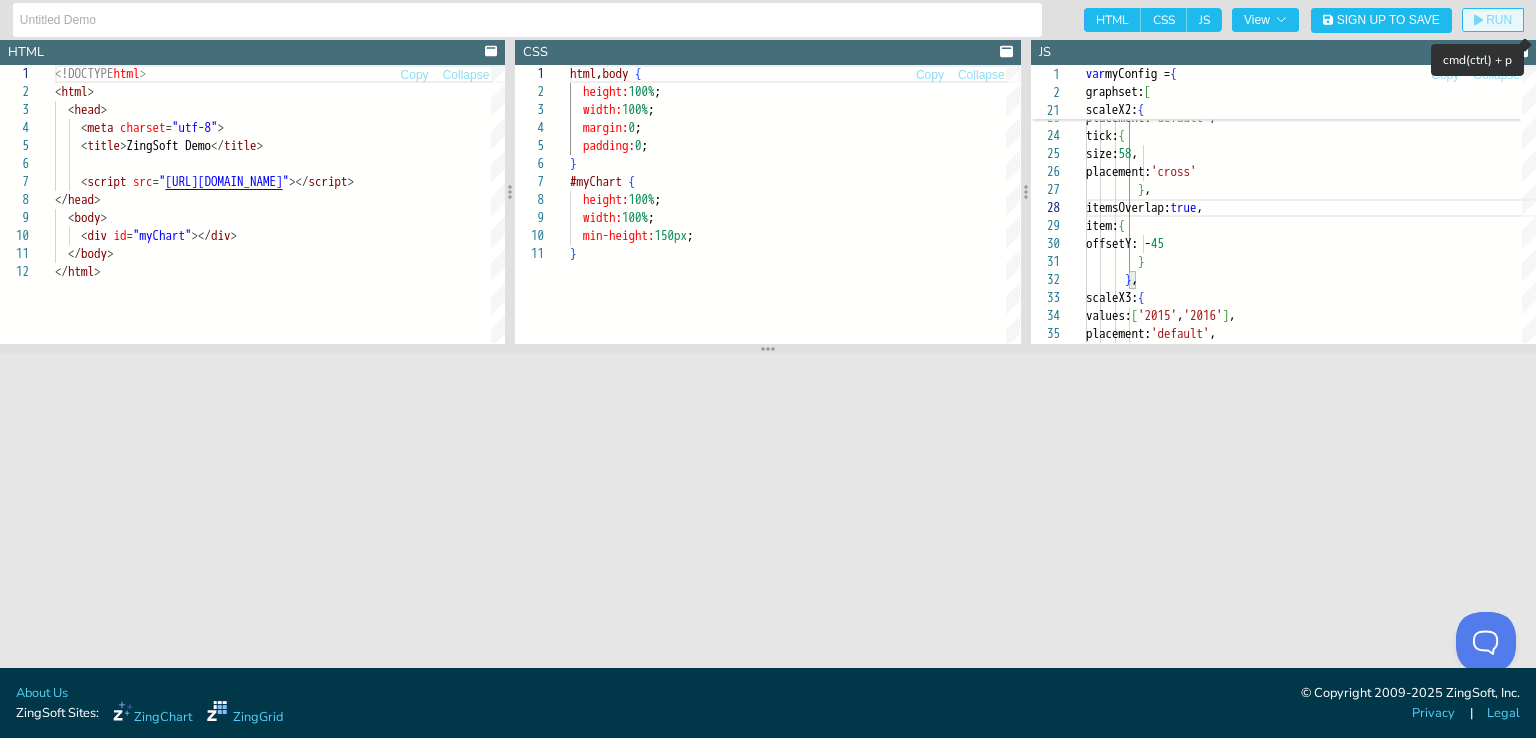 click on "RUN" at bounding box center [1493, 20] 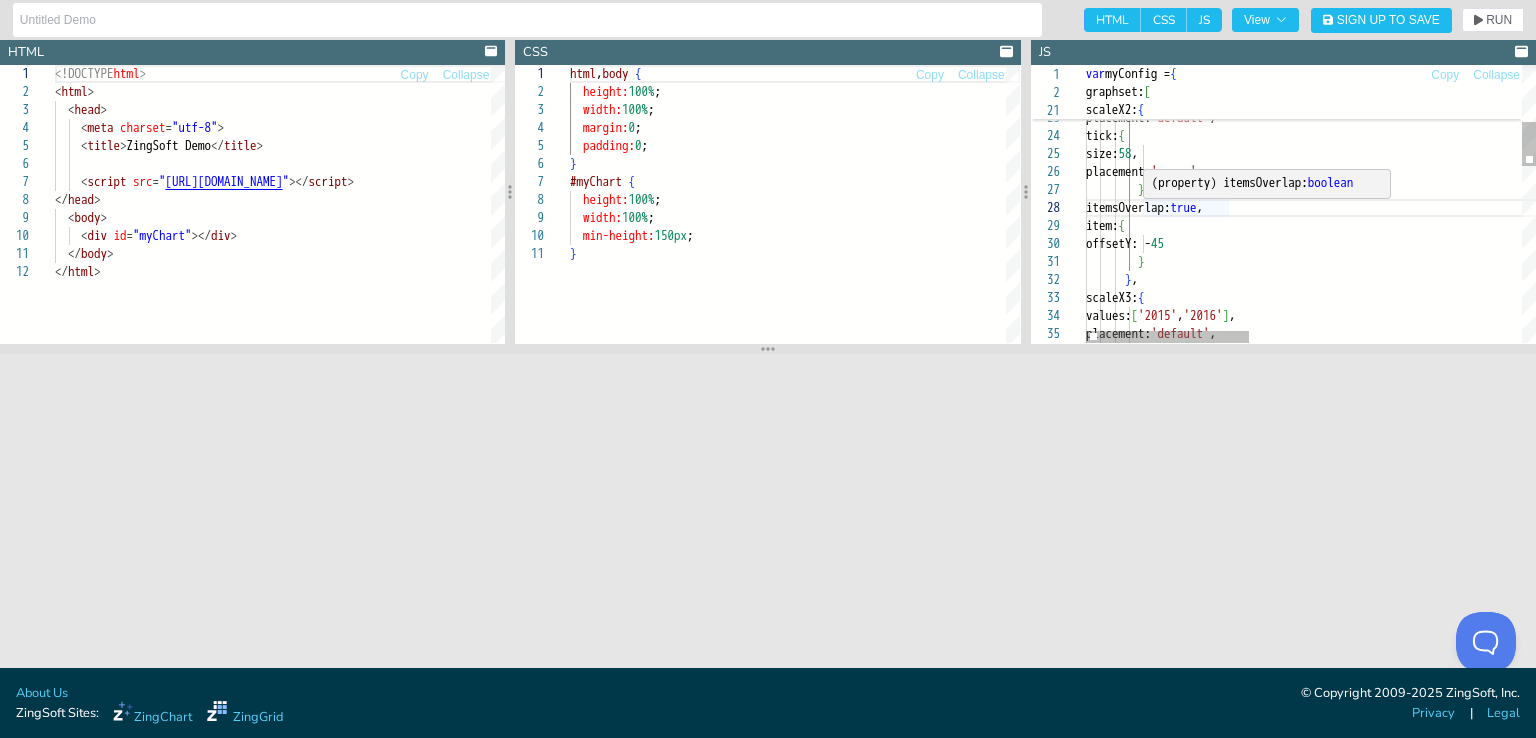 scroll, scrollTop: 126, scrollLeft: 56, axis: both 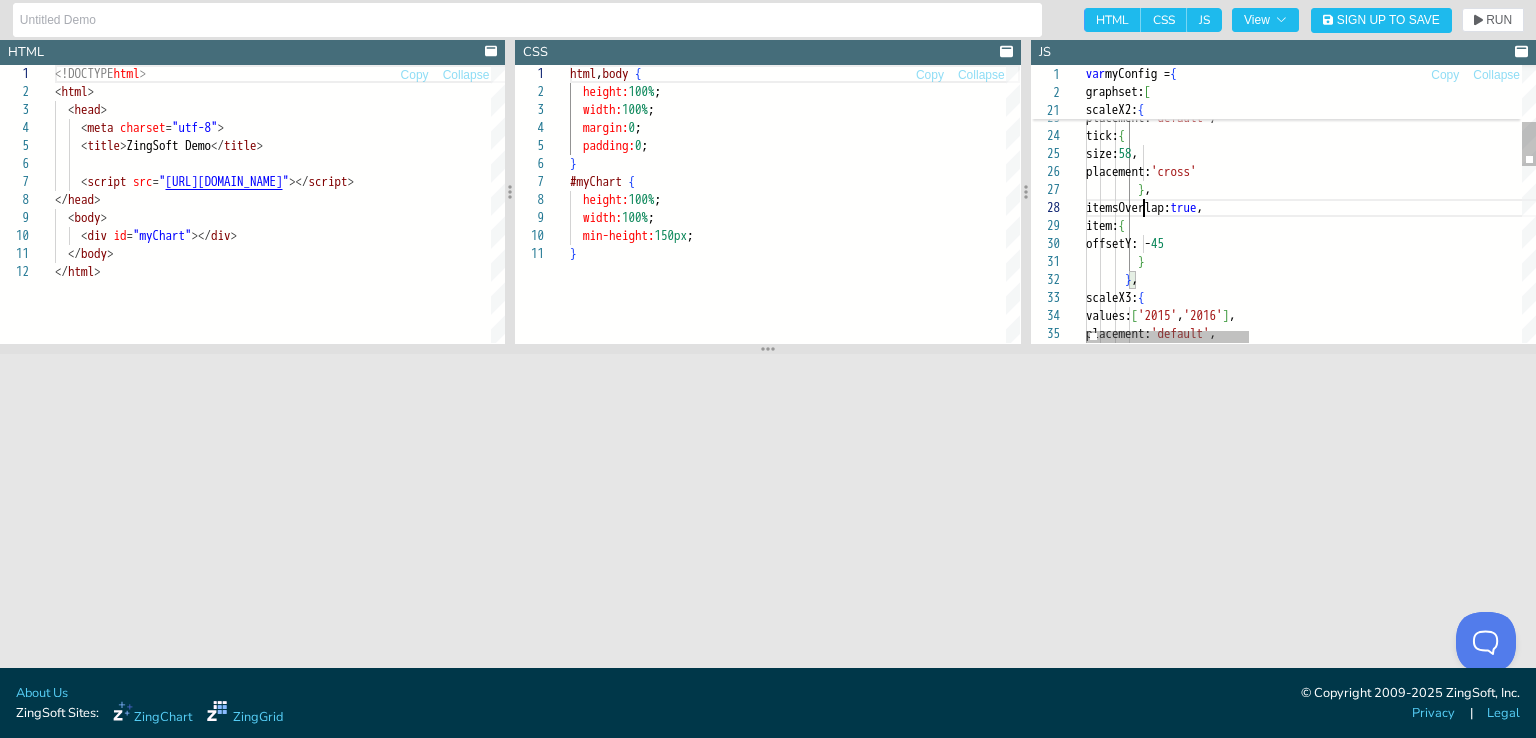 click on "} ,       scaleX2:  {         values:  [ 'Q1' , 'Q2' , 'Q3' , 'Q4' , 'Q1' , 'Q2' , 'Q3' , 'Q4' ] ,         placement:  'default' ,         tick:  {           size:  58 ,           placement:  'cross'          } ,         itemsOverlap:  true ,         item:  {          offsetY: - 45          }        } ,       scaleX3:  {         values:  [ '2015' , '2016' ] ,         placement:  'default' ," at bounding box center [1686, 572] 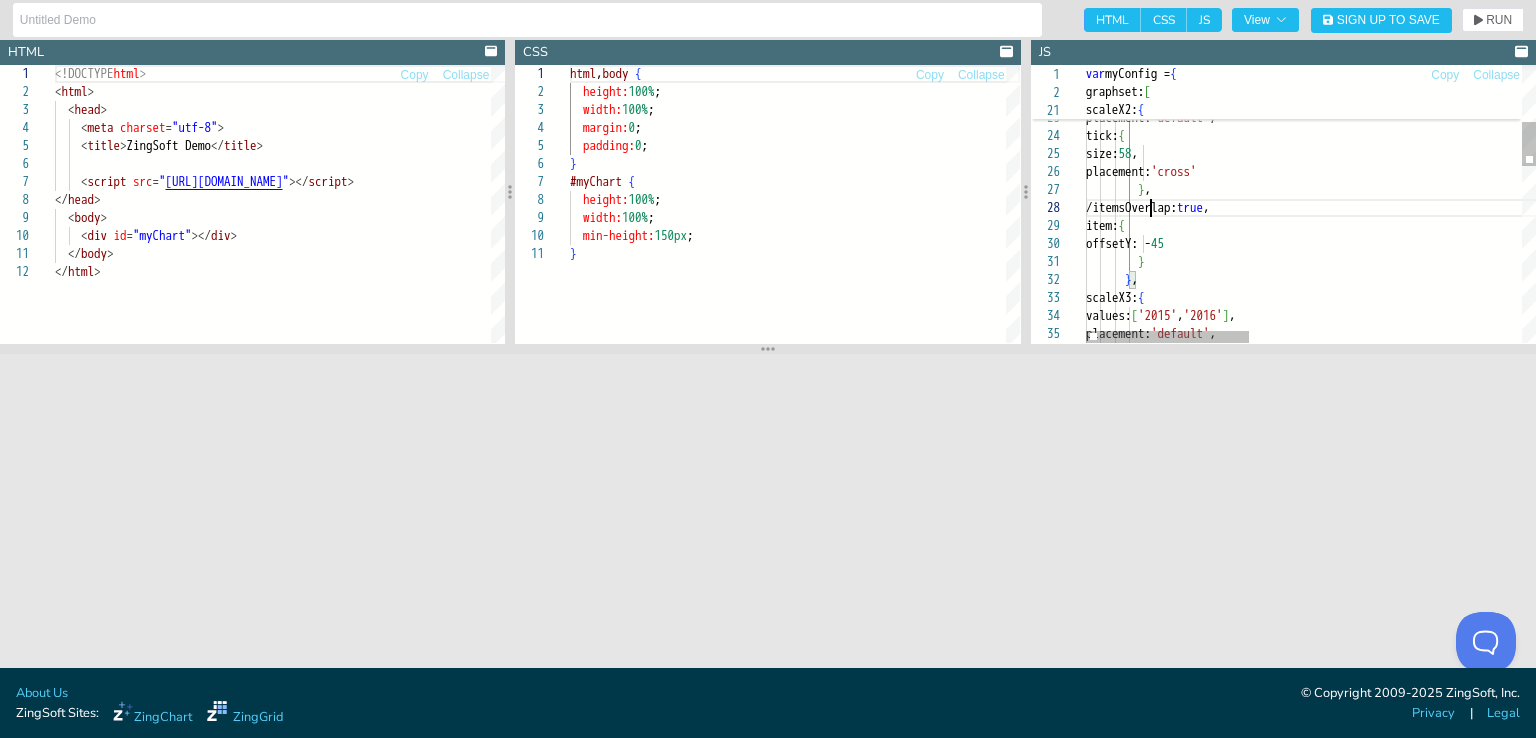 scroll, scrollTop: 126, scrollLeft: 71, axis: both 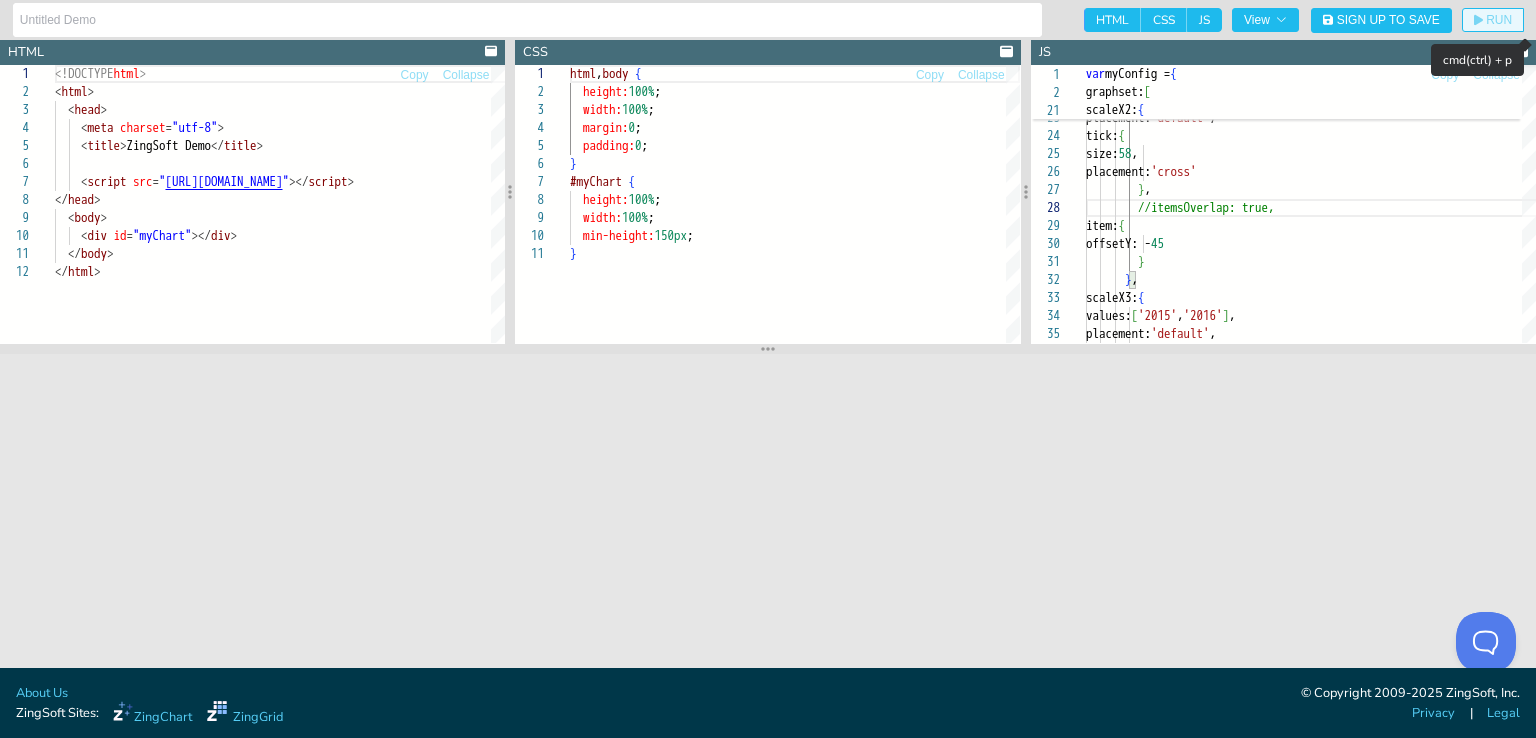 click on "RUN" 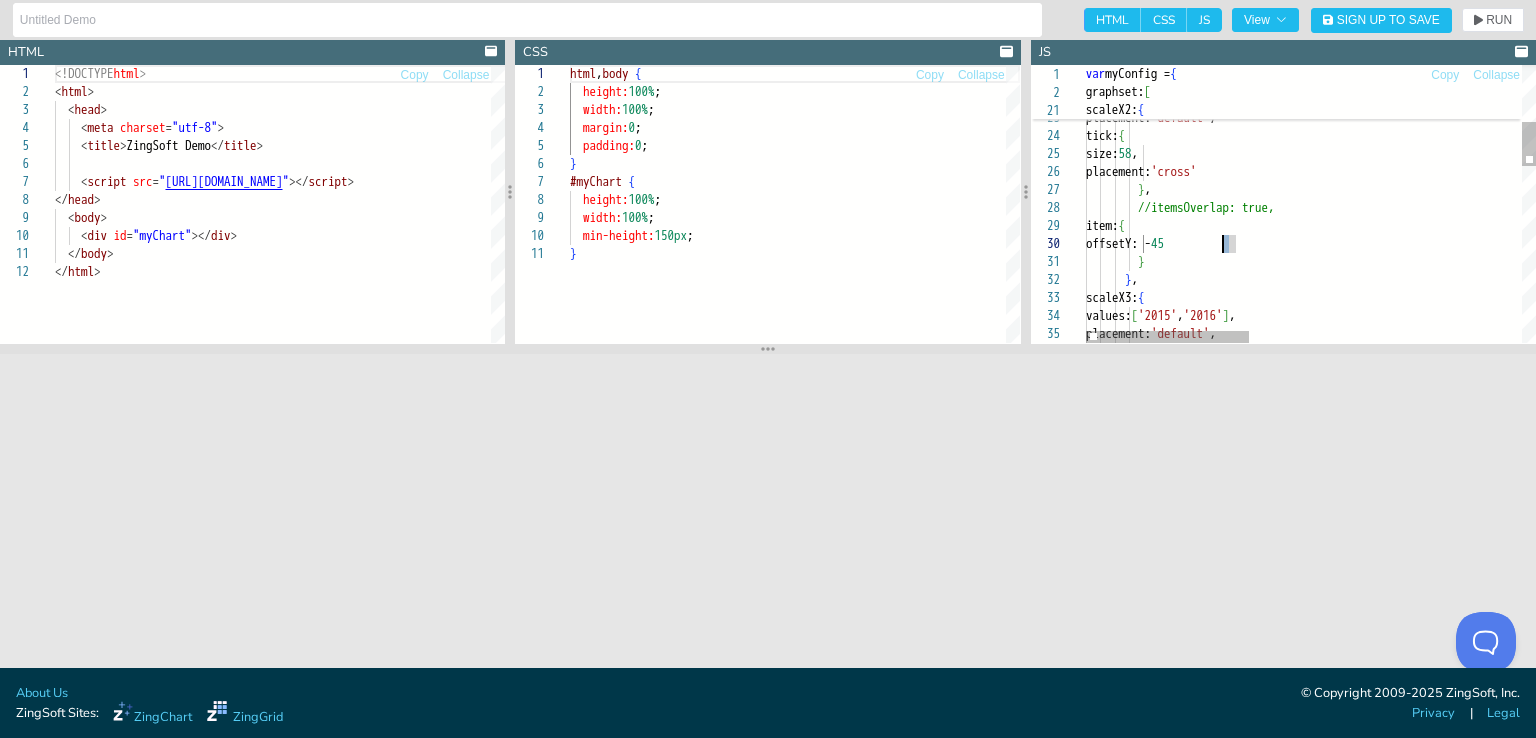 click on "} ,       scaleX2:  {         values:  [ 'Q1' , 'Q2' , 'Q3' , 'Q4' , 'Q1' , 'Q2' , 'Q3' , 'Q4' ] ,         placement:  'default' ,         tick:  {           size:  58 ,           placement:  'cross'          } ,          //itemsOverlap: true,         item:  {          offsetY: - 45          }        } ,       scaleX3:  {         values:  [ '2015' , '2016' ] ,         placement:  'default' ," at bounding box center [1686, 572] 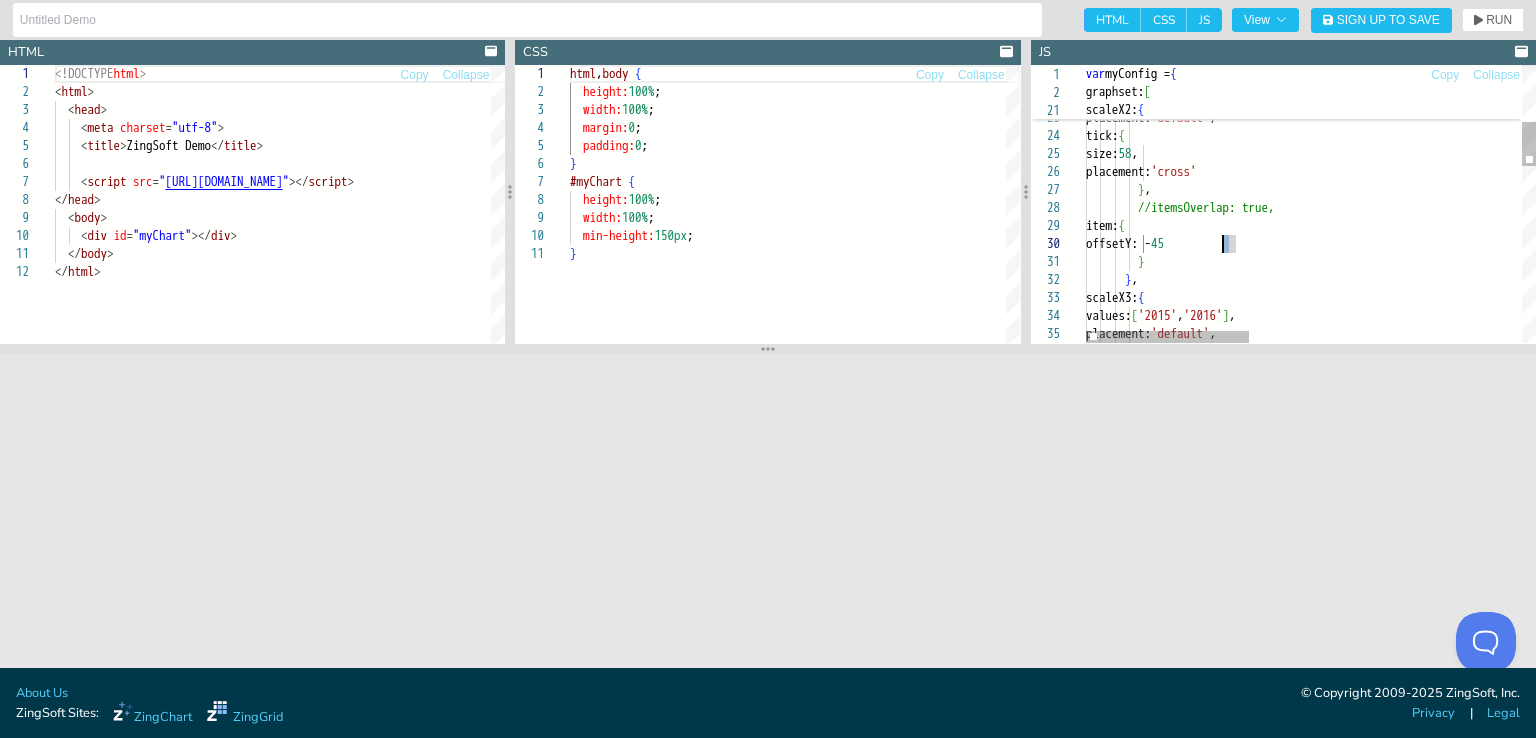 scroll, scrollTop: 162, scrollLeft: 142, axis: both 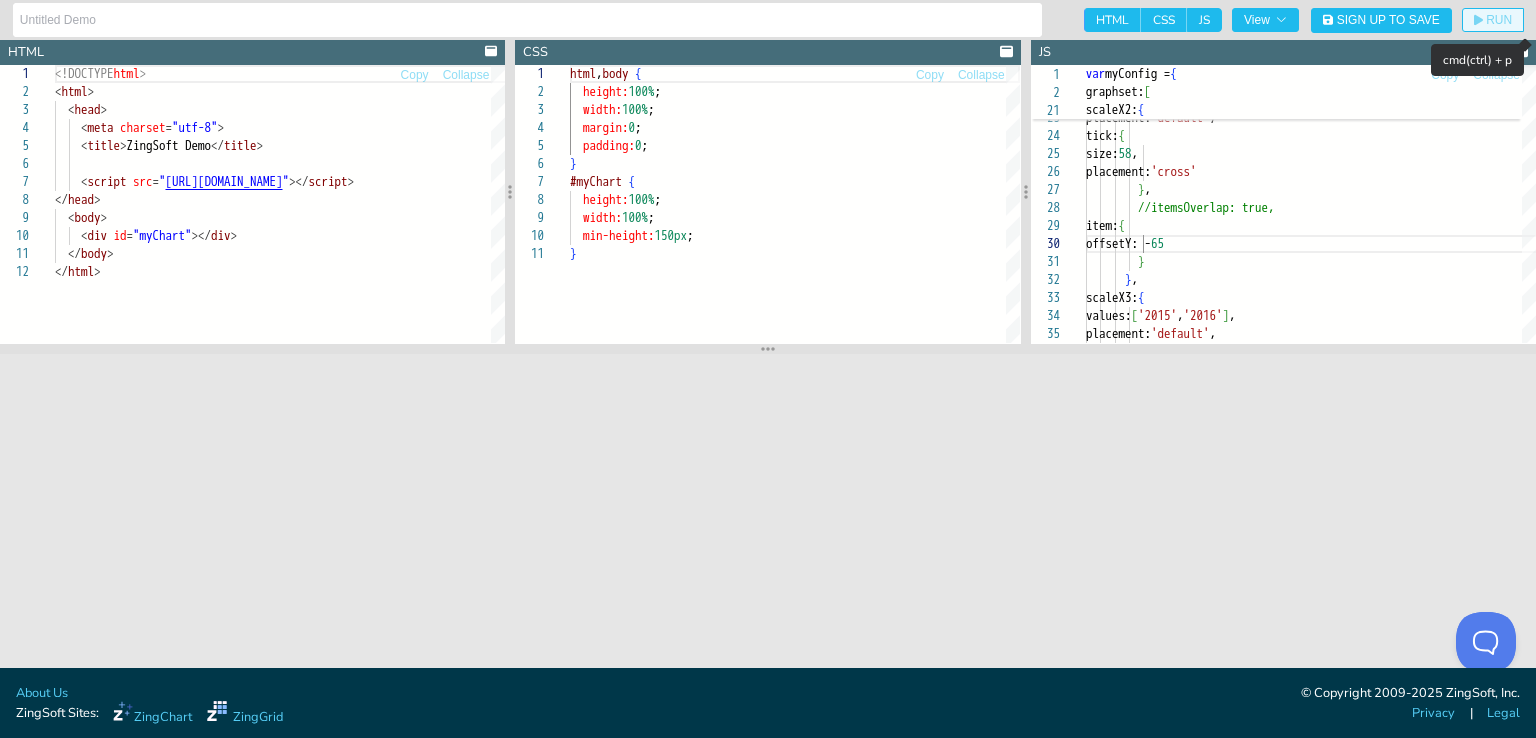 click on "RUN" 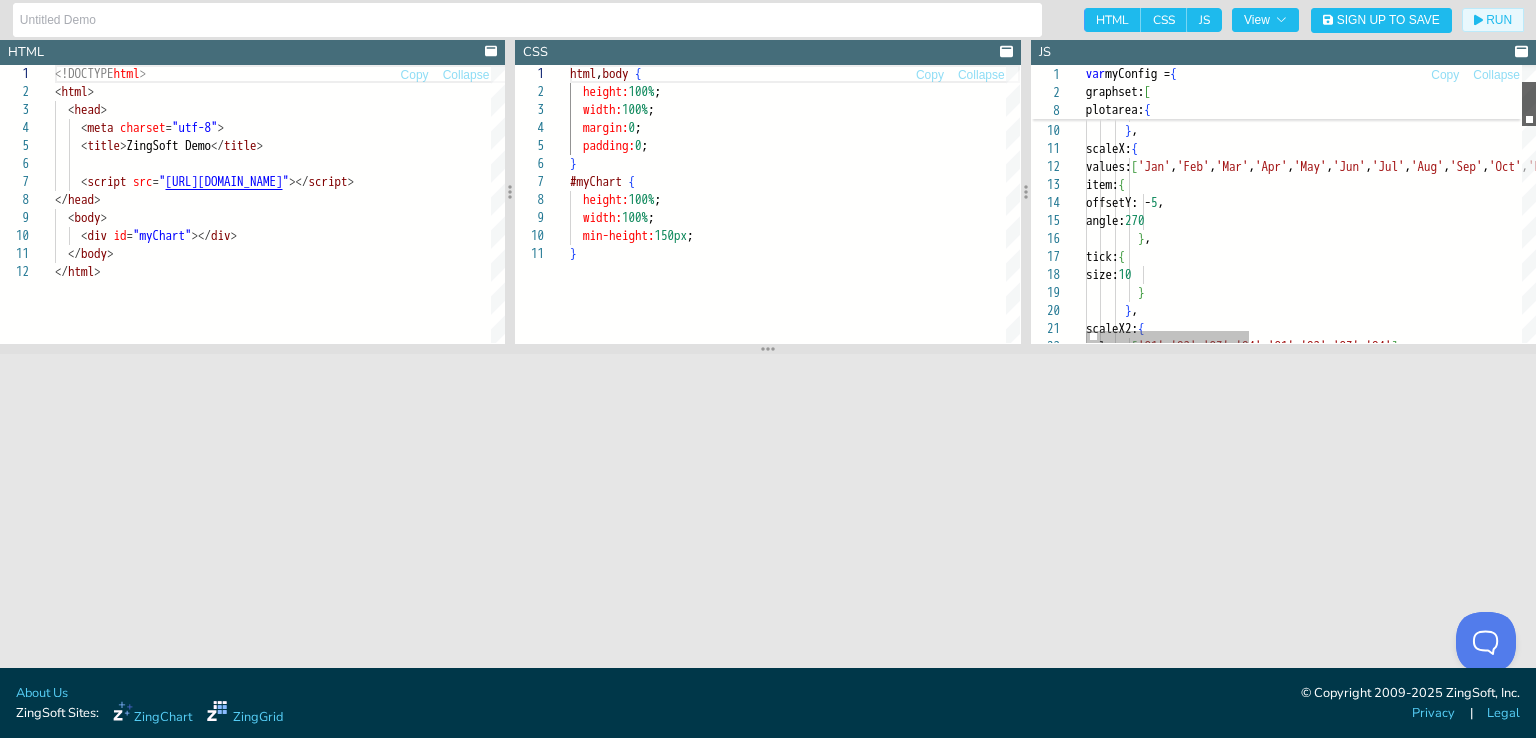 click at bounding box center [1529, 104] 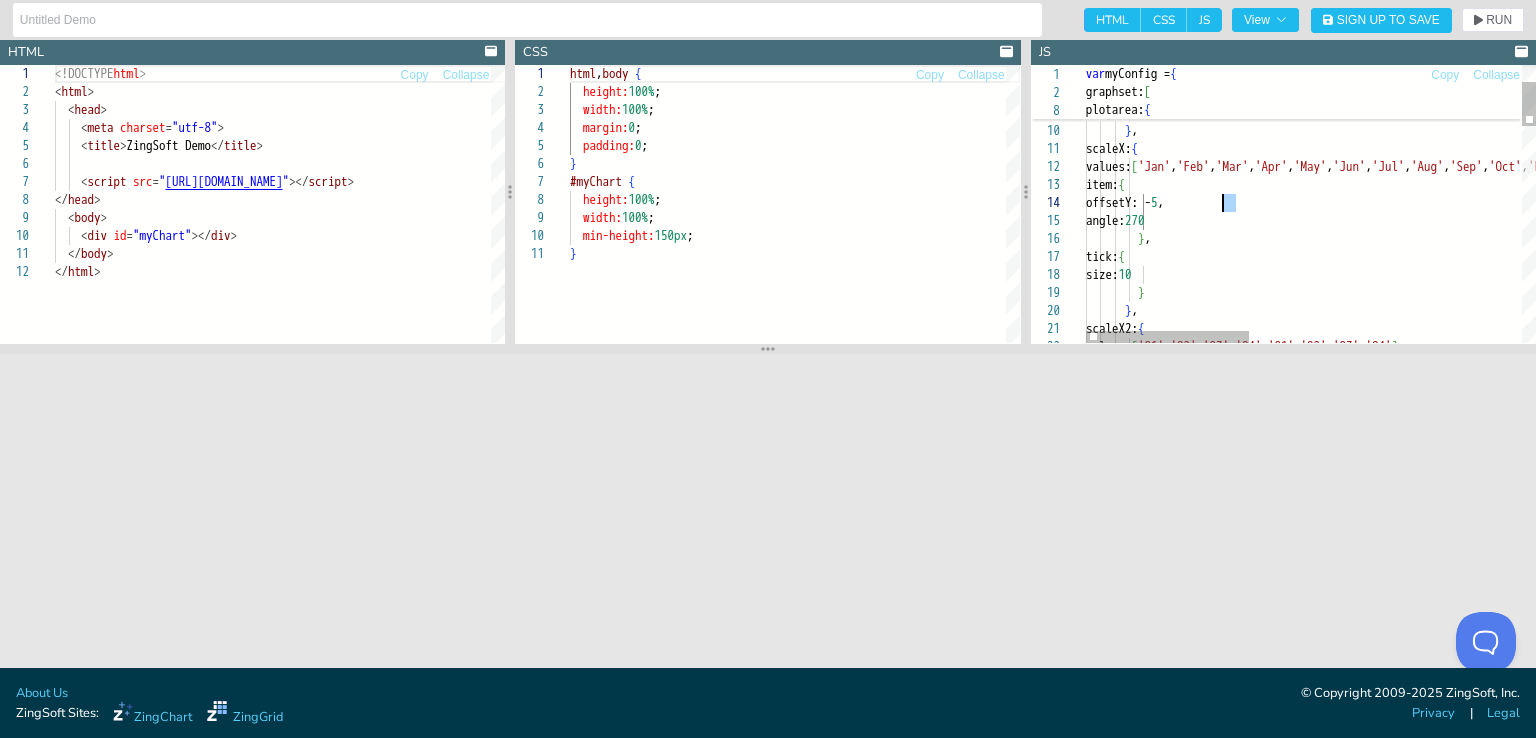 drag, startPoint x: 1236, startPoint y: 204, endPoint x: 1224, endPoint y: 198, distance: 13.416408 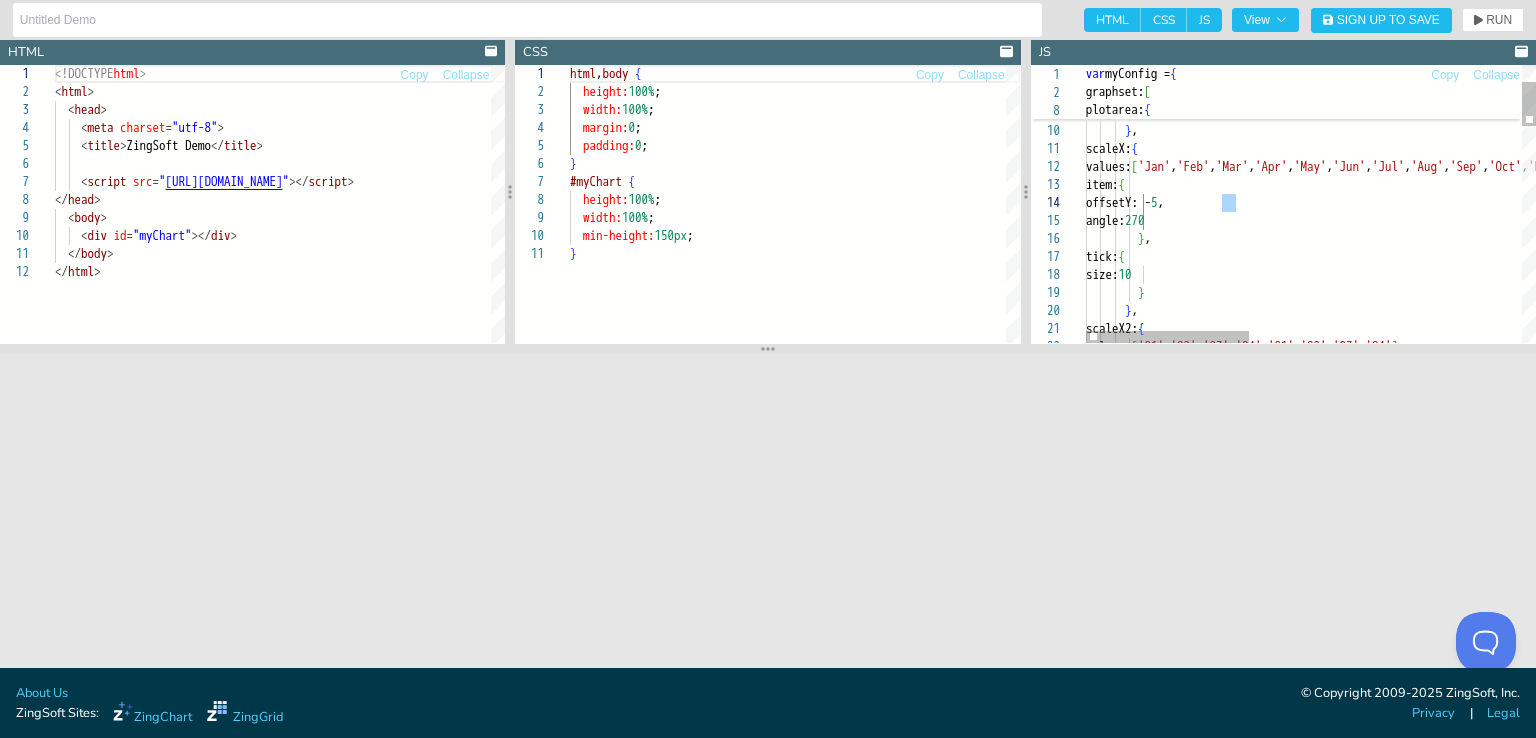 scroll, scrollTop: 68, scrollLeft: 142, axis: both 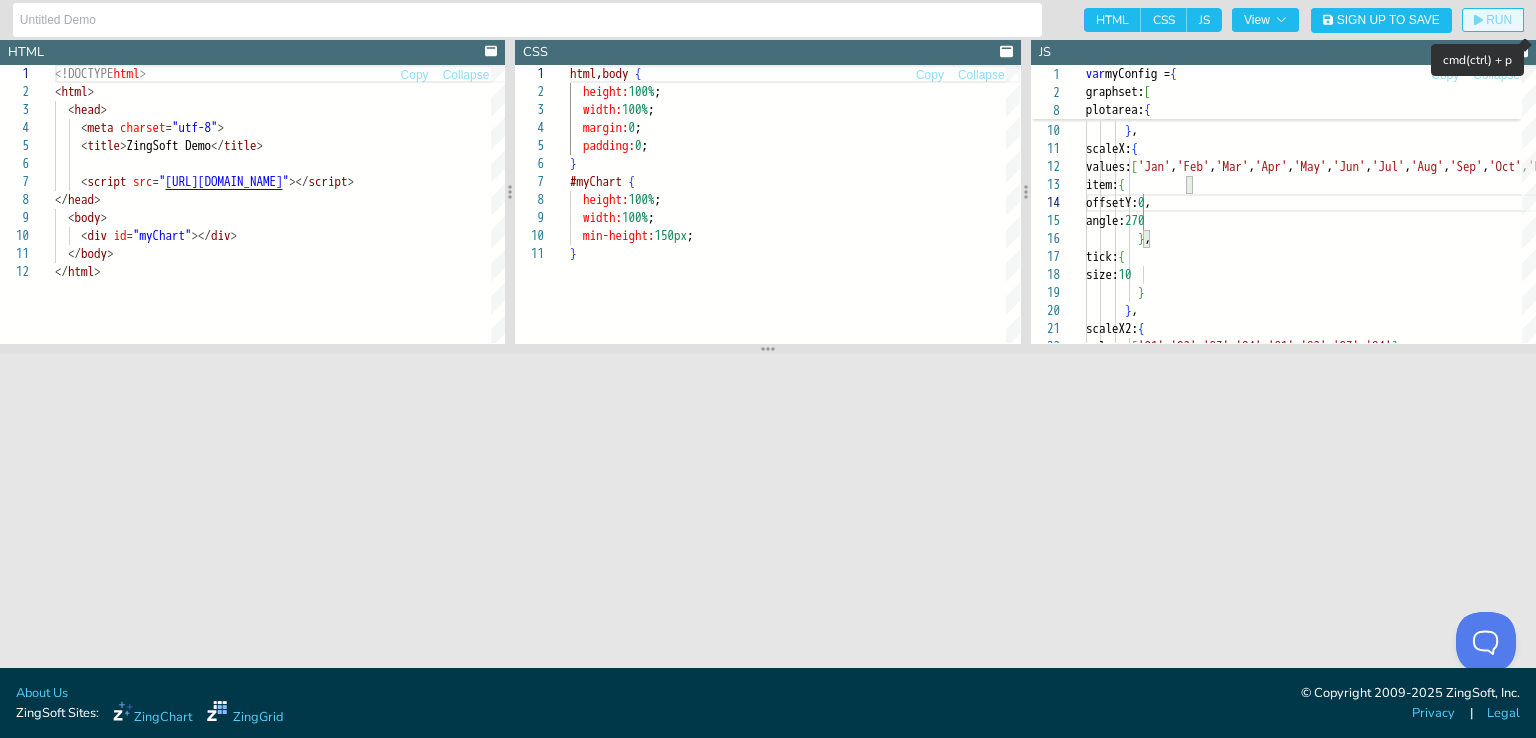 click on "RUN" 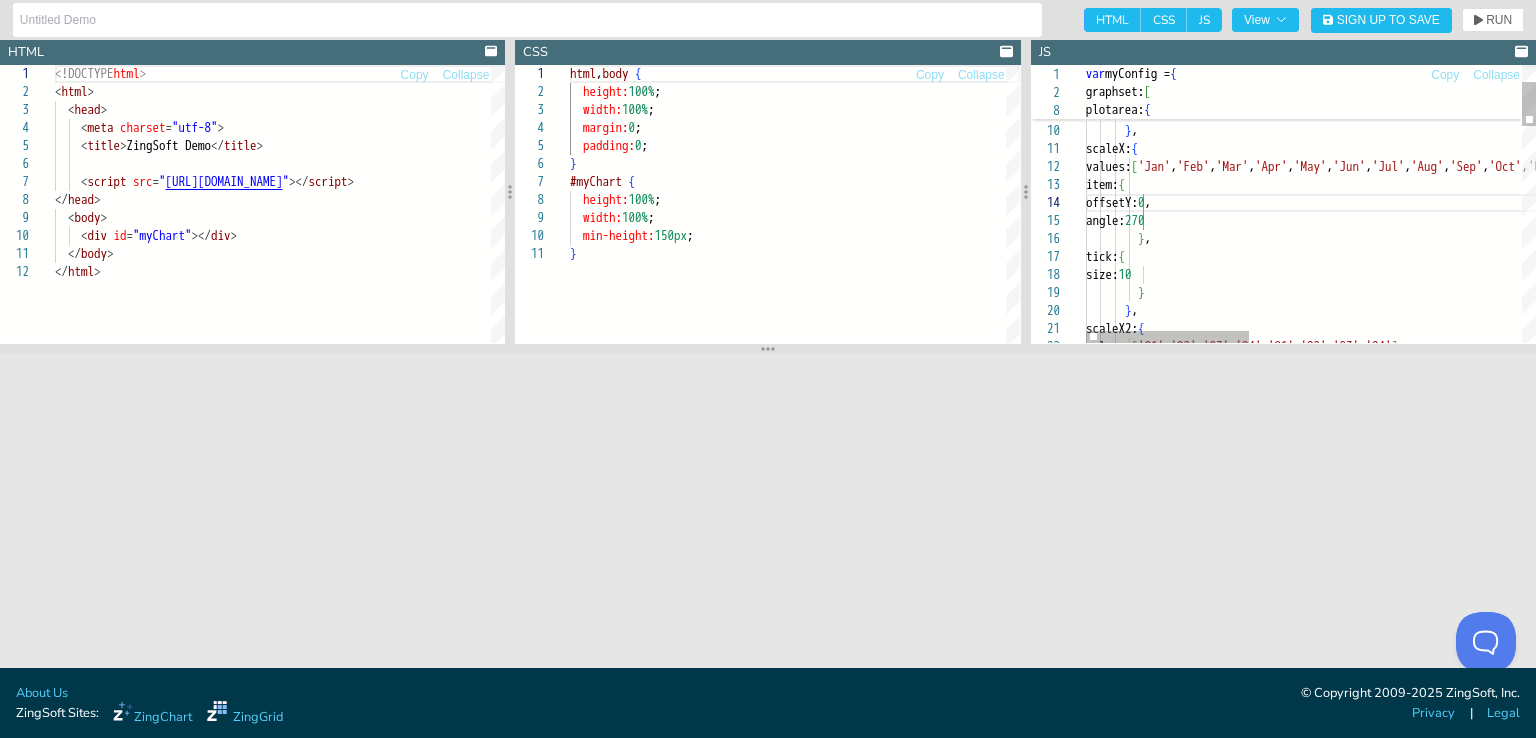 click on "} ,       scaleX2:  {         values:  [ 'Q1' , 'Q2' , 'Q3' , 'Q4' , 'Q1' , 'Q2' , 'Q3' , 'Q4' ] ,          }           size:  10         tick:  {          } ,           angle:  270           offsetY:  0 ,         item:  {         values:  [ 'Jan' , 'Feb' , 'Mar' , 'Apr' , 'May' , 'Jun' , 'Jul' , 'Aug' , 'Sep' , 'Oct' , 'Nov' , 'Dec' , 'Jan' , 'Feb' , 'Mar' , 'Apr' , 'May' , 'Jun' , 'Jul' , 'Aug' , 'Sep' , 'Oct' , 'Nov' , 'Dec' ] ,       scaleX:  {        } ,         margin:  'dynamic'       plotarea:  {       type:  'vbar' ,        } ," at bounding box center (1686, 819) 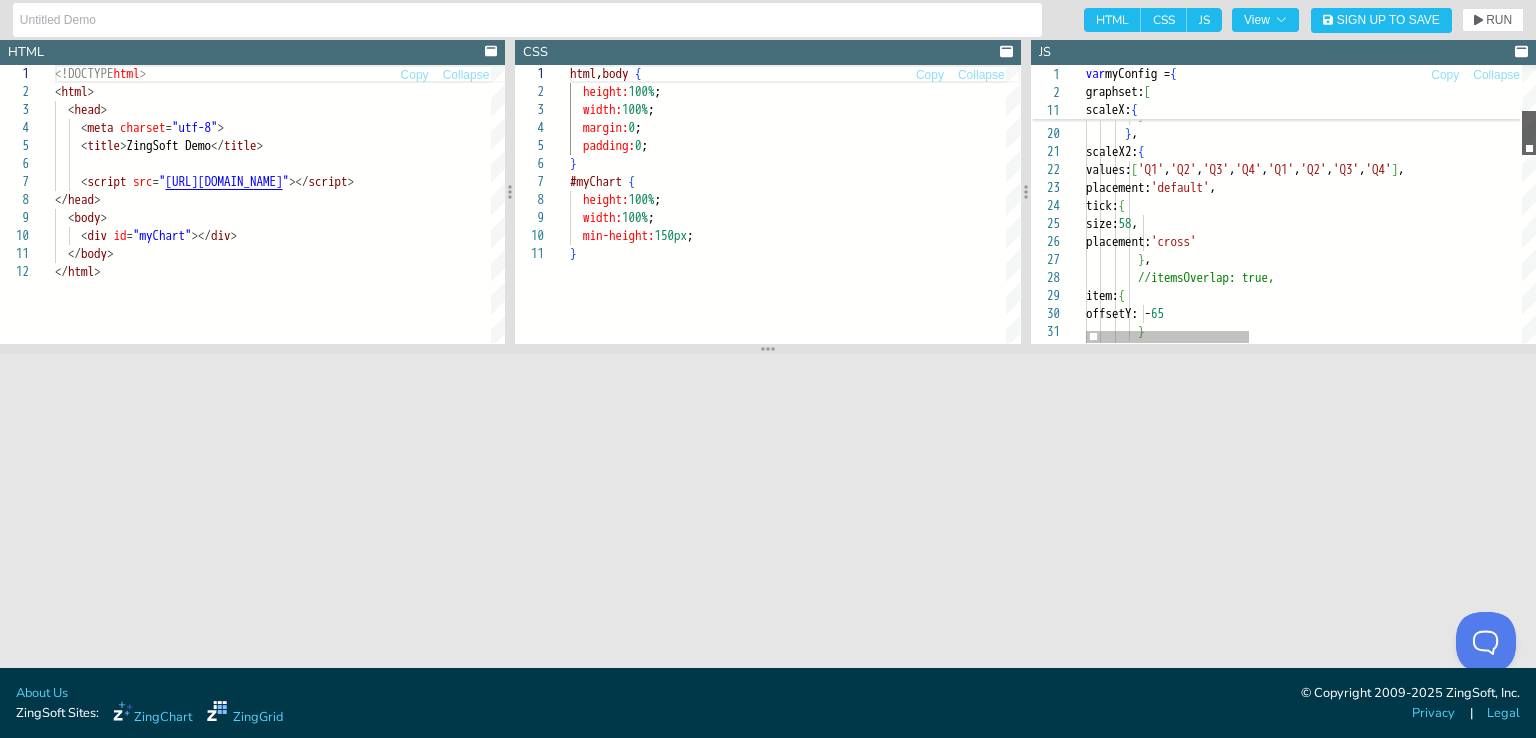 click at bounding box center [1529, 133] 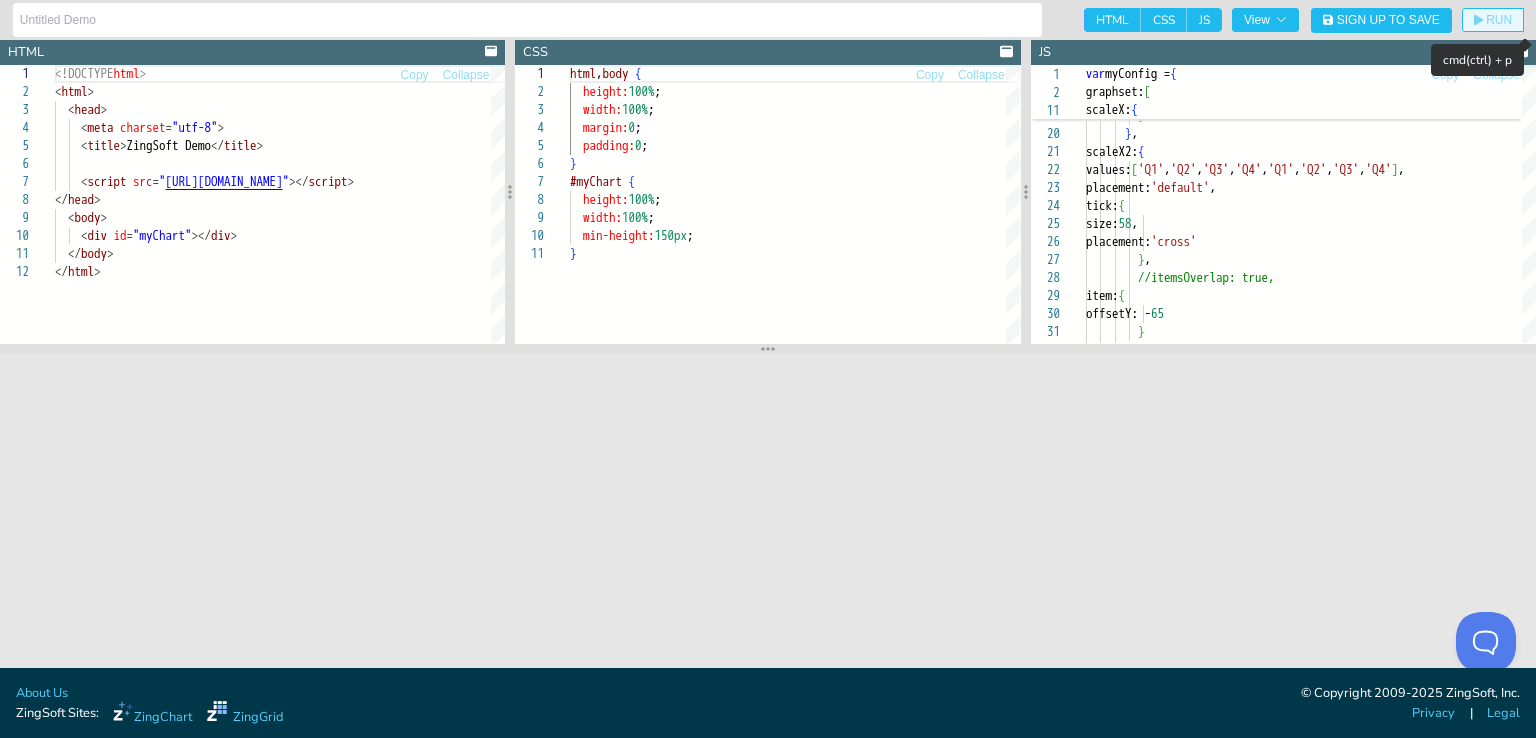 click on "RUN" 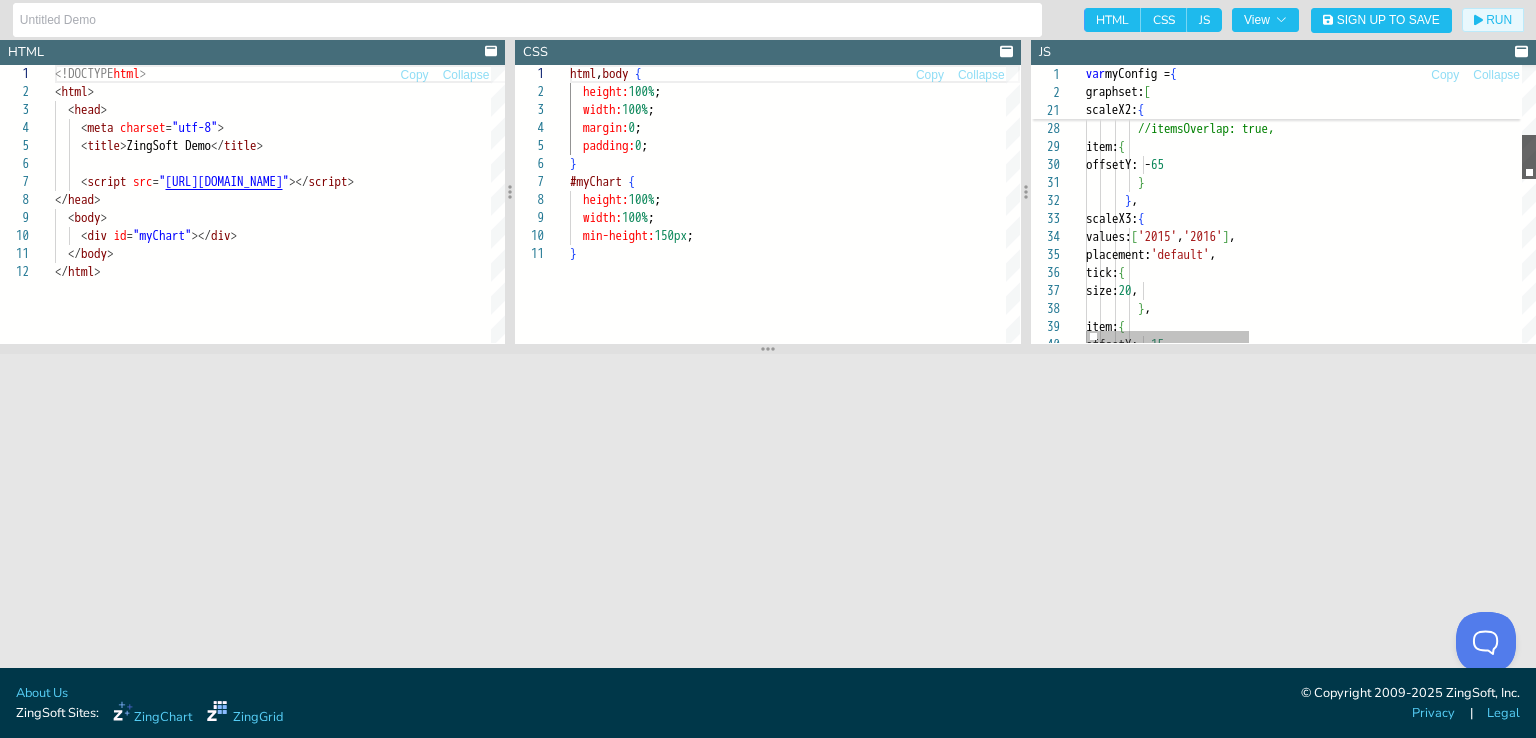click at bounding box center [1529, 157] 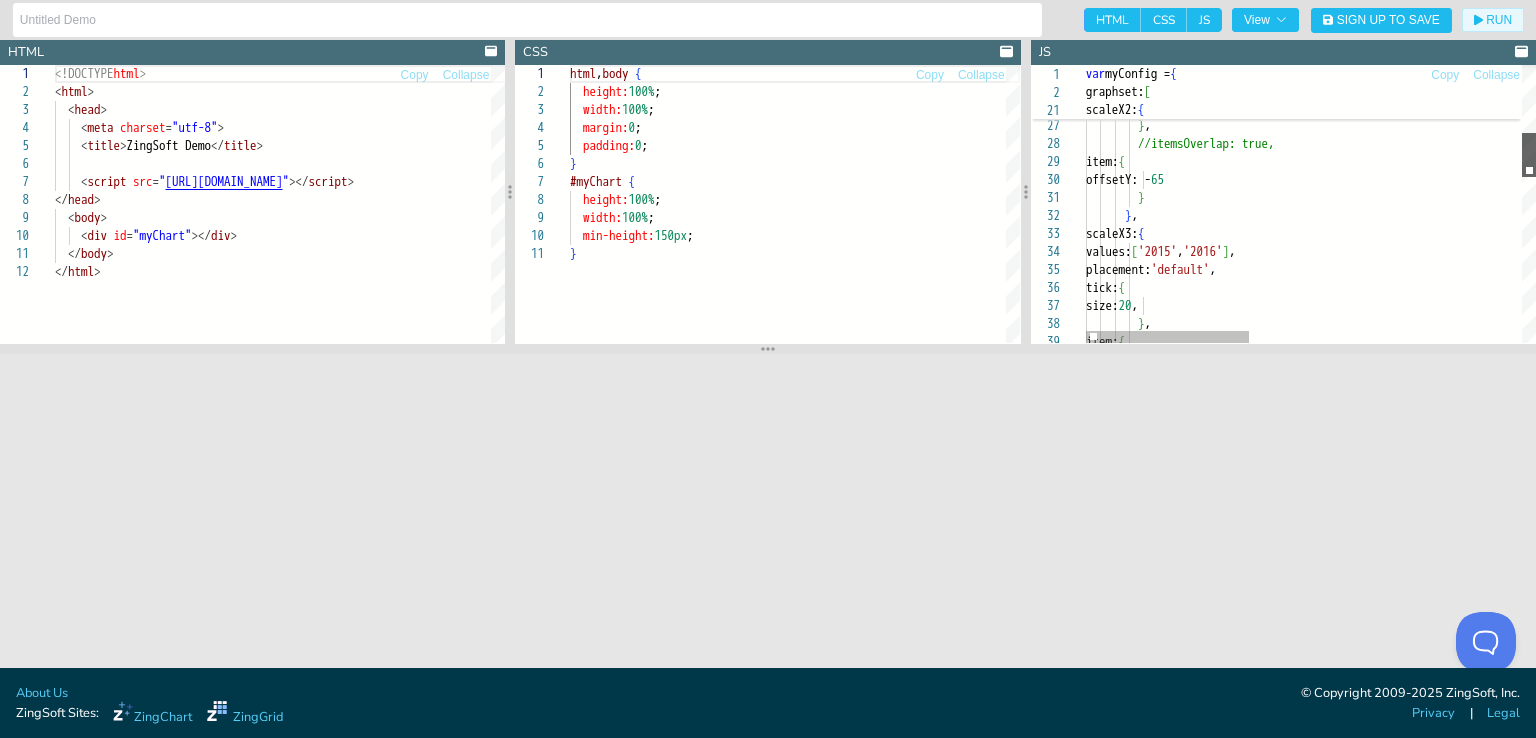 click at bounding box center [1529, 155] 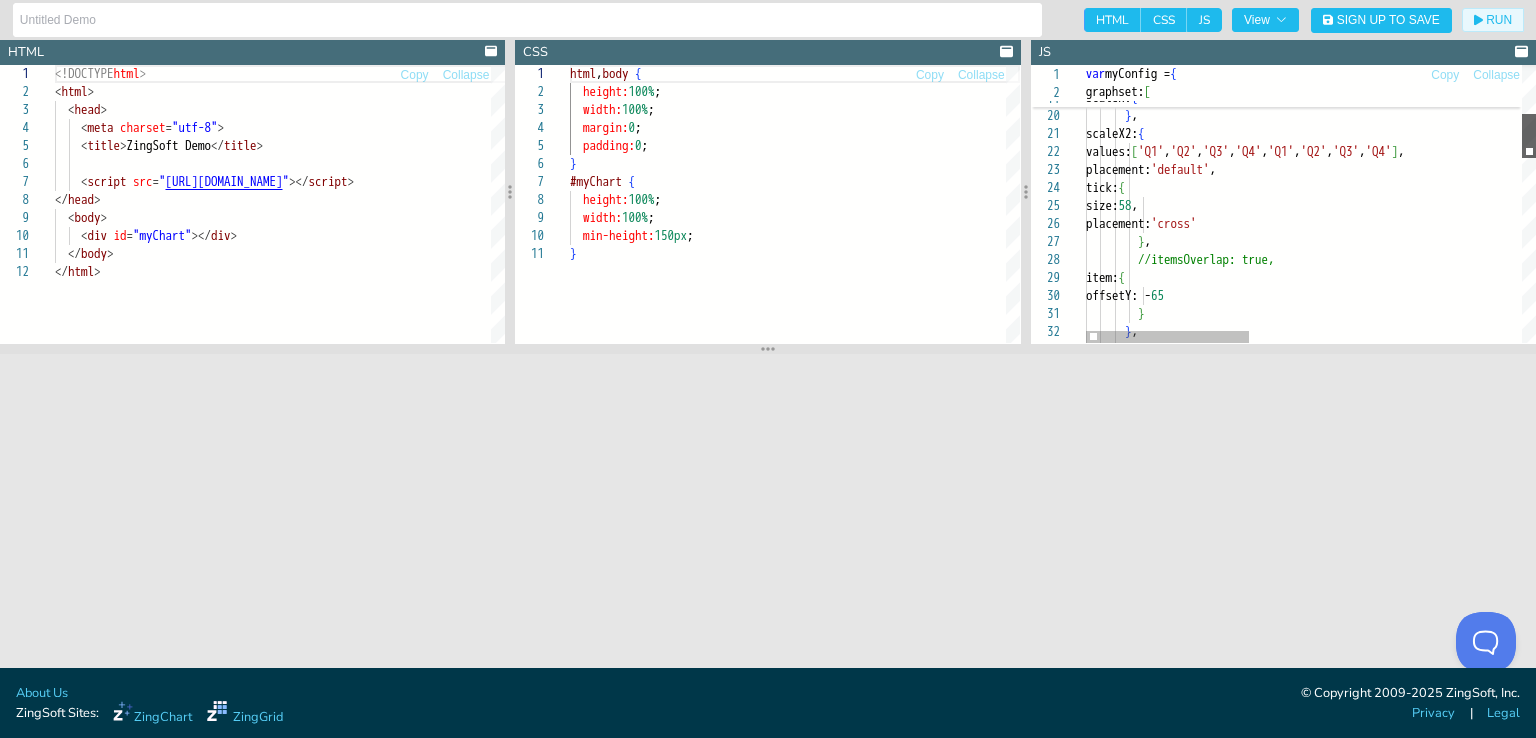 click at bounding box center (1529, 136) 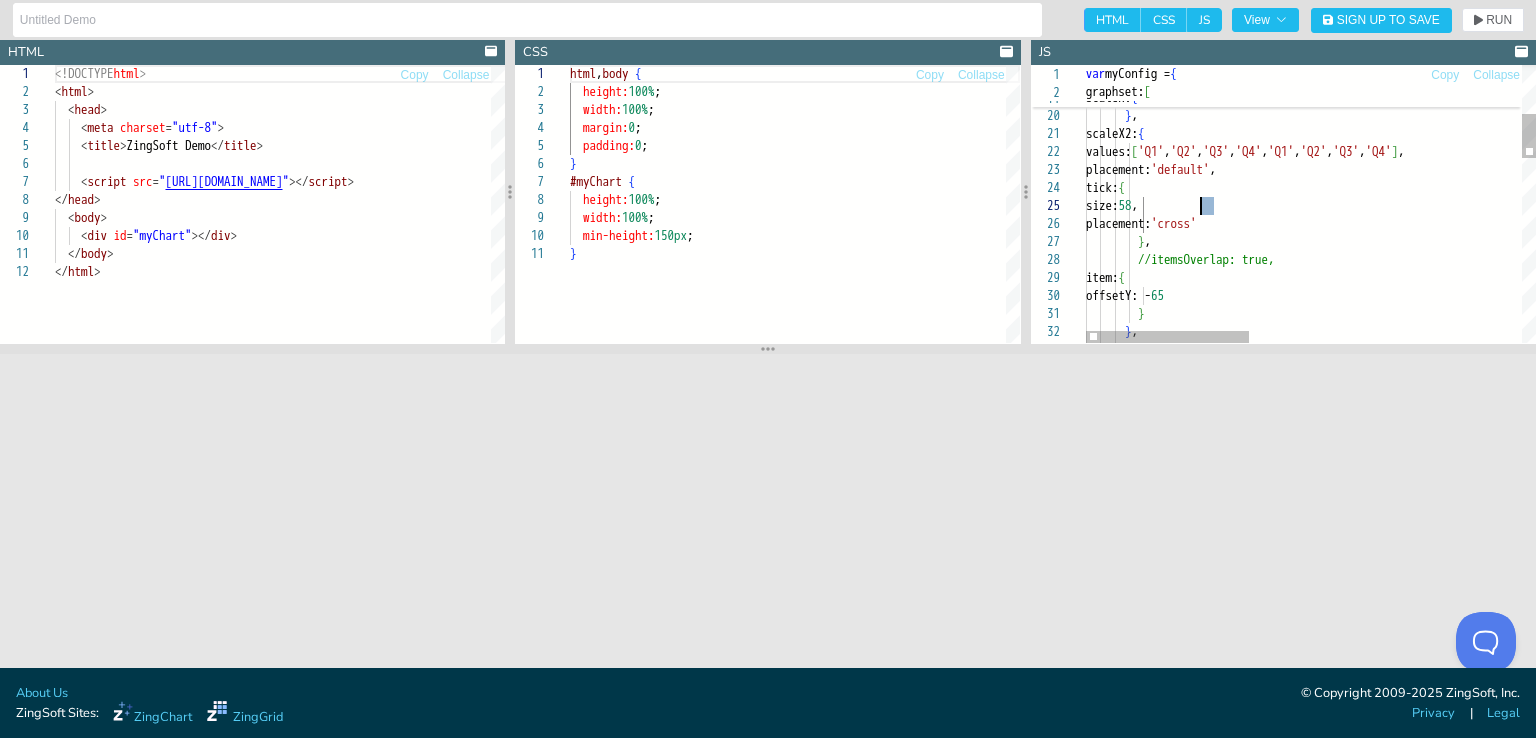 drag, startPoint x: 1215, startPoint y: 205, endPoint x: 1202, endPoint y: 205, distance: 13 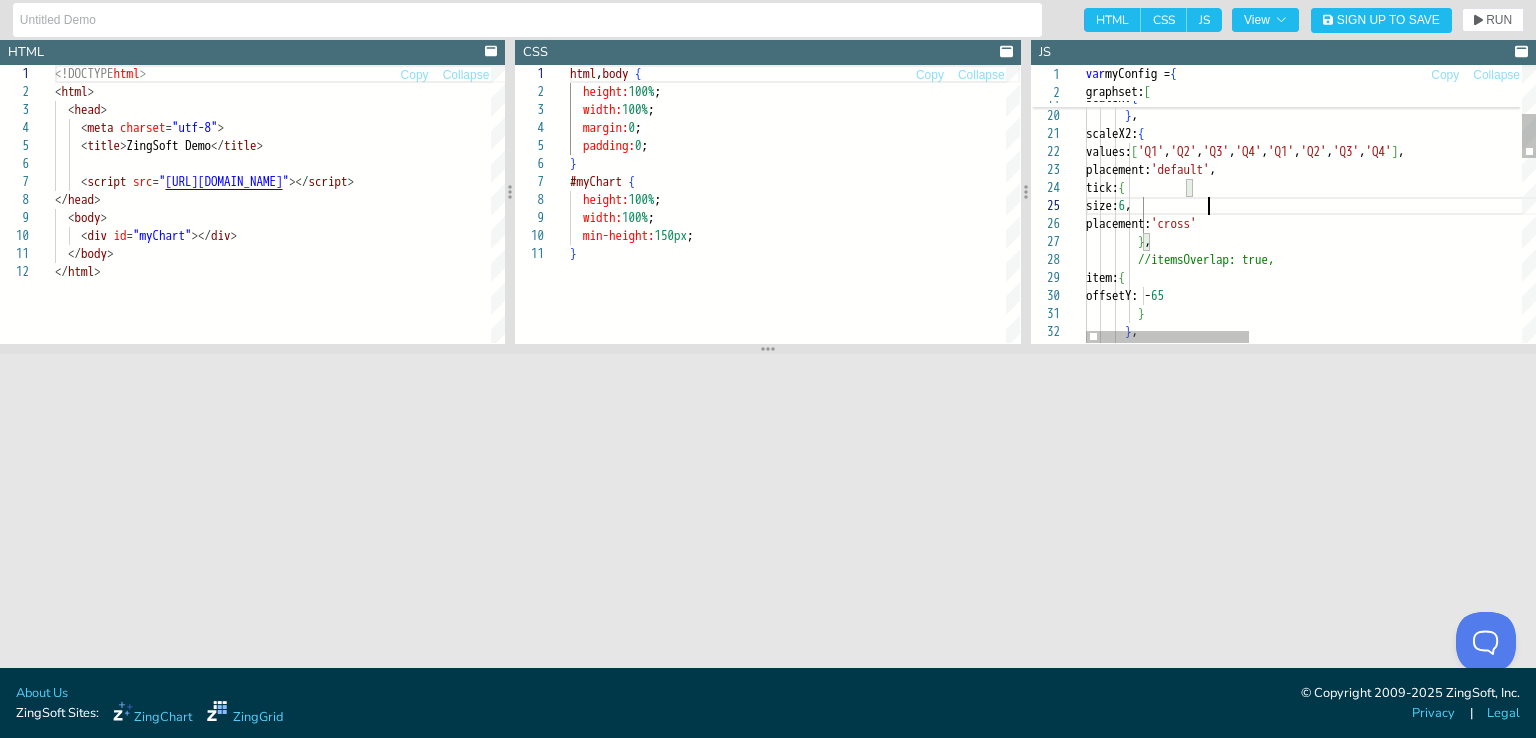 scroll, scrollTop: 72, scrollLeft: 127, axis: both 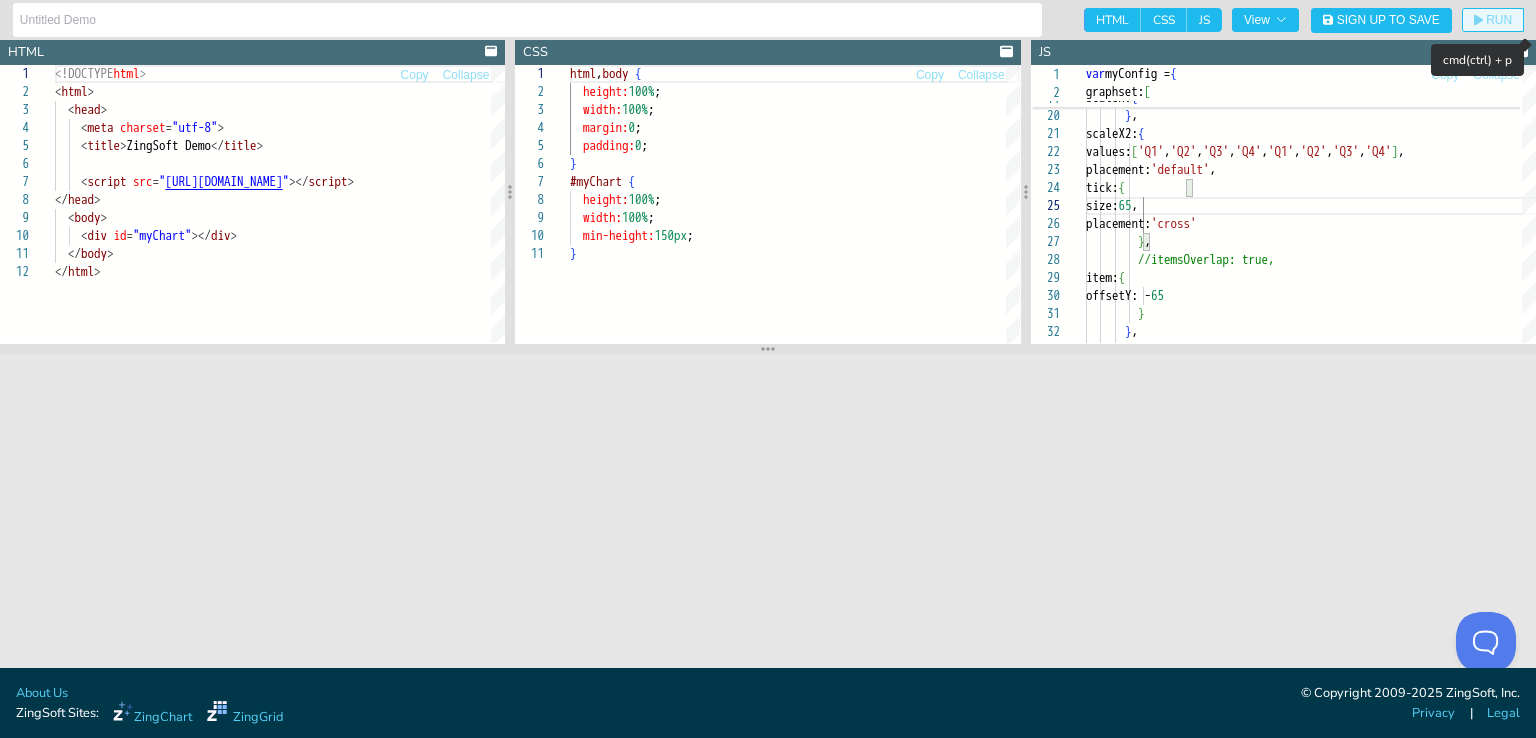 click on "RUN" 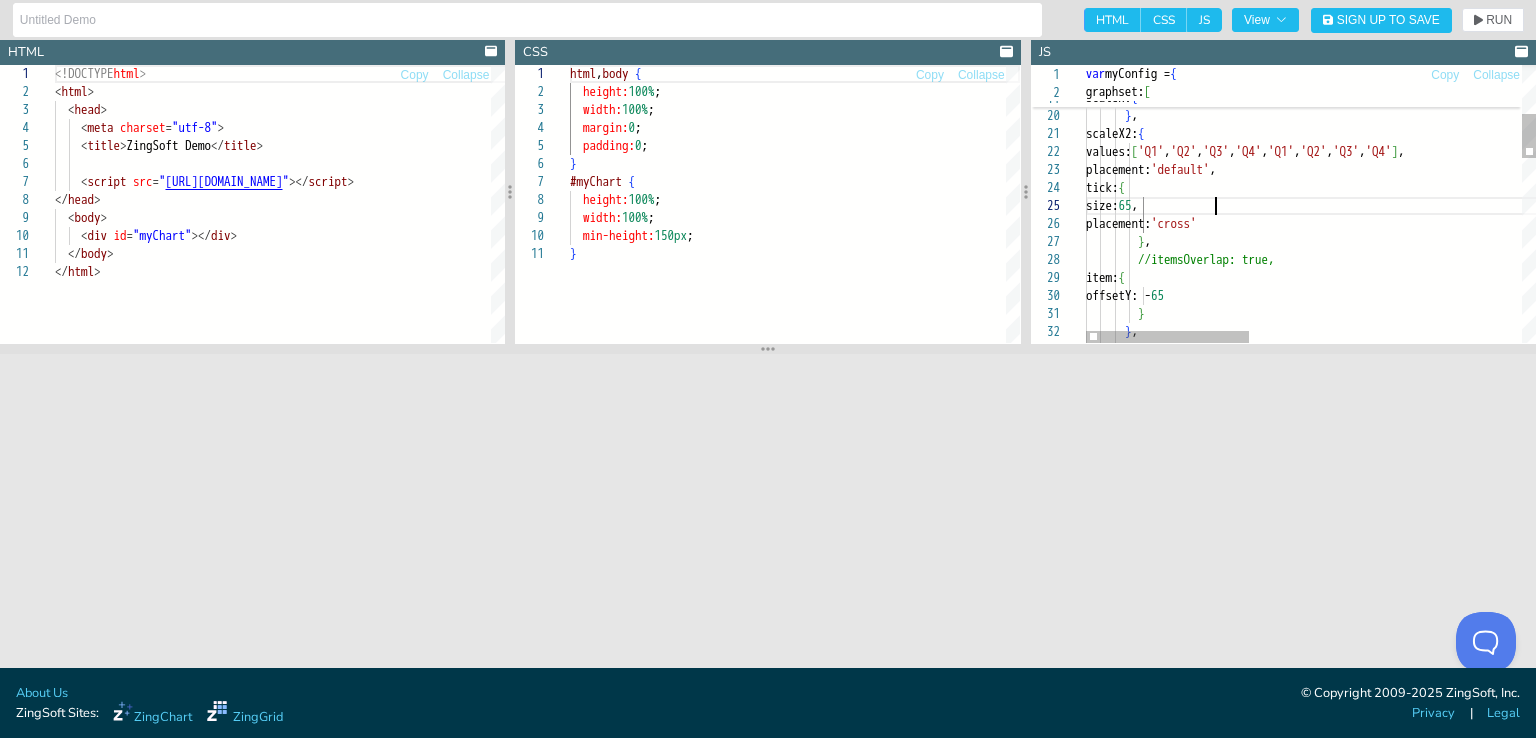 scroll, scrollTop: 72, scrollLeft: 128, axis: both 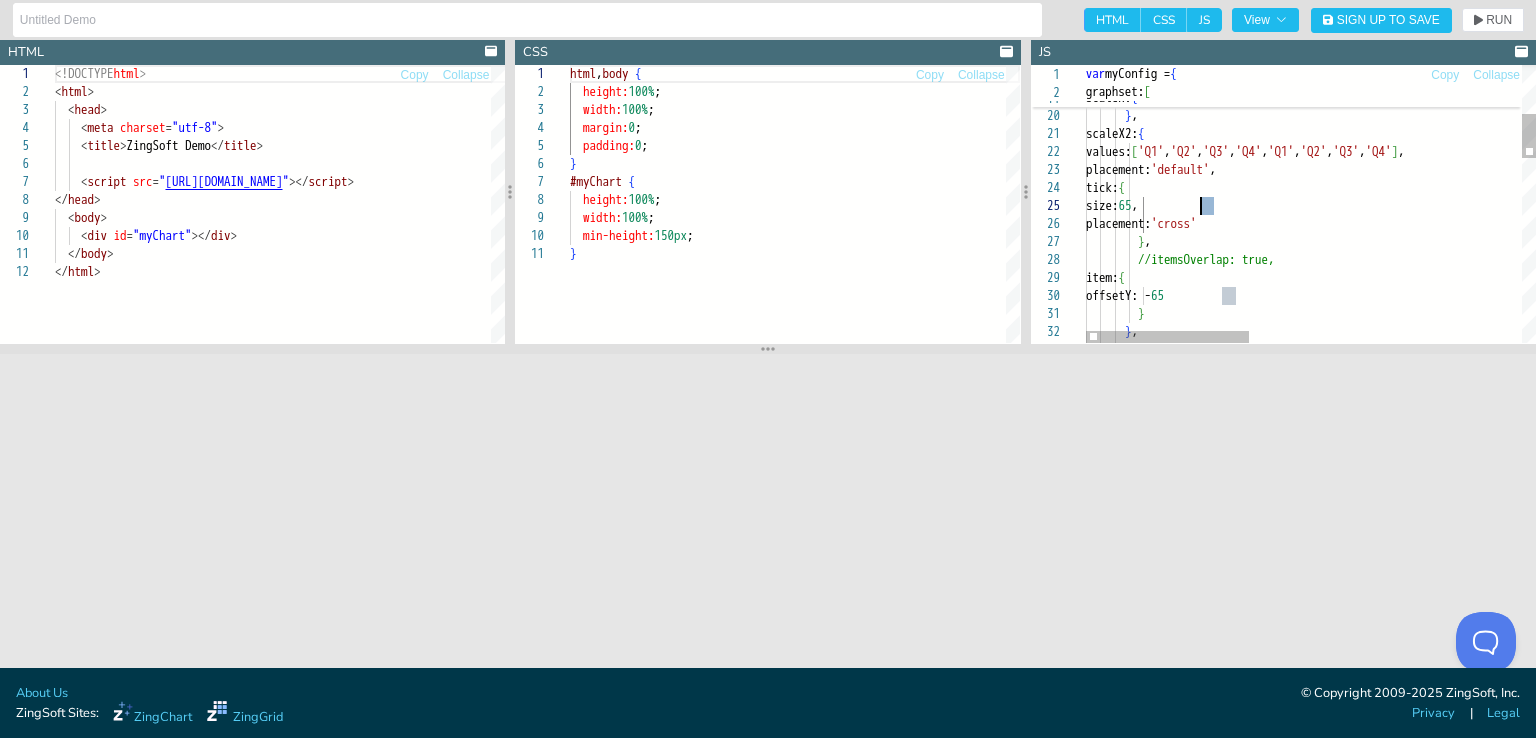 drag, startPoint x: 1212, startPoint y: 209, endPoint x: 1201, endPoint y: 207, distance: 11.18034 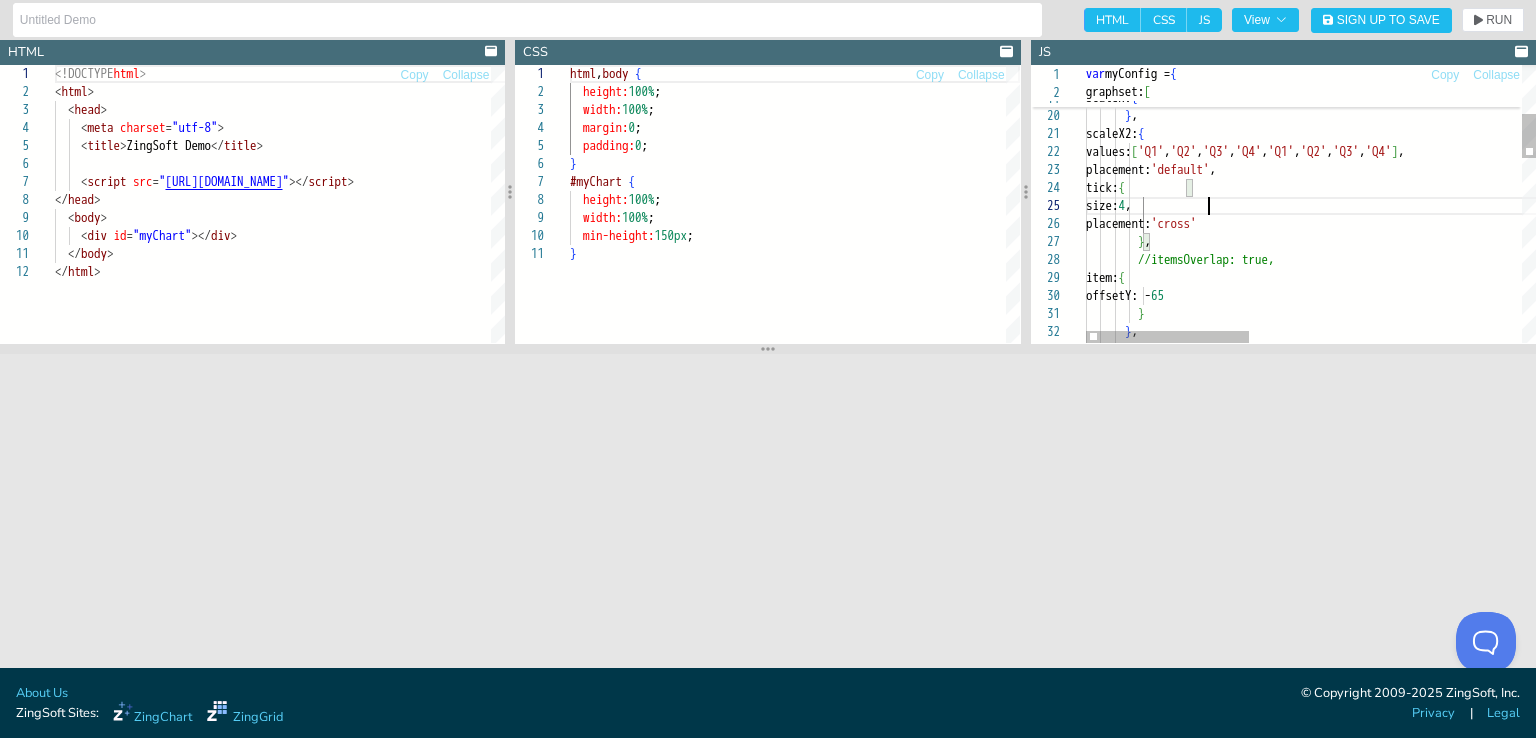 scroll, scrollTop: 72, scrollLeft: 127, axis: both 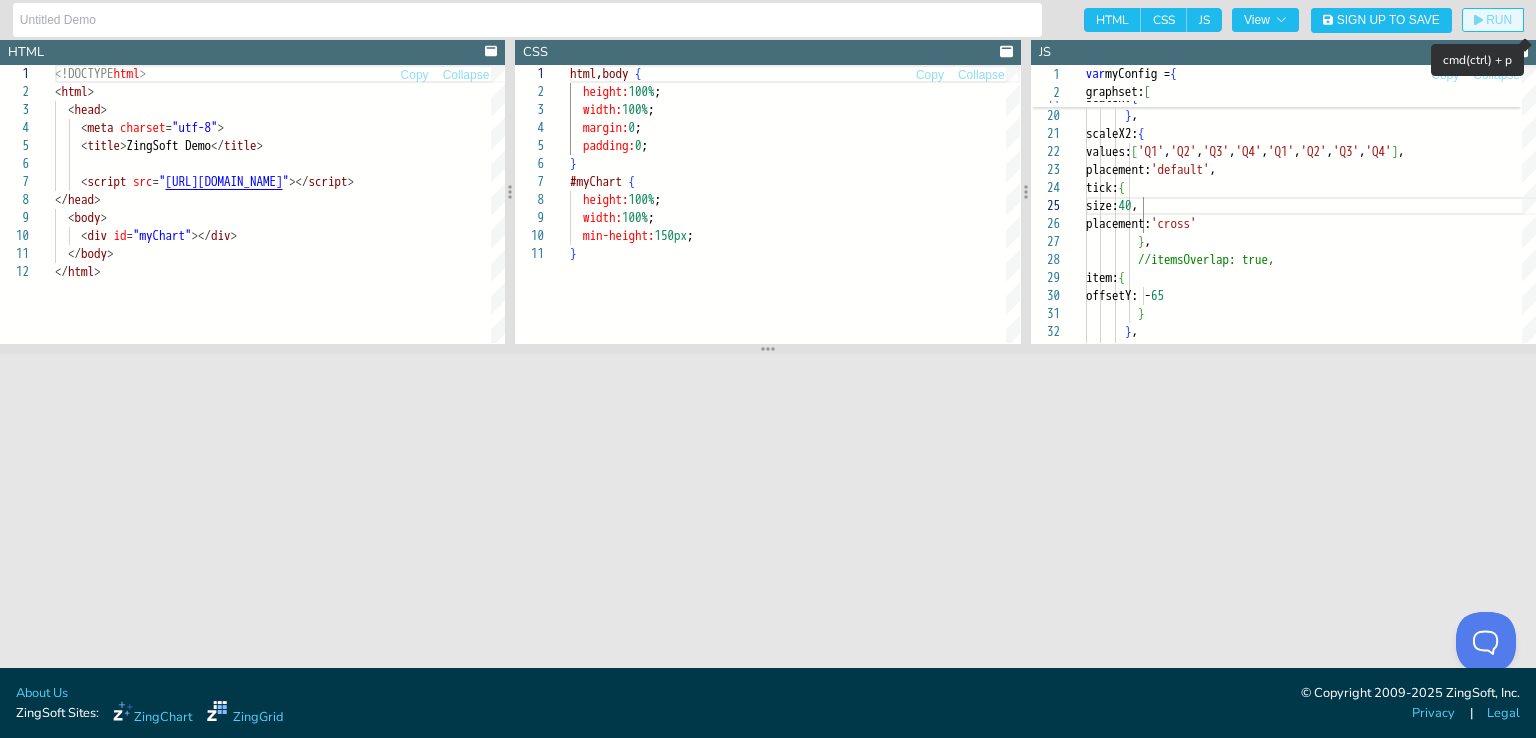 click on "RUN" 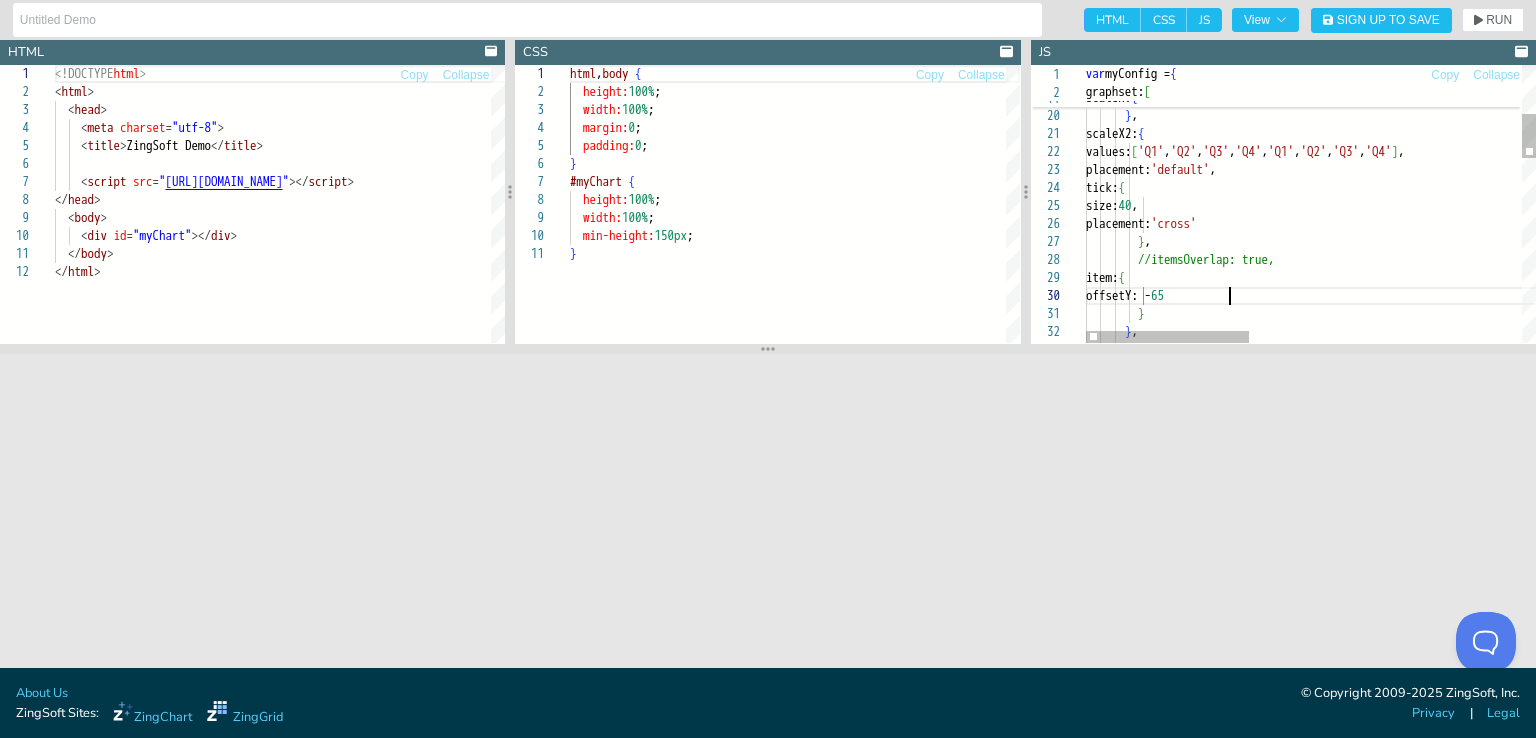 scroll, scrollTop: 72, scrollLeft: 128, axis: both 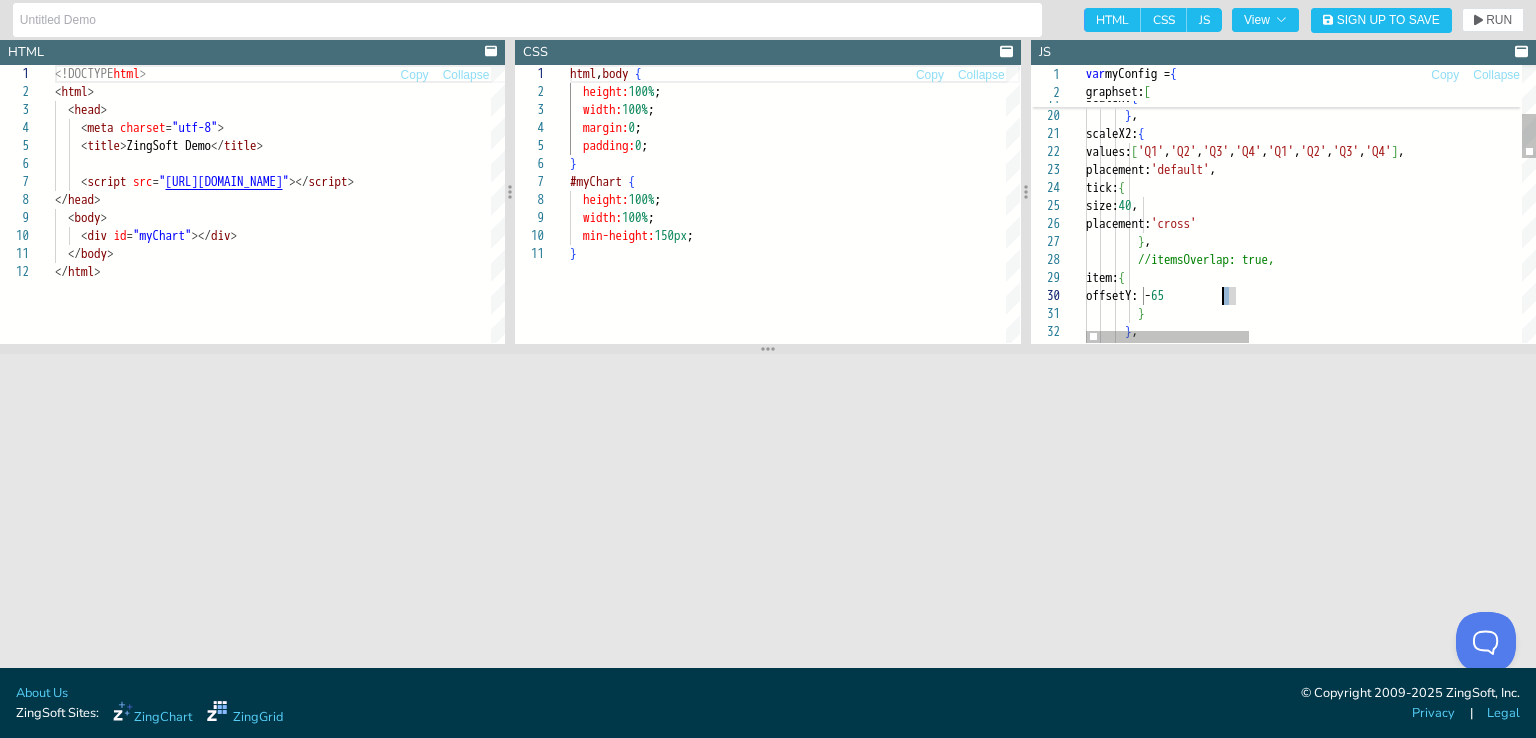 click on "tick:  {           size:  40 ,           placement:  'cross'          } ,          //itemsOverlap: true,         item:  {          offsetY: - 65          }        } ,       scaleX3:  {         placement:  'default' ,         values:  [ 'Q1' , 'Q2' , 'Q3' , 'Q4' , 'Q1' , 'Q2' , 'Q3' , 'Q4' ] ,       scaleX2:  {          }        } ,           size:  10         tick:  {" at bounding box center (1686, 624) 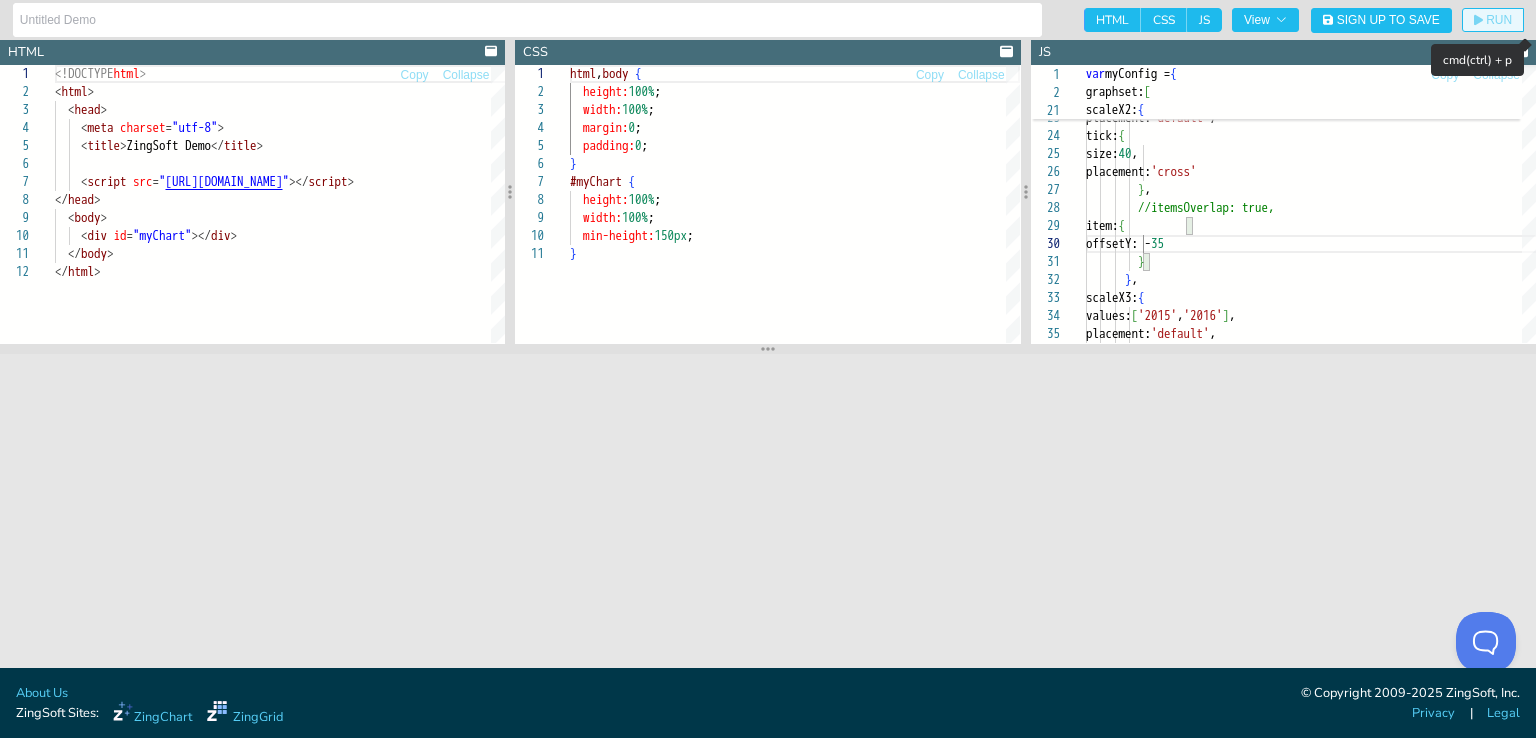 click on "RUN" 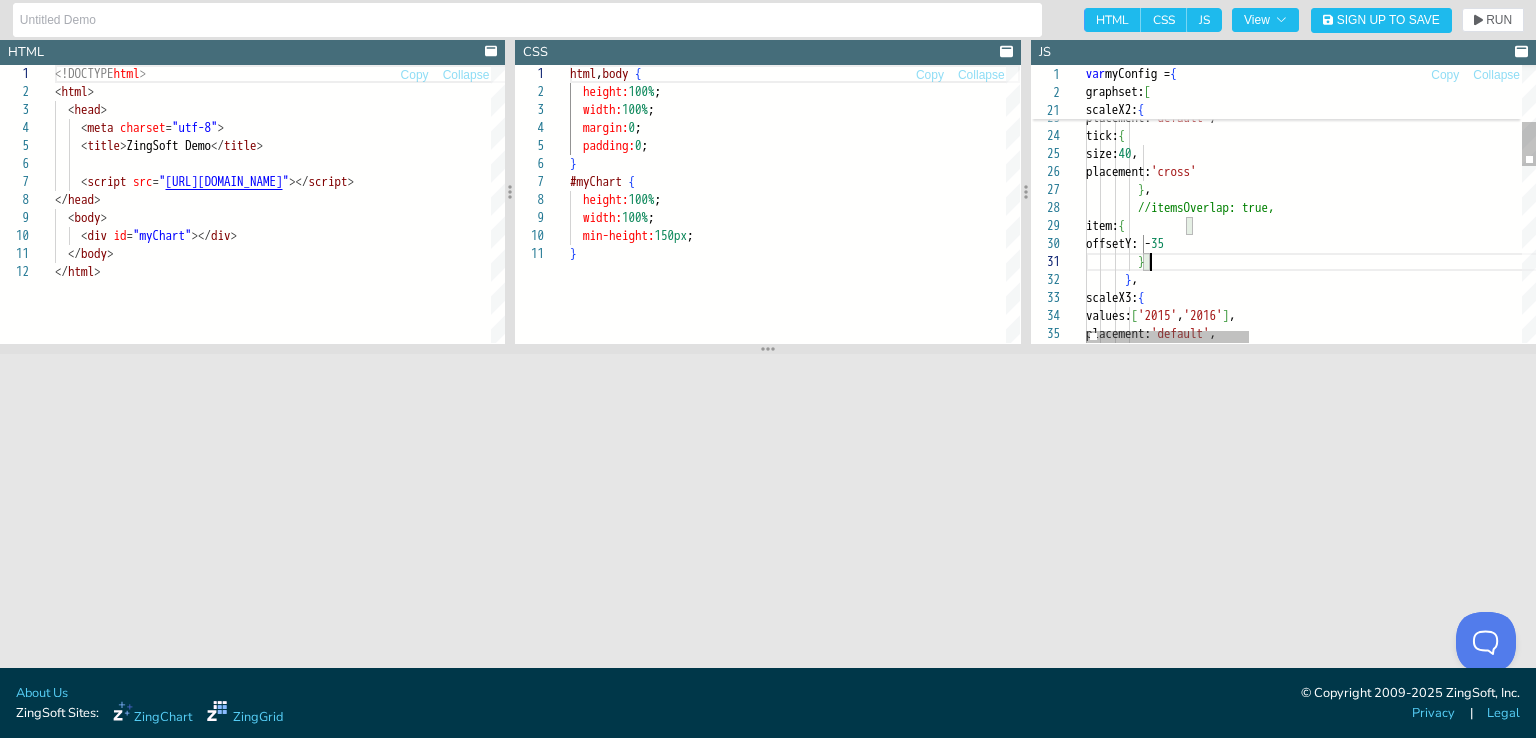 click on "tick:  {           size:  40 ,           placement:  'cross'          } ,          //itemsOverlap: true,         item:  {          offsetY: - 35          }        } ,       scaleX3:  {         placement:  'default' ,         values:  [ 'Q1' , 'Q2' , 'Q3' , 'Q4' , 'Q1' , 'Q2' , 'Q3' , 'Q4' ] ,       scaleX2:  {        } ,         values:  [ '2015' , '2016' ] ,         placement:  'default' ," at bounding box center (1686, 572) 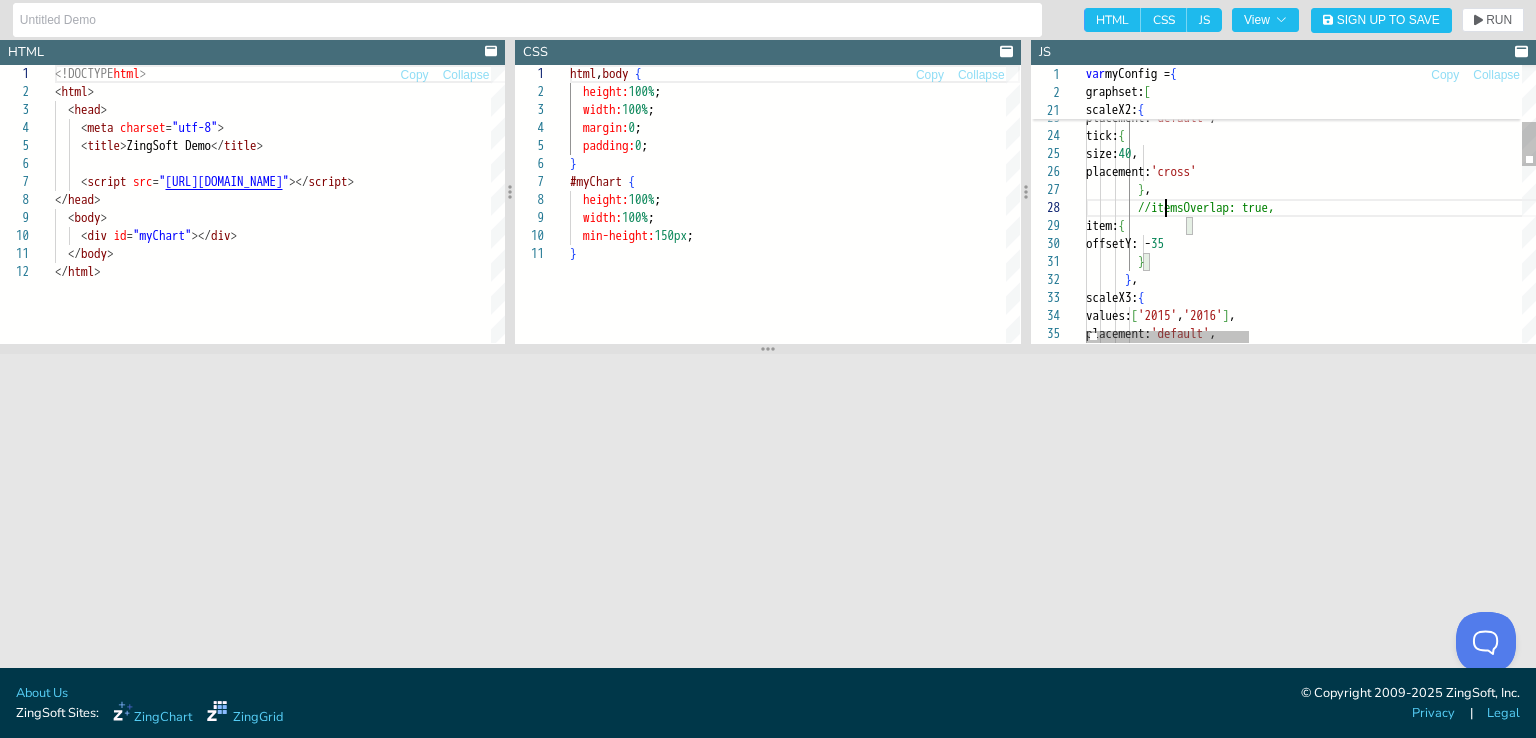 click on "tick:  {           size:  40 ,           placement:  'cross'          } ,          //itemsOverlap: true,         item:  {          offsetY: - 35          }        } ,       scaleX3:  {         placement:  'default' ,         values:  [ 'Q1' , 'Q2' , 'Q3' , 'Q4' , 'Q1' , 'Q2' , 'Q3' , 'Q4' ] ,       scaleX2:  {        } ,         values:  [ '2015' , '2016' ] ,         placement:  'default' ," at bounding box center (1686, 572) 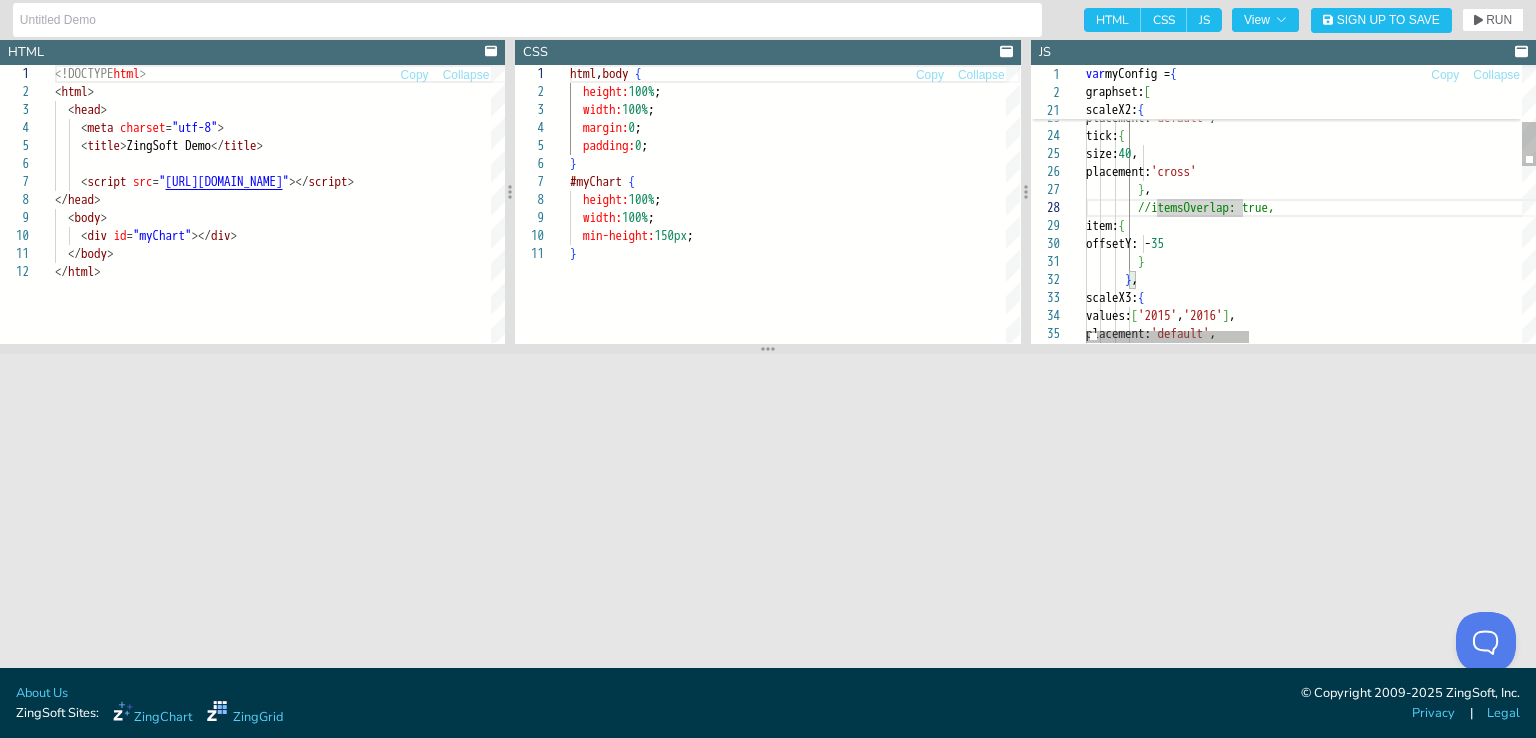 click on "tick:  {           size:  40 ,           placement:  'cross'          } ,          //itemsOverlap: true,         item:  {          offsetY: - 35          }        } ,       scaleX3:  {         placement:  'default' ,         values:  [ 'Q1' , 'Q2' , 'Q3' , 'Q4' , 'Q1' , 'Q2' , 'Q3' , 'Q4' ] ,       scaleX2:  {        } ,         values:  [ '2015' , '2016' ] ,         placement:  'default' ," at bounding box center [1686, 572] 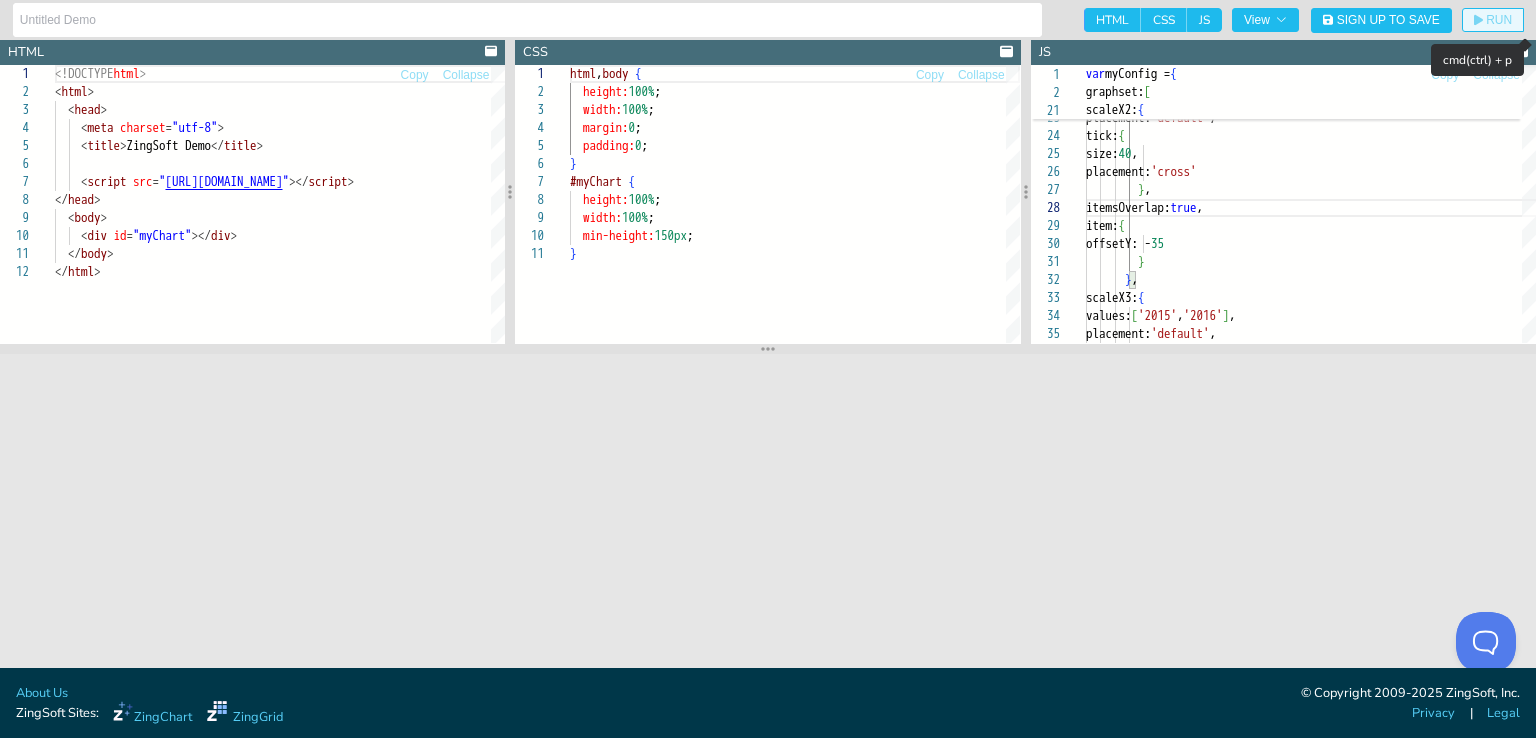 click 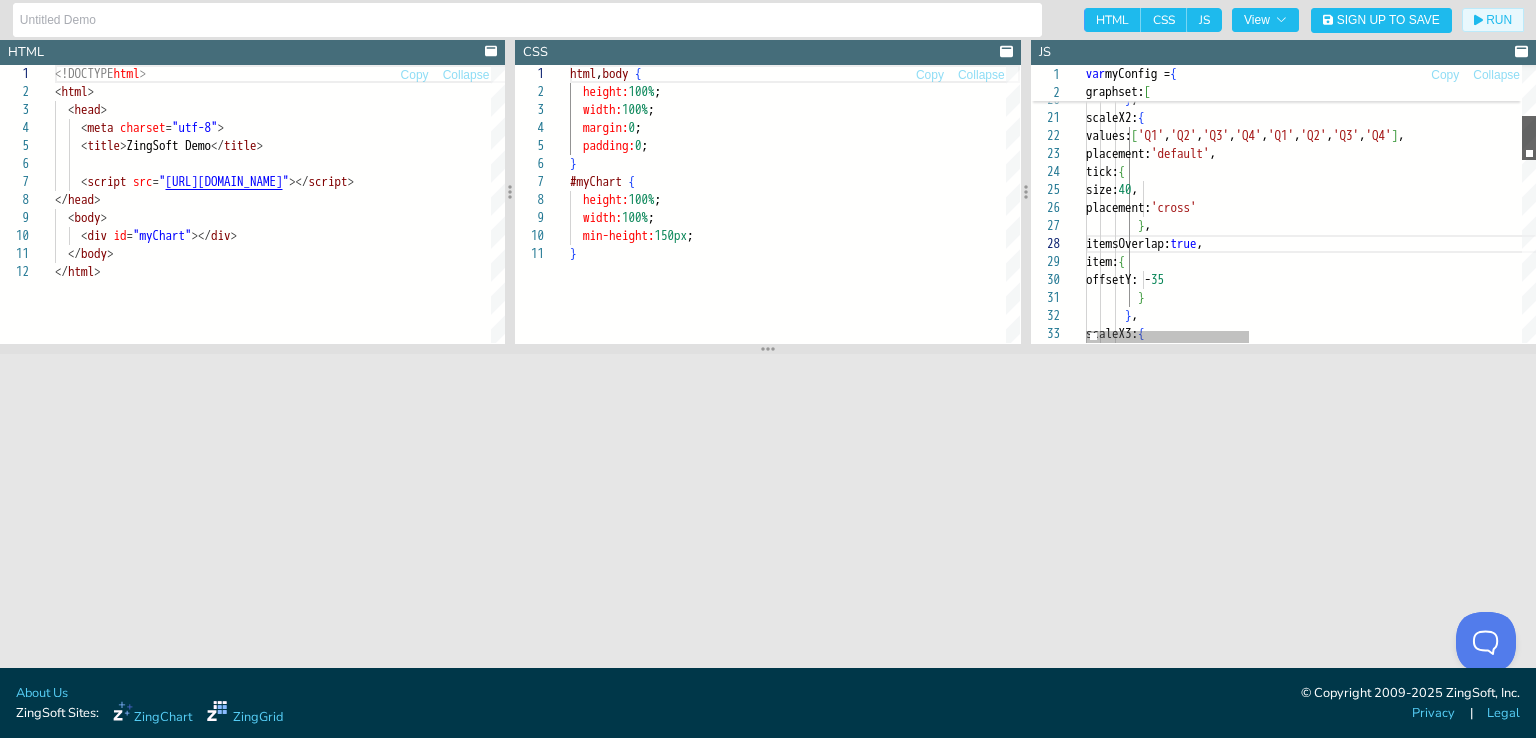 click at bounding box center (1529, 138) 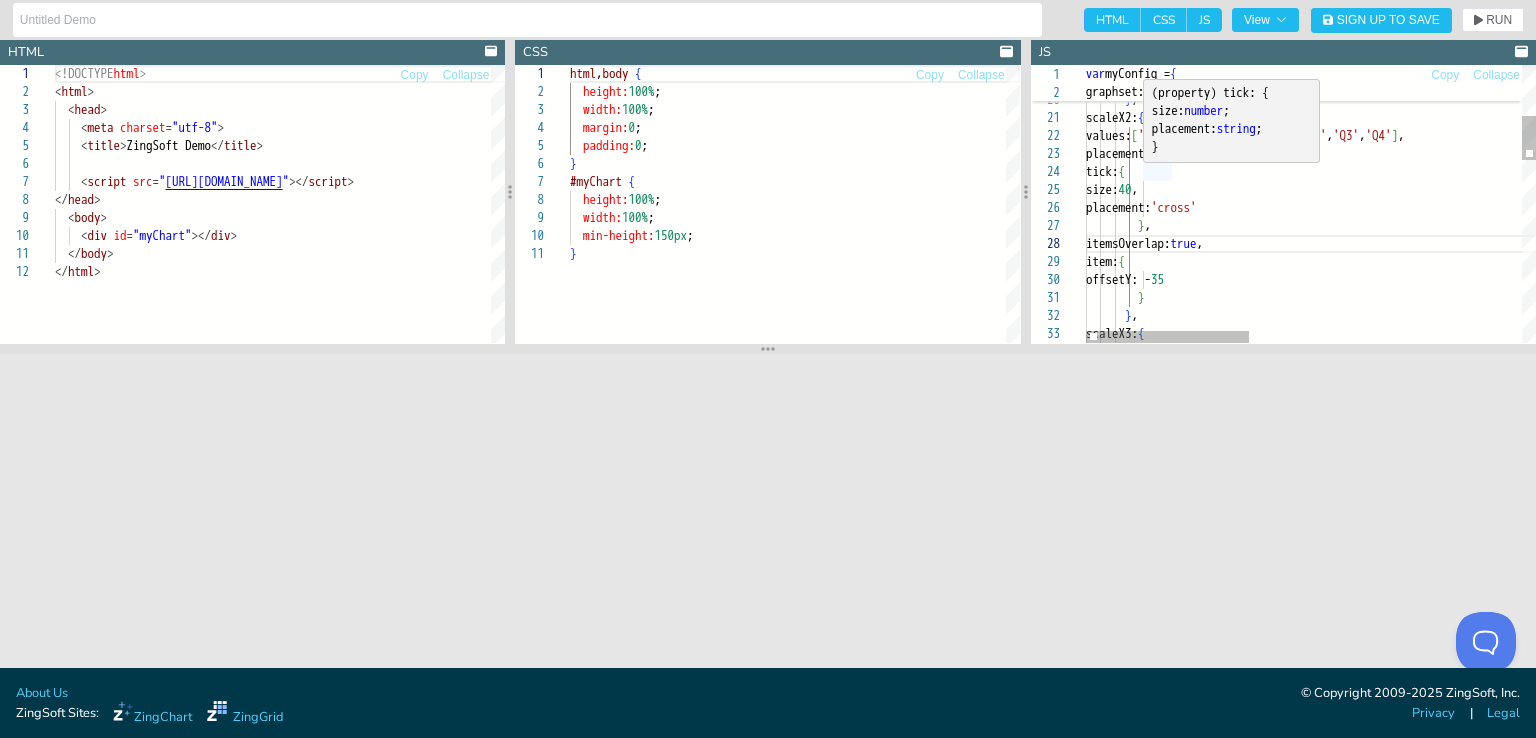 scroll, scrollTop: 162, scrollLeft: 56, axis: both 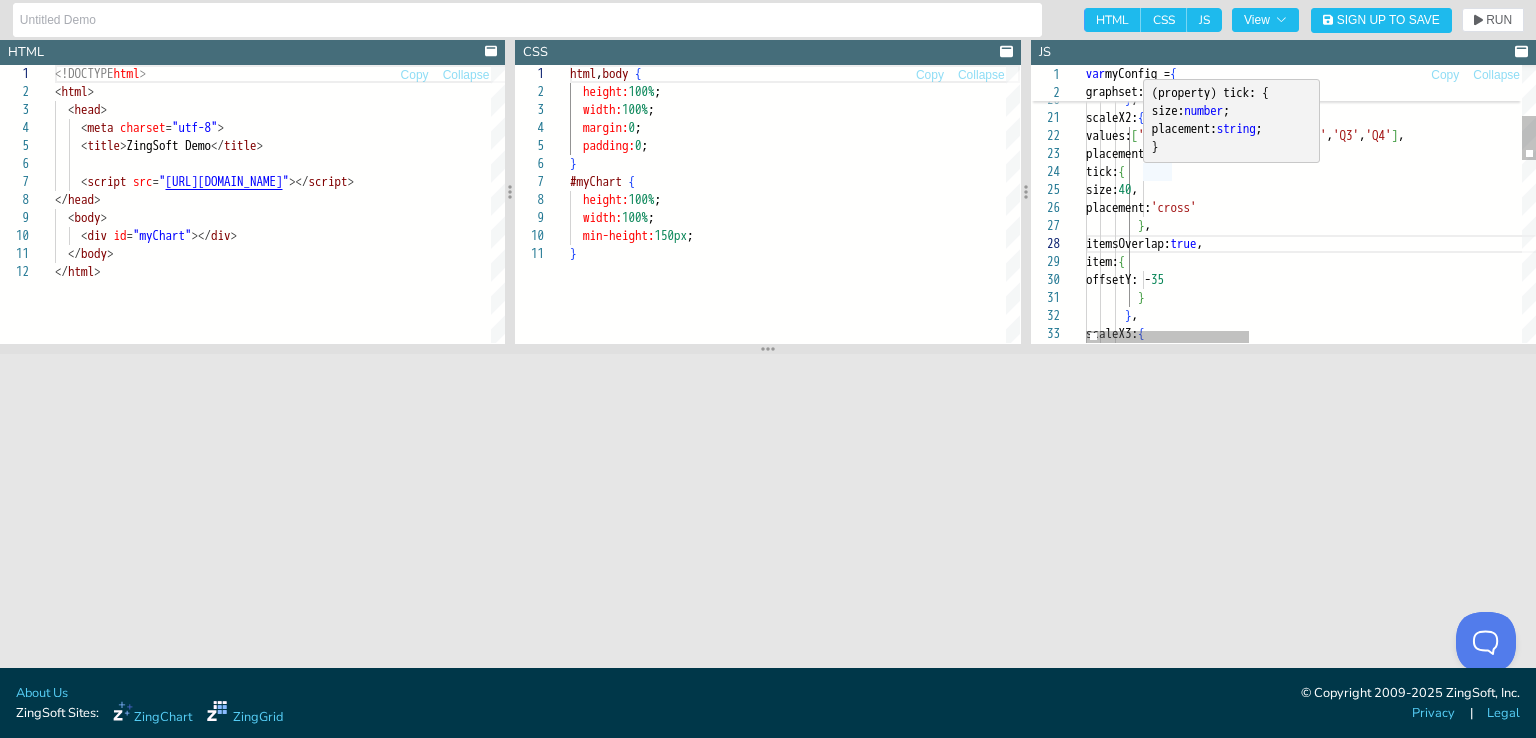 click on "tick:  {           size:  40 ,           placement:  'cross'          } ,         itemsOverlap:  true ,         item:  {          offsetY: - 35          }        } ,       scaleX3:  {         placement:  'default' ,         values:  [ 'Q1' , 'Q2' , 'Q3' , 'Q4' , 'Q1' , 'Q2' , 'Q3' , 'Q4' ] ,       scaleX2:  {        } ,          }           size:  10" at bounding box center (1686, 608) 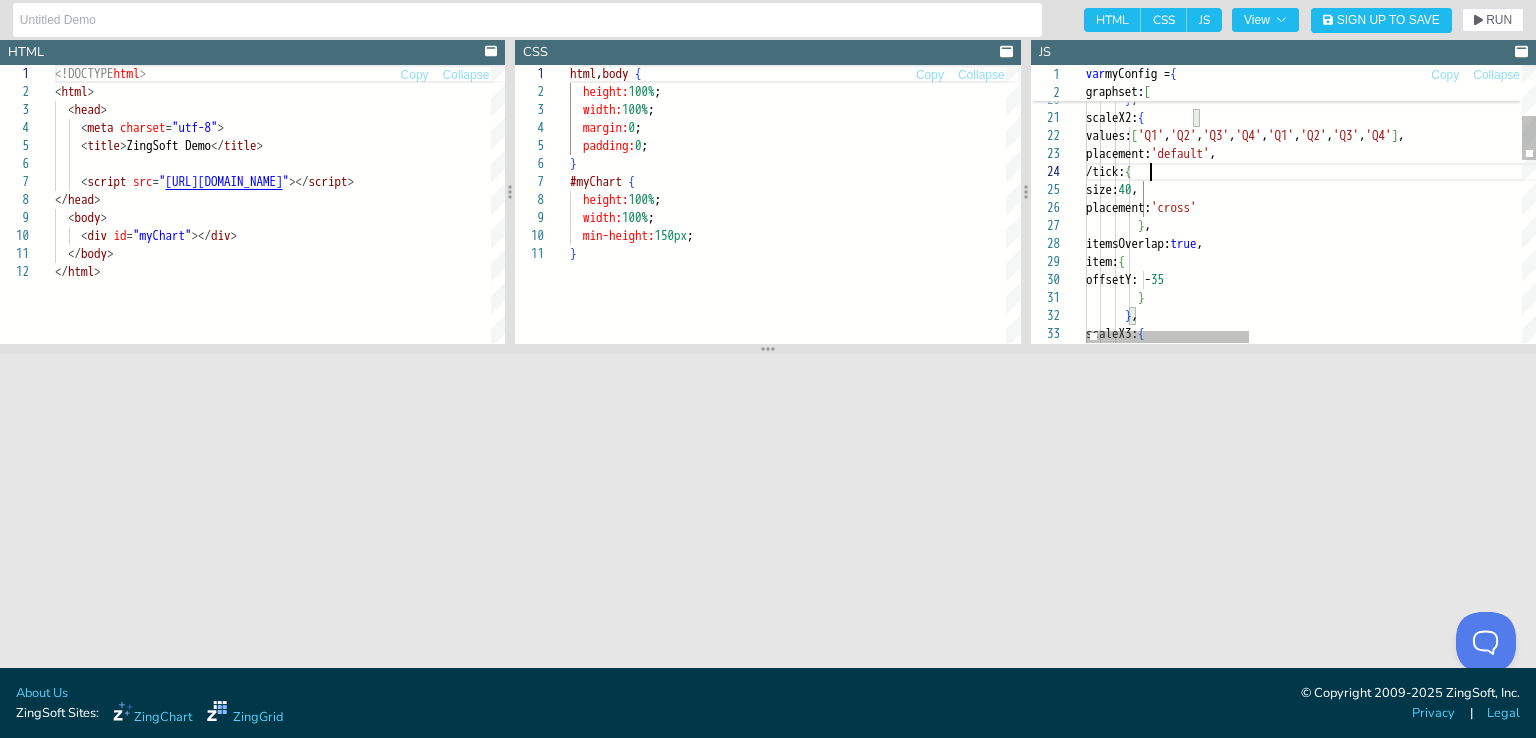 scroll, scrollTop: 69, scrollLeft: 71, axis: both 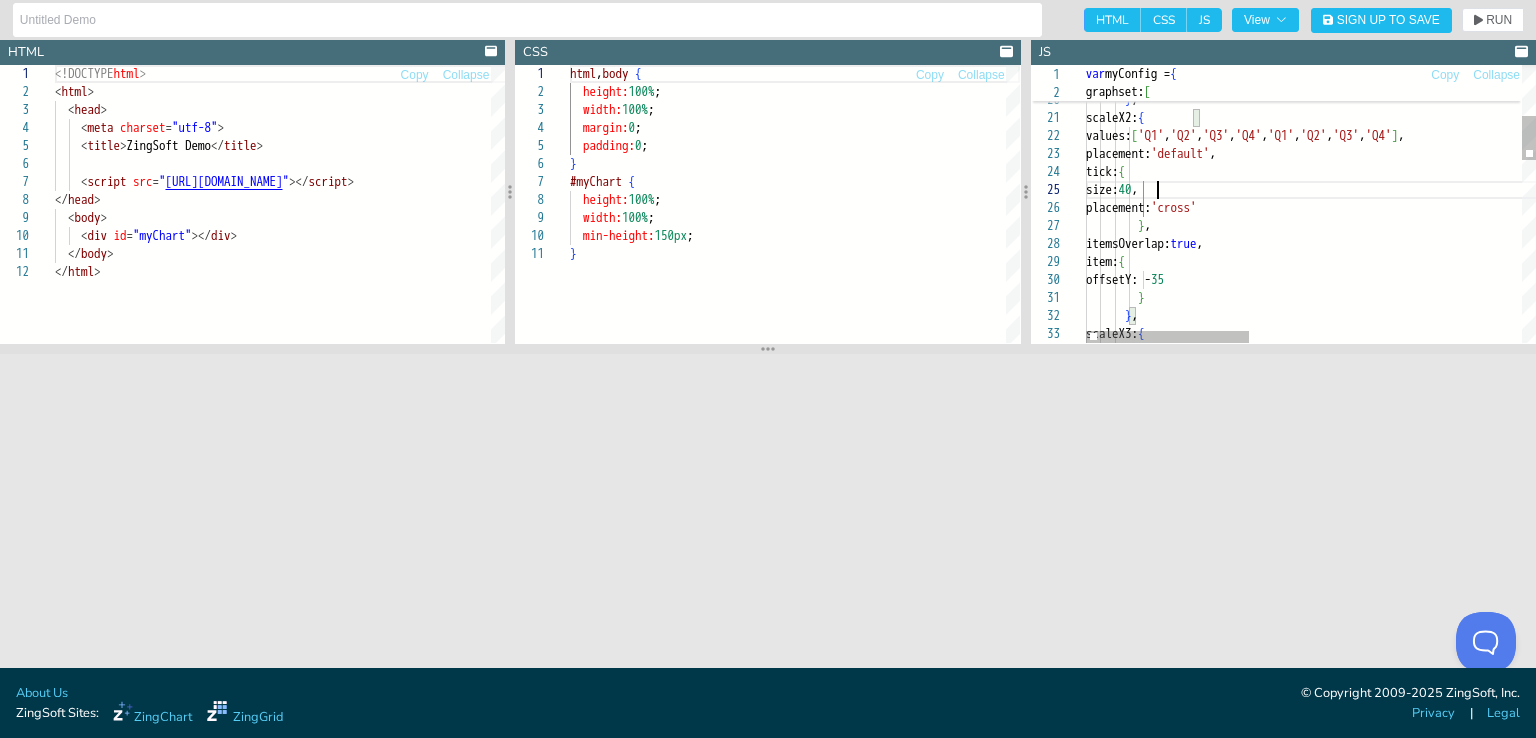 click on "tick:  {           size:  40 ,           placement:  'cross'          } ,         itemsOverlap:  true ,         item:  {          offsetY: - 35          }        } ,       scaleX3:  {         placement:  'default' ,         values:  [ 'Q1' , 'Q2' , 'Q3' , 'Q4' , 'Q1' , 'Q2' , 'Q3' , 'Q4' ] ,       scaleX2:  {        } ,          }           size:  10" at bounding box center [1686, 608] 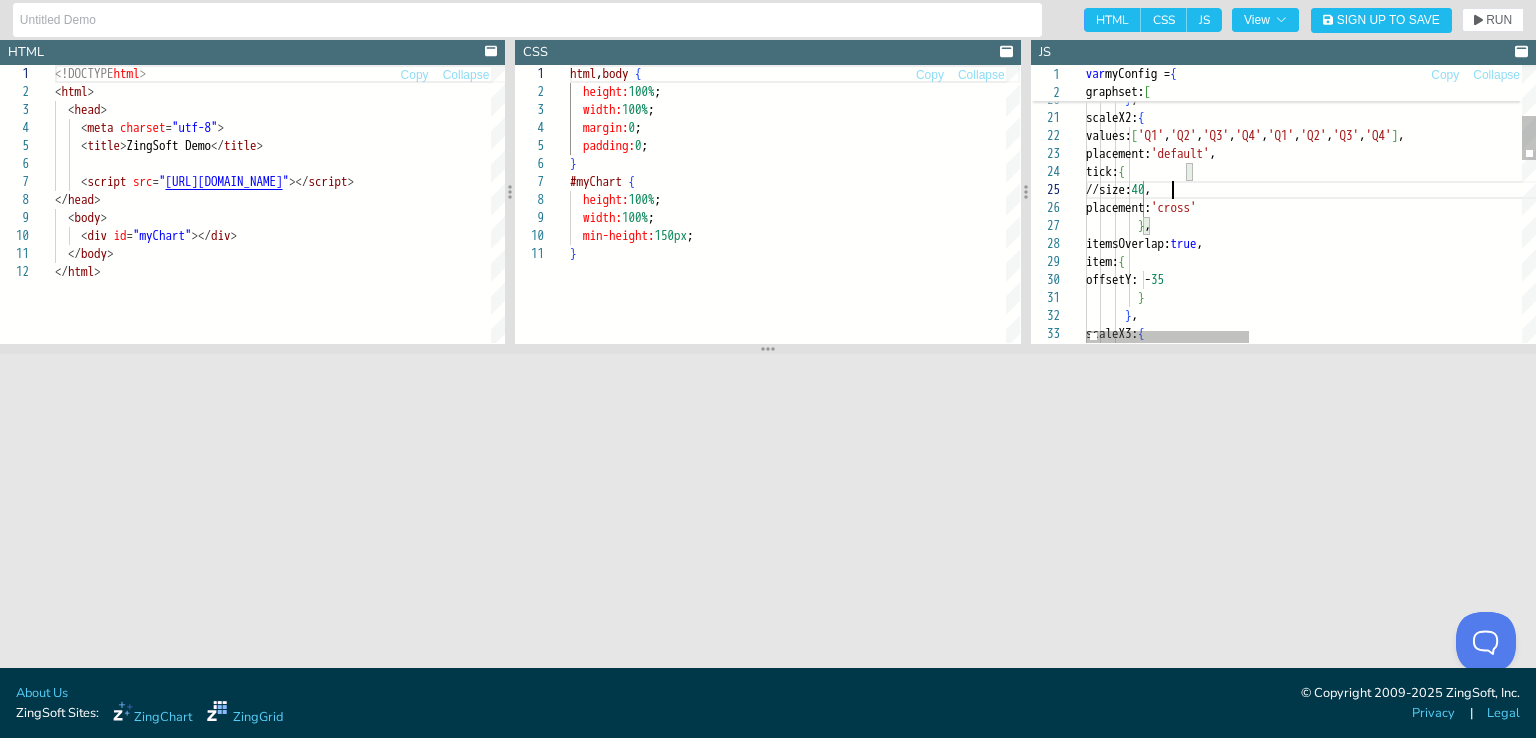 scroll, scrollTop: 72, scrollLeft: 84, axis: both 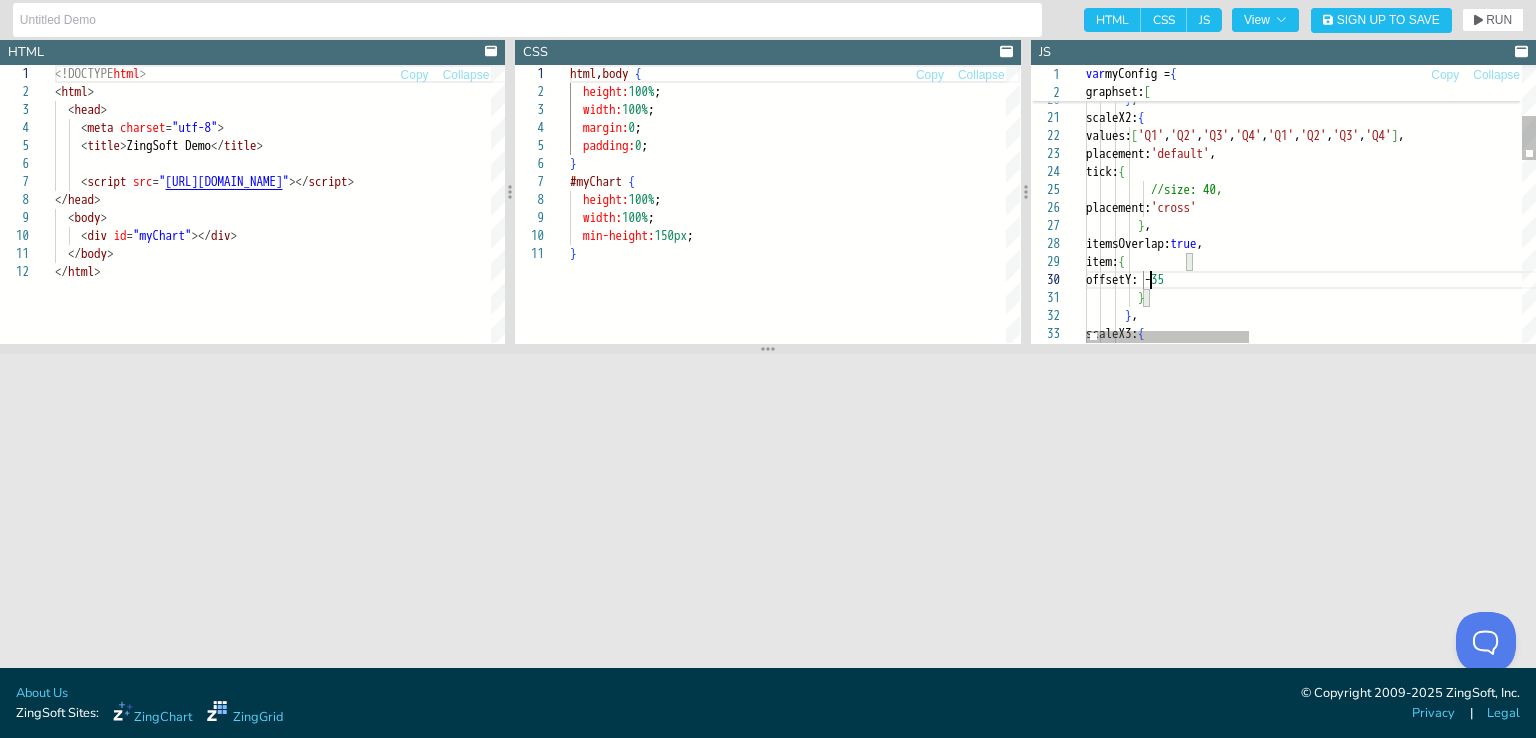 click on "tick:  {            //size: 40,           placement:  'cross'          } ,         itemsOverlap:  true ,         item:  {          offsetY: - 35          }        } ,       scaleX3:  {         placement:  'default' ,         values:  [ 'Q1' , 'Q2' , 'Q3' , 'Q4' , 'Q1' , 'Q2' , 'Q3' , 'Q4' ] ,       scaleX2:  {        } ,          }           size:  10" at bounding box center (1686, 608) 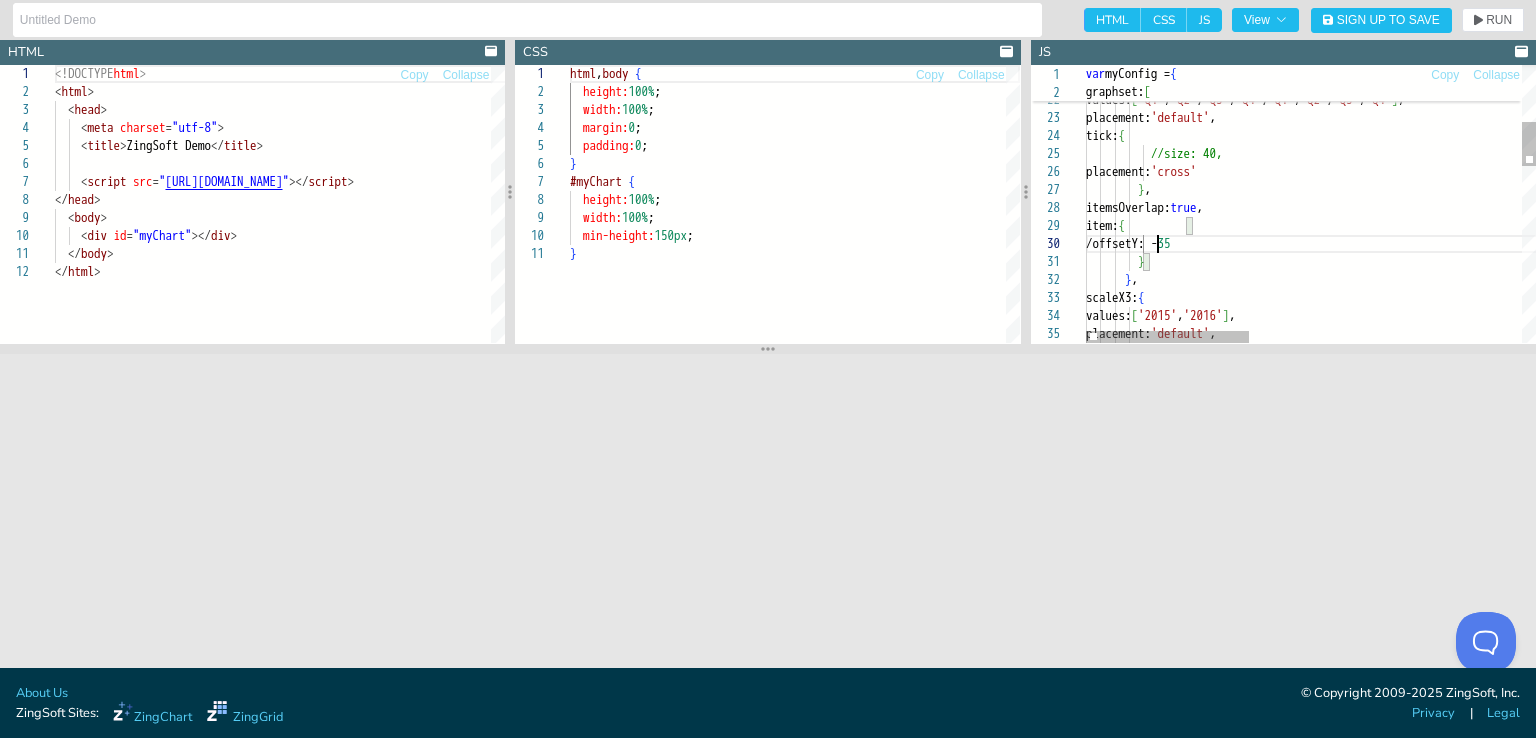 scroll, scrollTop: 162, scrollLeft: 77, axis: both 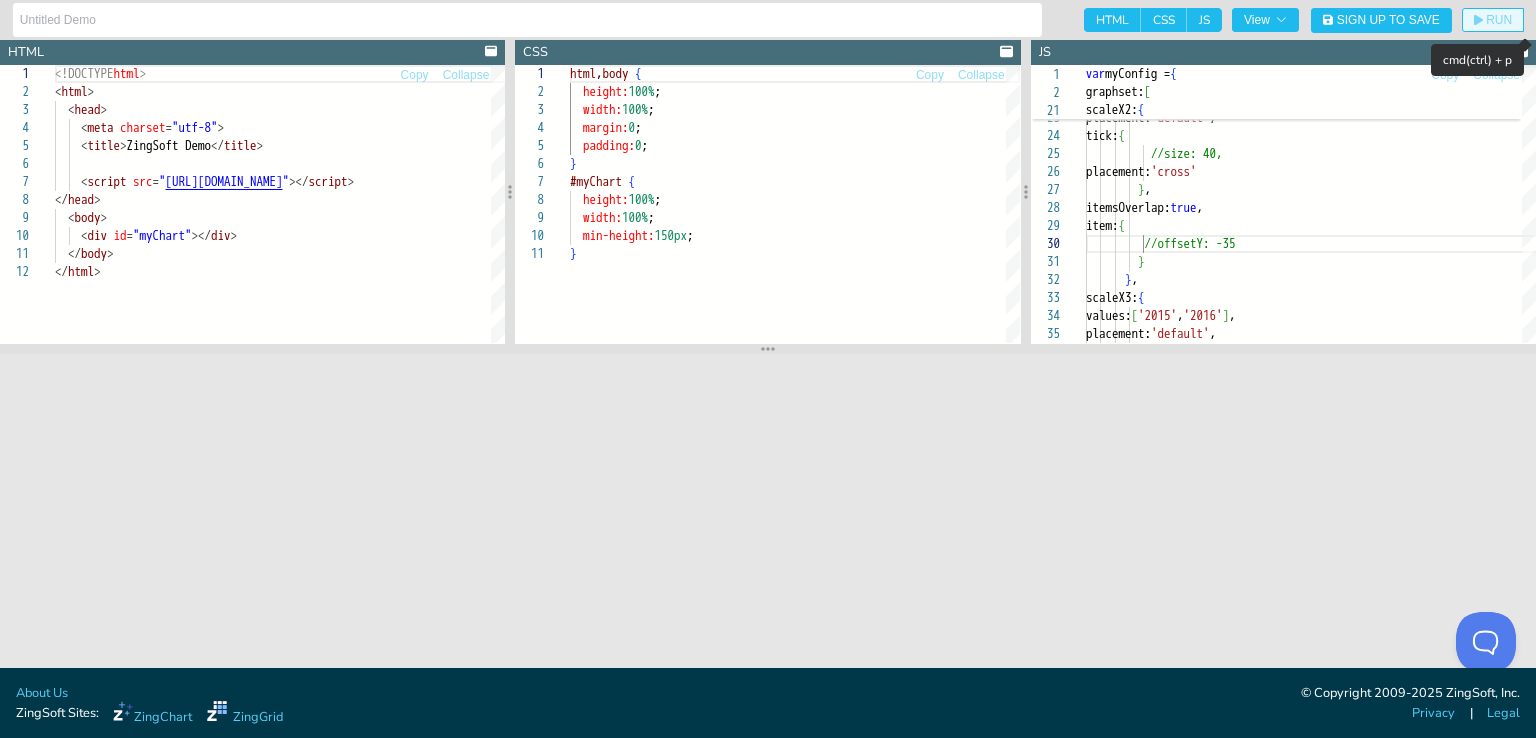click on "RUN" 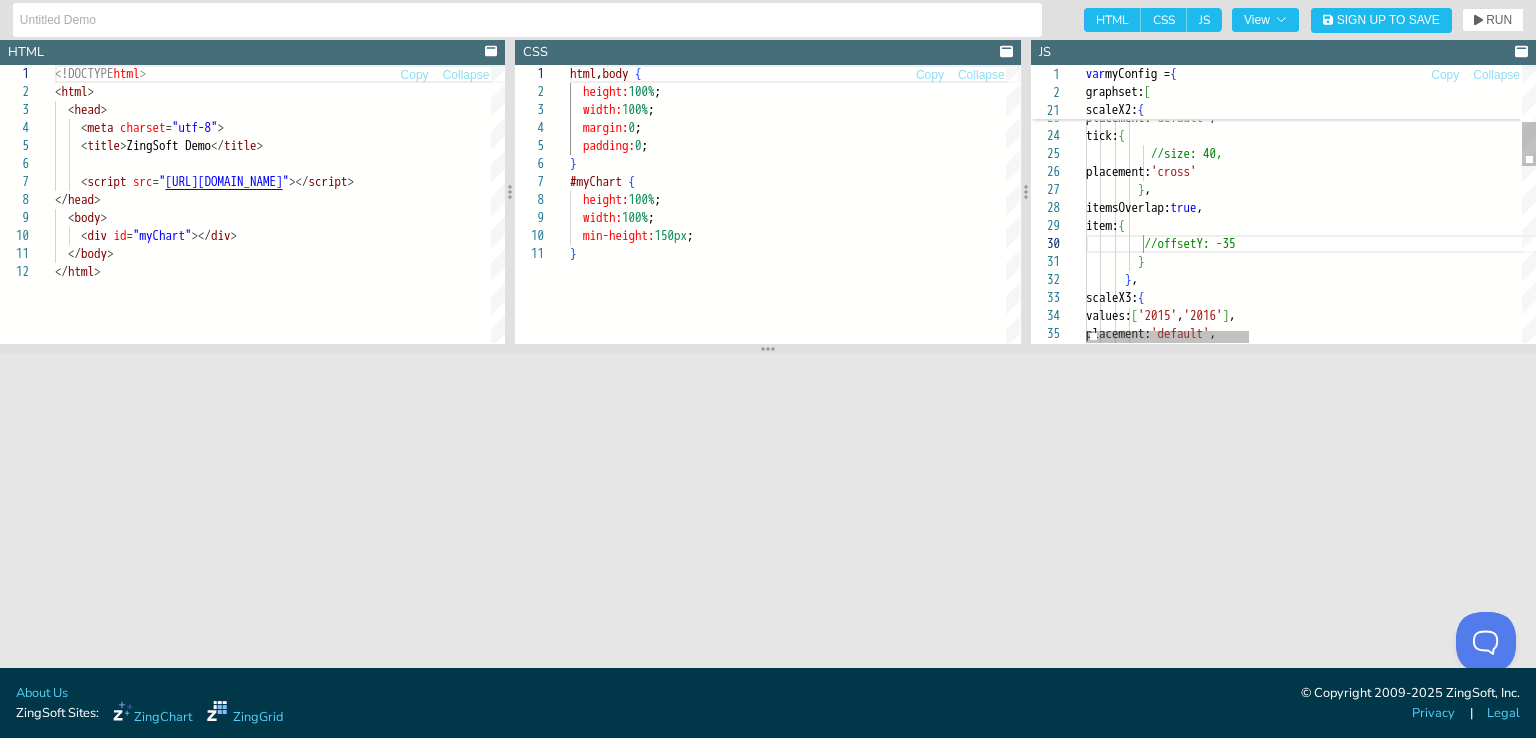 click on "tick:  {            //size: 40,           placement:  'cross'          } ,         itemsOverlap:  true ,         item:  {           //offsetY: -35          }        } ,       scaleX3:  {         placement:  'default' ,         values:  [ 'Q1' , 'Q2' , 'Q3' , 'Q4' , 'Q1' , 'Q2' , 'Q3' , 'Q4' ] ,       scaleX2:  {        } ,         values:  [ '2015' , '2016' ] ,         placement:  'default' ," at bounding box center (1686, 572) 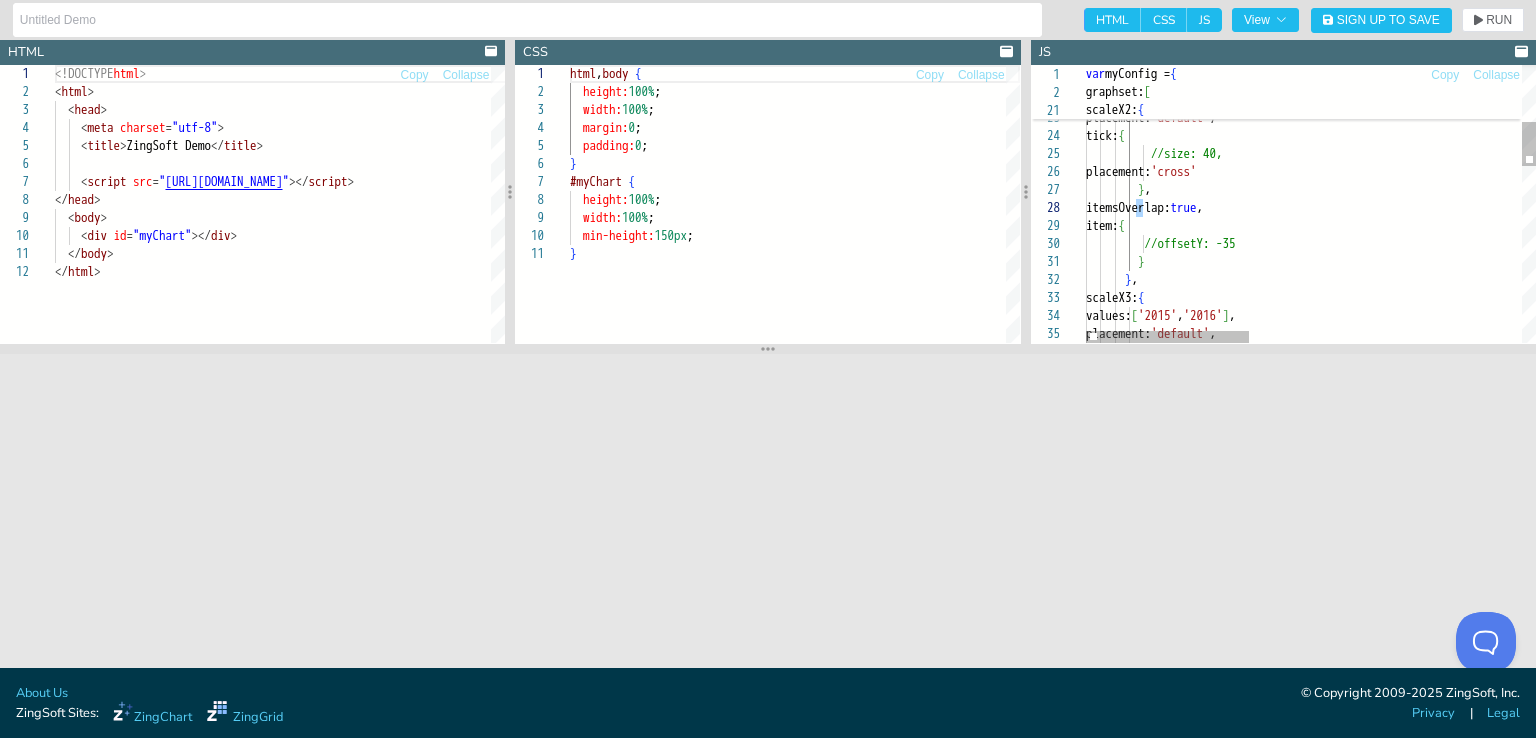 click on "tick:  {            //size: 40,           placement:  'cross'          } ,         itemsOverlap:  true ,         item:  {           //offsetY: -35          }        } ,       scaleX3:  {         placement:  'default' ,         values:  [ 'Q1' , 'Q2' , 'Q3' , 'Q4' , 'Q1' , 'Q2' , 'Q3' , 'Q4' ] ,       scaleX2:  {        } ,         values:  [ '2015' , '2016' ] ,         placement:  'default' ," at bounding box center (1686, 572) 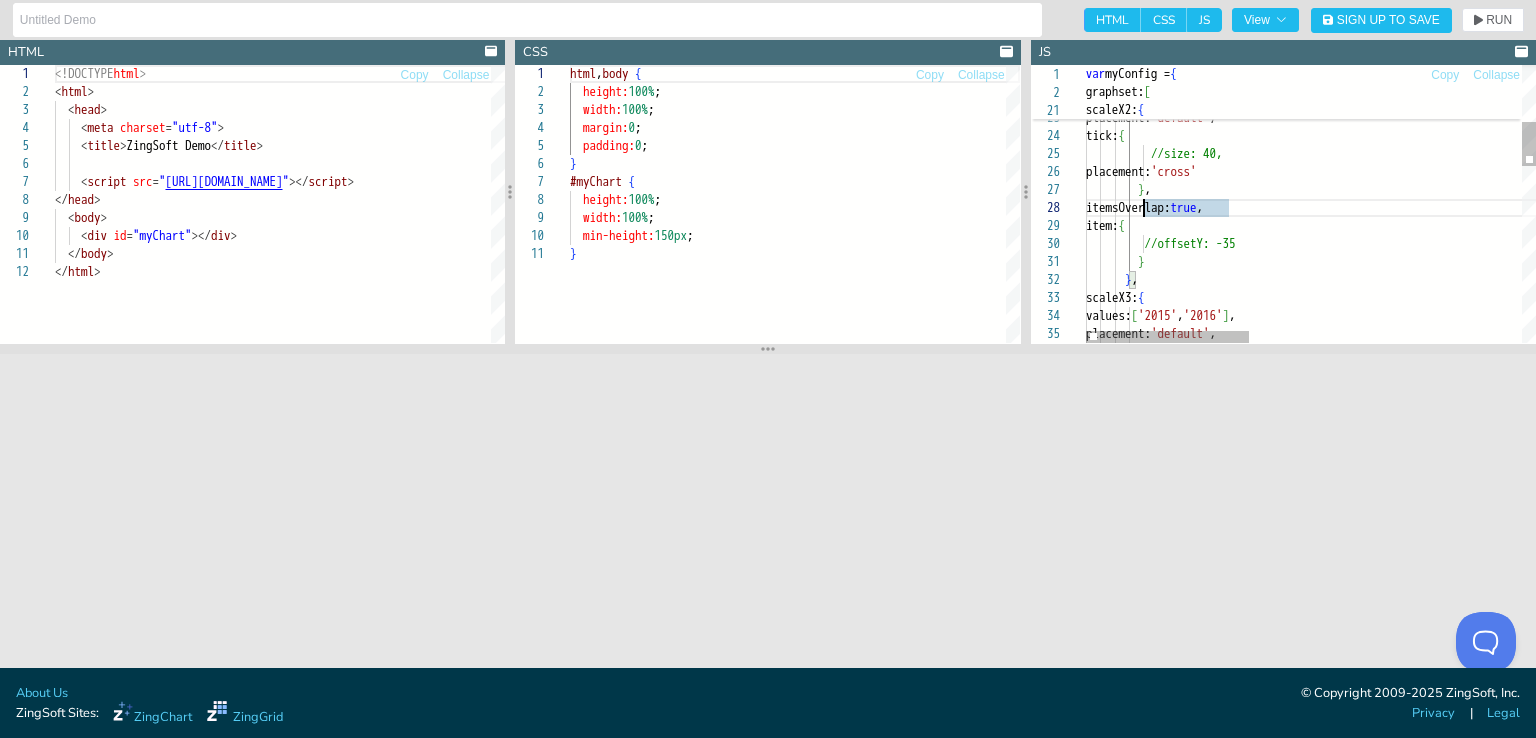 scroll, scrollTop: 141, scrollLeft: 71, axis: both 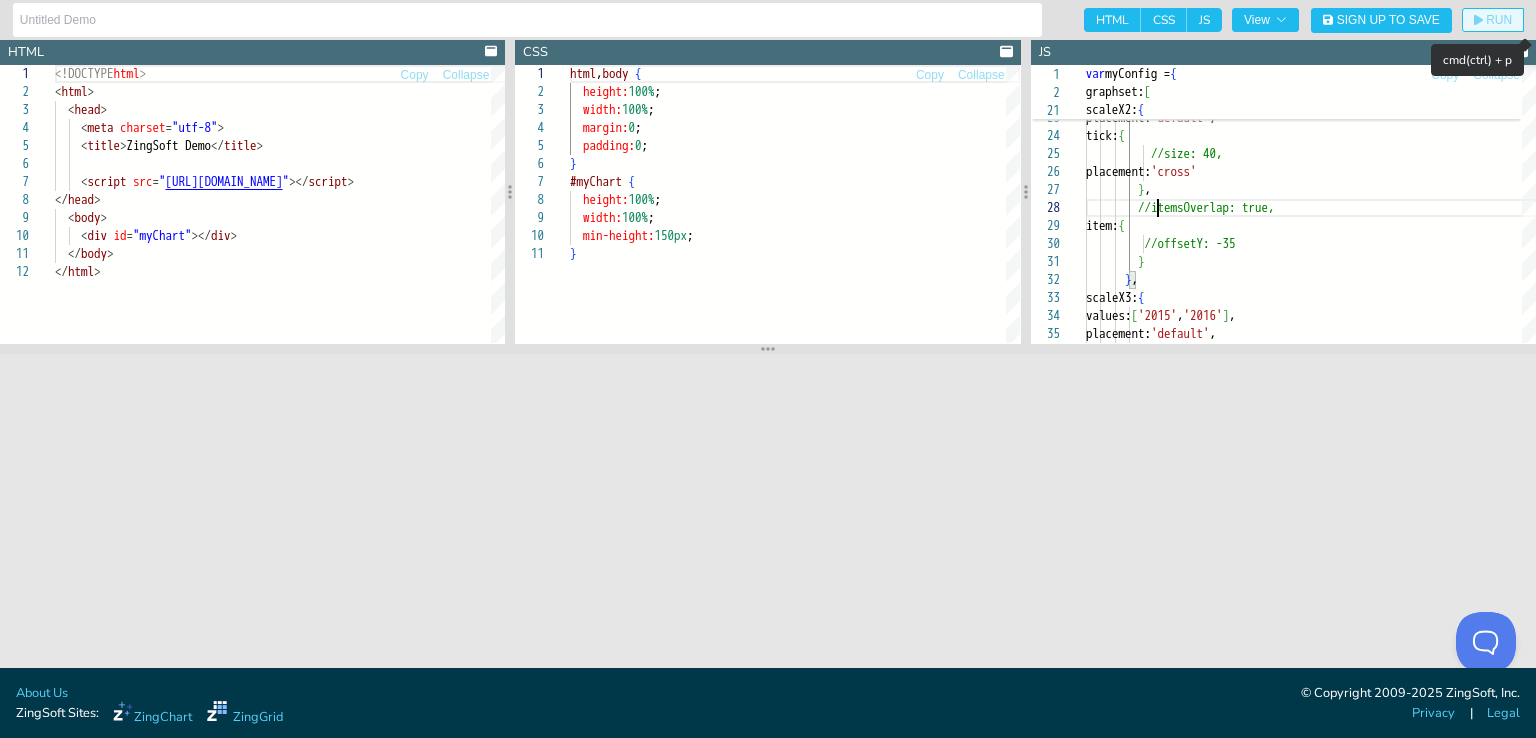 click on "RUN" 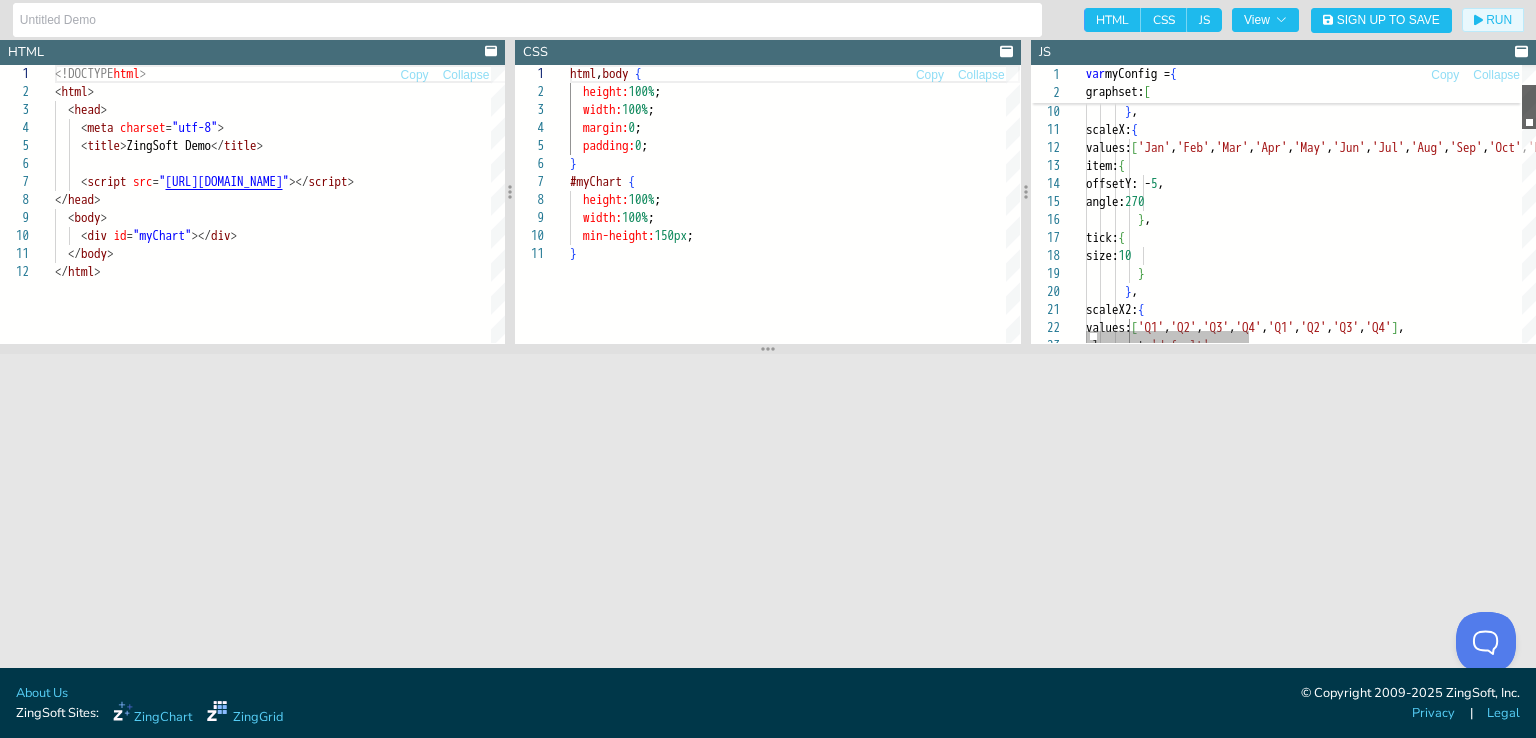 click at bounding box center (1529, 107) 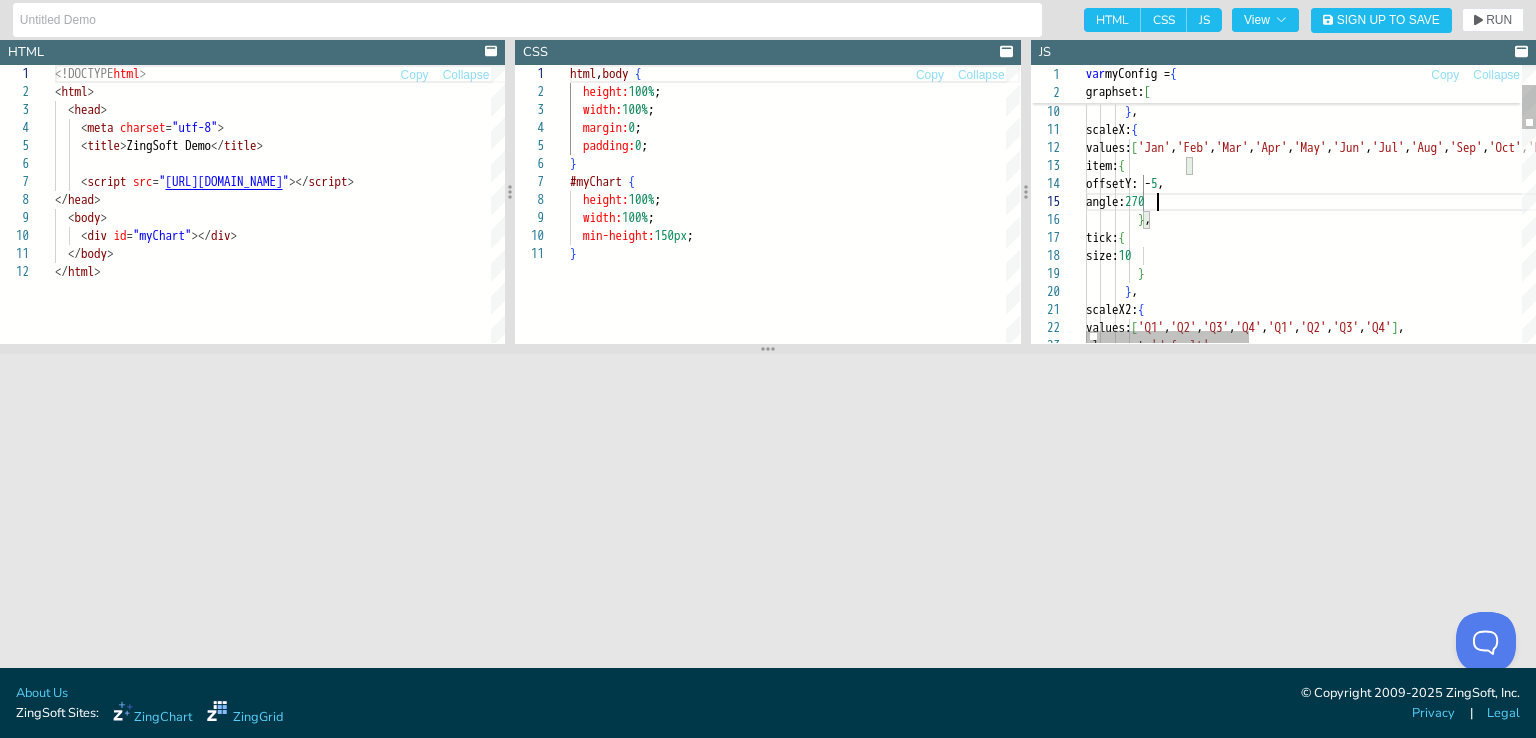 click on "} ,           size:  10          }         tick:  {          } ,           angle:  270           offsetY: - 5 ,         item:  {         values:  [ 'Jan' , 'Feb' , 'Mar' , 'Apr' , 'May' , 'Jun' , 'Jul' , 'Aug' , 'Sep' , 'Oct' , 'Nov' , 'Dec' , 'Jan' , 'Feb' , 'Mar' , 'Apr' , 'May' , 'Jun' , 'Jul' , 'Aug' , 'Sep' , 'Oct' , 'Nov' , 'Dec' ] ,        } ,       scaleX:  {         margin:  'dynamic'       plotarea:  {       type:  'vbar' ,       scaleX2:  {         values:  [ 'Q1' , 'Q2' , 'Q3' , 'Q4' , 'Q1' , 'Q2' , 'Q3' , 'Q4' ] ,         placement:  'default' ," at bounding box center (1686, 800) 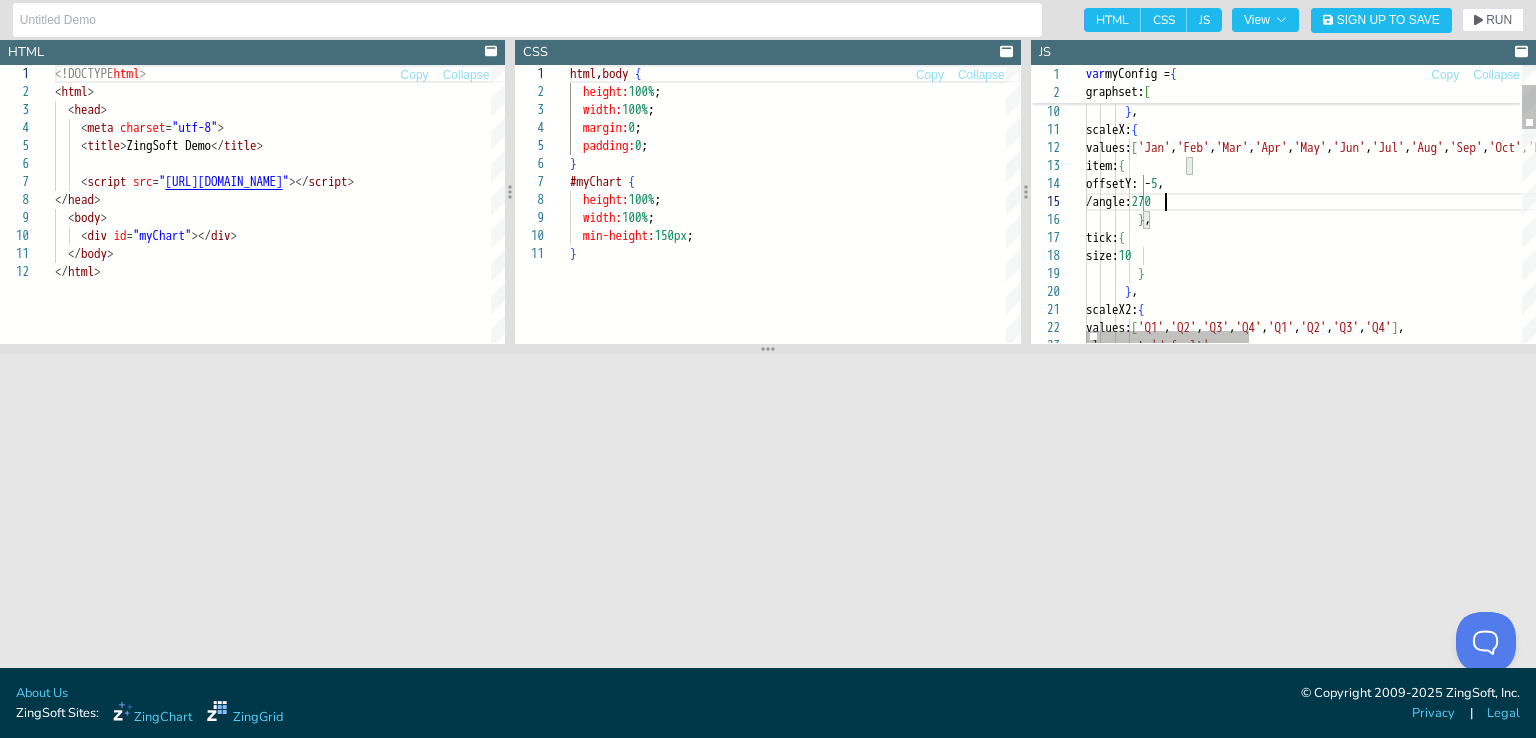 scroll, scrollTop: 88, scrollLeft: 84, axis: both 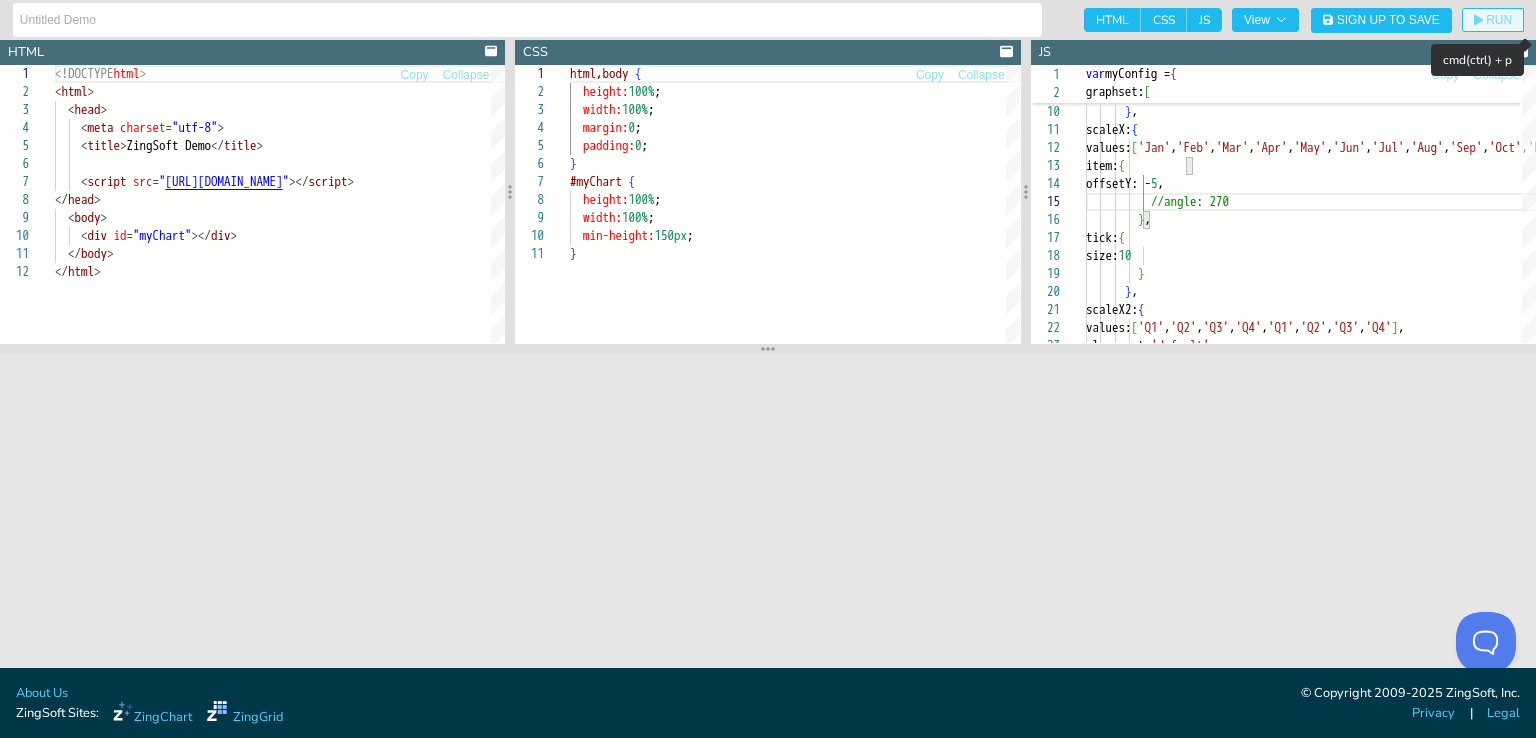 click on "RUN" 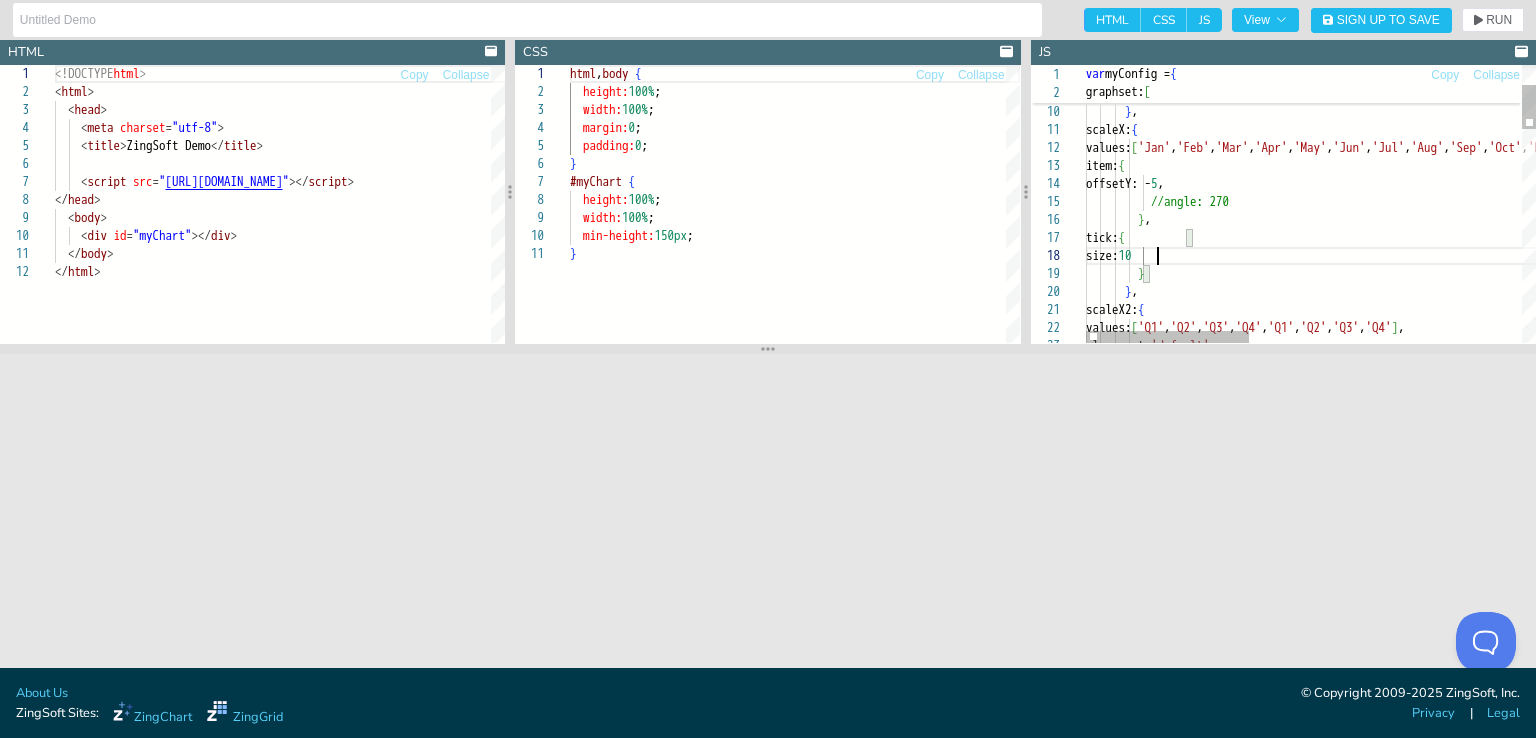 click on "} ,           size:  10          }         tick:  {          } ,            //angle: 270           offsetY: - 5 ,         item:  {         values:  [ 'Jan' , 'Feb' , 'Mar' , 'Apr' , 'May' , 'Jun' , 'Jul' , 'Aug' , 'Sep' , 'Oct' , 'Nov' , 'Dec' , 'Jan' , 'Feb' , 'Mar' , 'Apr' , 'May' , 'Jun' , 'Jul' , 'Aug' , 'Sep' , 'Oct' , 'Nov' , 'Dec' ] ,        } ,       scaleX:  {         margin:  'dynamic'       plotarea:  {       type:  'vbar' ,       scaleX2:  {         values:  [ 'Q1' , 'Q2' , 'Q3' , 'Q4' , 'Q1' , 'Q2' , 'Q3' , 'Q4' ] ,         placement:  'default' ," at bounding box center [1686, 800] 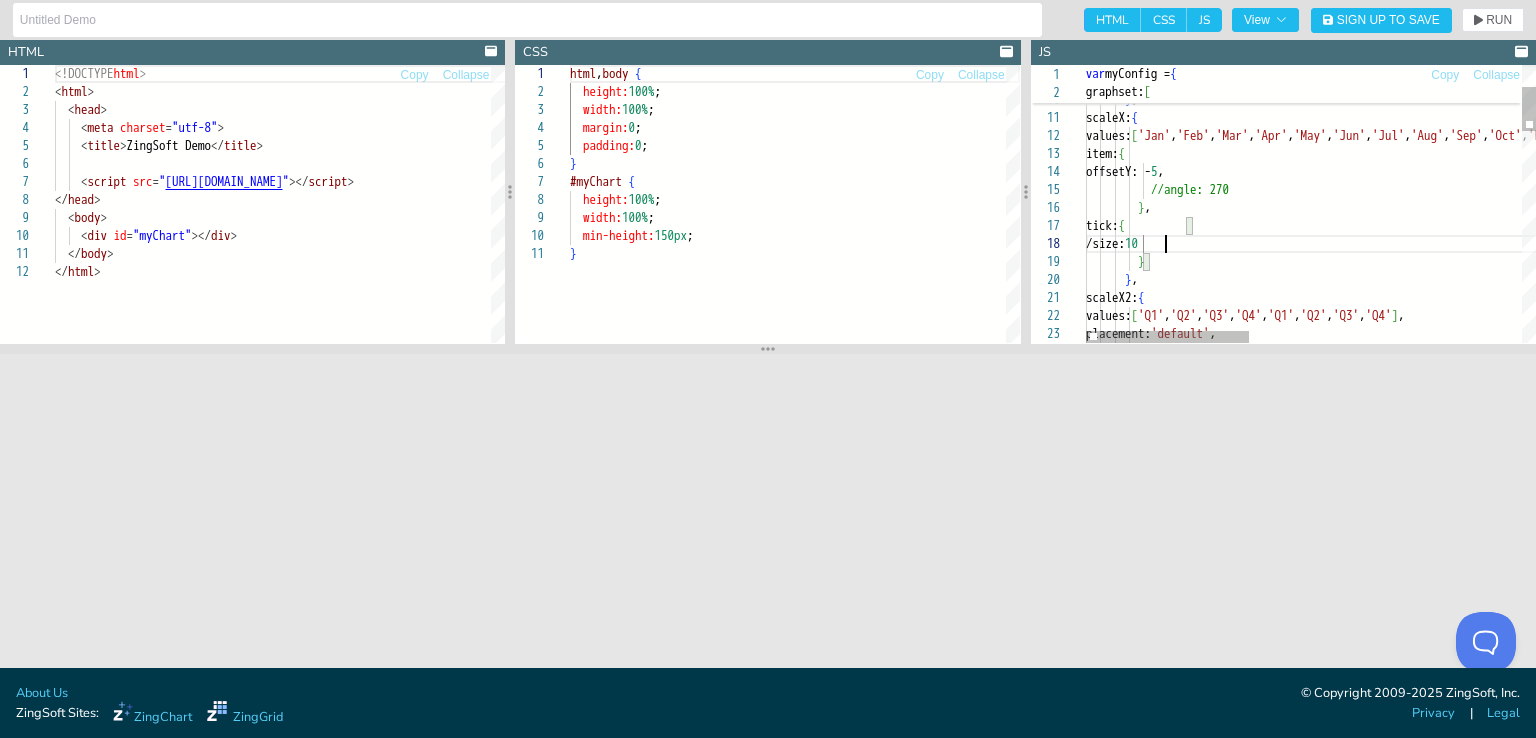 scroll, scrollTop: 126, scrollLeft: 84, axis: both 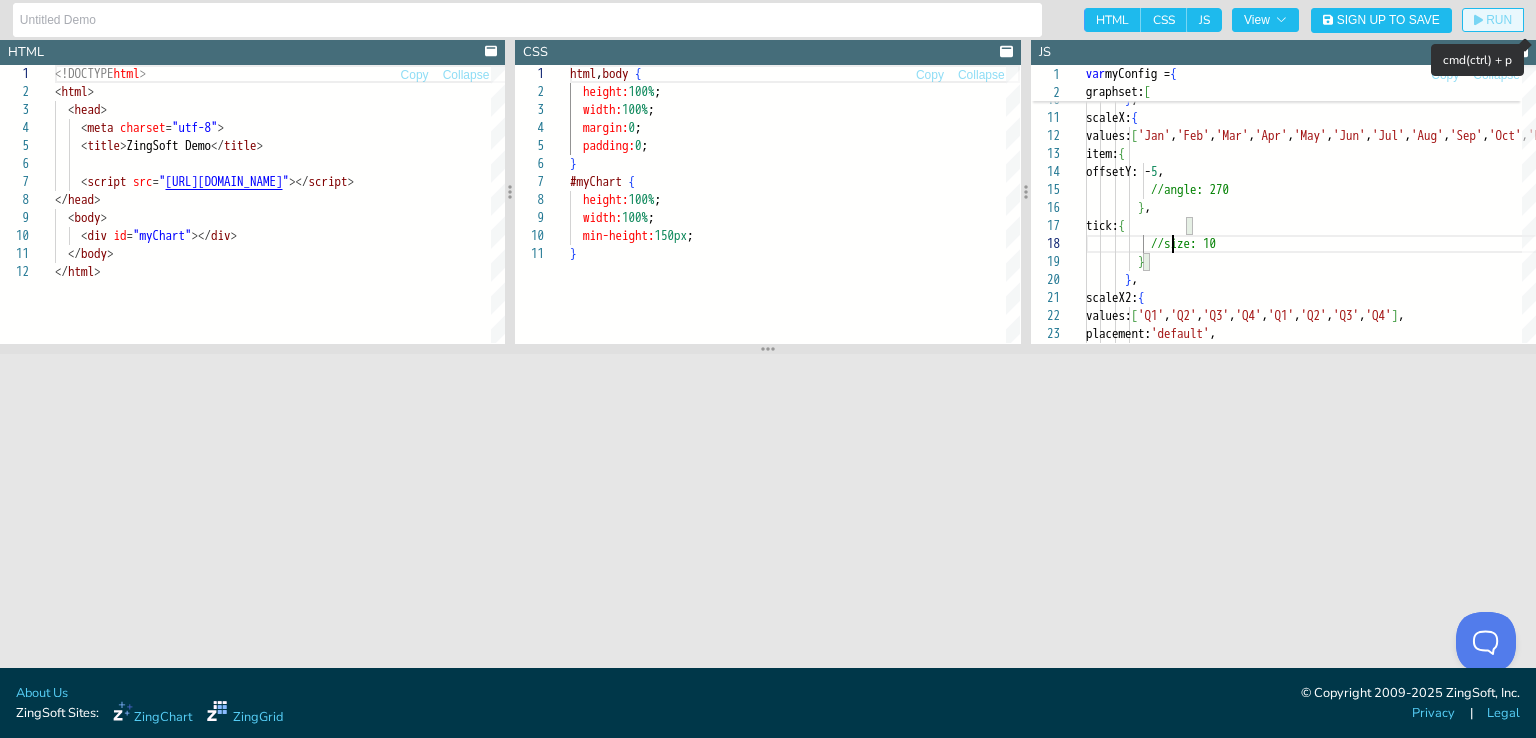 click on "RUN" 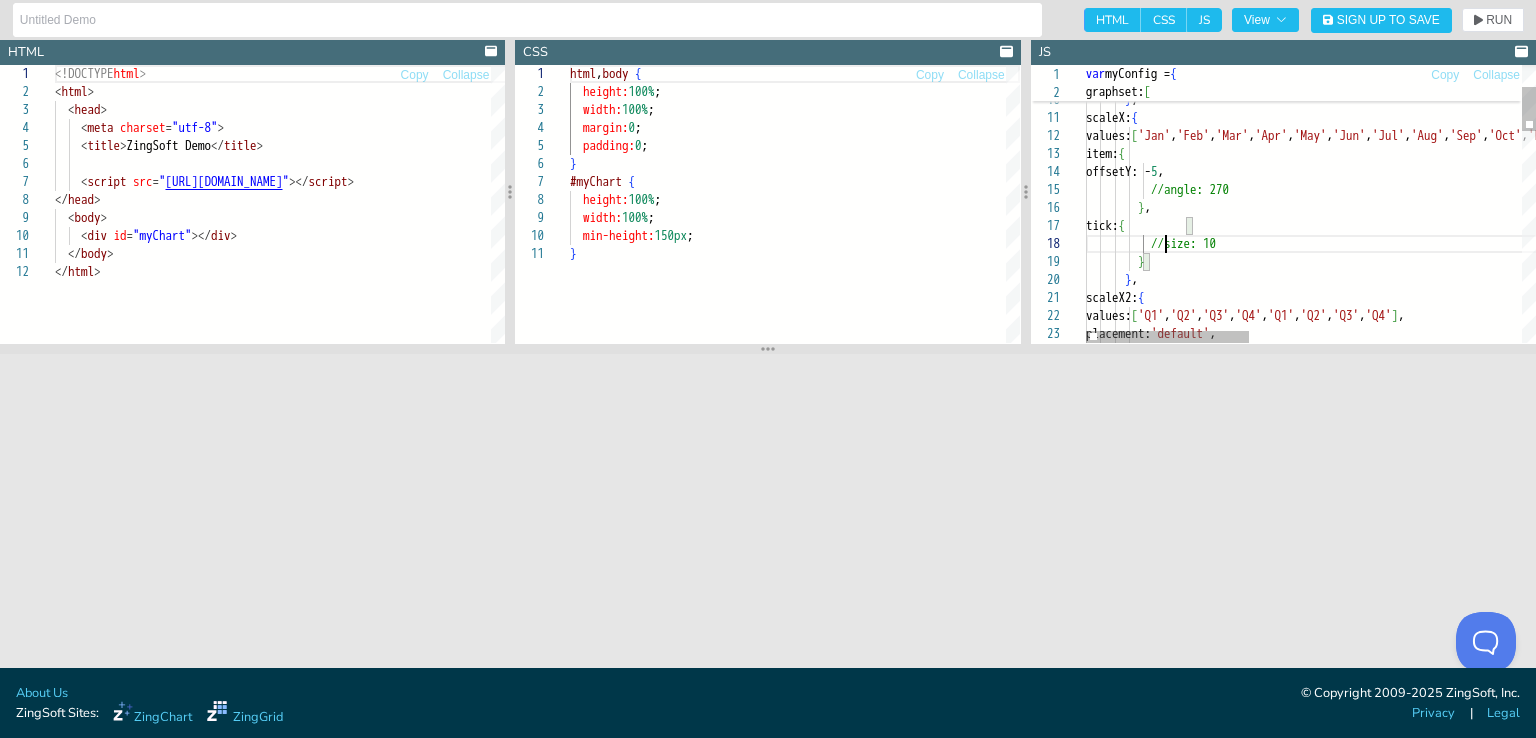click on "} ,            //size: 10          }         tick:  {          } ,            //angle: 270           offsetY: - 5 ,         item:  {         values:  [ 'Jan' , 'Feb' , 'Mar' , 'Apr' , 'May' , 'Jun' , 'Jul' , 'Aug' , 'Sep' , 'Oct' , 'Nov' , 'Dec' , 'Jan' , 'Feb' , 'Mar' , 'Apr' , 'May' , 'Jun' , 'Jul' , 'Aug' , 'Sep' , 'Oct' , 'Nov' , 'Dec' ] ,        } ,       scaleX:  {         margin:  'dynamic'       plotarea:  {       scaleX2:  {         values:  [ 'Q1' , 'Q2' , 'Q3' , 'Q4' , 'Q1' , 'Q2' , 'Q3' , 'Q4' ] ,         placement:  'default' ," at bounding box center (1686, 788) 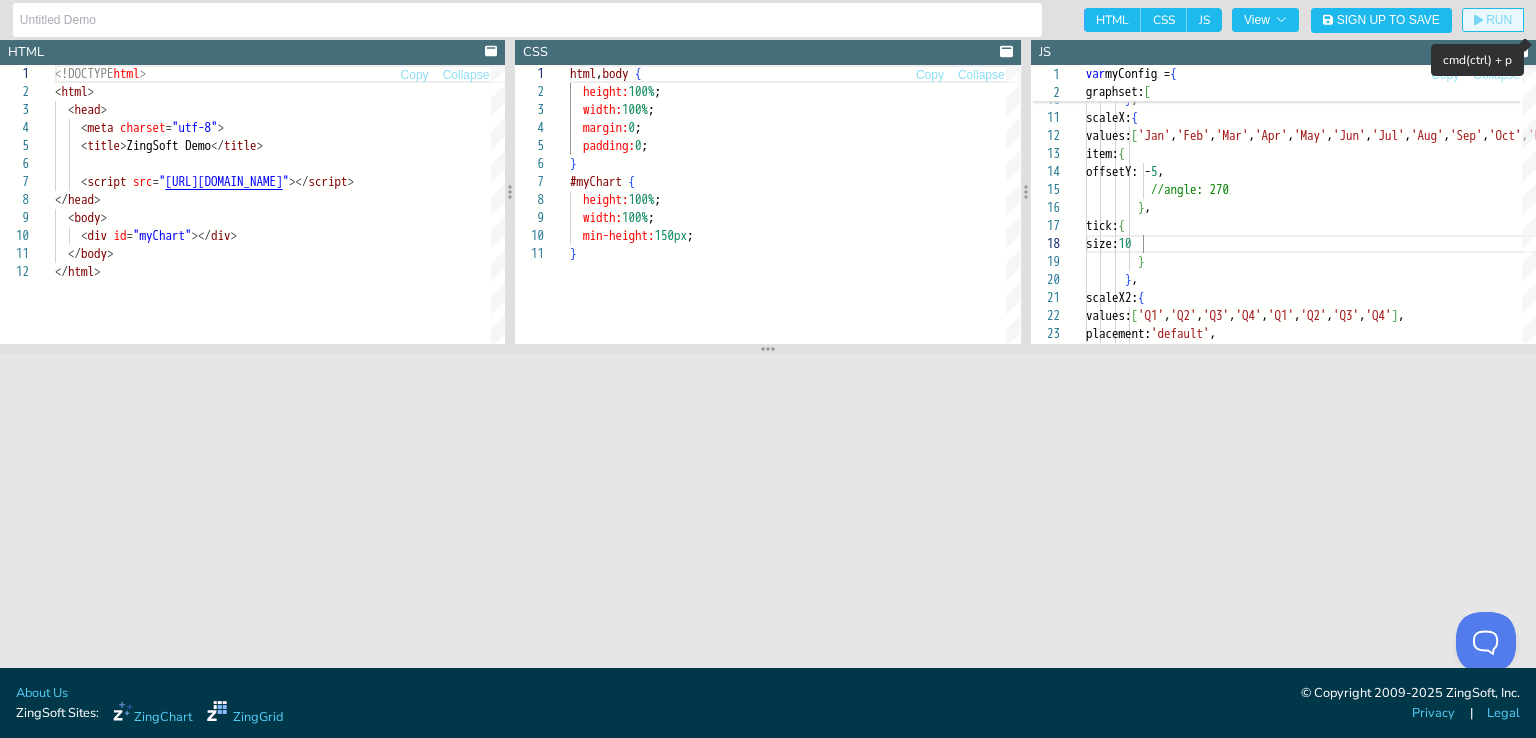 click on "RUN" 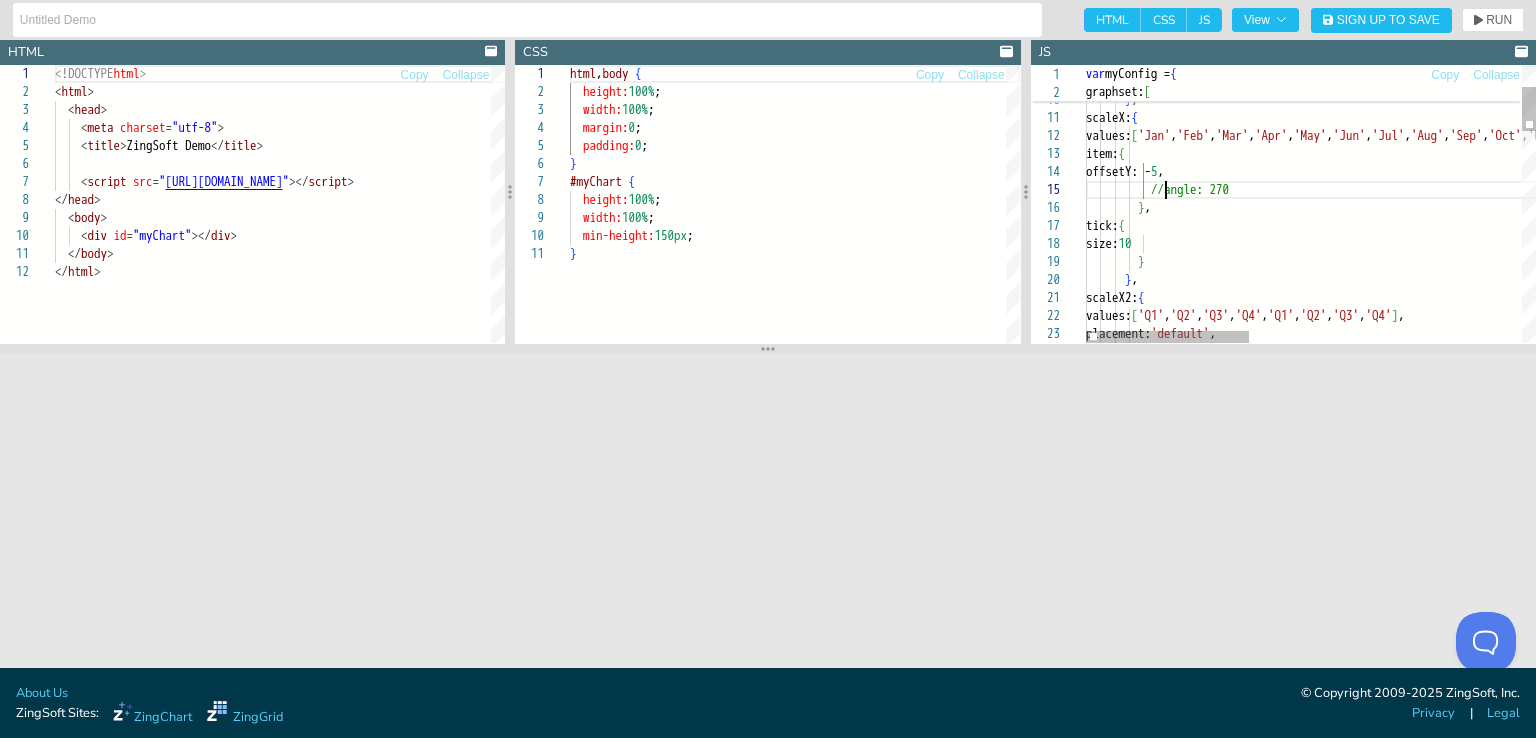 scroll, scrollTop: 126, scrollLeft: 71, axis: both 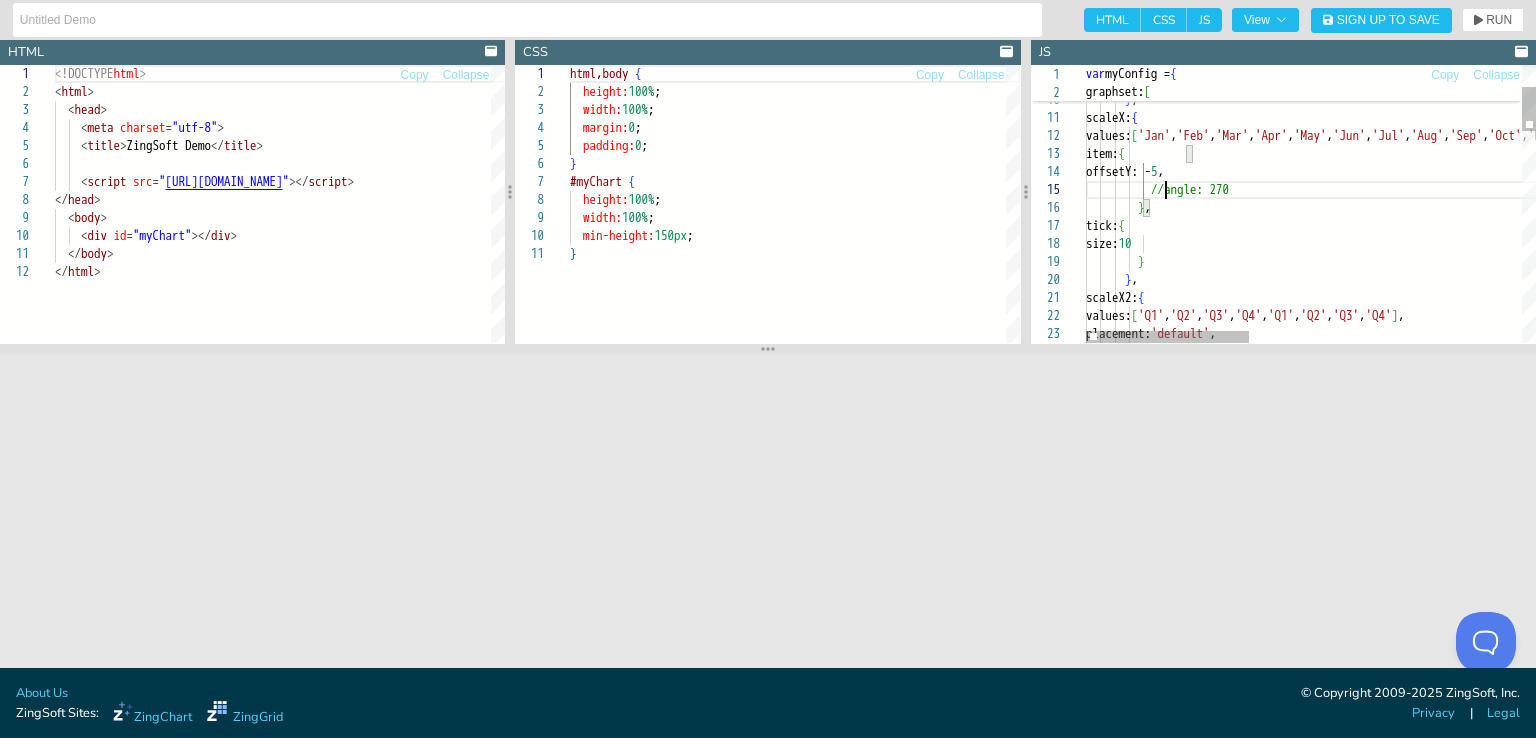 click on "} ,           size:  10          }         tick:  {          } ,            //angle: 270           offsetY: - 5 ,         item:  {         values:  [ 'Jan' , 'Feb' , 'Mar' , 'Apr' , 'May' , 'Jun' , 'Jul' , 'Aug' , 'Sep' , 'Oct' , 'Nov' , 'Dec' , 'Jan' , 'Feb' , 'Mar' , 'Apr' , 'May' , 'Jun' , 'Jul' , 'Aug' , 'Sep' , 'Oct' , 'Nov' , 'Dec' ] ,        } ,       scaleX:  {         margin:  'dynamic'       plotarea:  {       scaleX2:  {         values:  [ 'Q1' , 'Q2' , 'Q3' , 'Q4' , 'Q1' , 'Q2' , 'Q3' , 'Q4' ] ,         placement:  'default' ," at bounding box center [1686, 788] 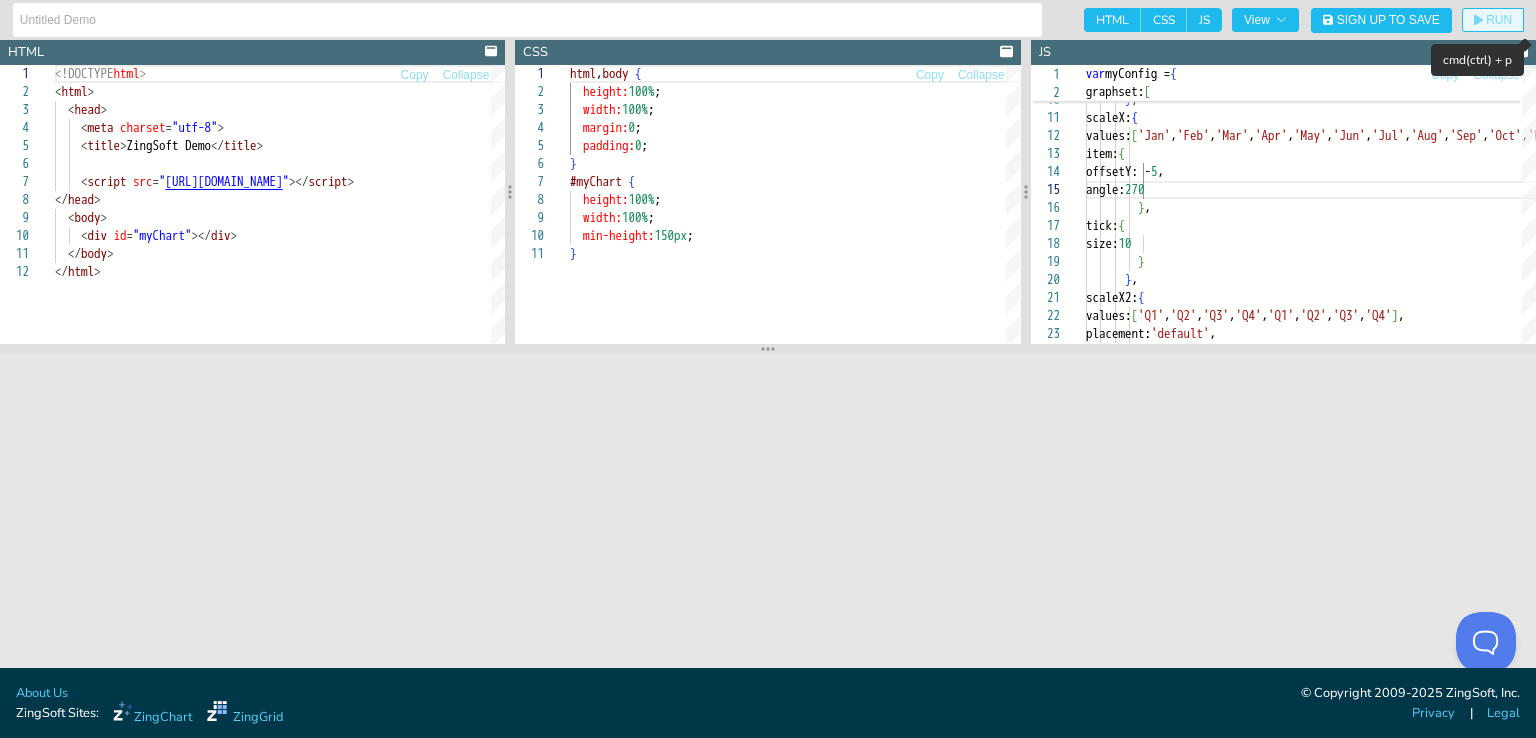 click on "RUN" 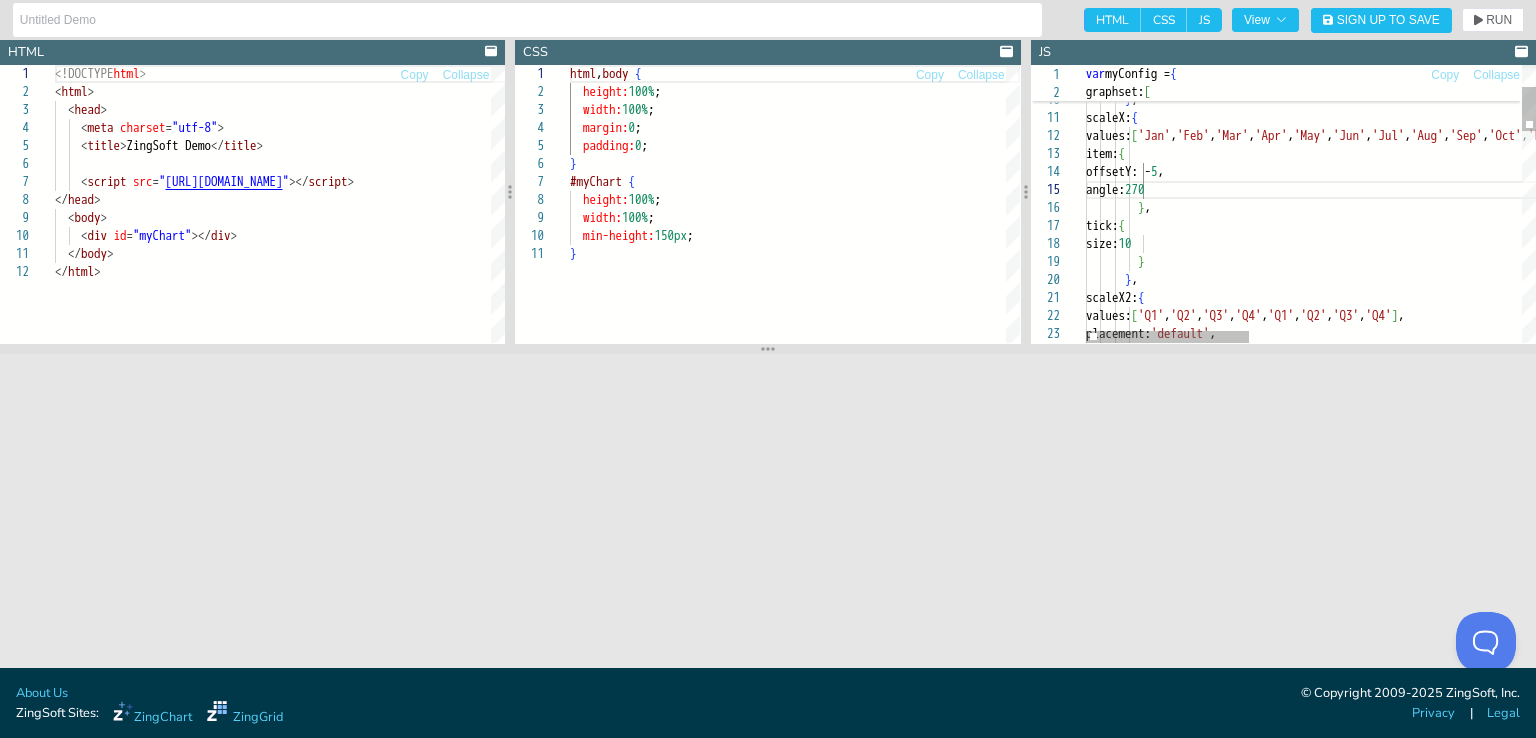 scroll, scrollTop: 126, scrollLeft: 71, axis: both 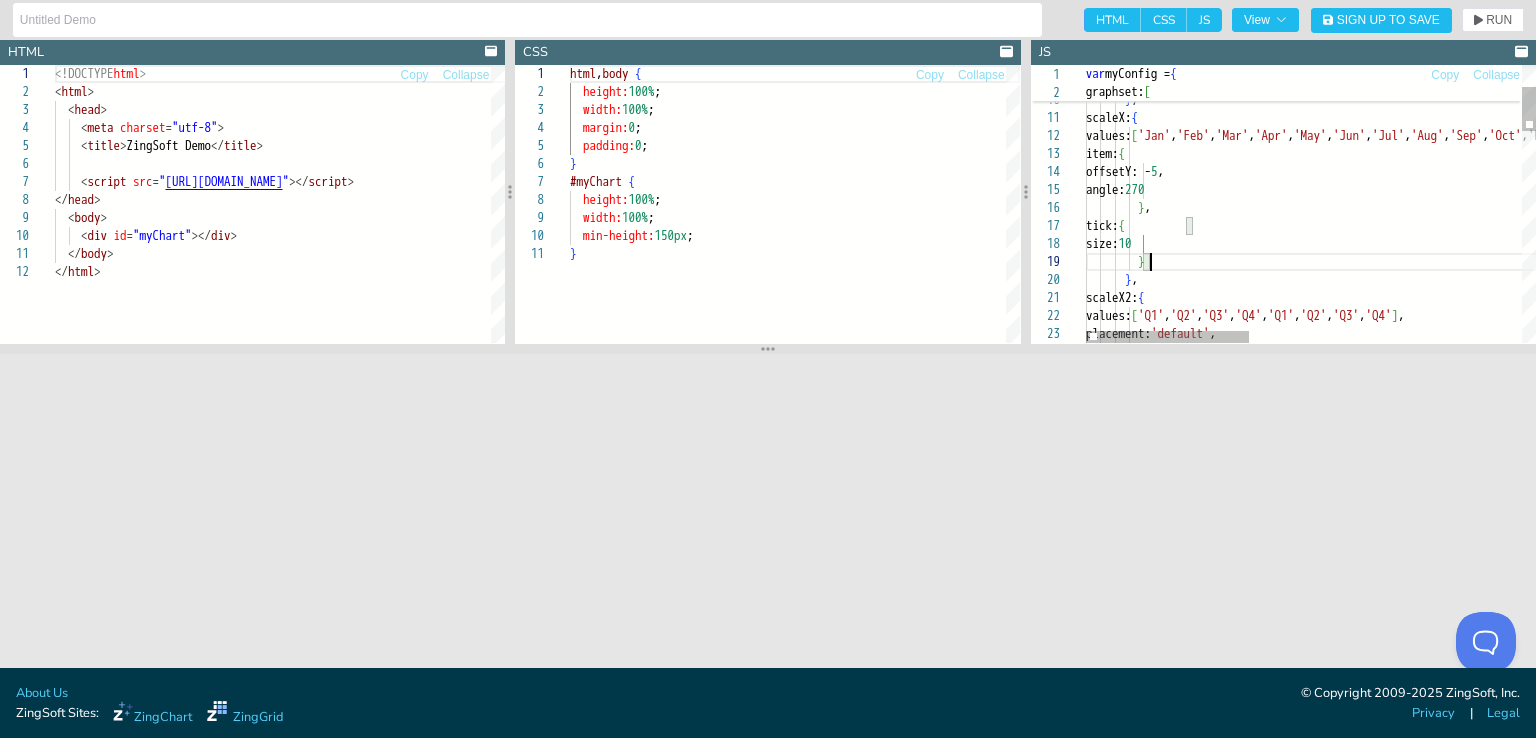 click on "} ,           size:  10          }         tick:  {          } ,           angle:  270           offsetY: - 5 ,         item:  {         values:  [ 'Jan' , 'Feb' , 'Mar' , 'Apr' , 'May' , 'Jun' , 'Jul' , 'Aug' , 'Sep' , 'Oct' , 'Nov' , 'Dec' , 'Jan' , 'Feb' , 'Mar' , 'Apr' , 'May' , 'Jun' , 'Jul' , 'Aug' , 'Sep' , 'Oct' , 'Nov' , 'Dec' ] ,        } ,       scaleX:  {         margin:  'dynamic'       plotarea:  {       scaleX2:  {         values:  [ 'Q1' , 'Q2' , 'Q3' , 'Q4' , 'Q1' , 'Q2' , 'Q3' , 'Q4' ] ,         placement:  'default' ," at bounding box center (1686, 788) 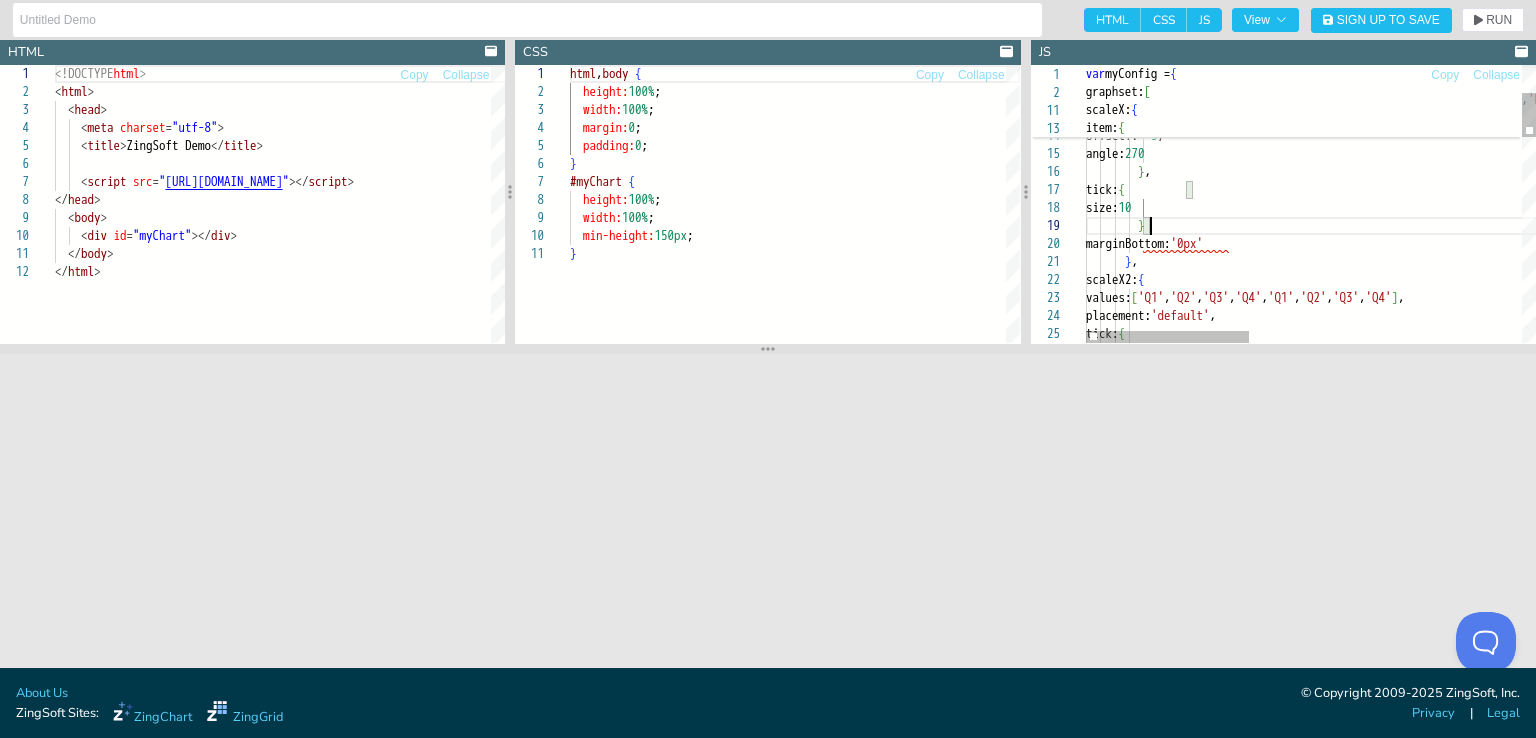 scroll, scrollTop: 160, scrollLeft: 71, axis: both 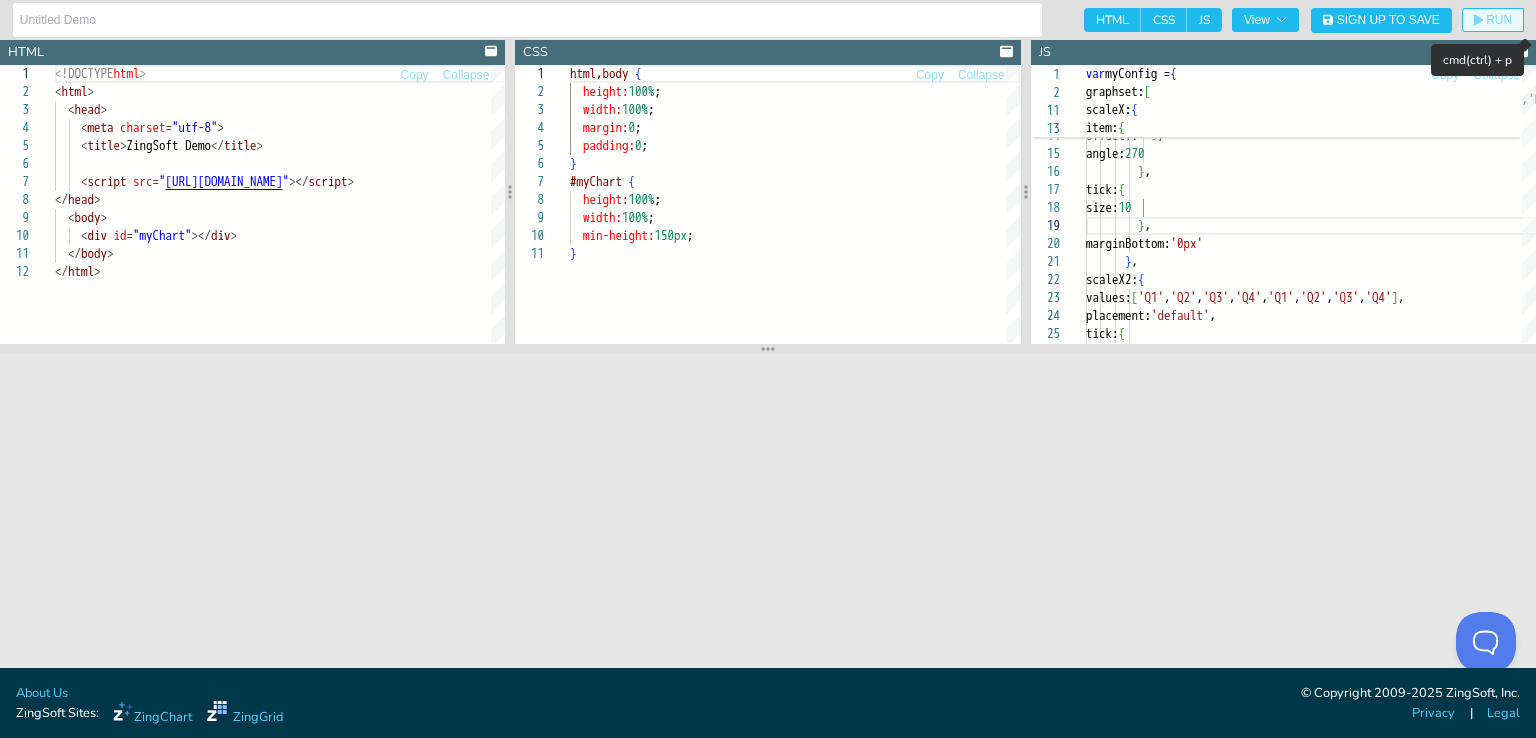 click on "RUN" 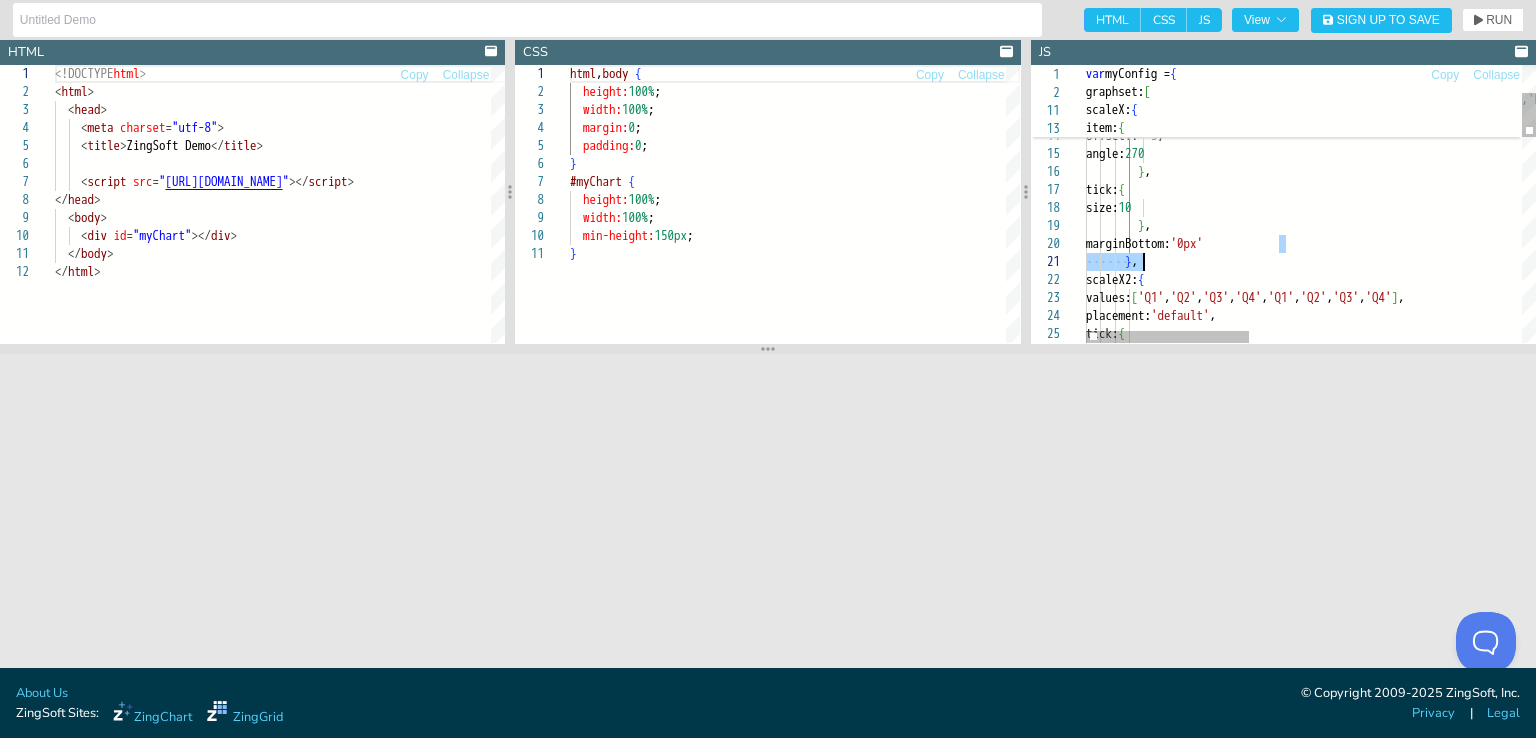 drag, startPoint x: 1391, startPoint y: 245, endPoint x: 1356, endPoint y: 233, distance: 37 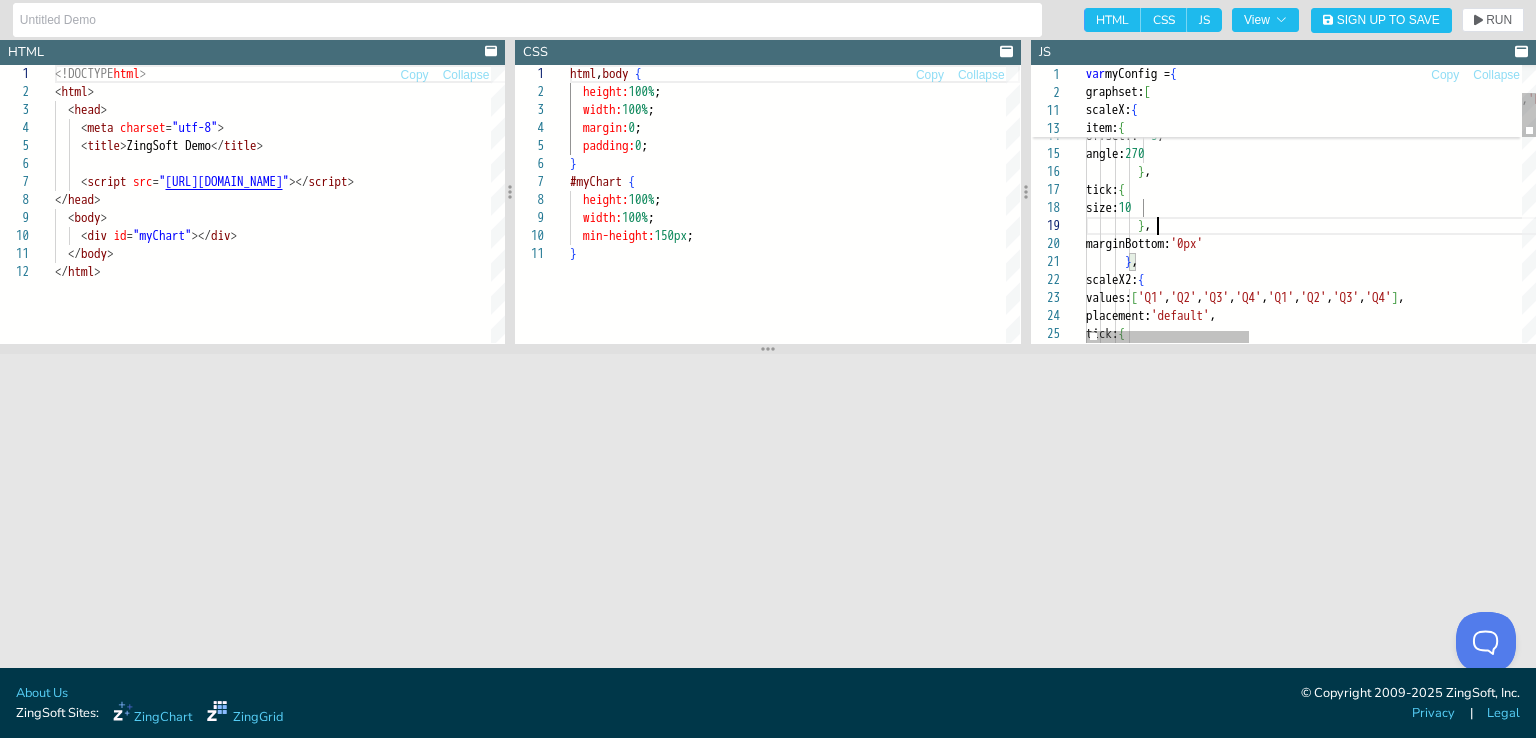 click on "} ,           size:  10          } ,         tick:  {          } ,           angle:  270           offsetY: - 5 ,         item:  {         values:  [ 'Jan' , 'Feb' , 'Mar' , 'Apr' , 'May' , 'Jun' , 'Jul' , 'Aug' , 'Sep' , 'Oct' , 'Nov' , 'Dec' , 'Jan' , 'Feb' , 'Mar' , 'Apr' , 'May' , 'Jun' , 'Jul' , 'Aug' , 'Sep' , 'Oct' , 'Nov' , 'Dec' ] ,        } ,       scaleX:  {       scaleX2:  {         values:  [ 'Q1' , 'Q2' , 'Q3' , 'Q4' , 'Q1' , 'Q2' , 'Q3' , 'Q4' ] ,         marginBottom:  '0px'         placement:  'default' ,         tick:  {" at bounding box center [1686, 761] 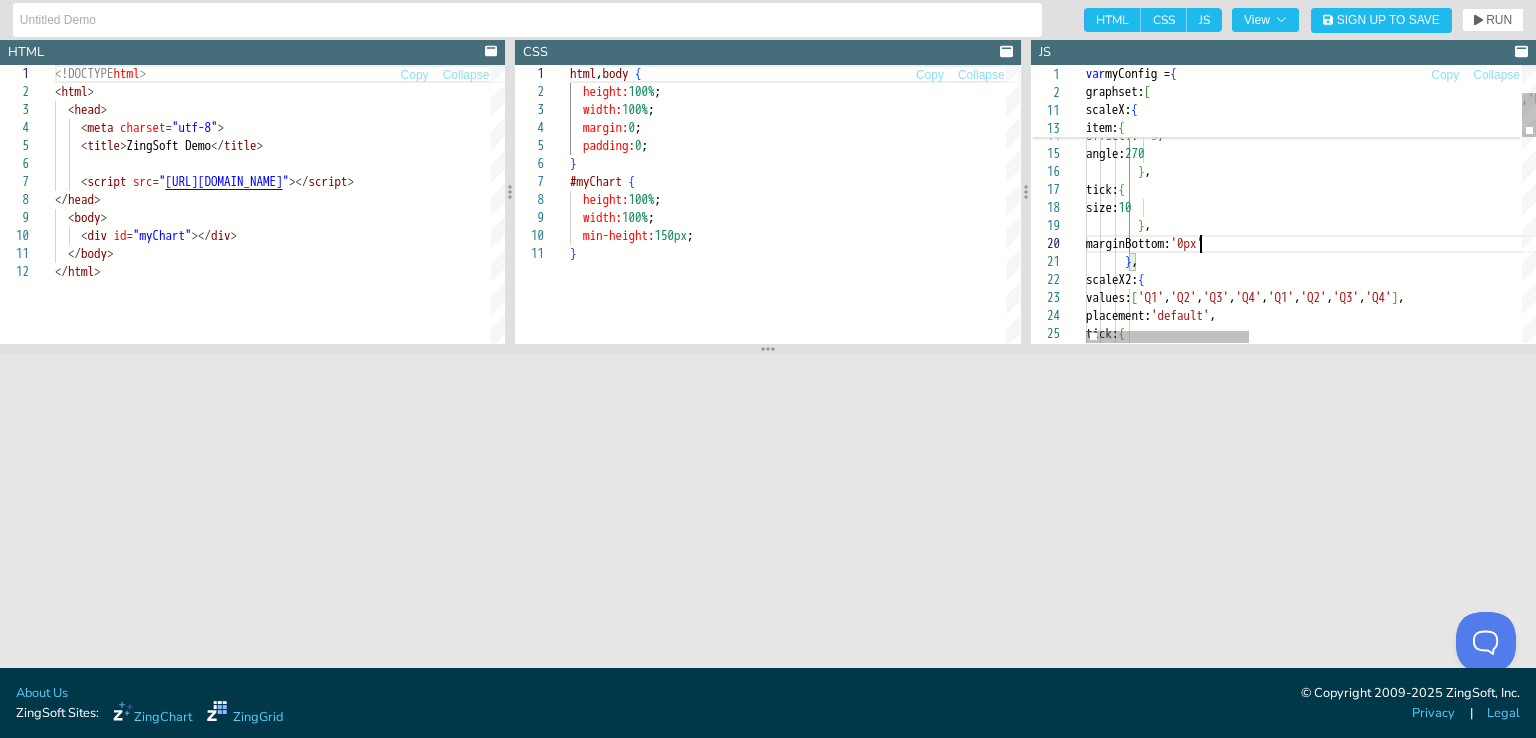 click on "} ,           size:  10          } ,         tick:  {          } ,           angle:  270           offsetY: - 5 ,         item:  {         values:  [ 'Jan' , 'Feb' , 'Mar' , 'Apr' , 'May' , 'Jun' , 'Jul' , 'Aug' , 'Sep' , 'Oct' , 'Nov' , 'Dec' , 'Jan' , 'Feb' , 'Mar' , 'Apr' , 'May' , 'Jun' , 'Jul' , 'Aug' , 'Sep' , 'Oct' , 'Nov' , 'Dec' ] ,        } ,       scaleX:  {       scaleX2:  {         values:  [ 'Q1' , 'Q2' , 'Q3' , 'Q4' , 'Q1' , 'Q2' , 'Q3' , 'Q4' ] ,         marginBottom:  '0px'         placement:  'default' ,         tick:  {" at bounding box center (1686, 761) 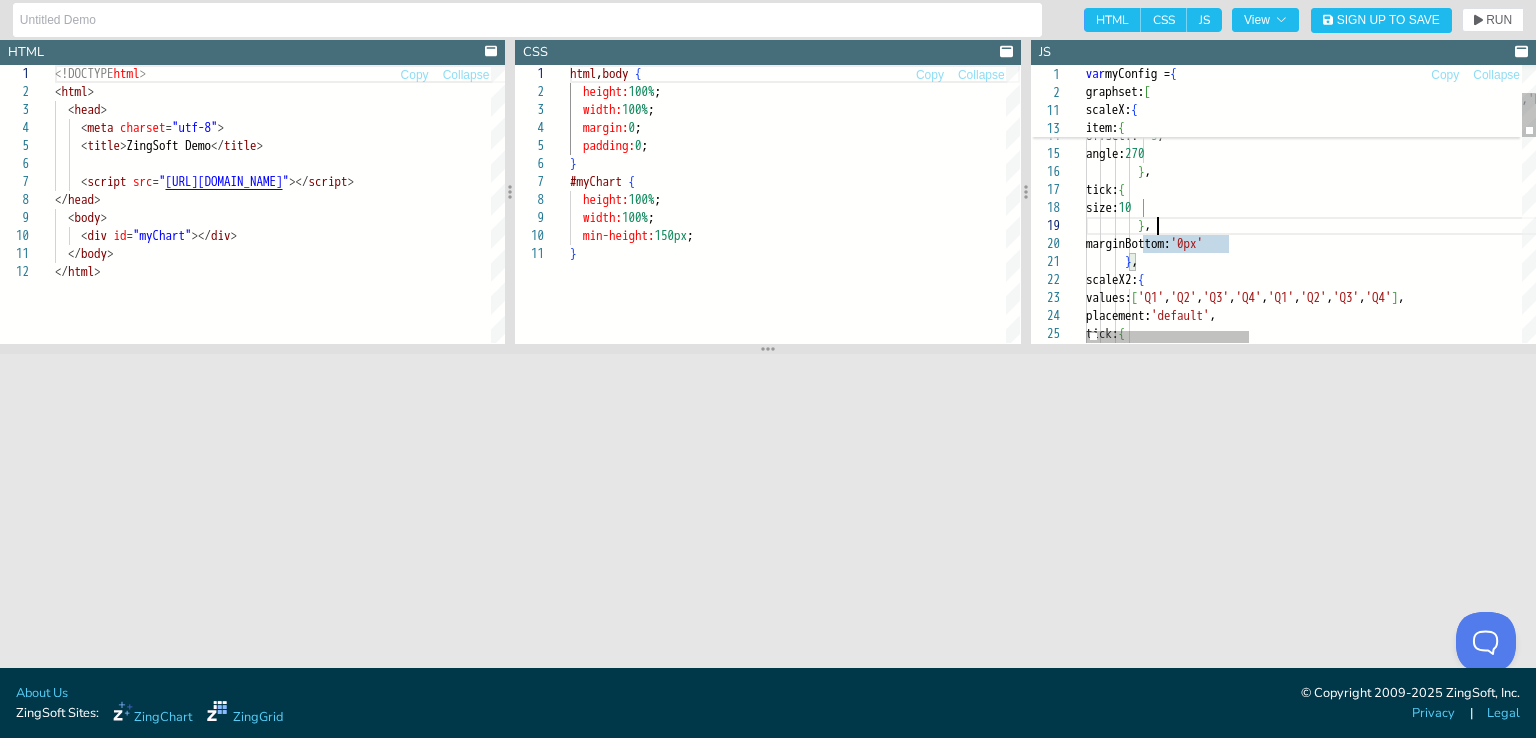 click on "} ,           size:  10          } ,         tick:  {          } ,           angle:  270           offsetY: - 5 ,         item:  {         values:  [ 'Jan' , 'Feb' , 'Mar' , 'Apr' , 'May' , 'Jun' , 'Jul' , 'Aug' , 'Sep' , 'Oct' , 'Nov' , 'Dec' , 'Jan' , 'Feb' , 'Mar' , 'Apr' , 'May' , 'Jun' , 'Jul' , 'Aug' , 'Sep' , 'Oct' , 'Nov' , 'Dec' ] ,        } ,       scaleX:  {       scaleX2:  {         values:  [ 'Q1' , 'Q2' , 'Q3' , 'Q4' , 'Q1' , 'Q2' , 'Q3' , 'Q4' ] ,         marginBottom:  '0px'         placement:  'default' ,         tick:  {" at bounding box center [1686, 761] 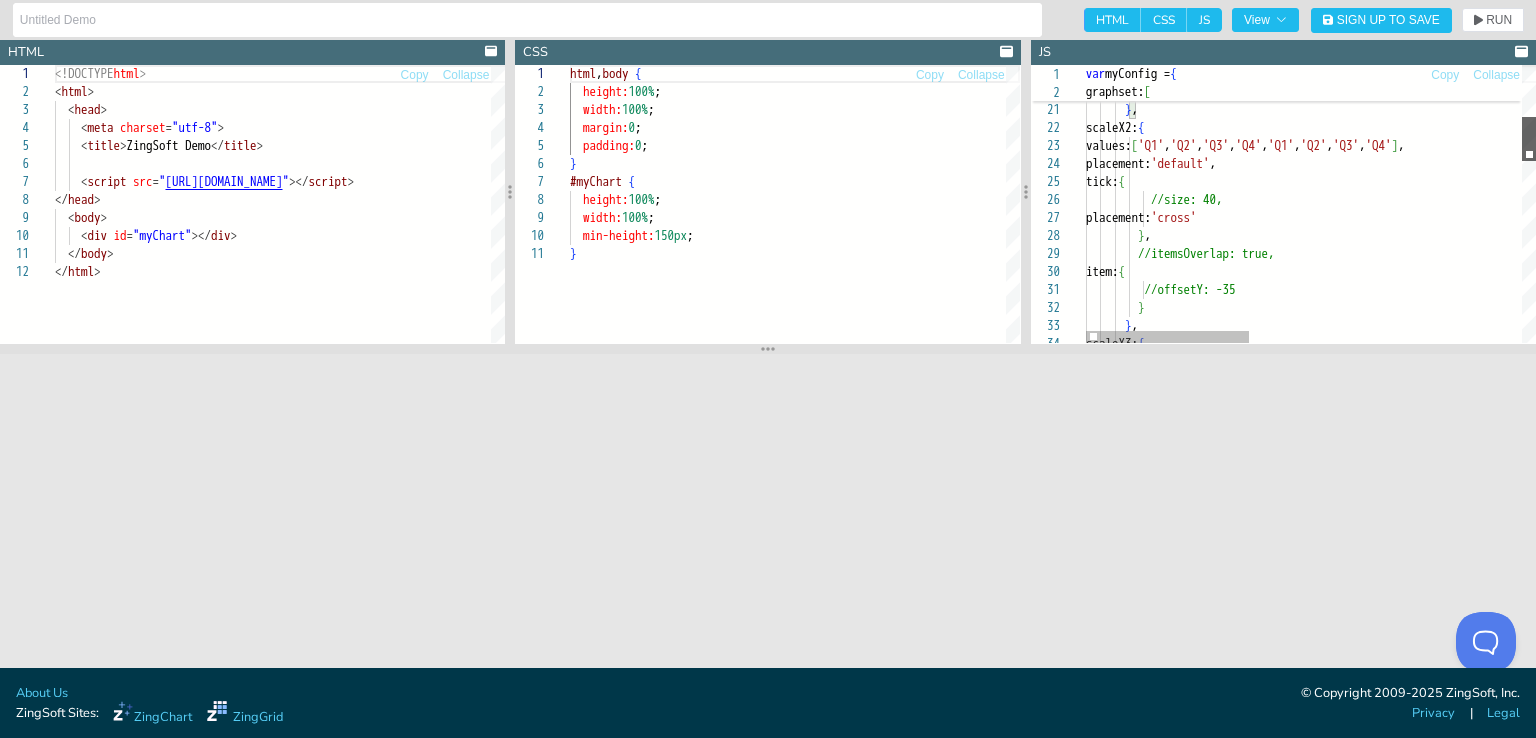 click at bounding box center (1529, 139) 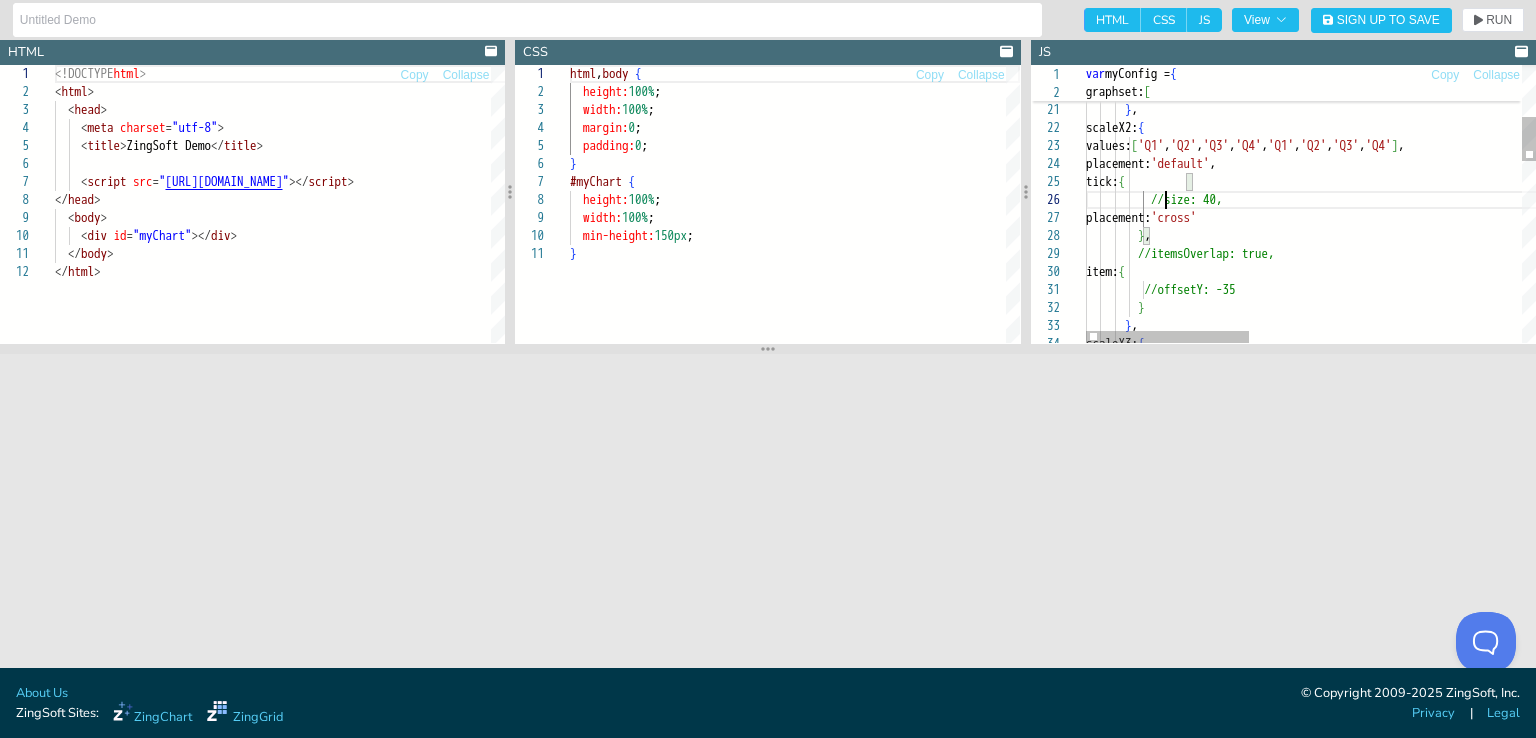click on "} ,         marginBottom:  '0px'        } ,       scaleX2:  {         values:  [ 'Q1' , 'Q2' , 'Q3' , 'Q4' , 'Q1' , 'Q2' , 'Q3' , 'Q4' ] ,         placement:  'default' ,         tick:  {            //size: 40,           placement:  'cross'          } ,          //itemsOverlap: true,         item:  {           //offsetY: -35          }        } ,       scaleX3:  {" at bounding box center [1686, 609] 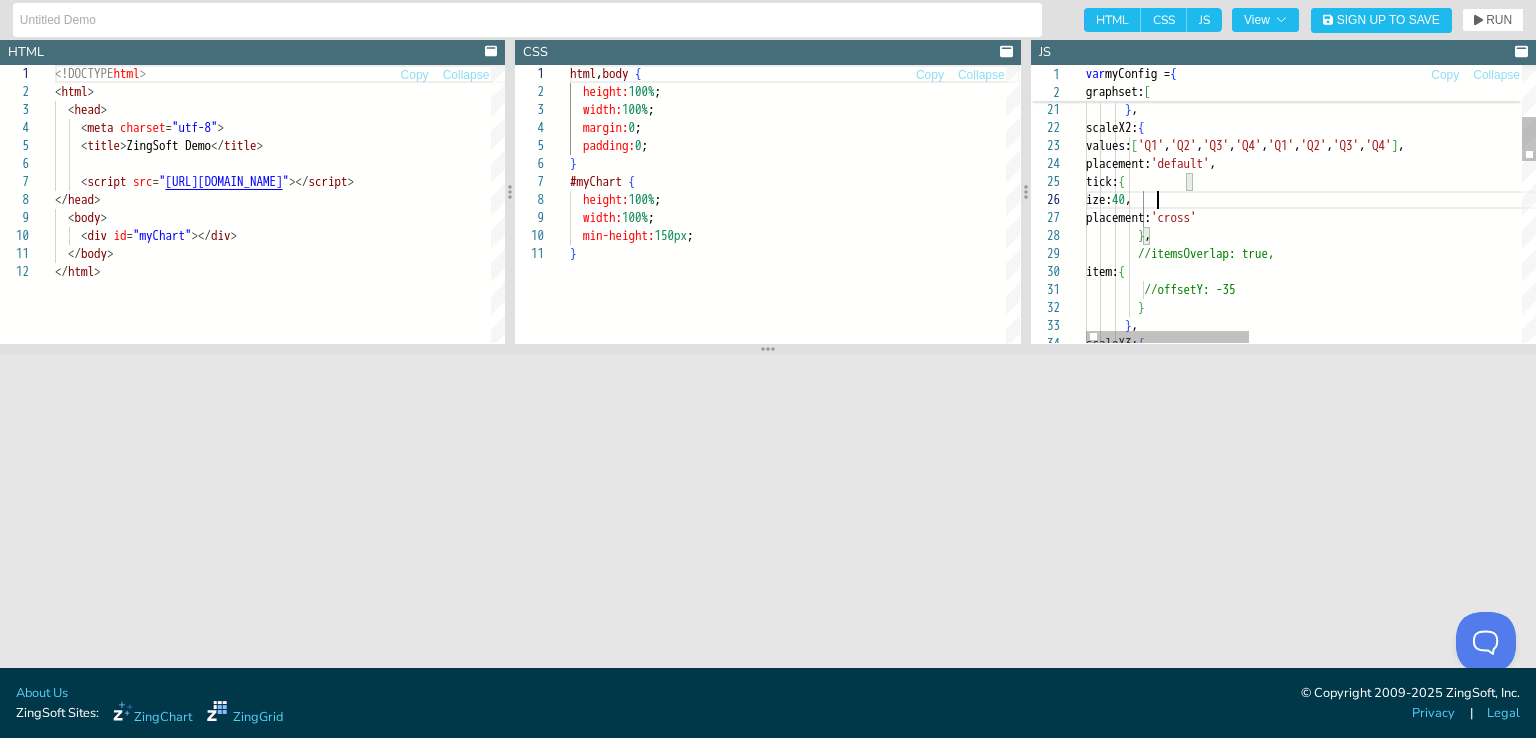 scroll, scrollTop: 105, scrollLeft: 77, axis: both 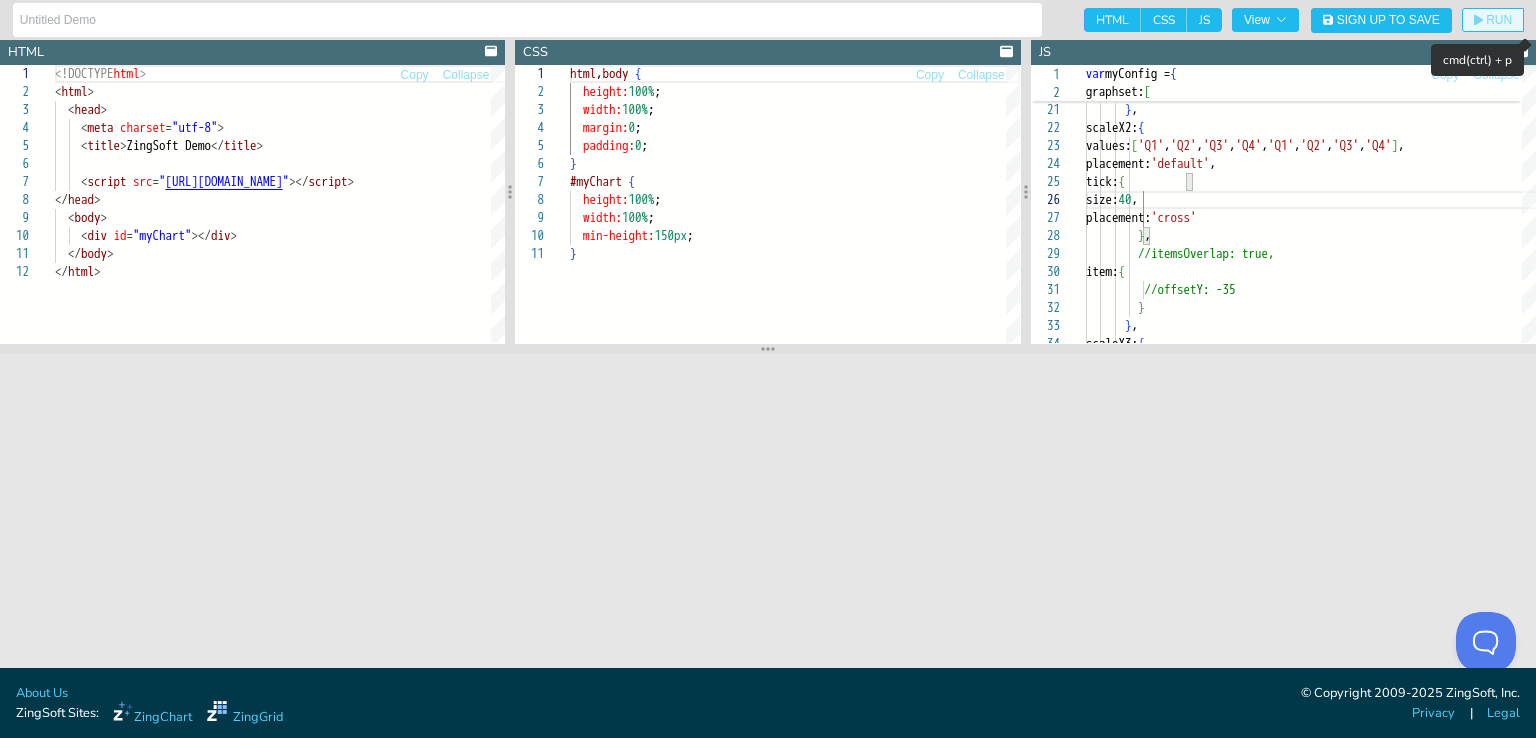 click on "RUN" 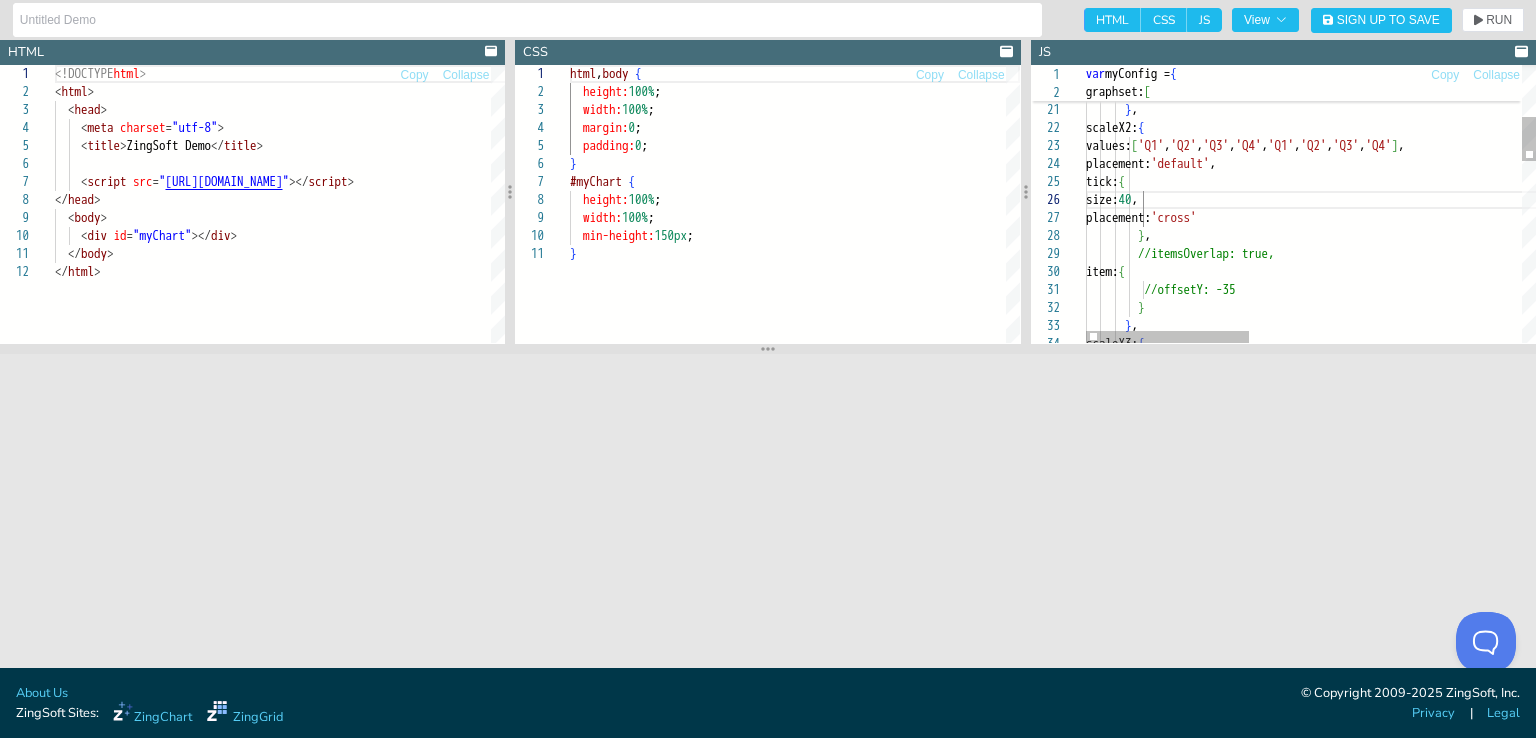 click on "} ,         marginBottom:  '0px'        } ,       scaleX2:  {         values:  [ 'Q1' , 'Q2' , 'Q3' , 'Q4' , 'Q1' , 'Q2' , 'Q3' , 'Q4' ] ,         placement:  'default' ,         tick:  {           size:  40 ,           placement:  'cross'          } ,          //itemsOverlap: true,         item:  {           //offsetY: -35          }        } ,       scaleX3:  {" at bounding box center (1686, 609) 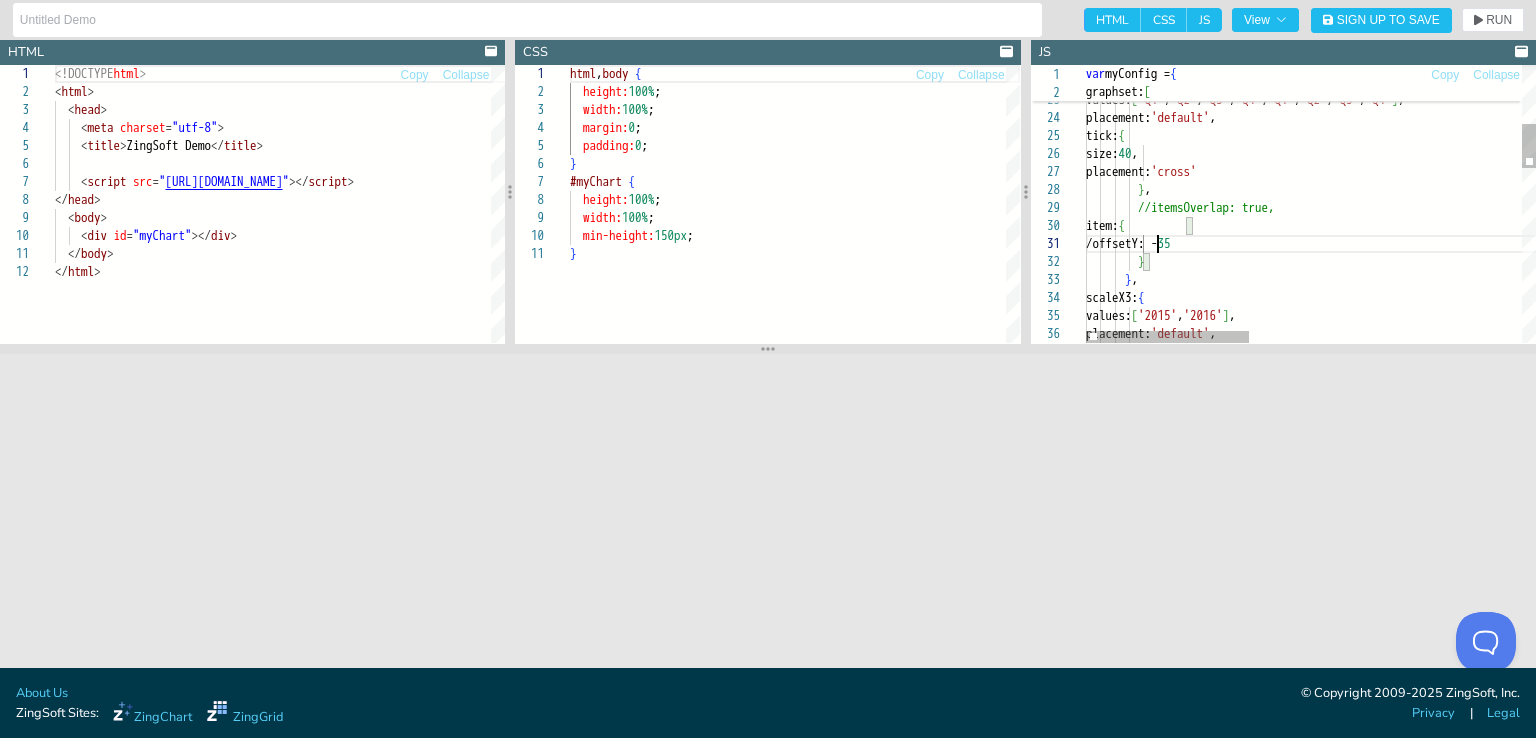 type on "offsetY: -35
}
},
scaleX3: {
values: ['2015','2016'],
placement: 'default',
tick: {
size: 20,
},
item: {" 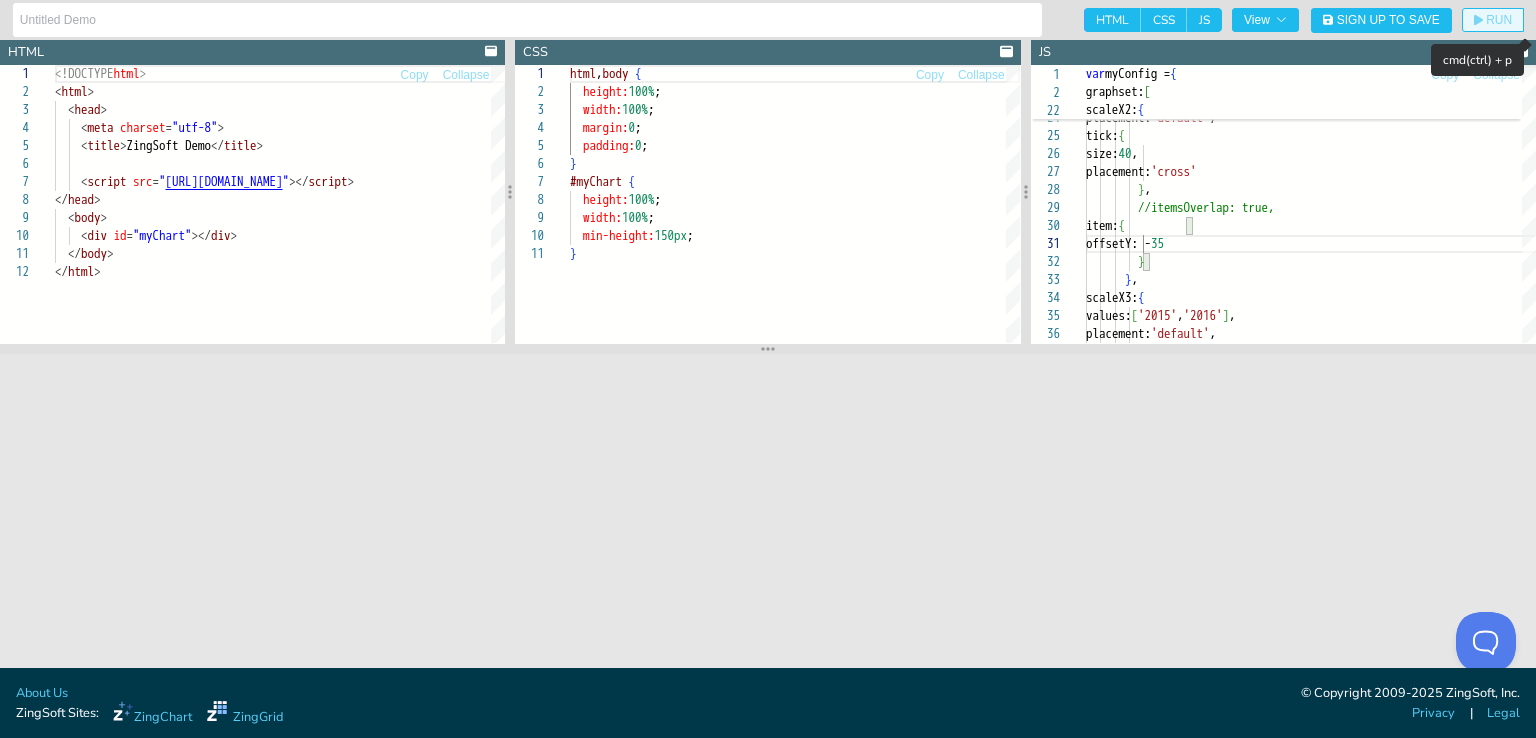 click on "RUN" 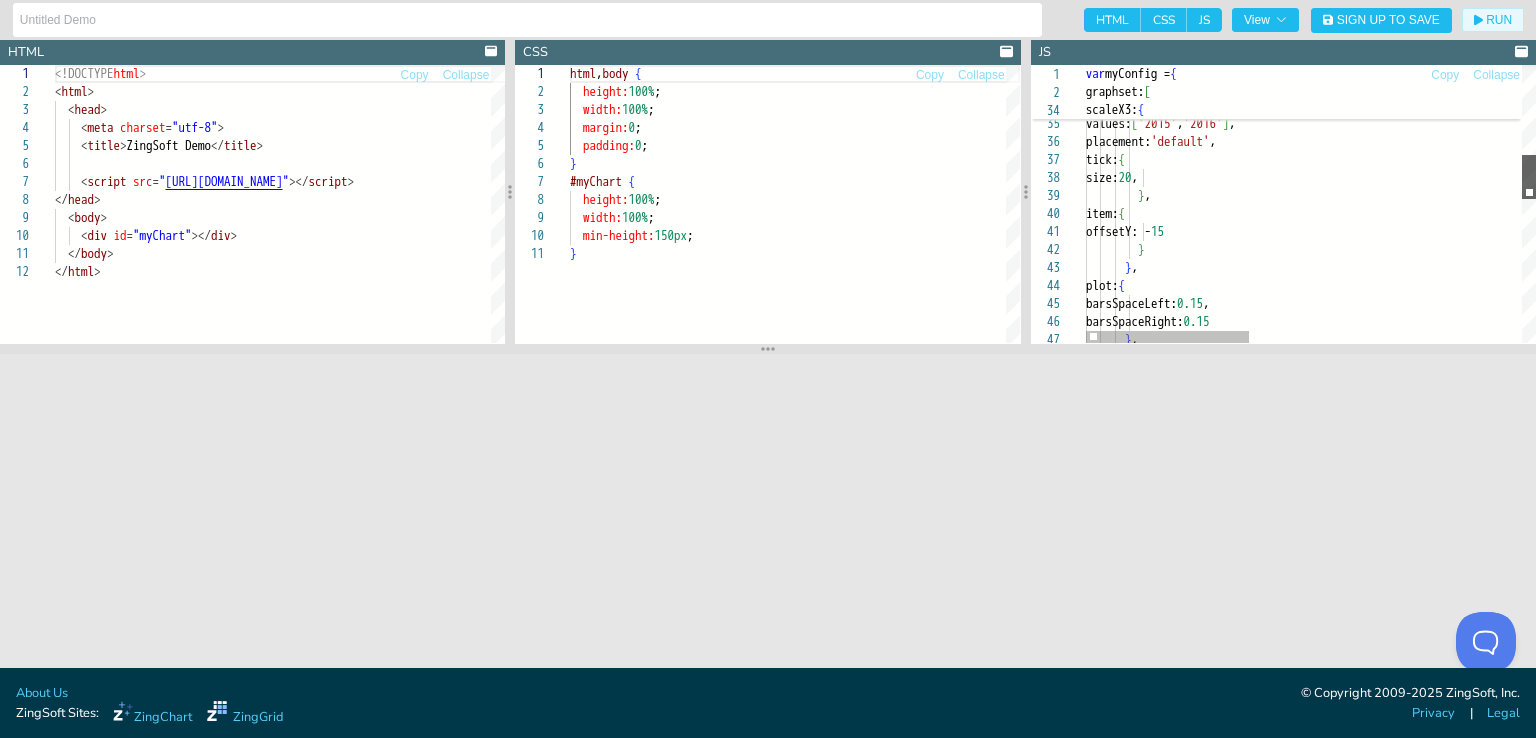 click at bounding box center [1529, 177] 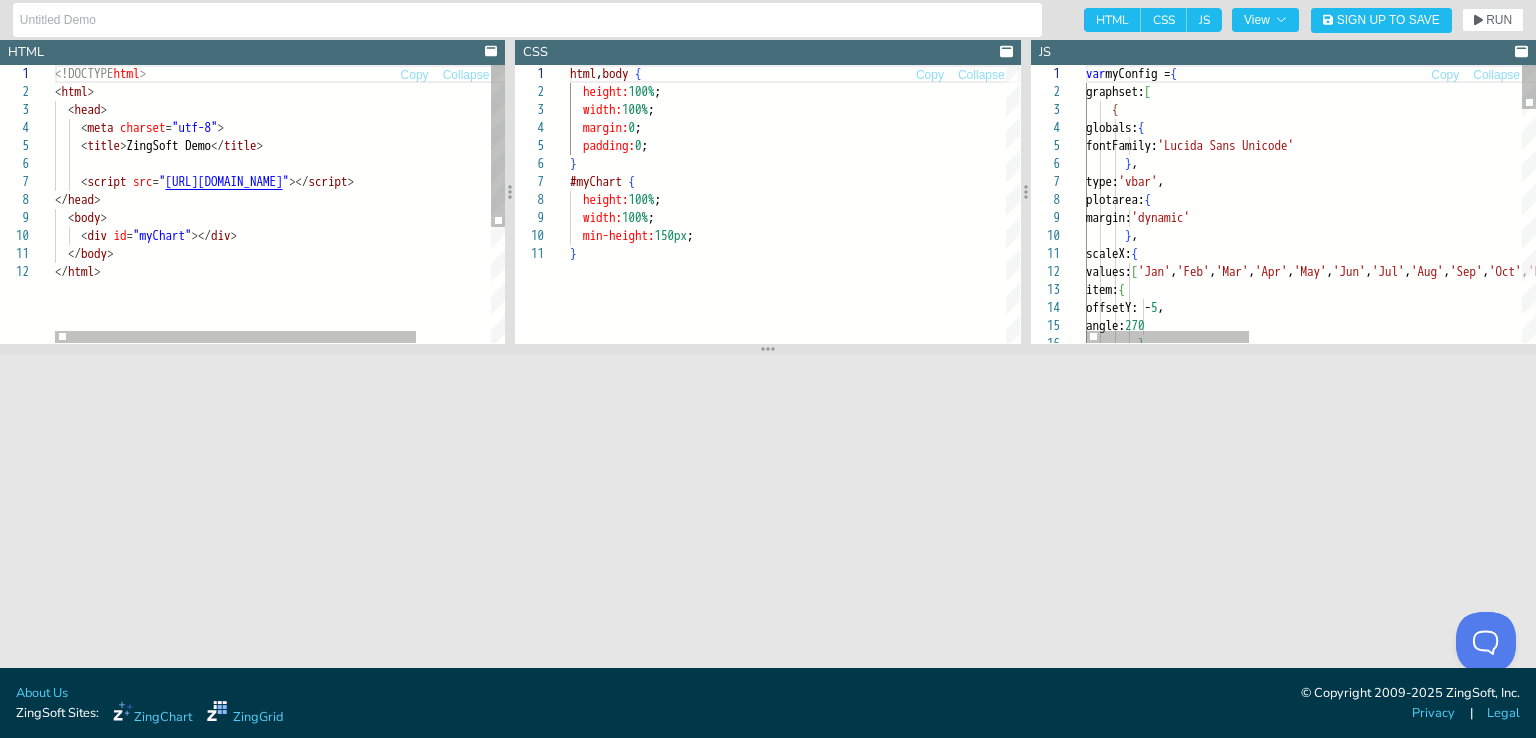 scroll, scrollTop: 0, scrollLeft: 0, axis: both 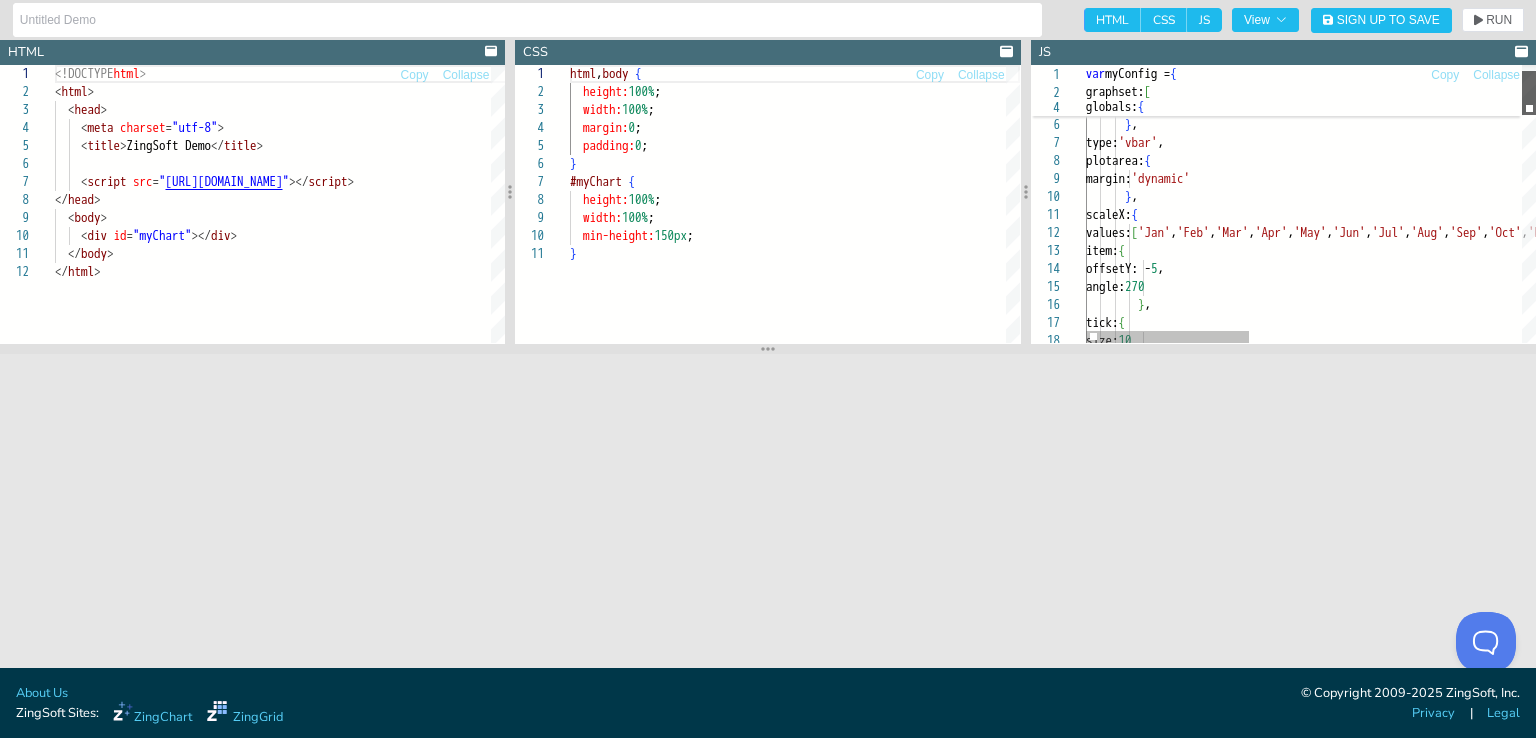 click at bounding box center [1529, 93] 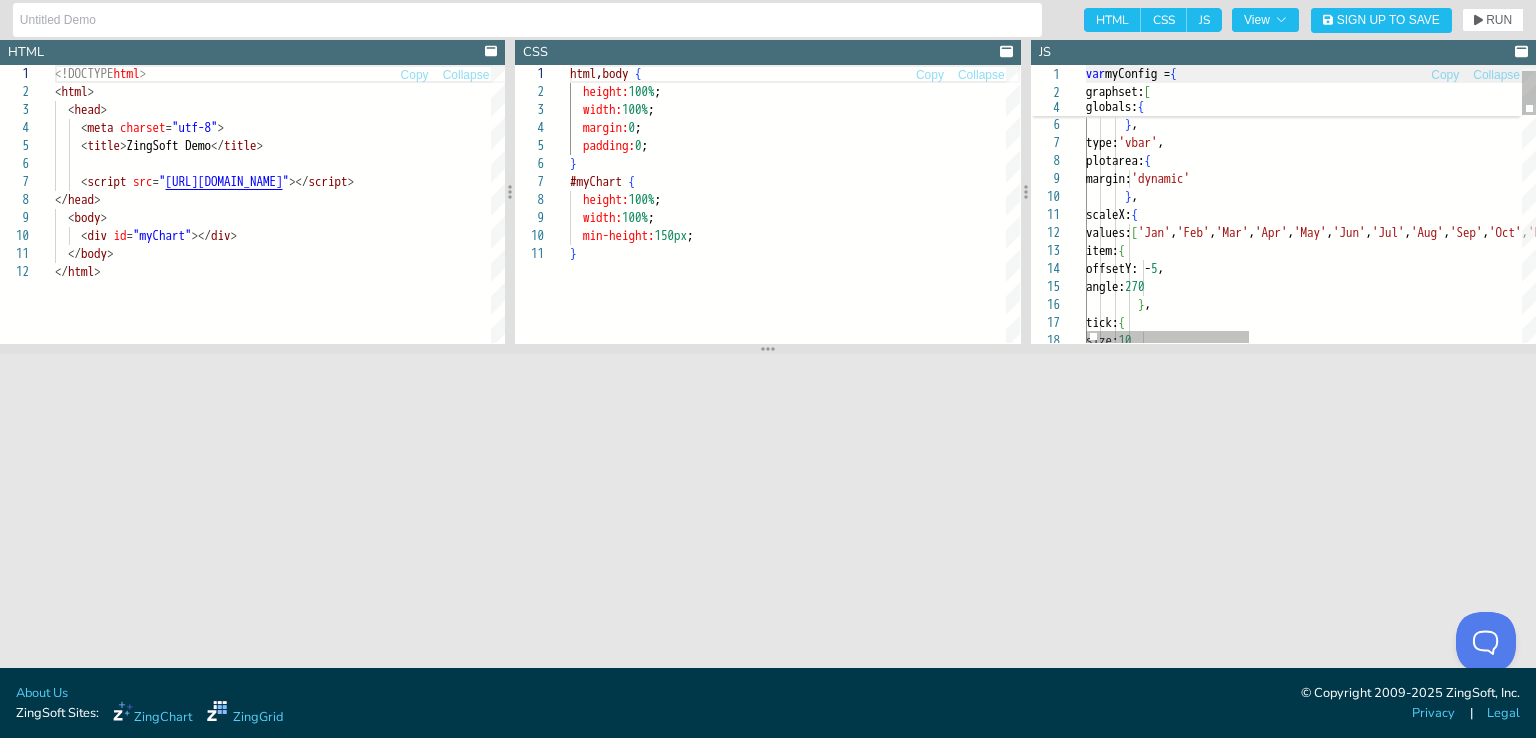 scroll, scrollTop: 0, scrollLeft: 0, axis: both 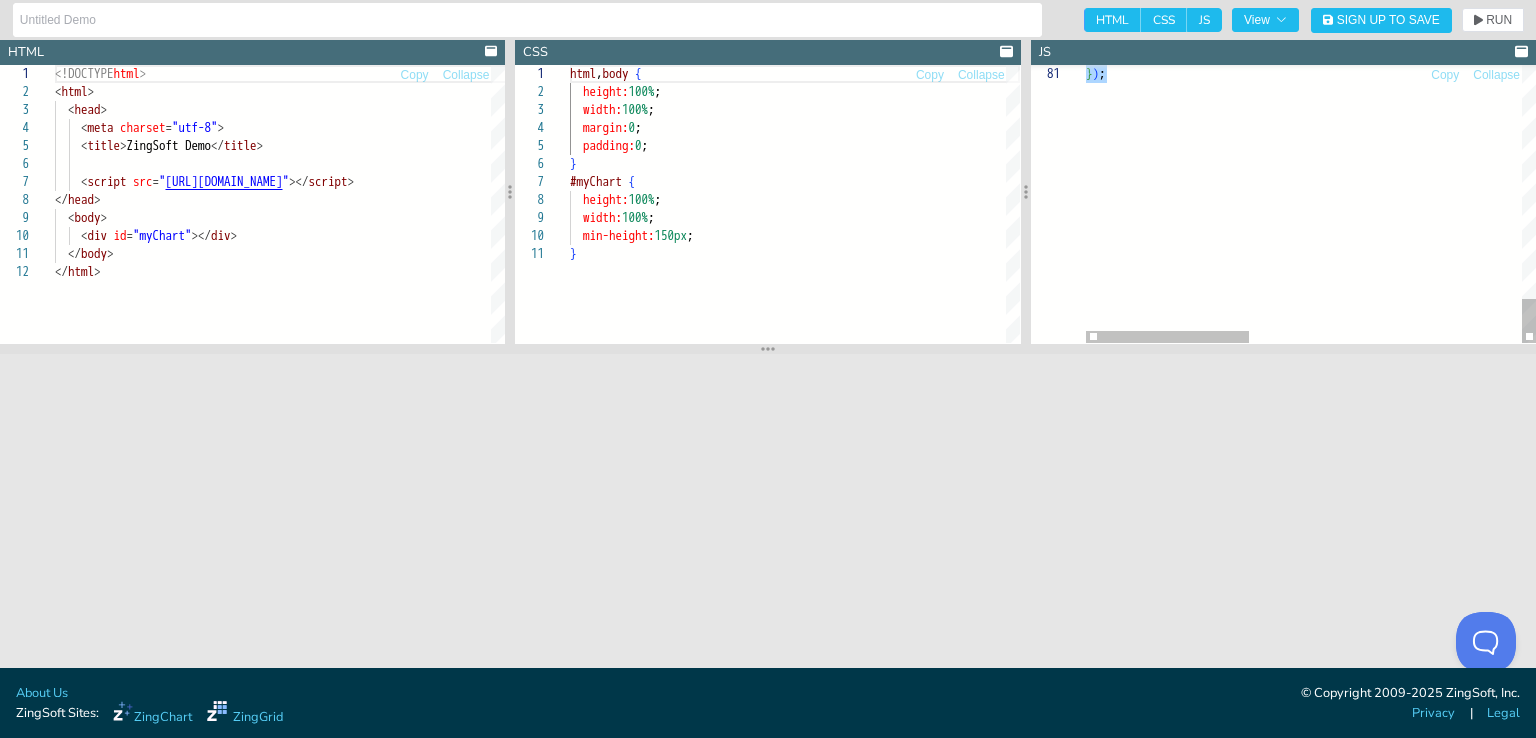 drag, startPoint x: 1193, startPoint y: 76, endPoint x: 1248, endPoint y: 115, distance: 67.424034 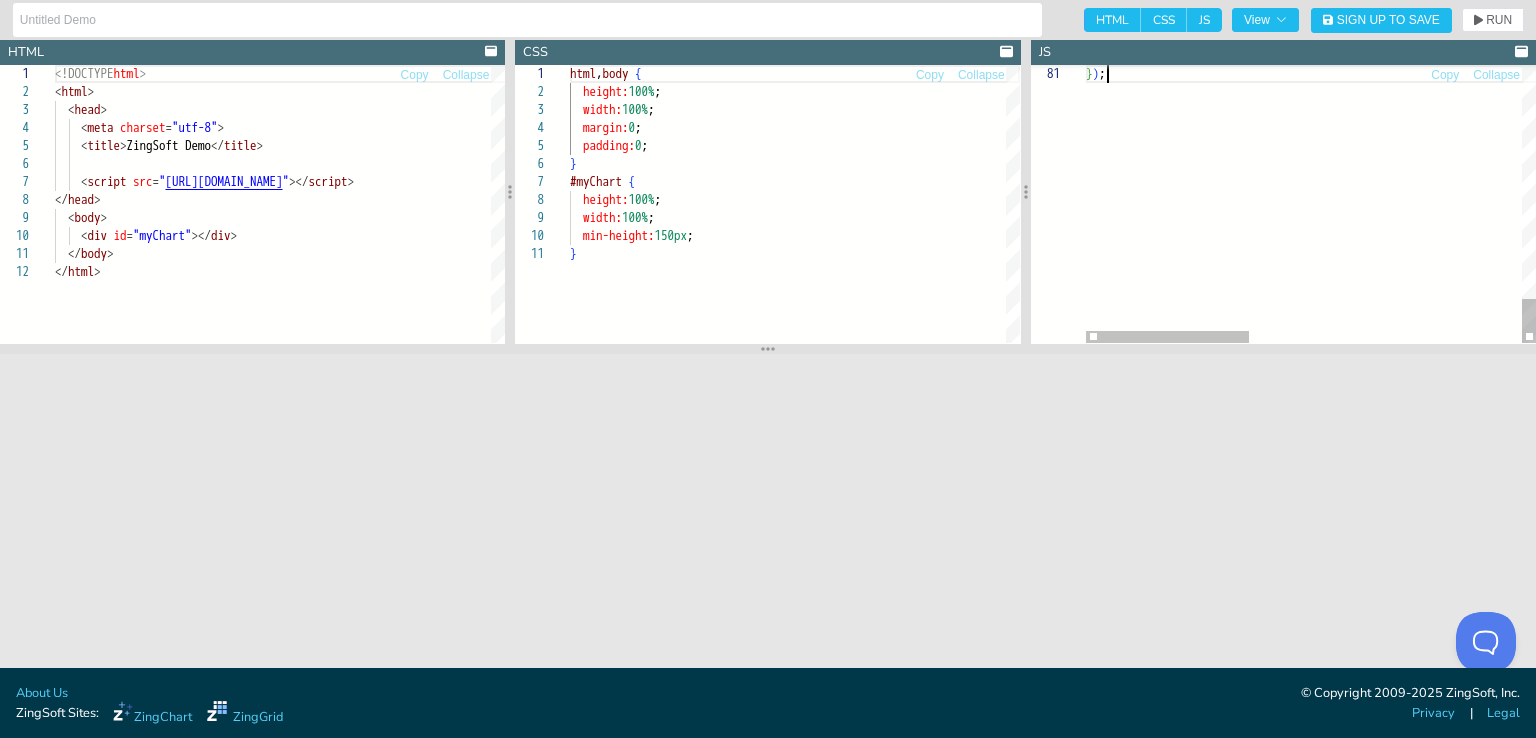 click on "} ) ;" at bounding box center [1686, -516] 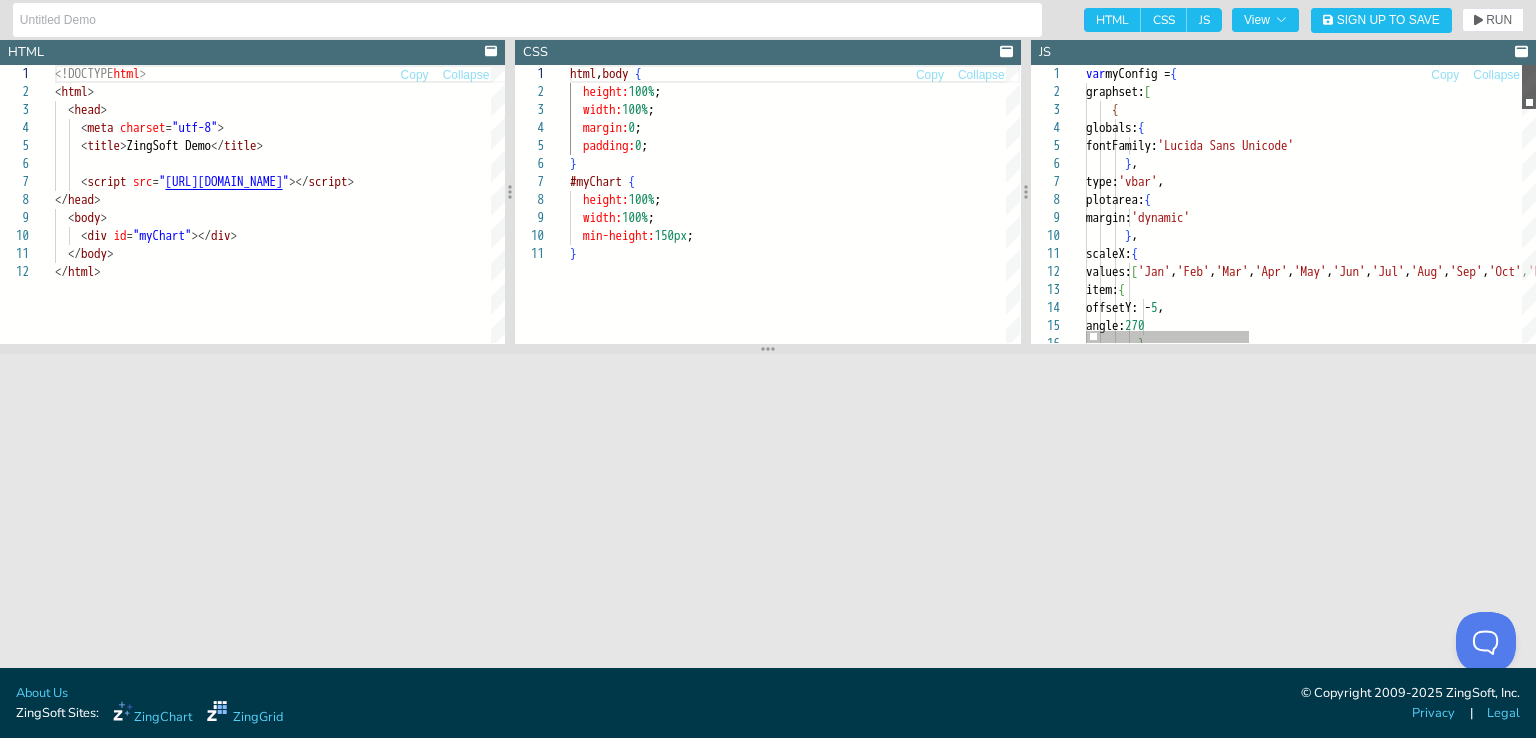click at bounding box center (1529, 87) 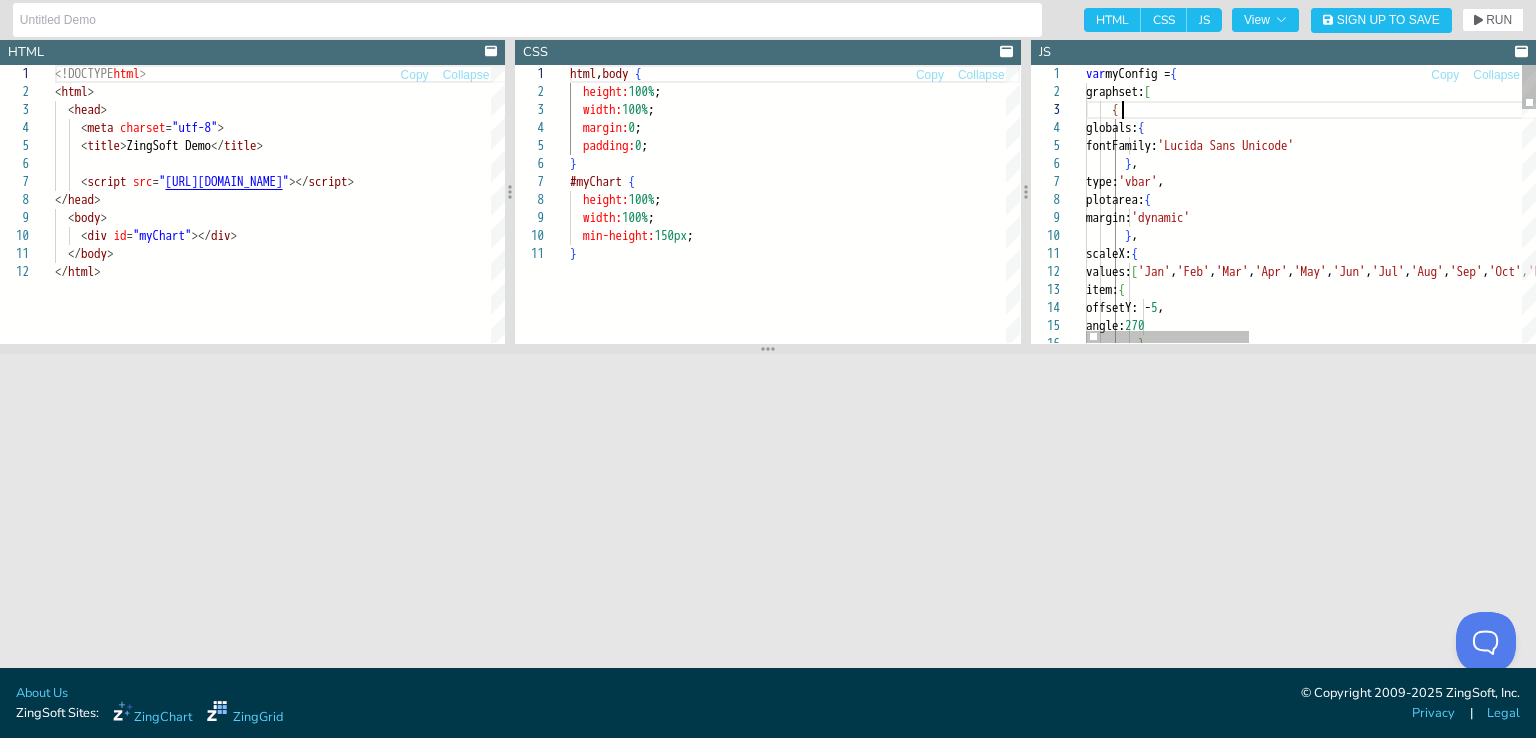 click on "} ,        } ,       type:  'vbar' ,       plotarea:  {         margin:  'dynamic'        } ,       scaleX:  {         values:  [ 'Jan' , 'Feb' , 'Mar' , 'Apr' , 'May' , 'Jun' , 'Jul' , 'Aug' , 'Sep' , 'Oct' , 'Nov' , 'Dec' , 'Jan' , 'Feb' , 'Mar' , 'Apr' , 'May' , 'Jun' , 'Jul' , 'Aug' , 'Sep' , 'Oct' , 'Nov' , 'Dec' ] ,         item:  {           offsetY: - 5 ,           angle:  270 var  myConfig =  {   graphset:  [      {       globals:  {         fontFamily:  'Lucida Sans Unicode'" at bounding box center (1686, 924) 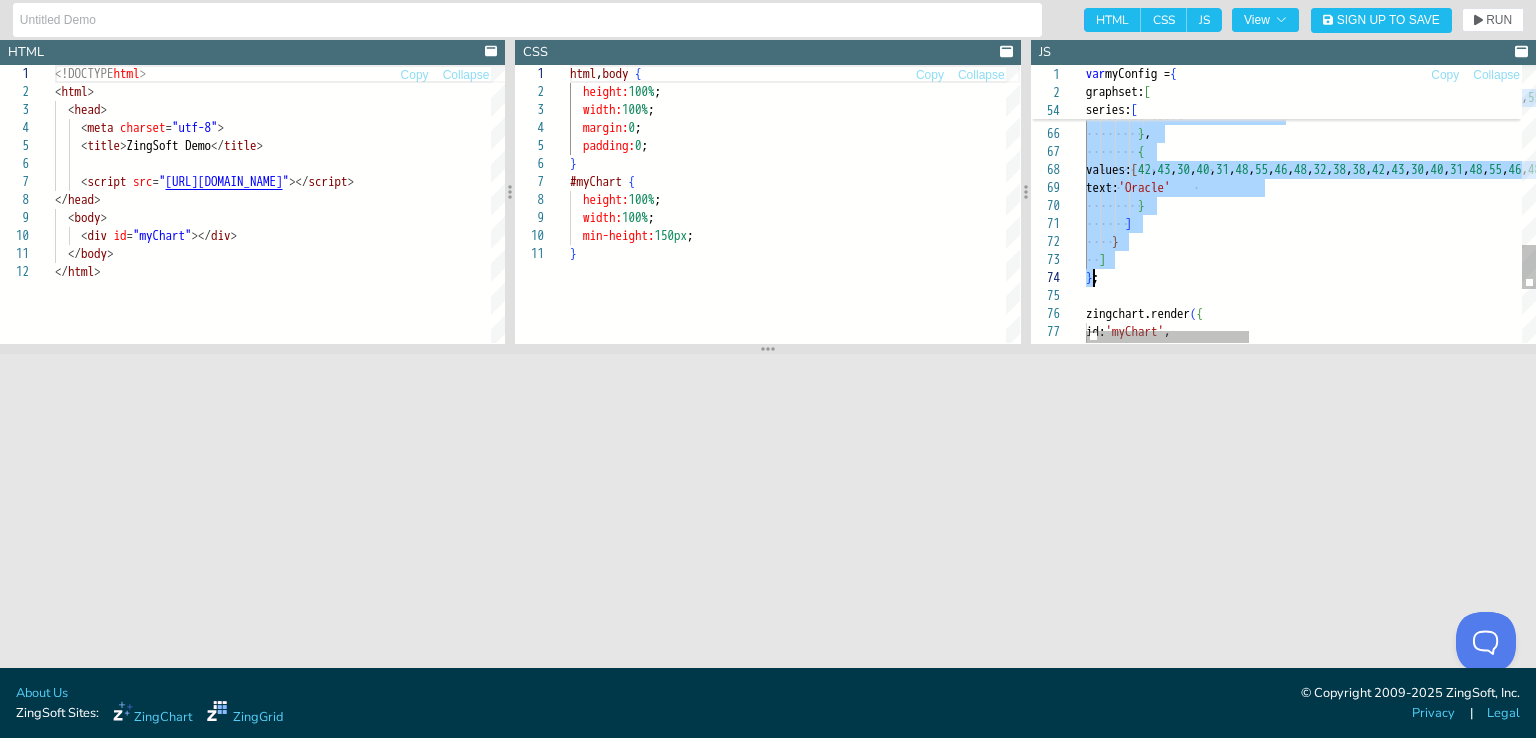 drag, startPoint x: 1193, startPoint y: 76, endPoint x: 1094, endPoint y: 278, distance: 224.95555 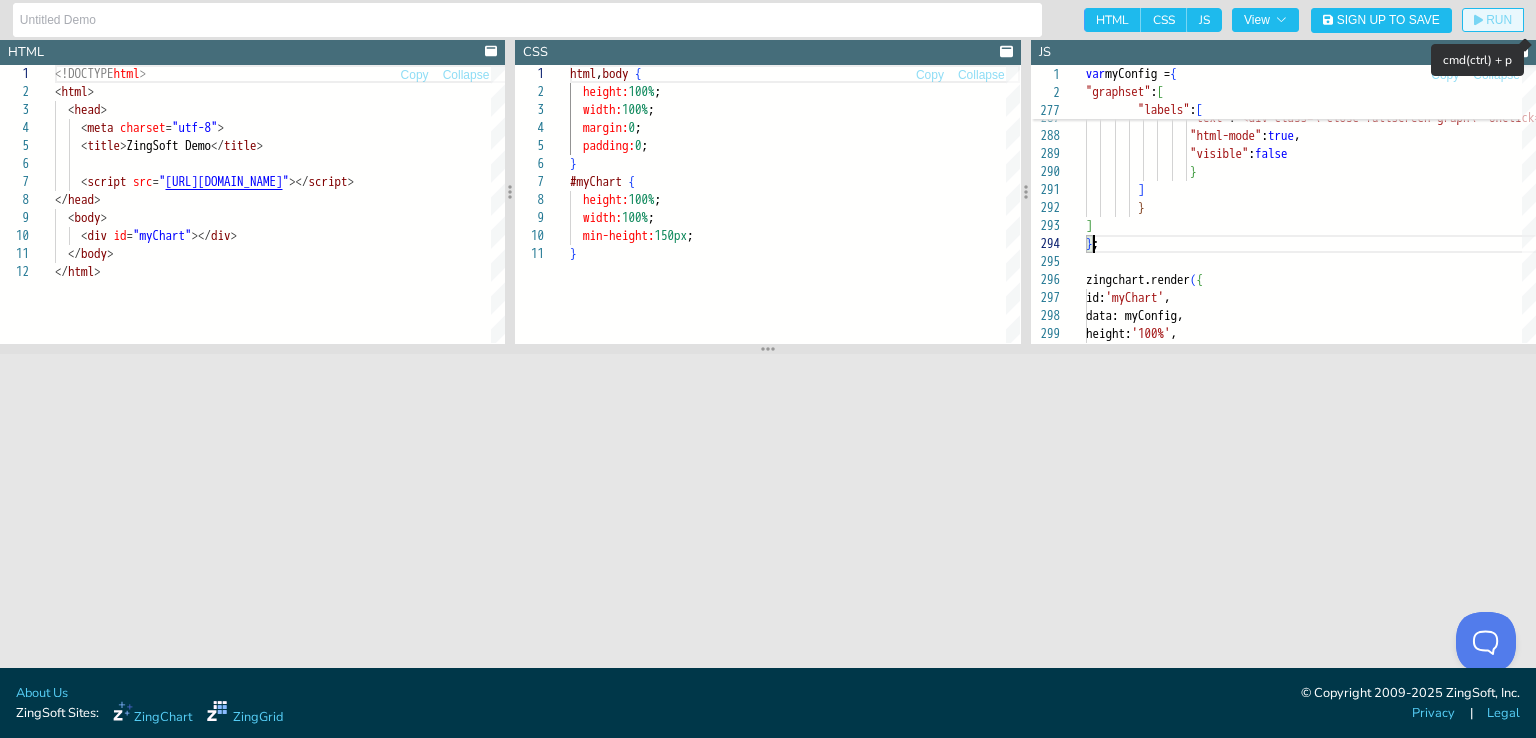 click on "RUN" 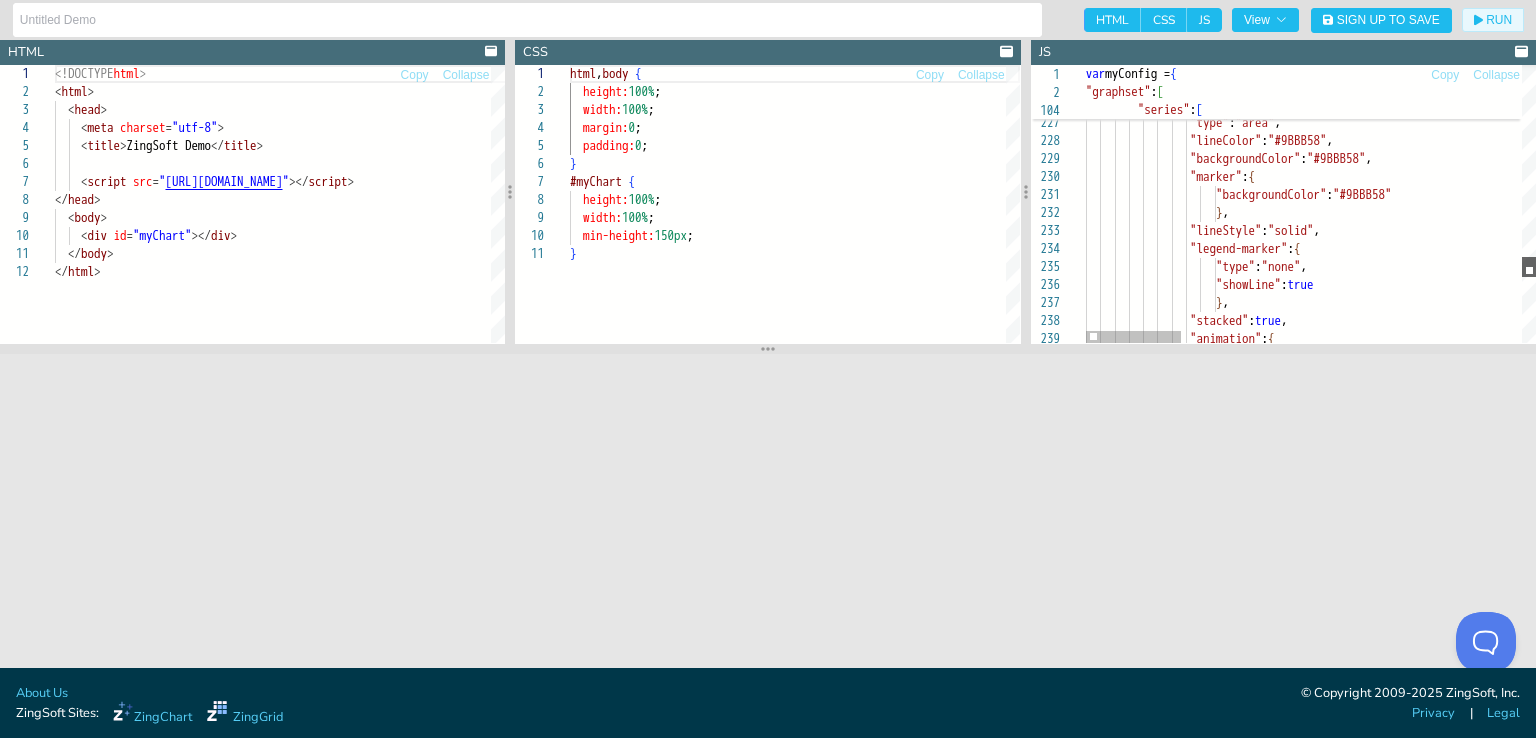 click at bounding box center [1529, 267] 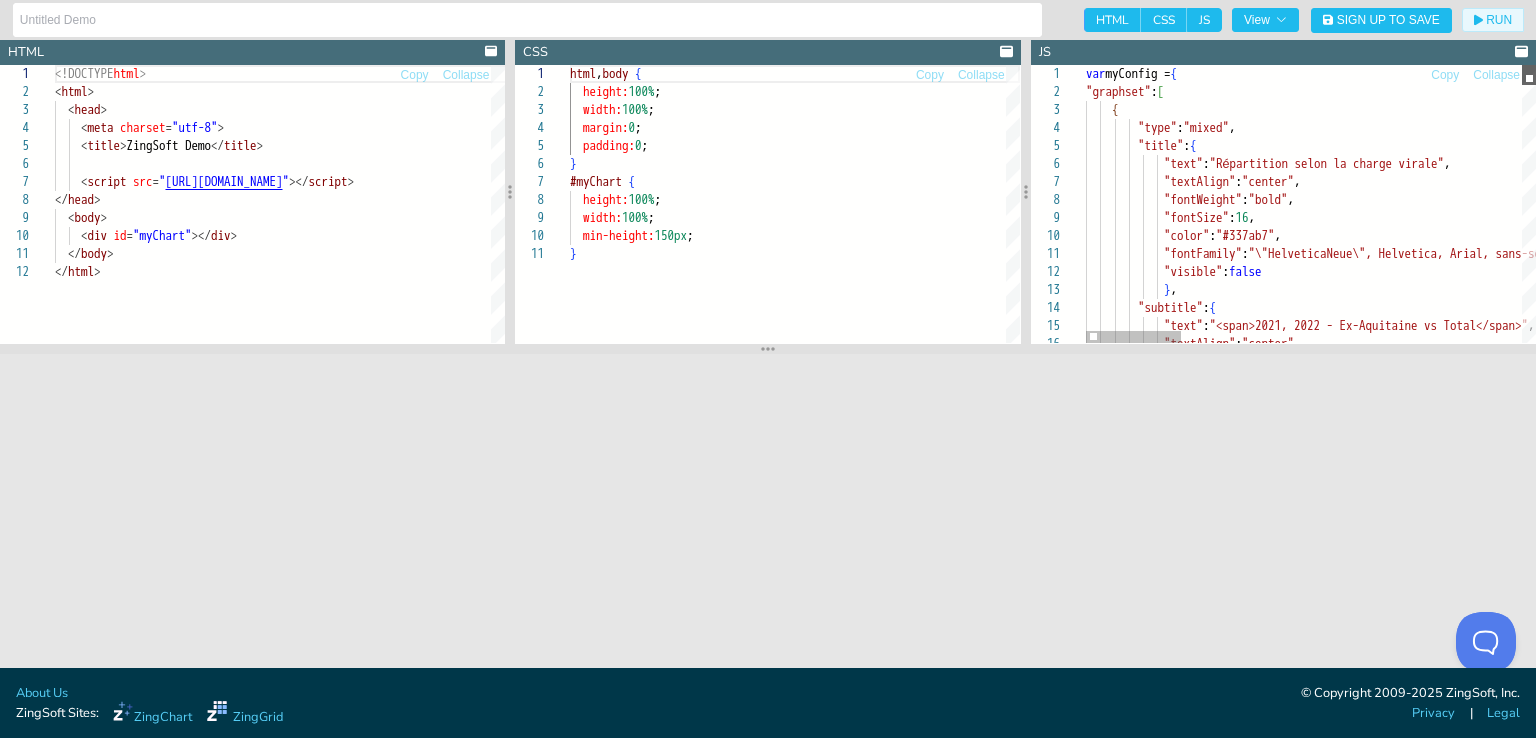 click at bounding box center [1529, 75] 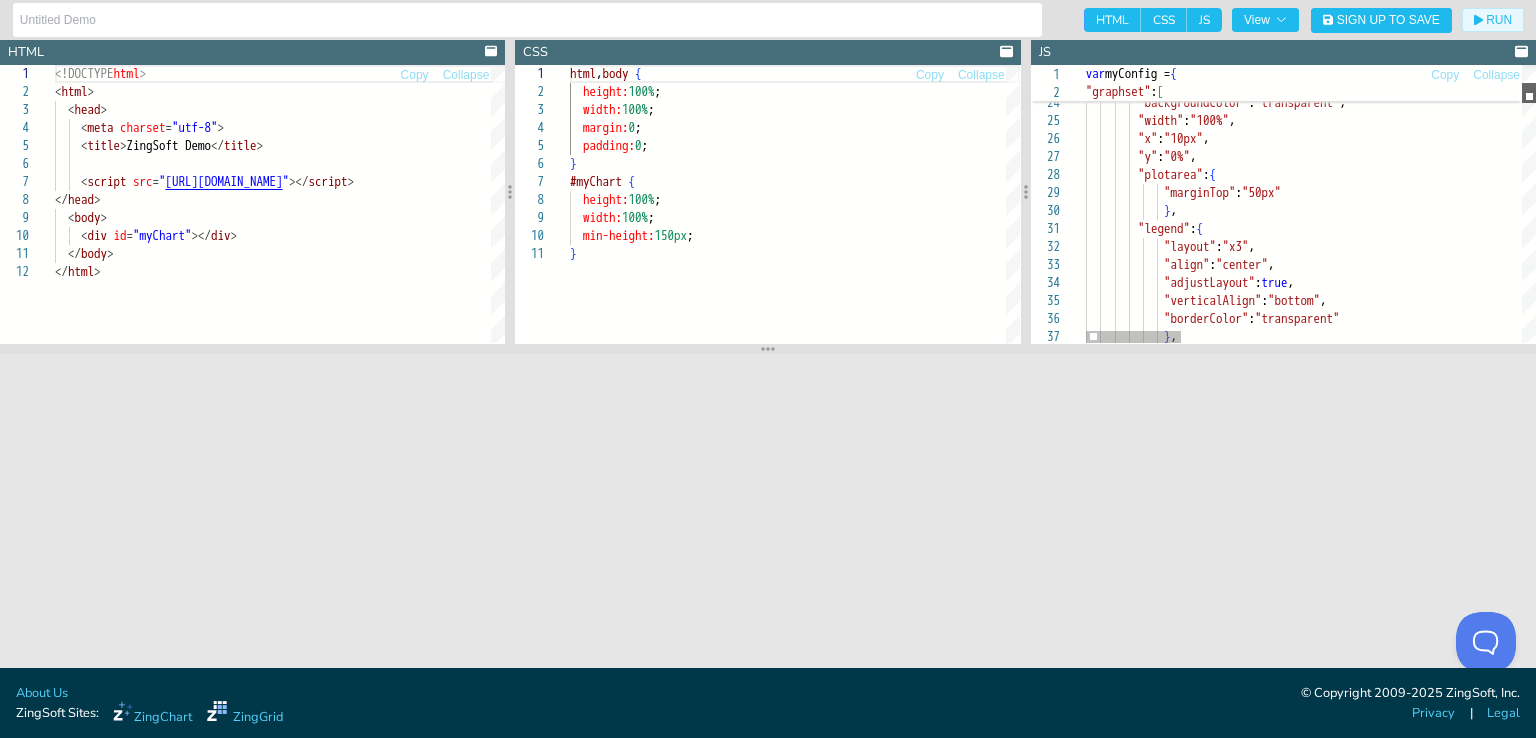 click at bounding box center [1529, 93] 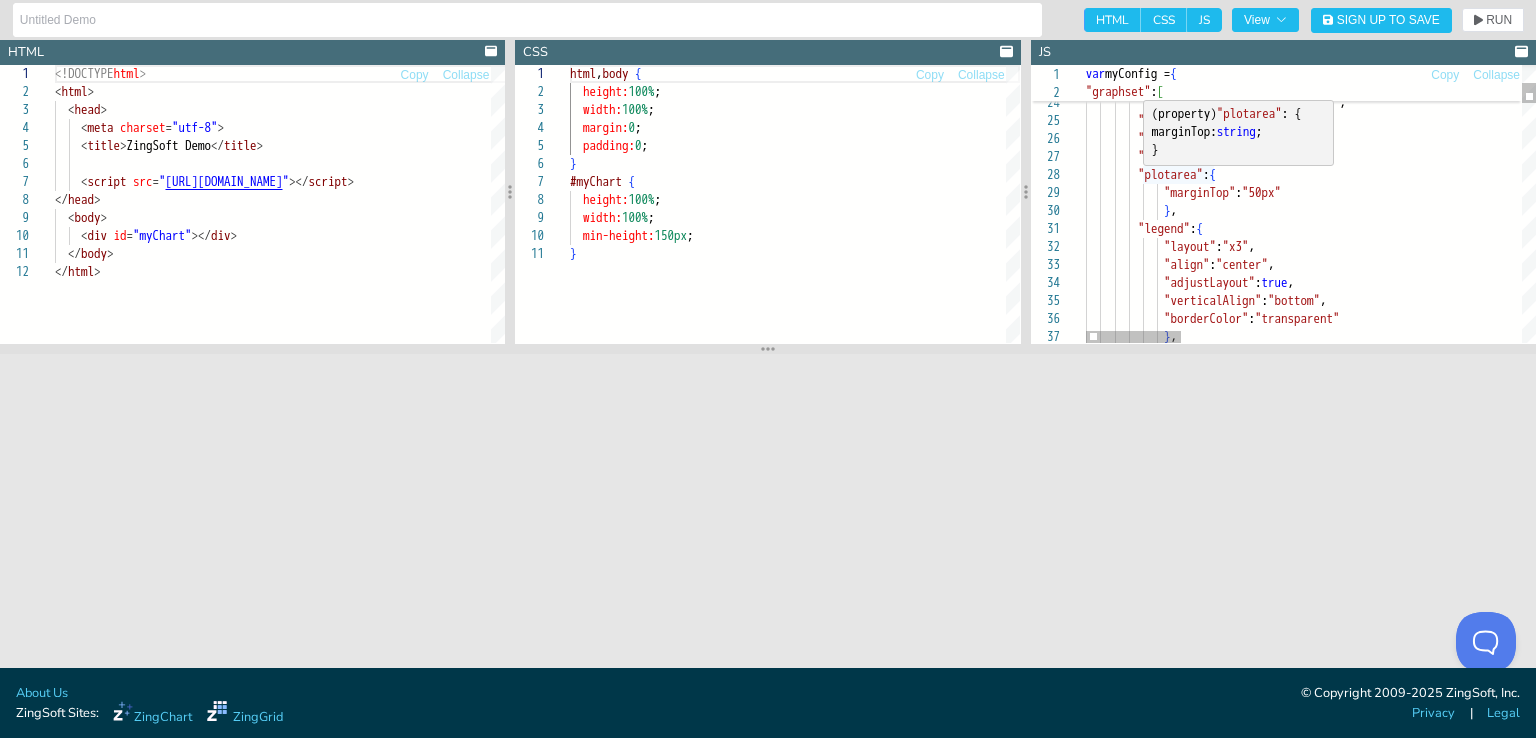scroll, scrollTop: 0, scrollLeft: 6, axis: horizontal 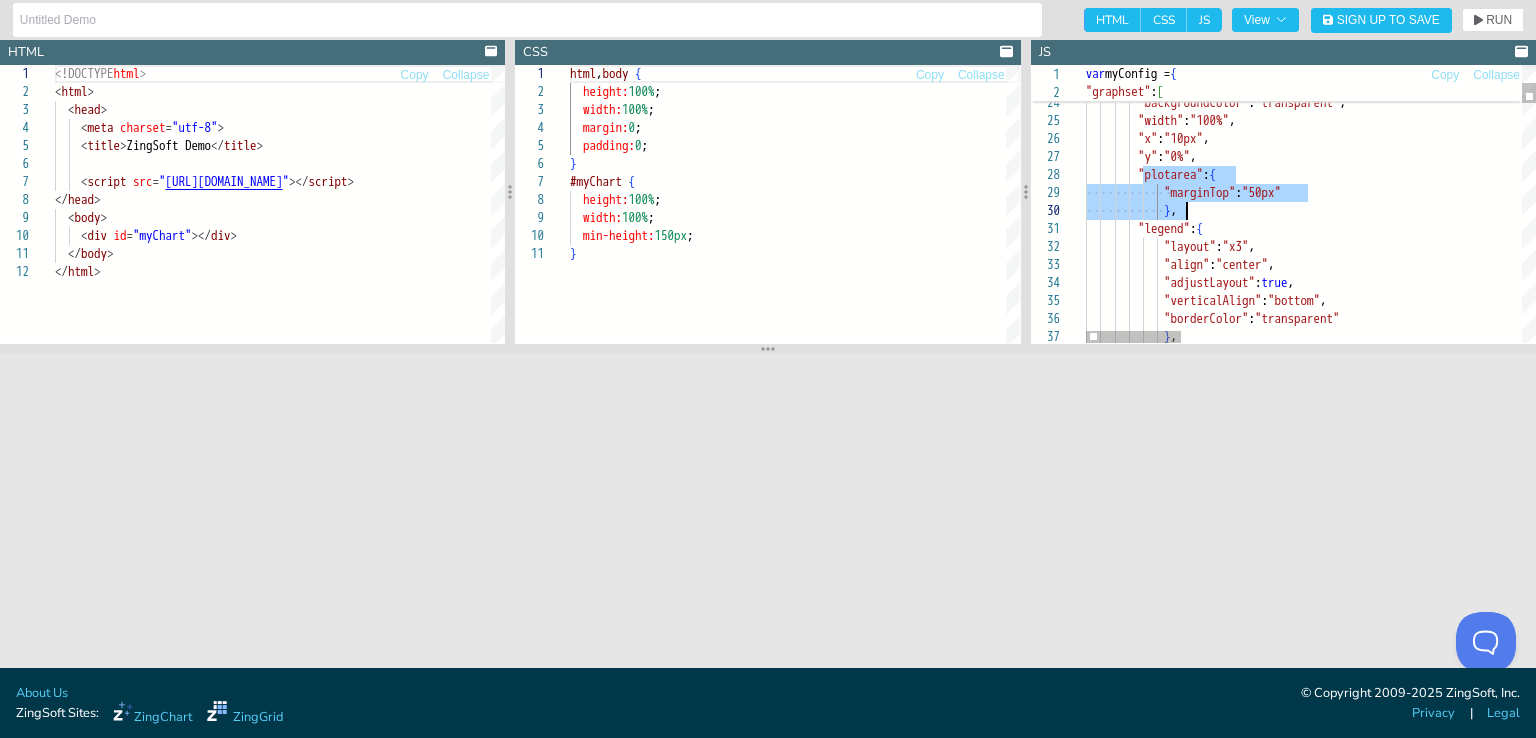 drag, startPoint x: 1144, startPoint y: 176, endPoint x: 1196, endPoint y: 207, distance: 60.53924 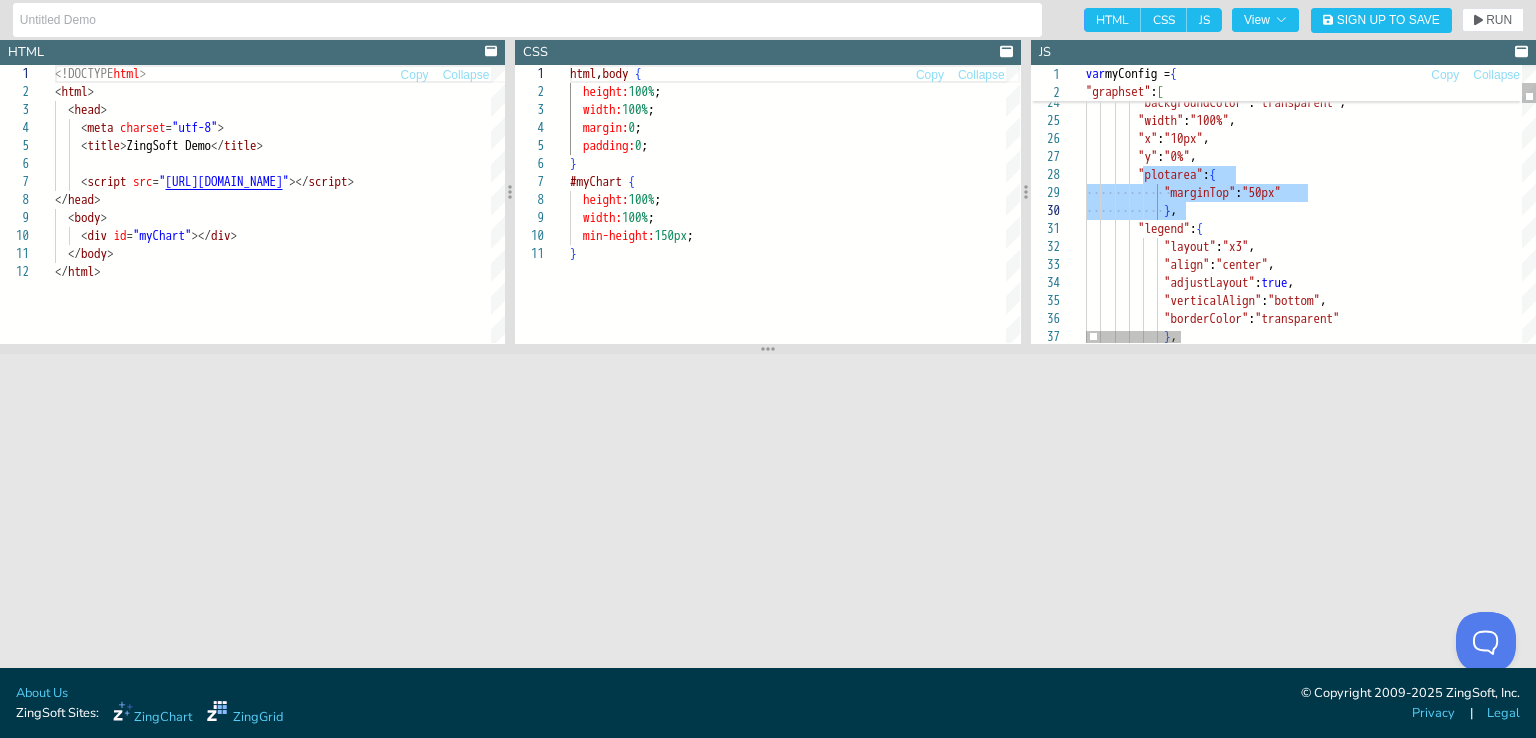 type on ""dataNbTagsRows":0,
"visible":false
},
"backgroundColor":"transparent",
"width":"100%",
"x":"10px",
"y":"0%",
plotarea: {
margin: 'dynamic'
}," 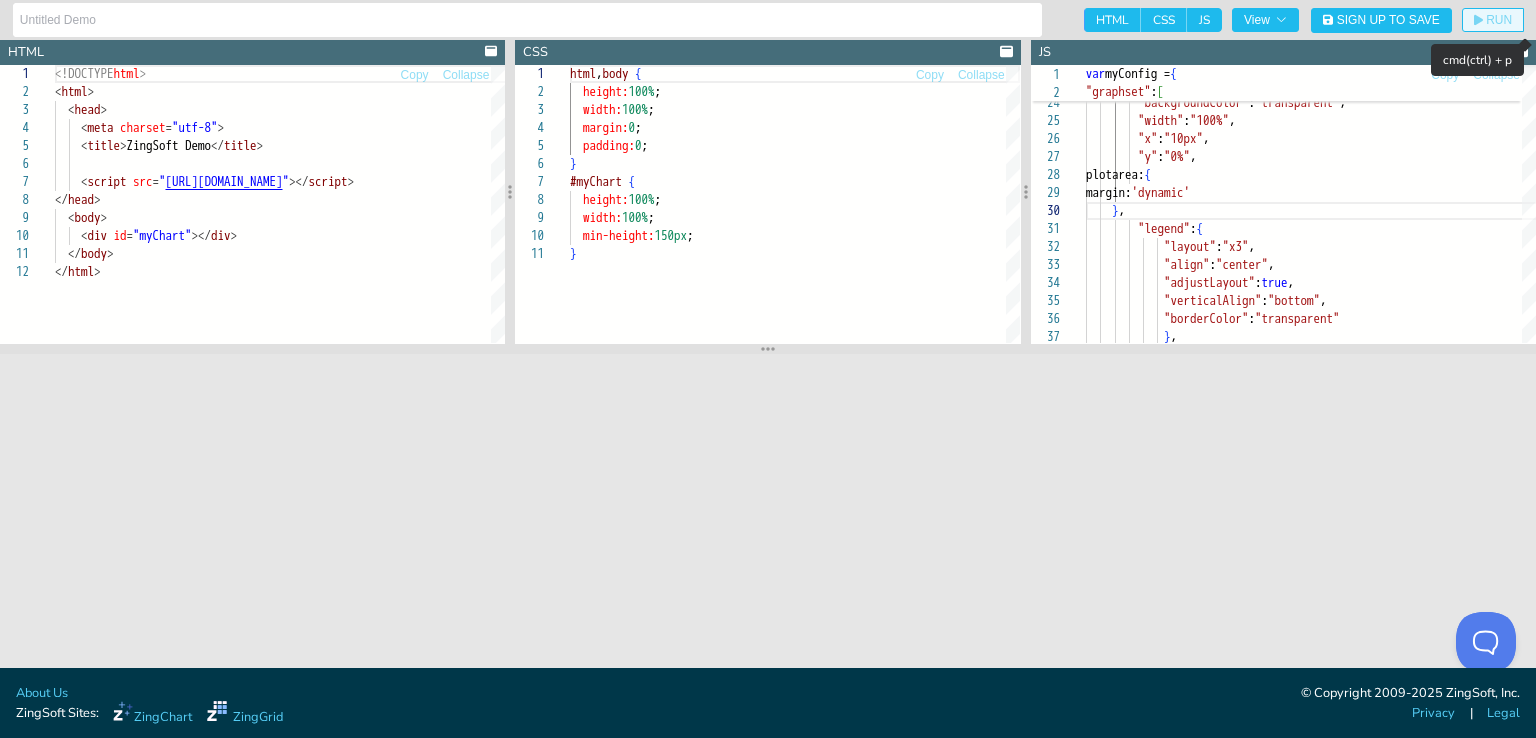 click on "RUN" 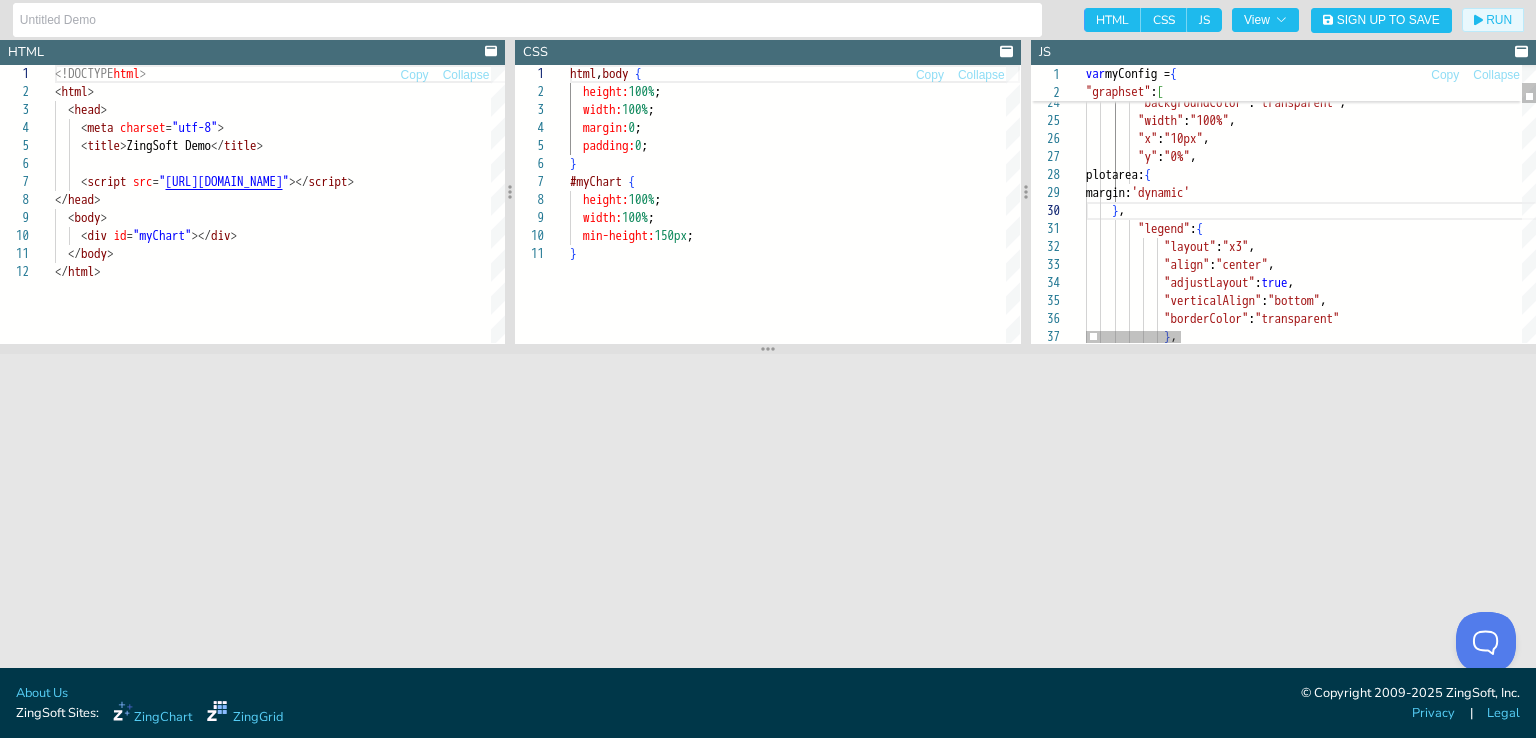 type 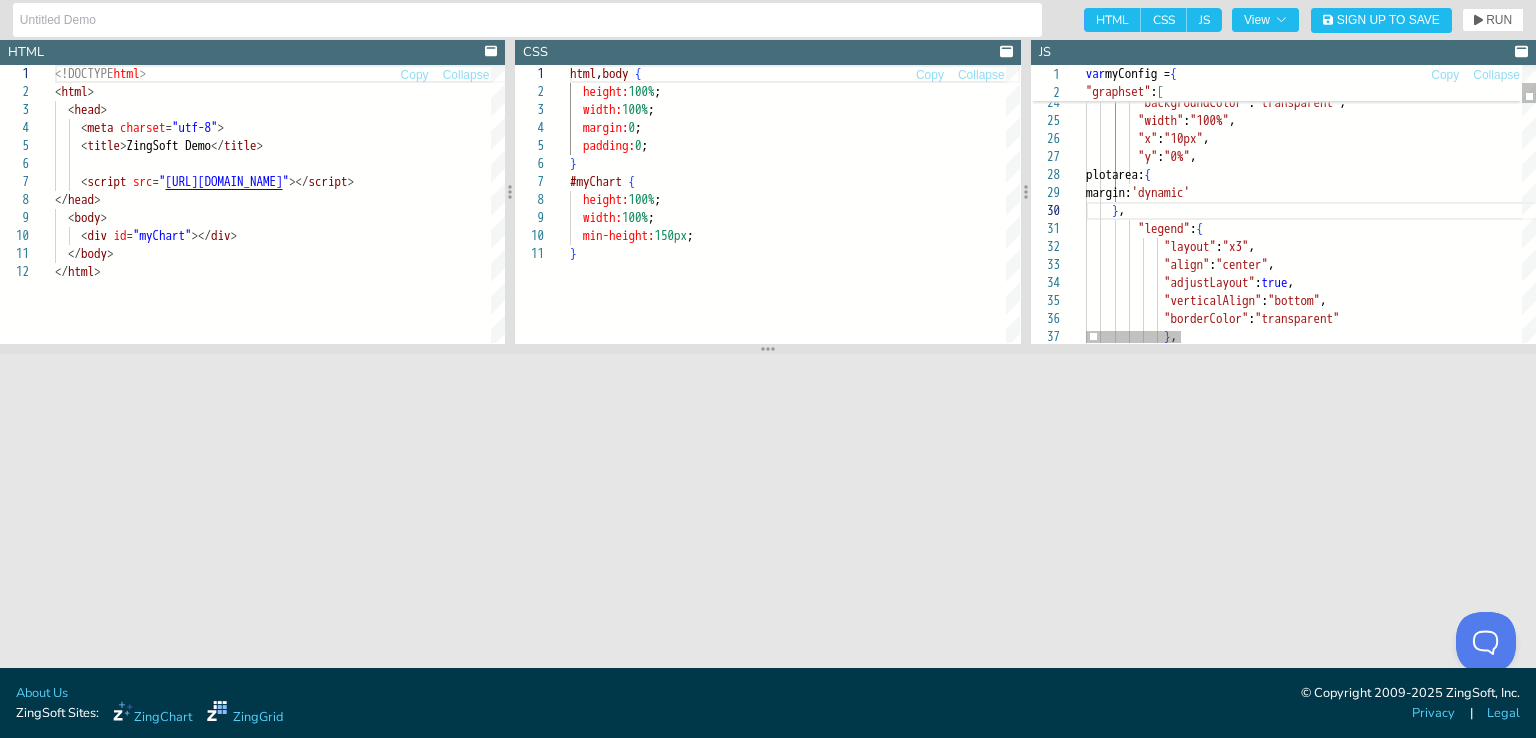 scroll, scrollTop: 0, scrollLeft: 41, axis: horizontal 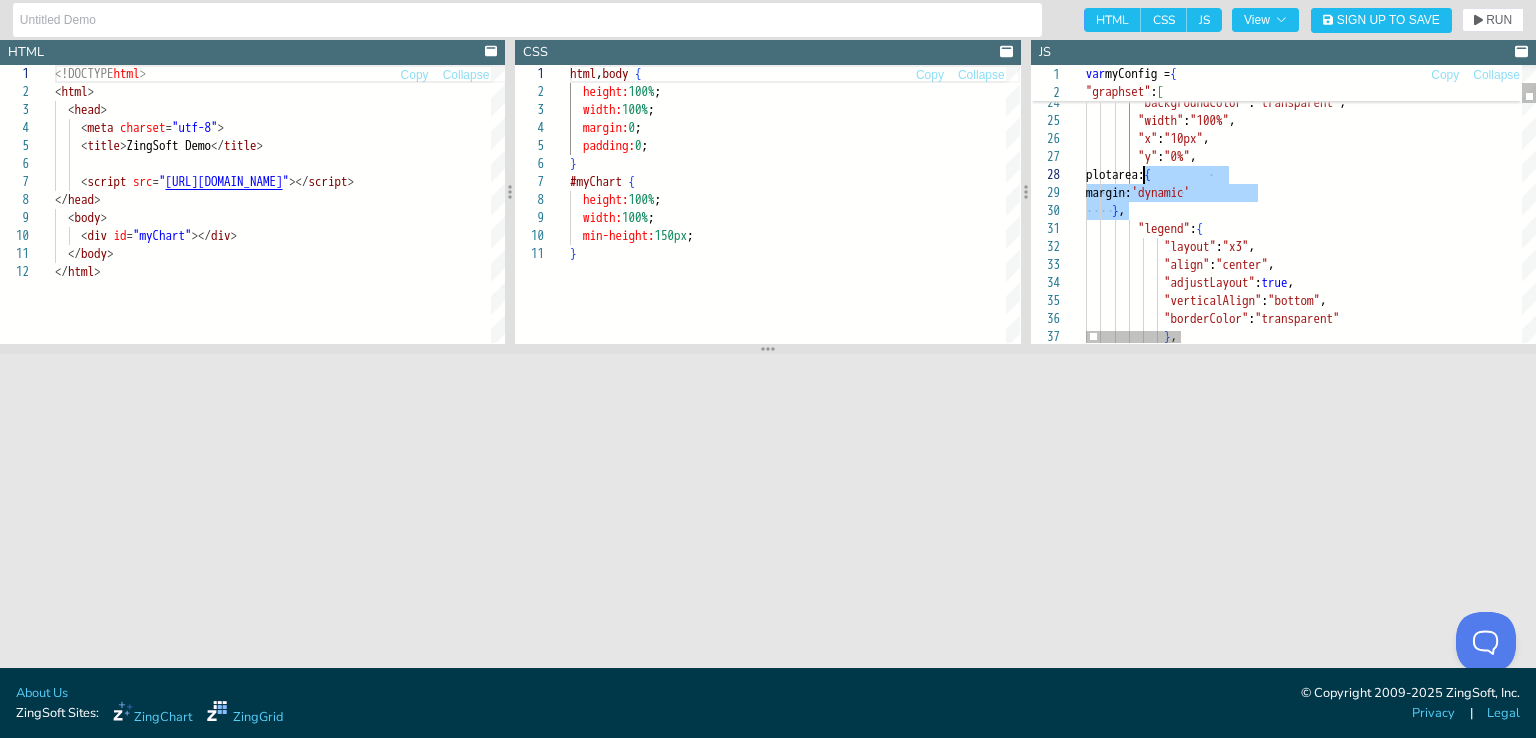 drag, startPoint x: 1159, startPoint y: 213, endPoint x: 1140, endPoint y: 178, distance: 39.824615 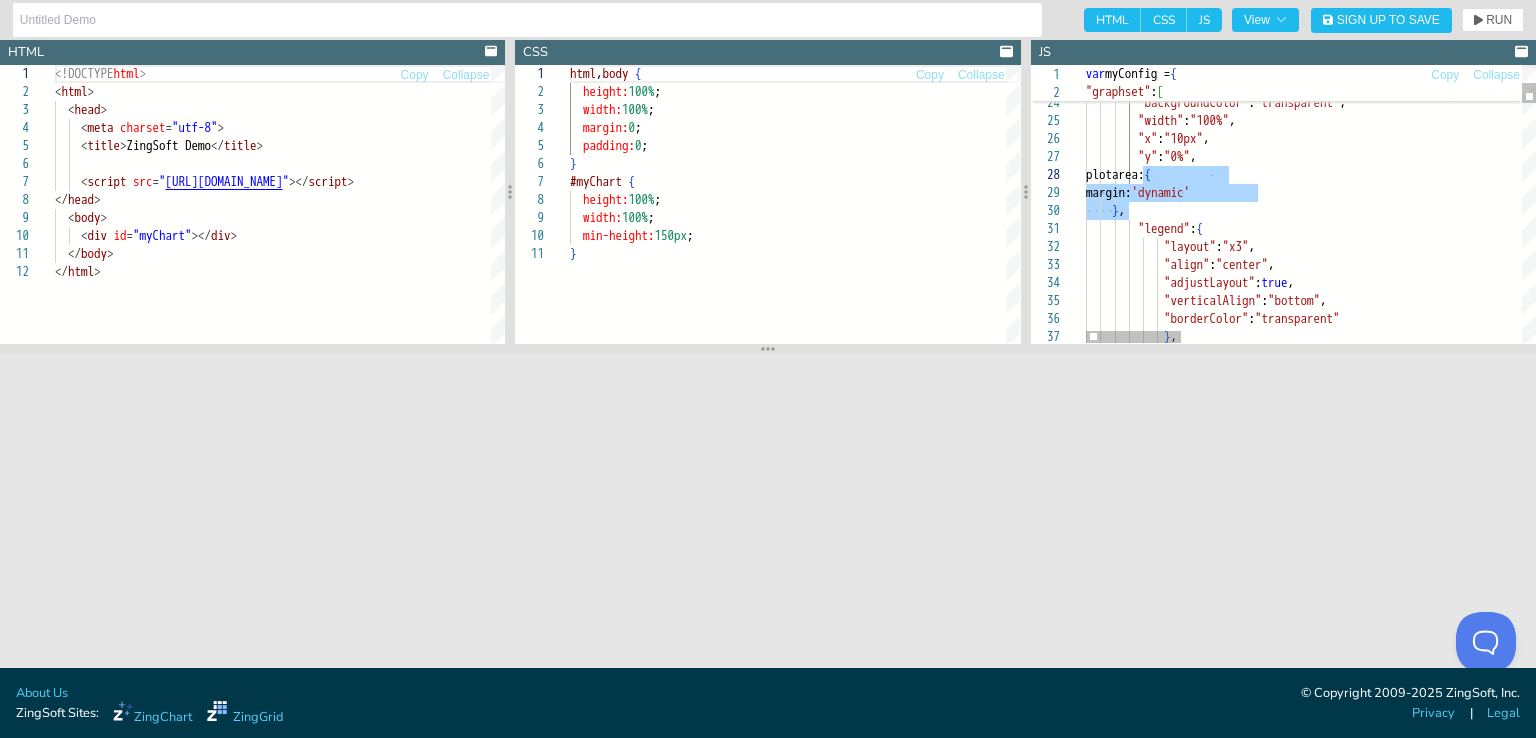 click on ""visible" : false              } ,          "backgroundColor" : "transparent" ,          "width" : "100%" ,          "x" : "10px" ,          "y" : "0%" ,         plotarea:  {       margin:  'dynamic'      } ,          "legend" : {              "layout" : "x3" ,              "align" : "center" ,              "adjustLayout" : true ,              "verticalAlign" : "bottom" ,              "borderColor" : "transparent"              } ," at bounding box center (2115, 2519) 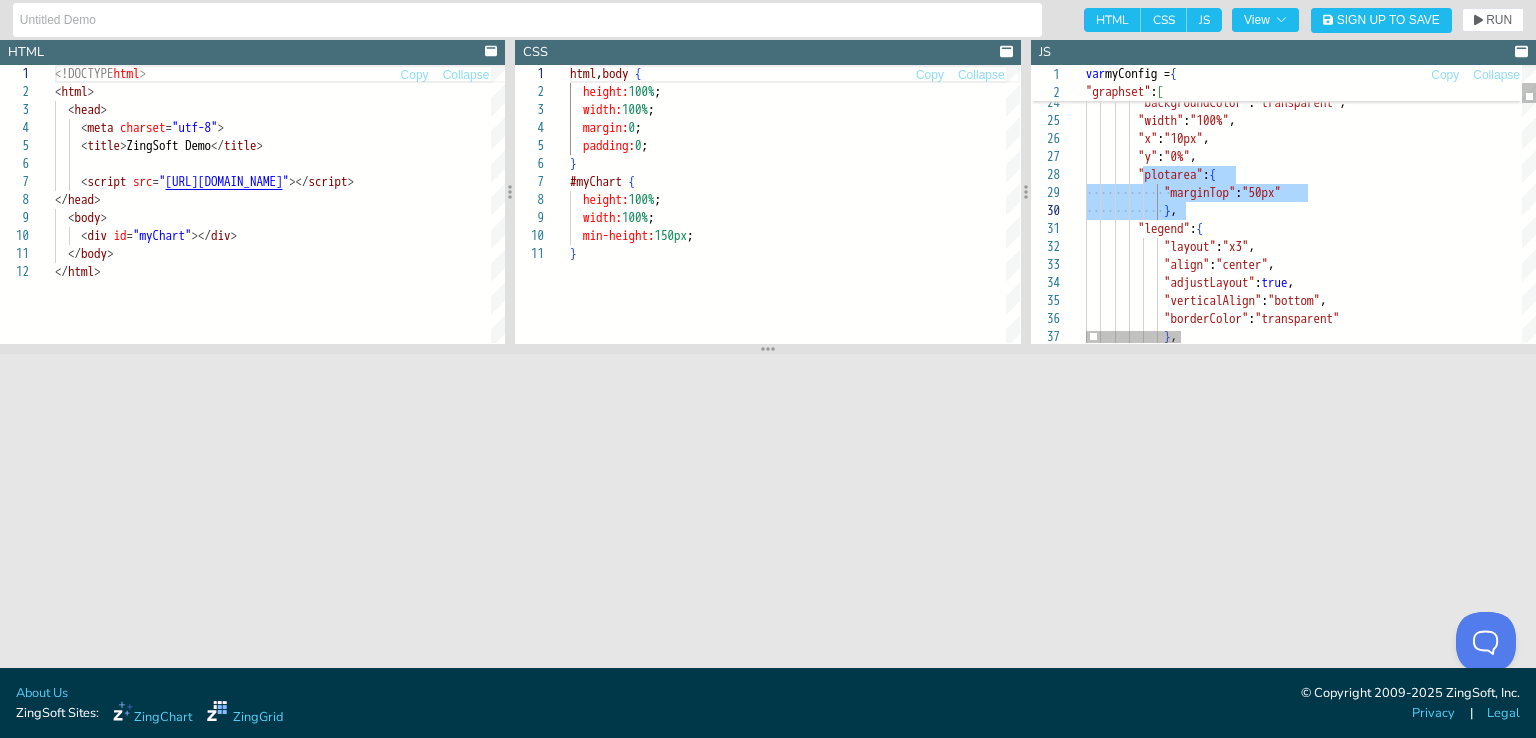 click on ""visible" : false              } ,          "backgroundColor" : "transparent" ,          "width" : "100%" ,          "x" : "10px" ,          "y" : "0%" ,          "plotarea" : {              "marginTop" : "50px"              } ,          "legend" : {              "layout" : "x3" ,              "align" : "center" ,              "adjustLayout" : true ,              "verticalAlign" : "bottom" ,              "borderColor" : "transparent"              } ," at bounding box center [2115, 2519] 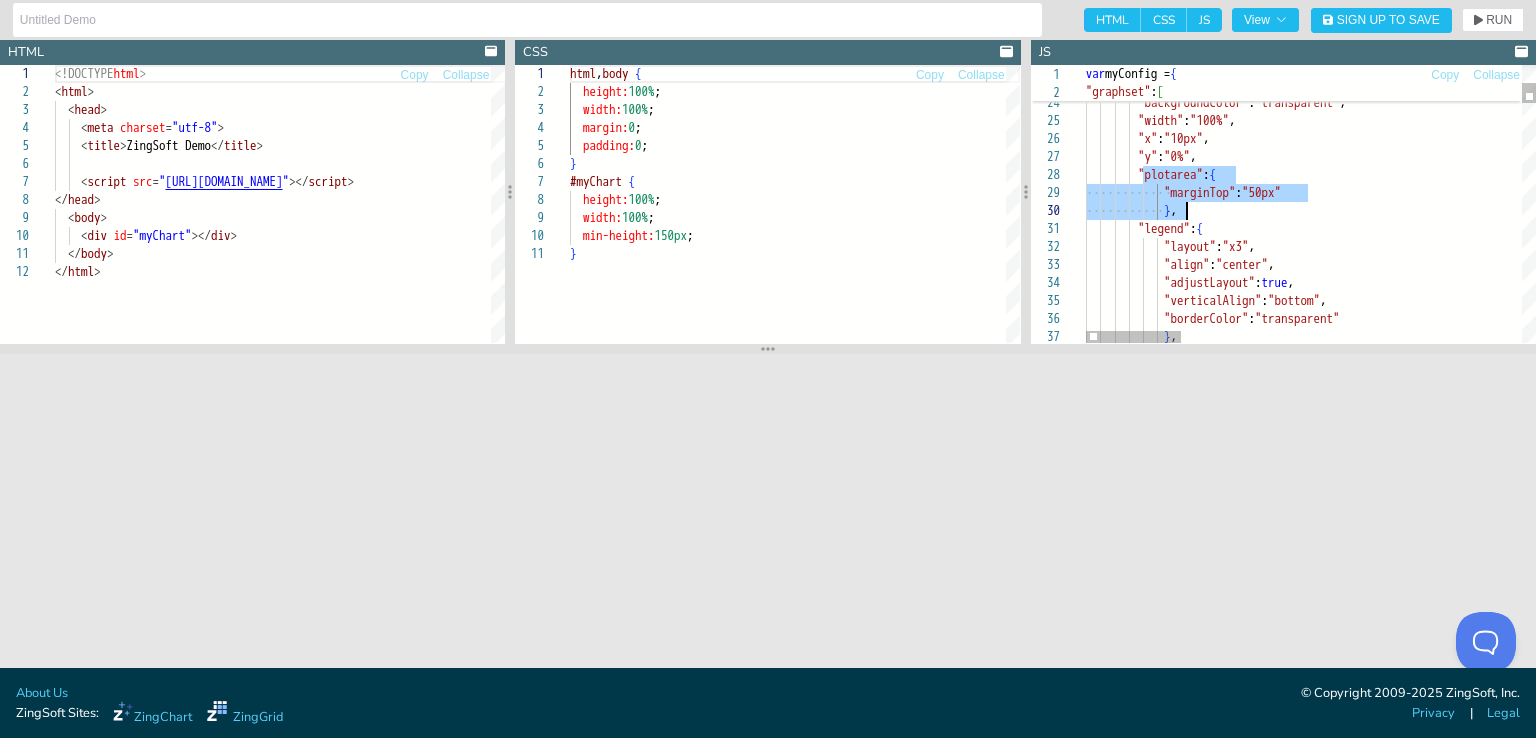 click on ""visible" : false              } ,          "backgroundColor" : "transparent" ,          "width" : "100%" ,          "x" : "10px" ,          "y" : "0%" ,          "plotarea" : {              "marginTop" : "50px"              } ,          "legend" : {              "layout" : "x3" ,              "align" : "center" ,              "adjustLayout" : true ,              "verticalAlign" : "bottom" ,              "borderColor" : "transparent"              } ," at bounding box center (2115, 2519) 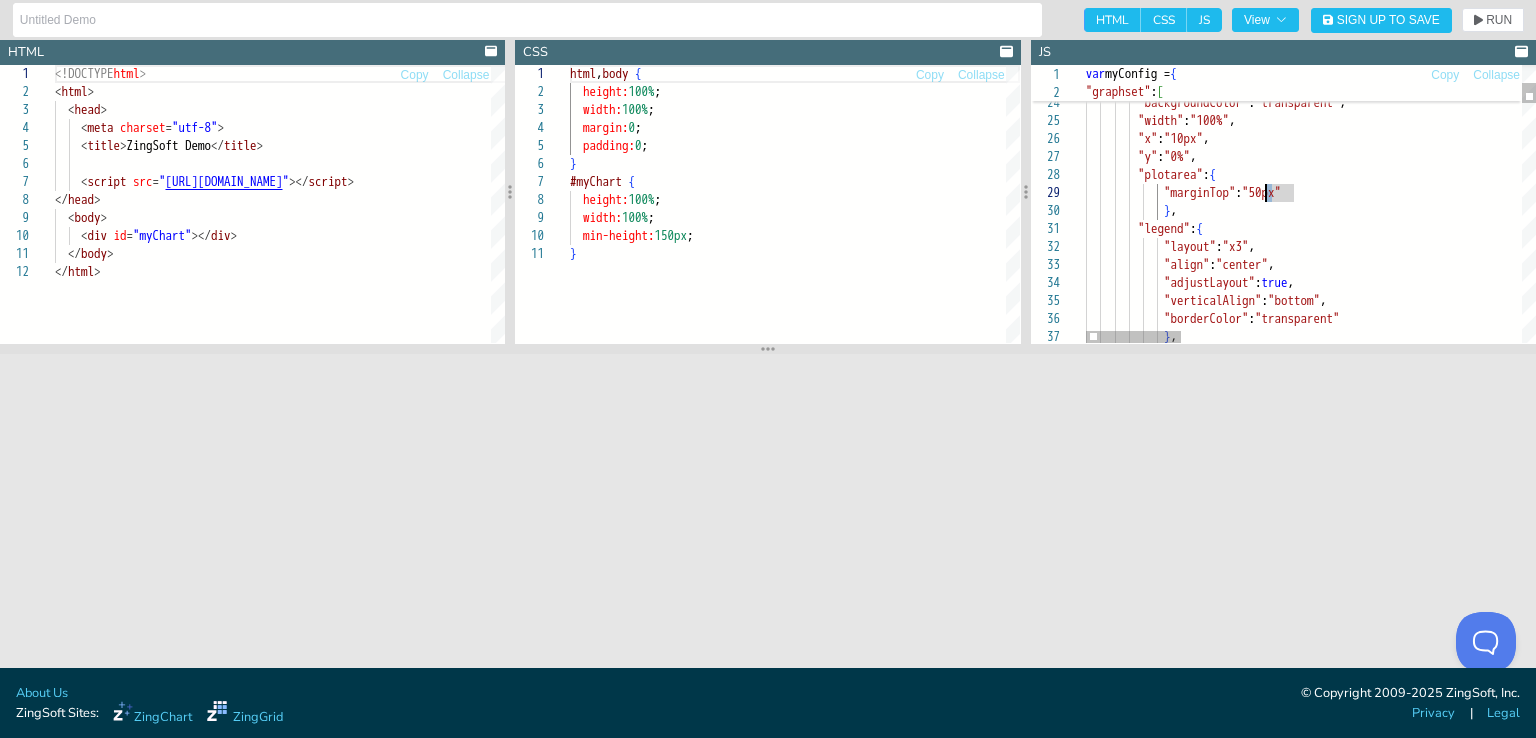 click on ""visible" : false              } ,          "backgroundColor" : "transparent" ,          "width" : "100%" ,          "x" : "10px" ,          "y" : "0%" ,          "plotarea" : {              "marginTop" : "50px"              } ,          "legend" : {              "layout" : "x3" ,              "align" : "center" ,              "adjustLayout" : true ,              "verticalAlign" : "bottom" ,              "borderColor" : "transparent"              } ," at bounding box center (2115, 2519) 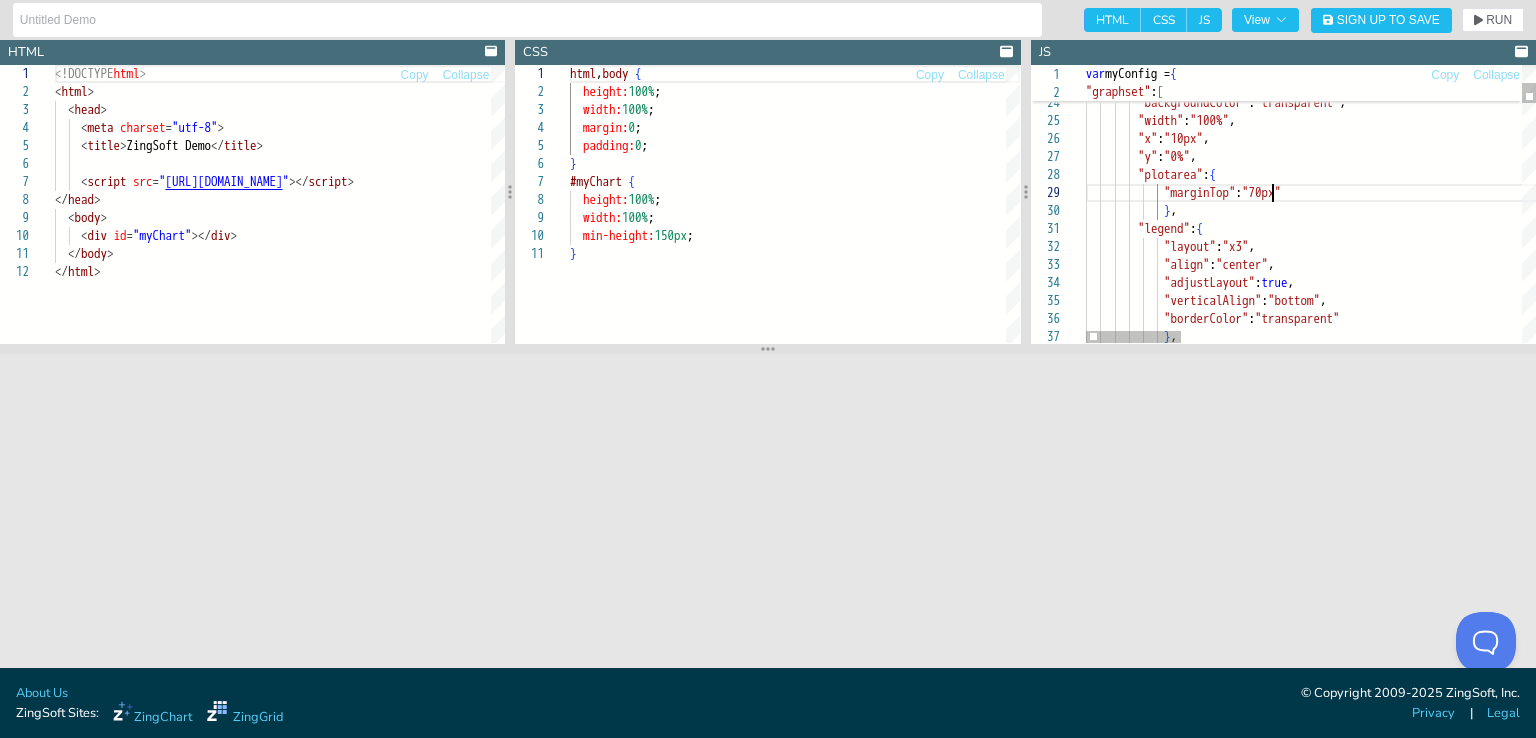scroll, scrollTop: 144, scrollLeft: 184, axis: both 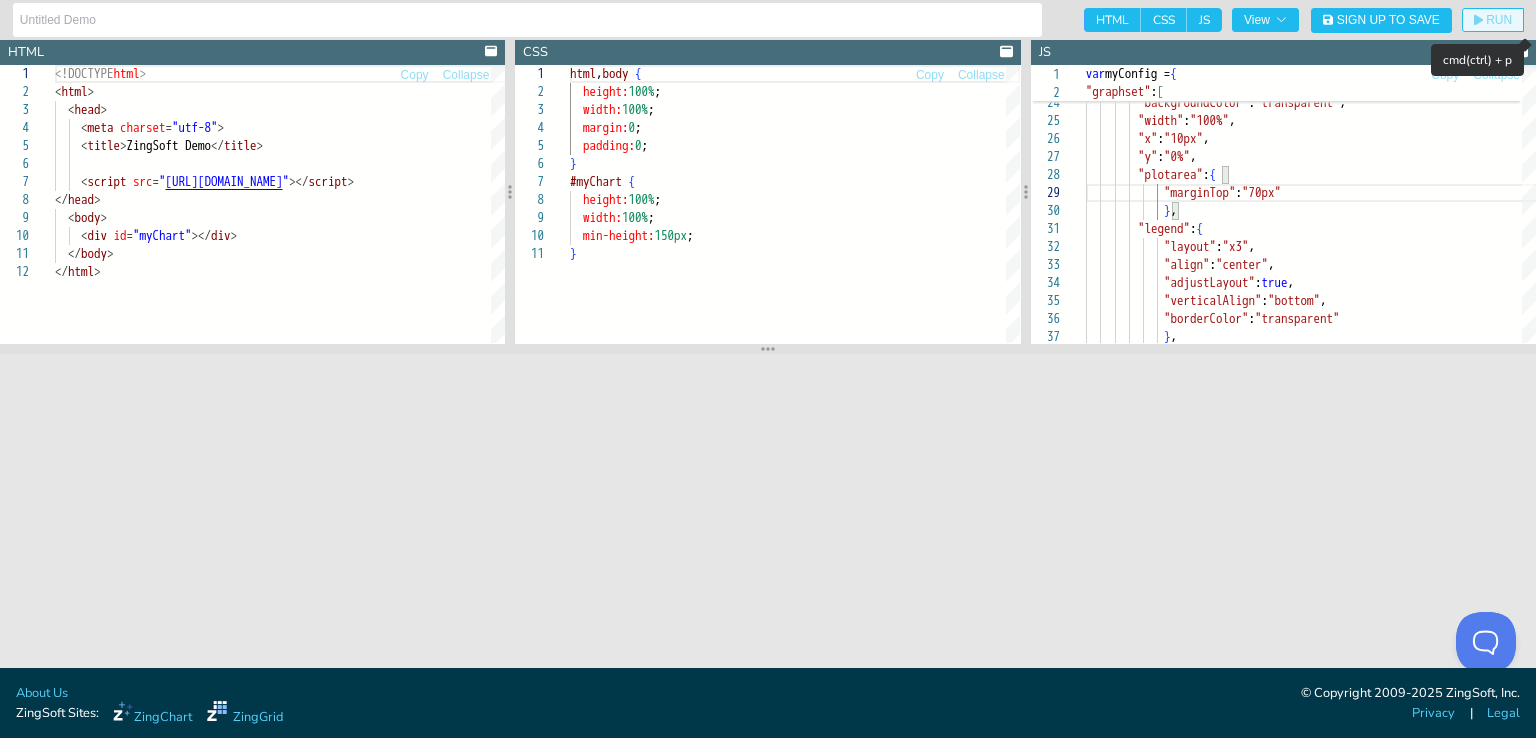 click on "RUN" 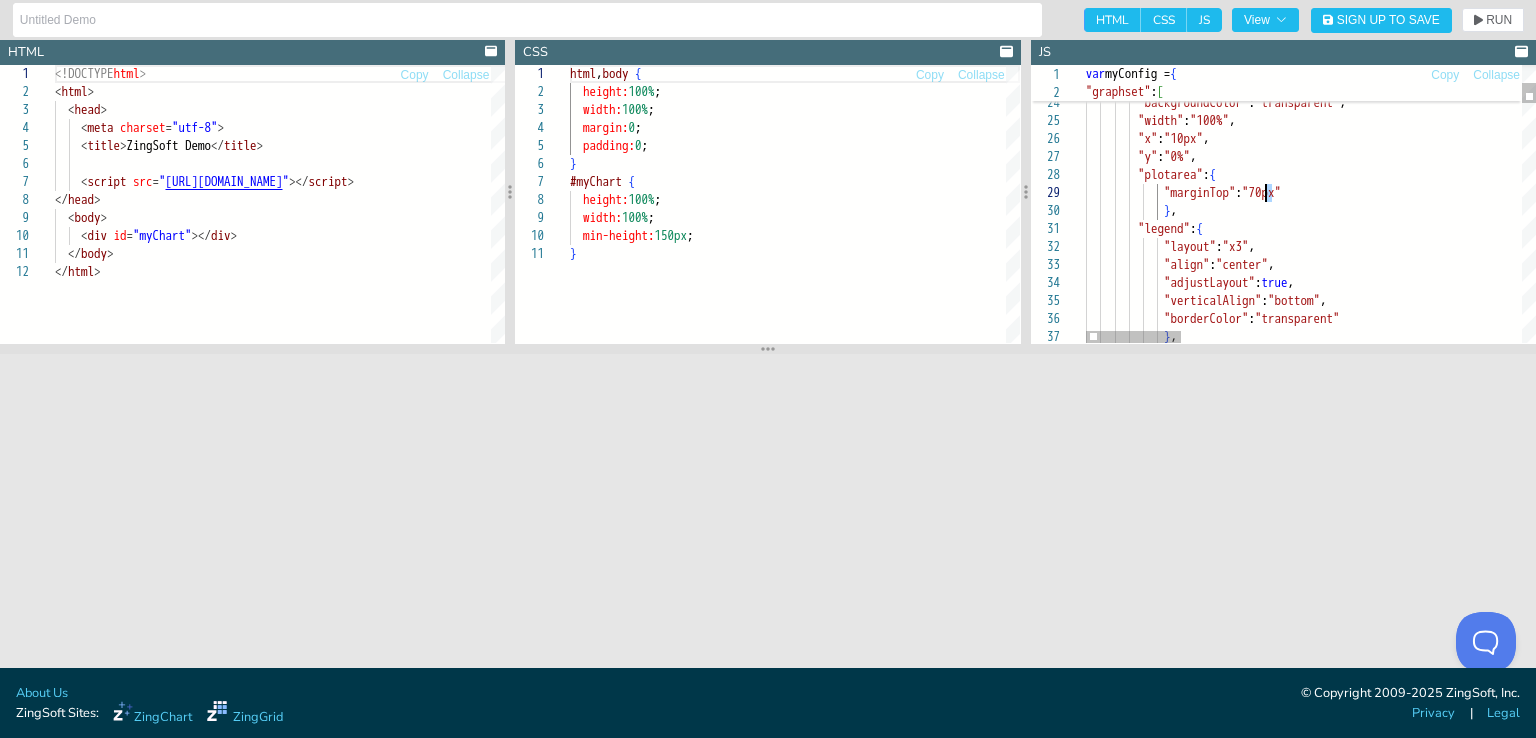 click on ""visible" : false              } ,          "backgroundColor" : "transparent" ,          "width" : "100%" ,          "x" : "10px" ,          "y" : "0%" ,          "plotarea" : {              "marginTop" : "70px"              } ,          "legend" : {              "layout" : "x3" ,              "align" : "center" ,              "adjustLayout" : true ,              "verticalAlign" : "bottom" ,              "borderColor" : "transparent"              } ," at bounding box center [2115, 2519] 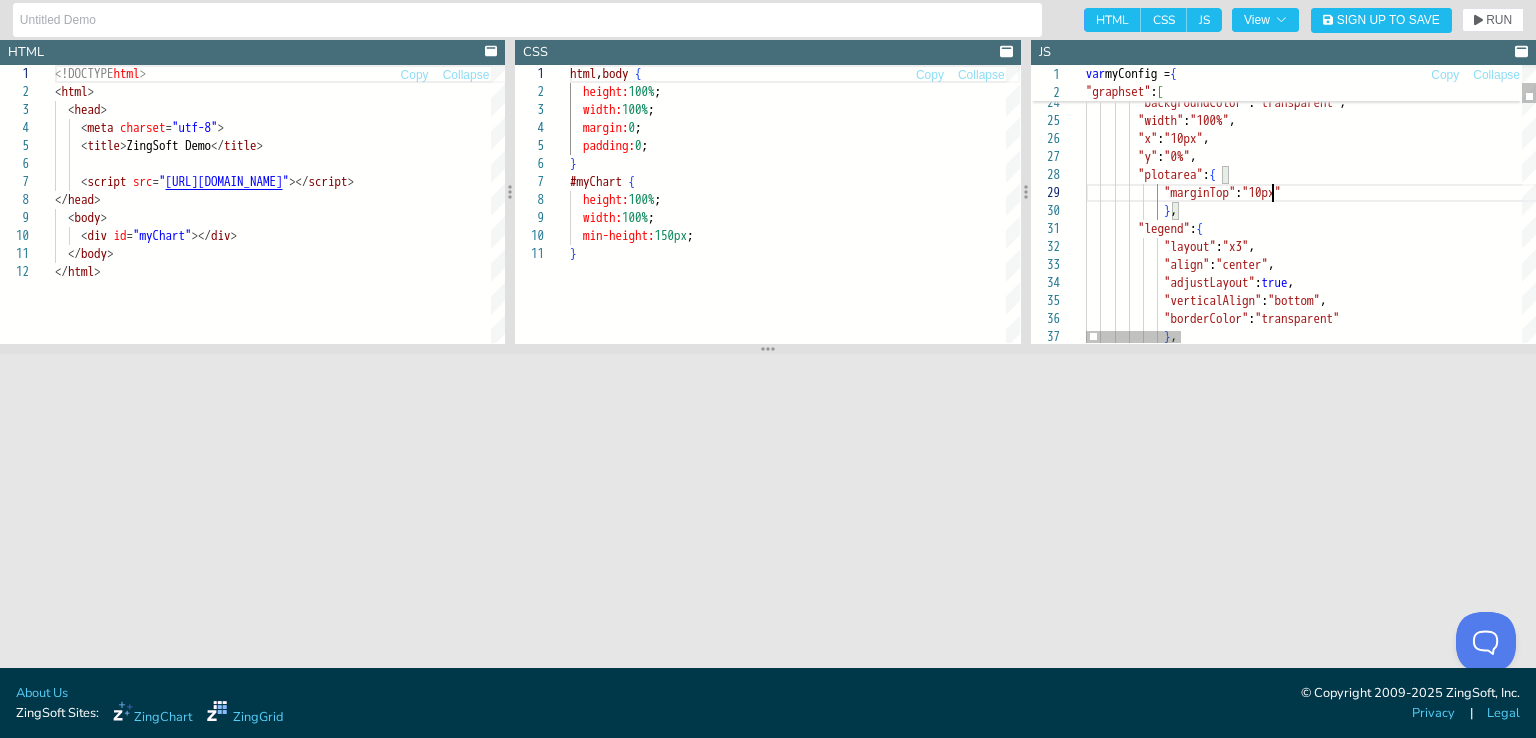 scroll, scrollTop: 144, scrollLeft: 192, axis: both 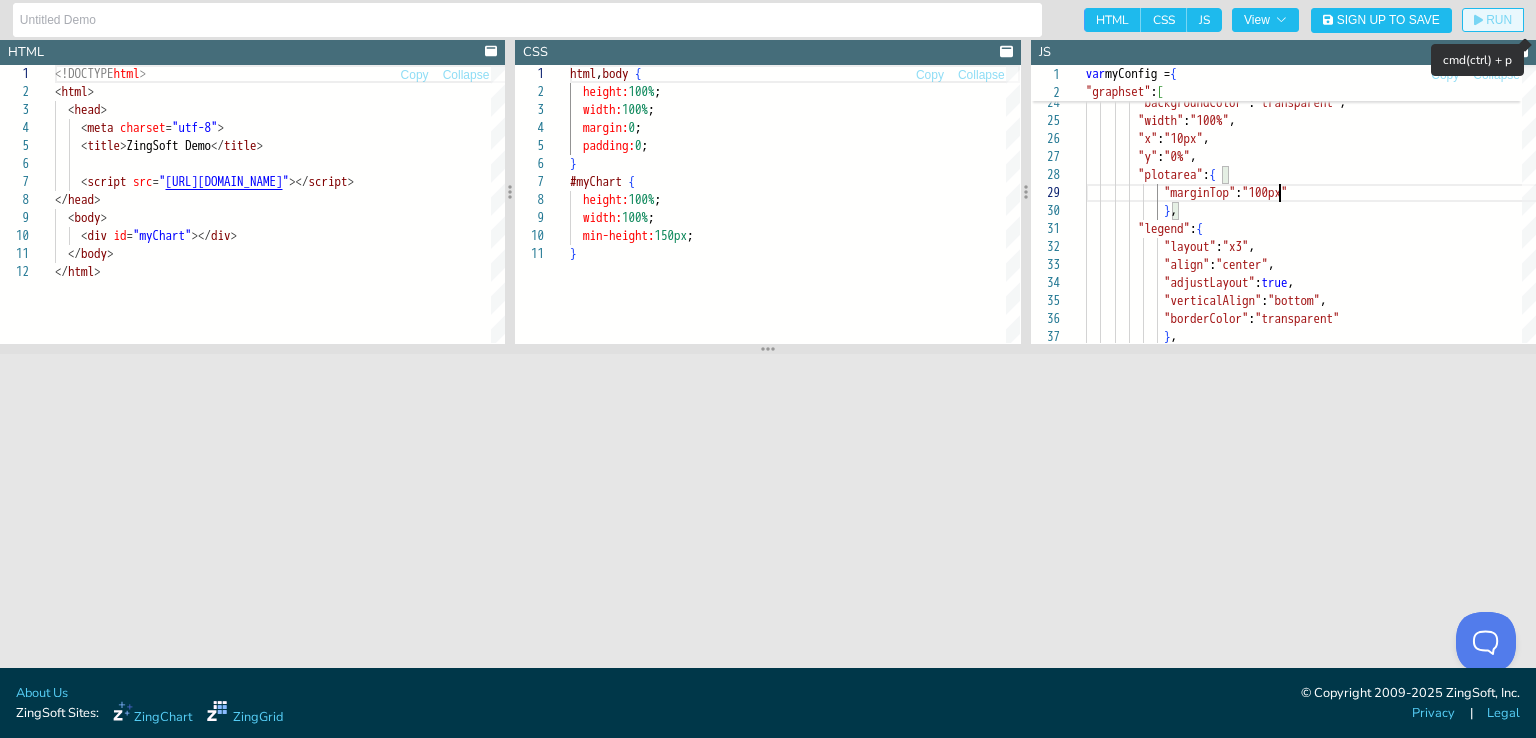 click on "RUN" 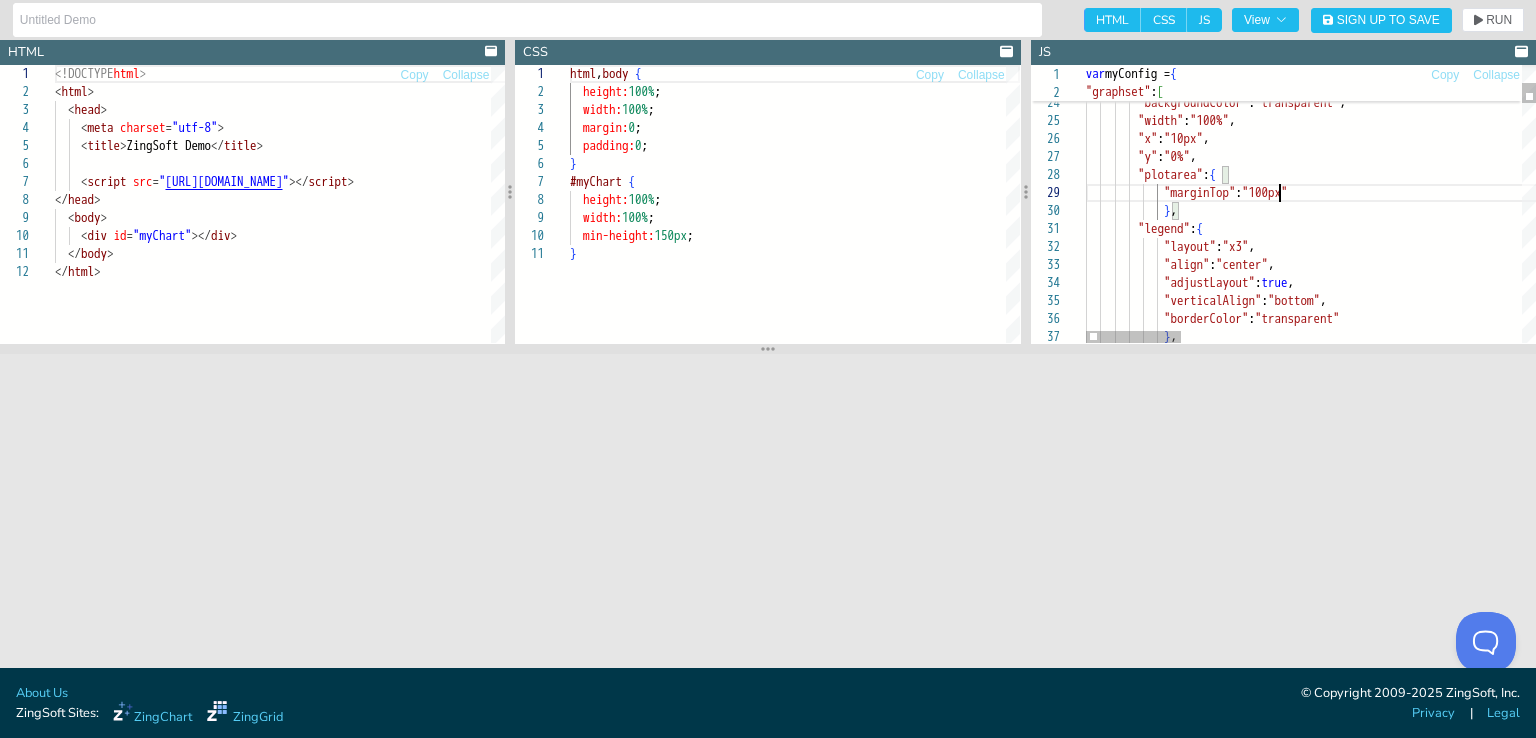 scroll, scrollTop: 144, scrollLeft: 192, axis: both 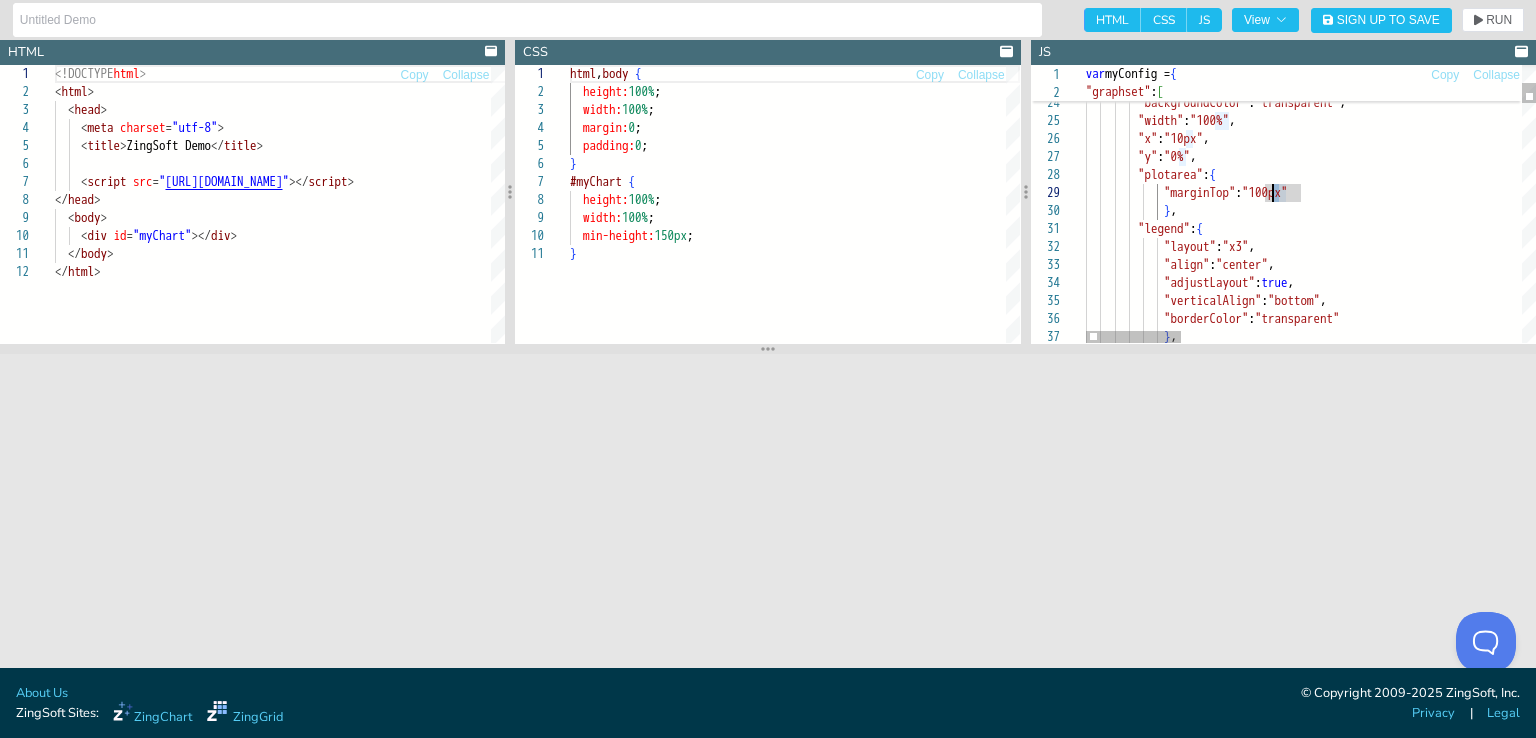 click on ""visible" : false              } ,          "backgroundColor" : "transparent" ,          "width" : "100%" ,          "x" : "10px" ,          "y" : "0%" ,          "plotarea" : {              "marginTop" : "100px"              } ,          "legend" : {              "layout" : "x3" ,              "align" : "center" ,              "adjustLayout" : true ,              "verticalAlign" : "bottom" ,              "borderColor" : "transparent"              } ," at bounding box center [2115, 2519] 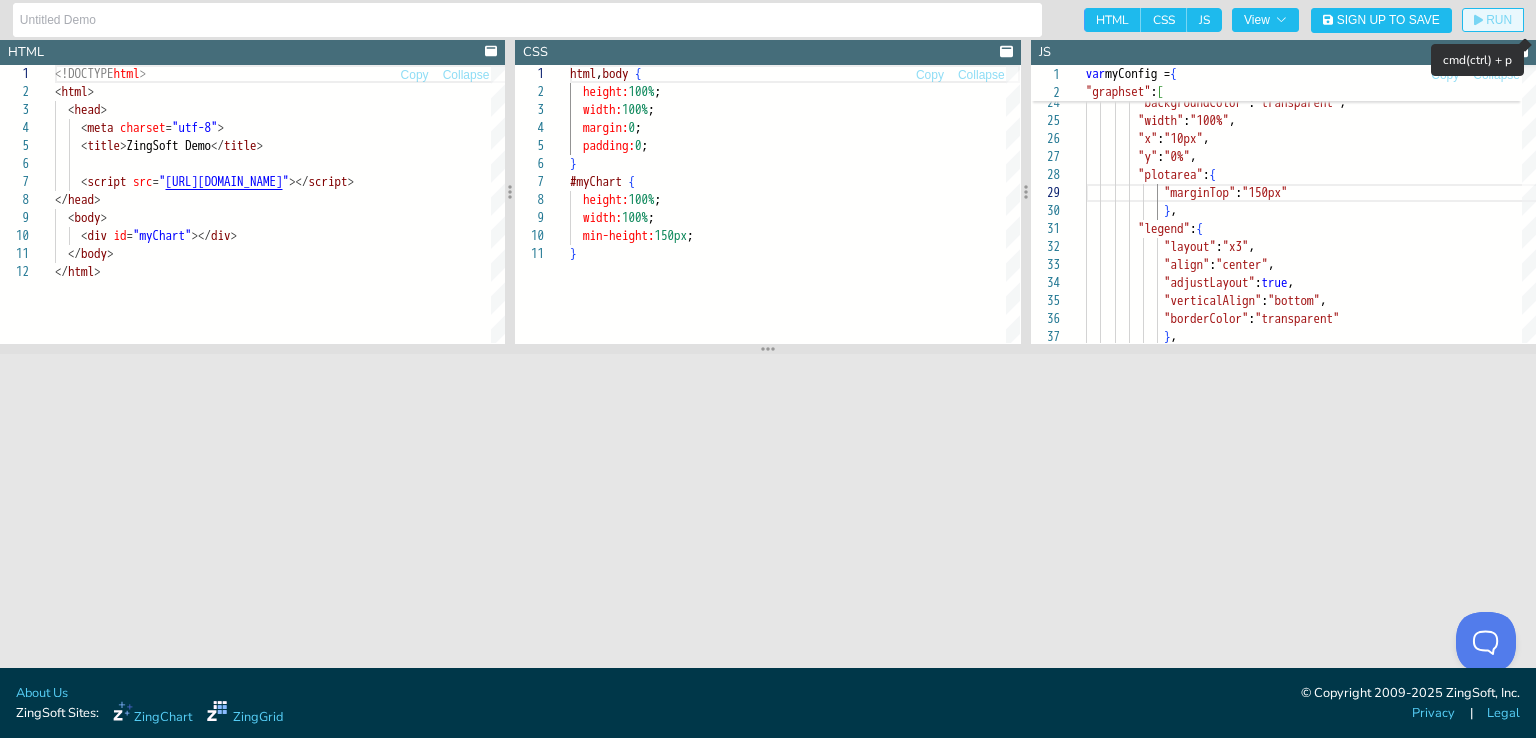 click on "RUN" 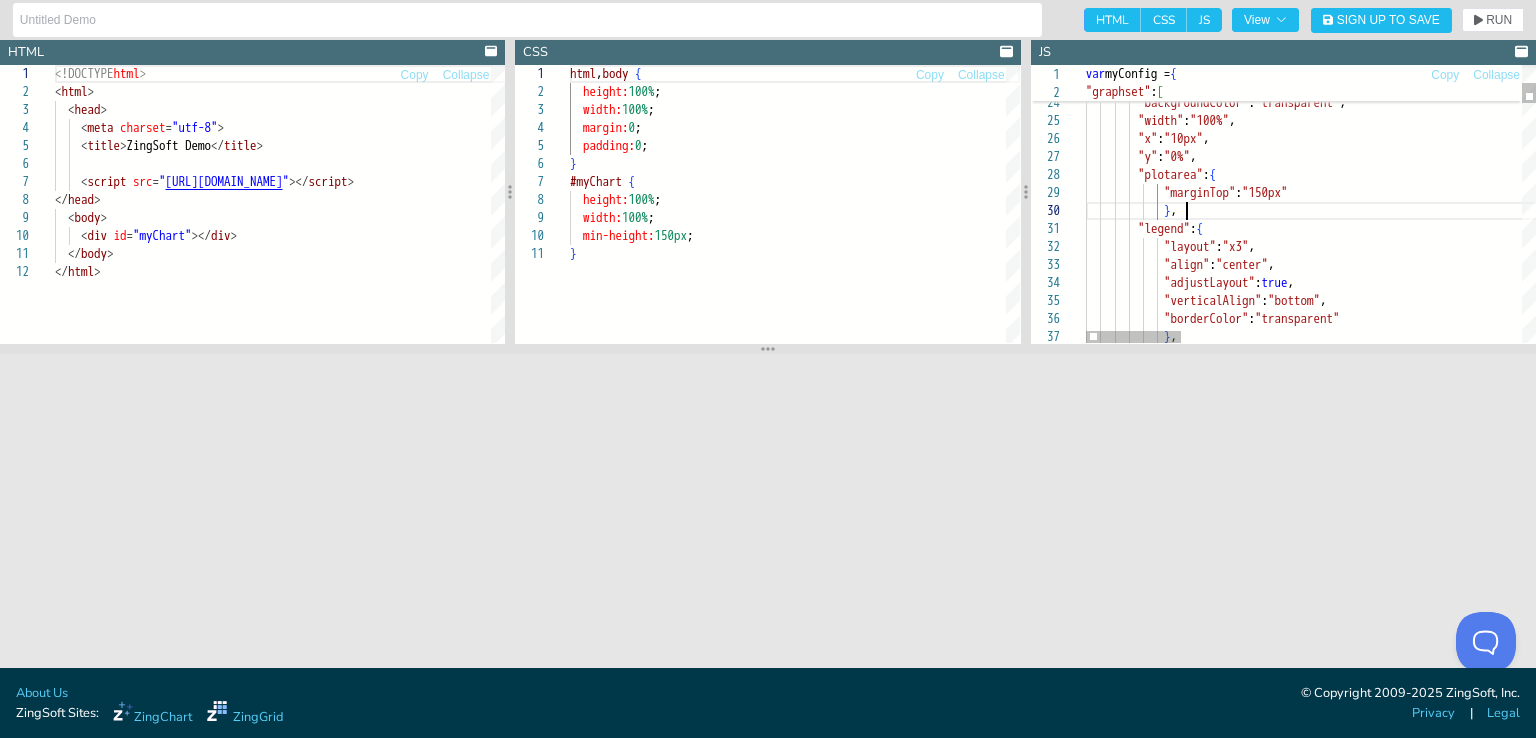 click on ""visible" : false              } ,          "backgroundColor" : "transparent" ,          "width" : "100%" ,          "x" : "10px" ,          "y" : "0%" ,          "plotarea" : {              "marginTop" : "150px"              } ,          "legend" : {              "layout" : "x3" ,              "align" : "center" ,              "adjustLayout" : true ,              "verticalAlign" : "bottom" ,              "borderColor" : "transparent"              } ," at bounding box center [2115, 2519] 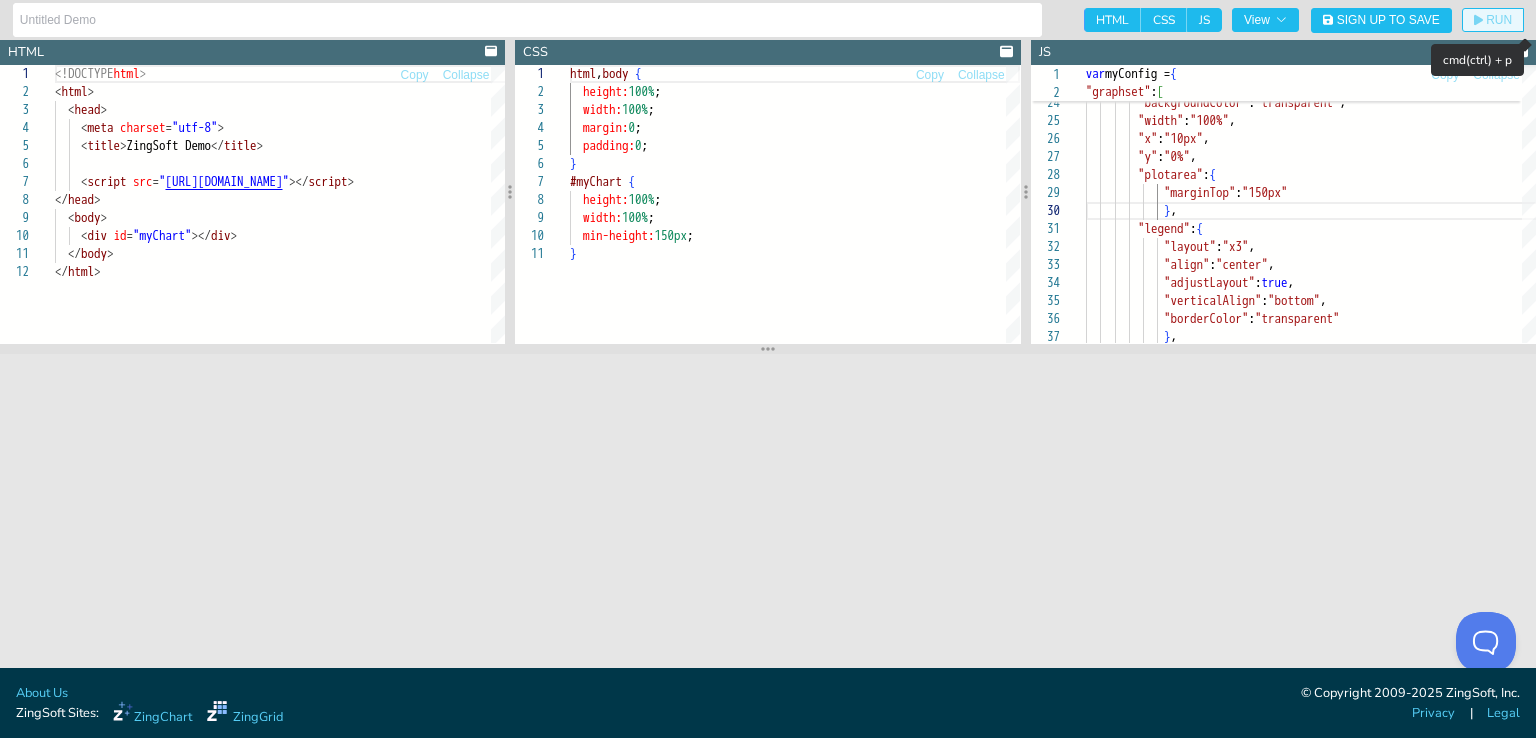 click on "RUN" 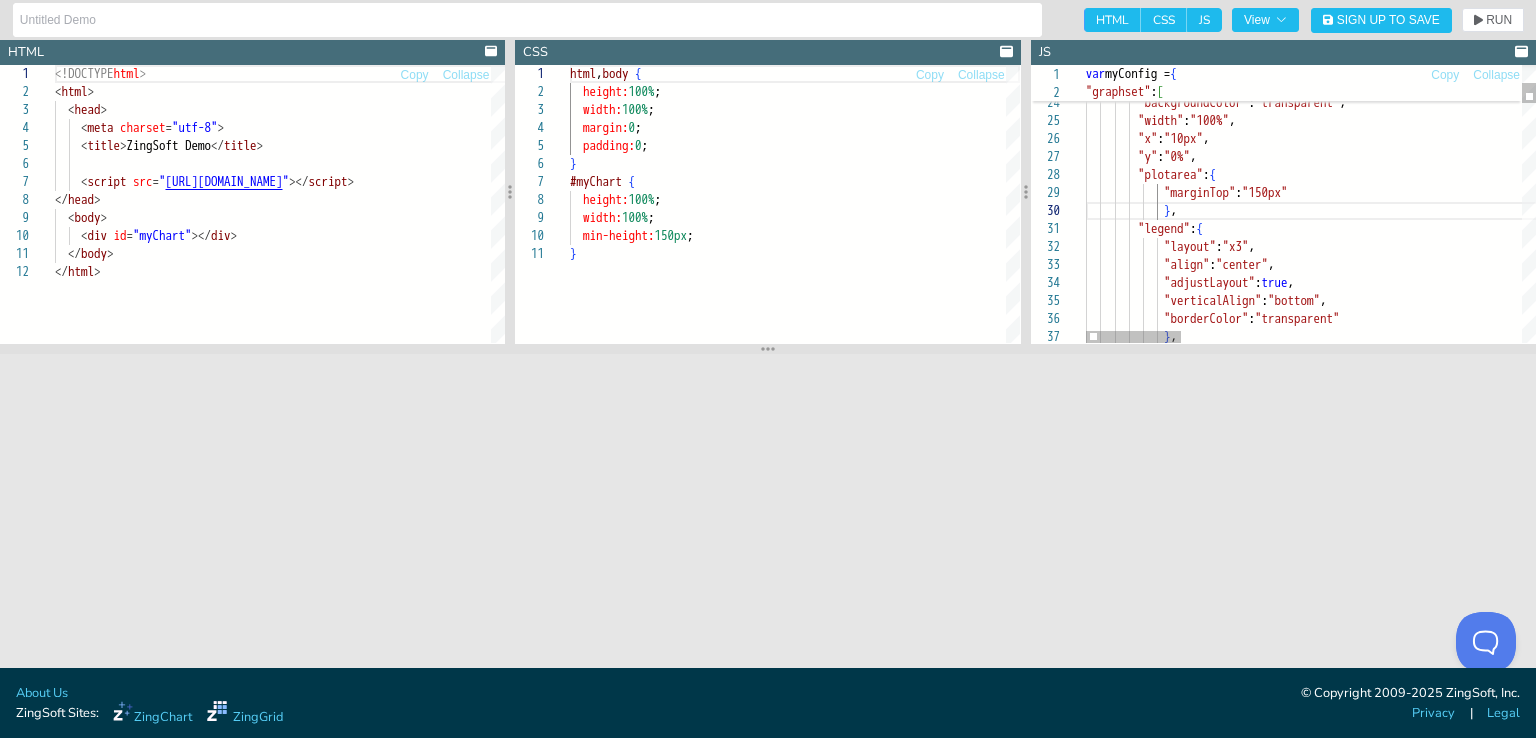 scroll, scrollTop: 144, scrollLeft: 98, axis: both 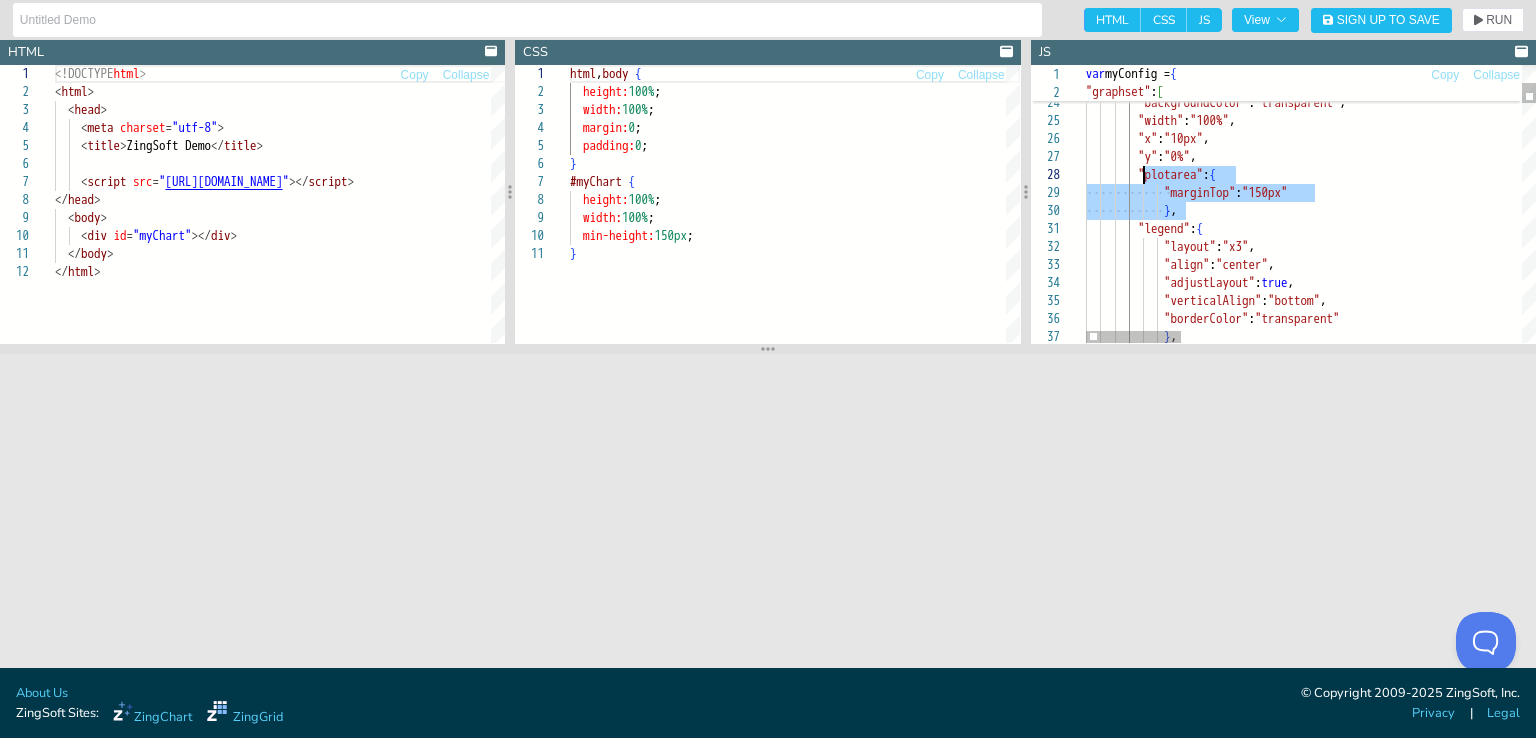 drag, startPoint x: 1195, startPoint y: 216, endPoint x: 1144, endPoint y: 177, distance: 64.202805 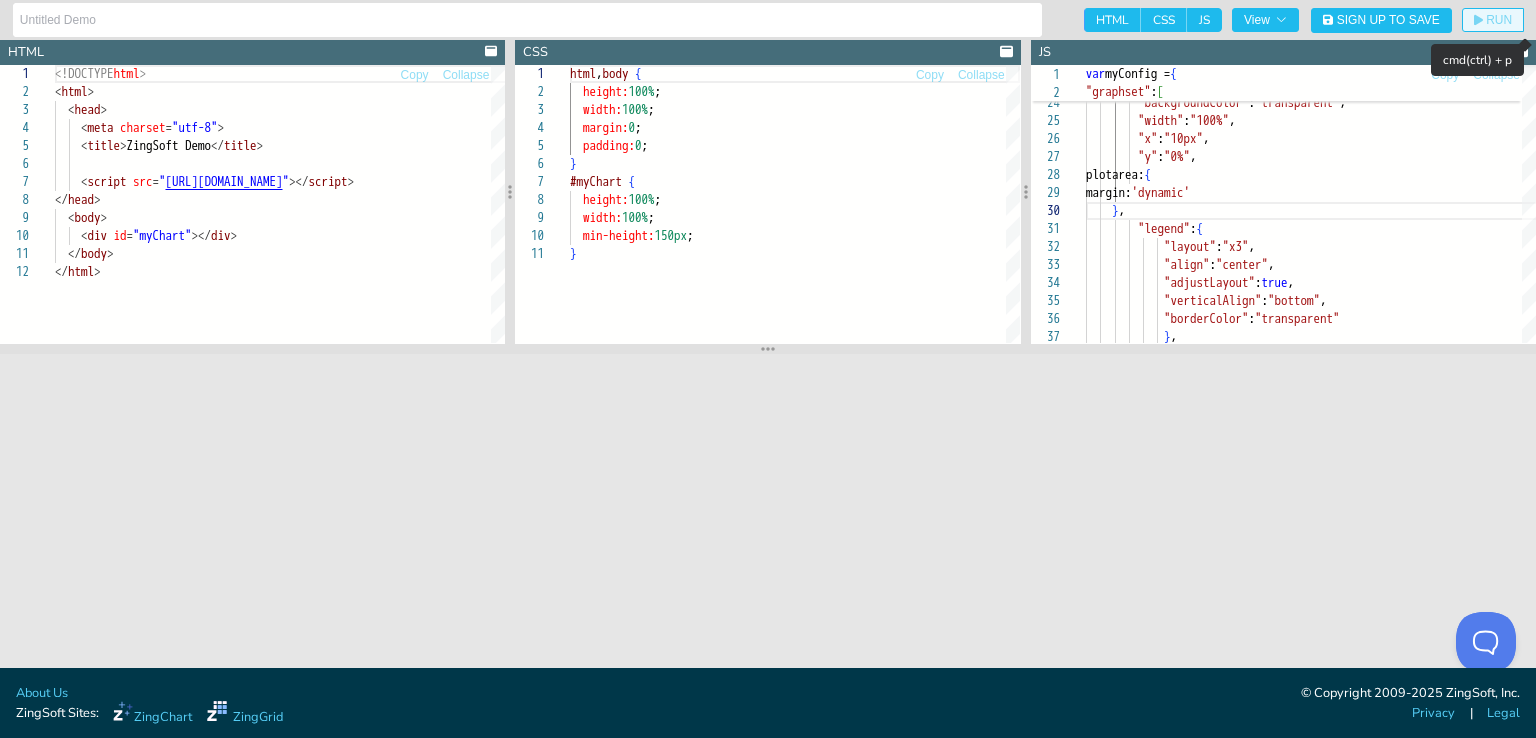 click on "RUN" 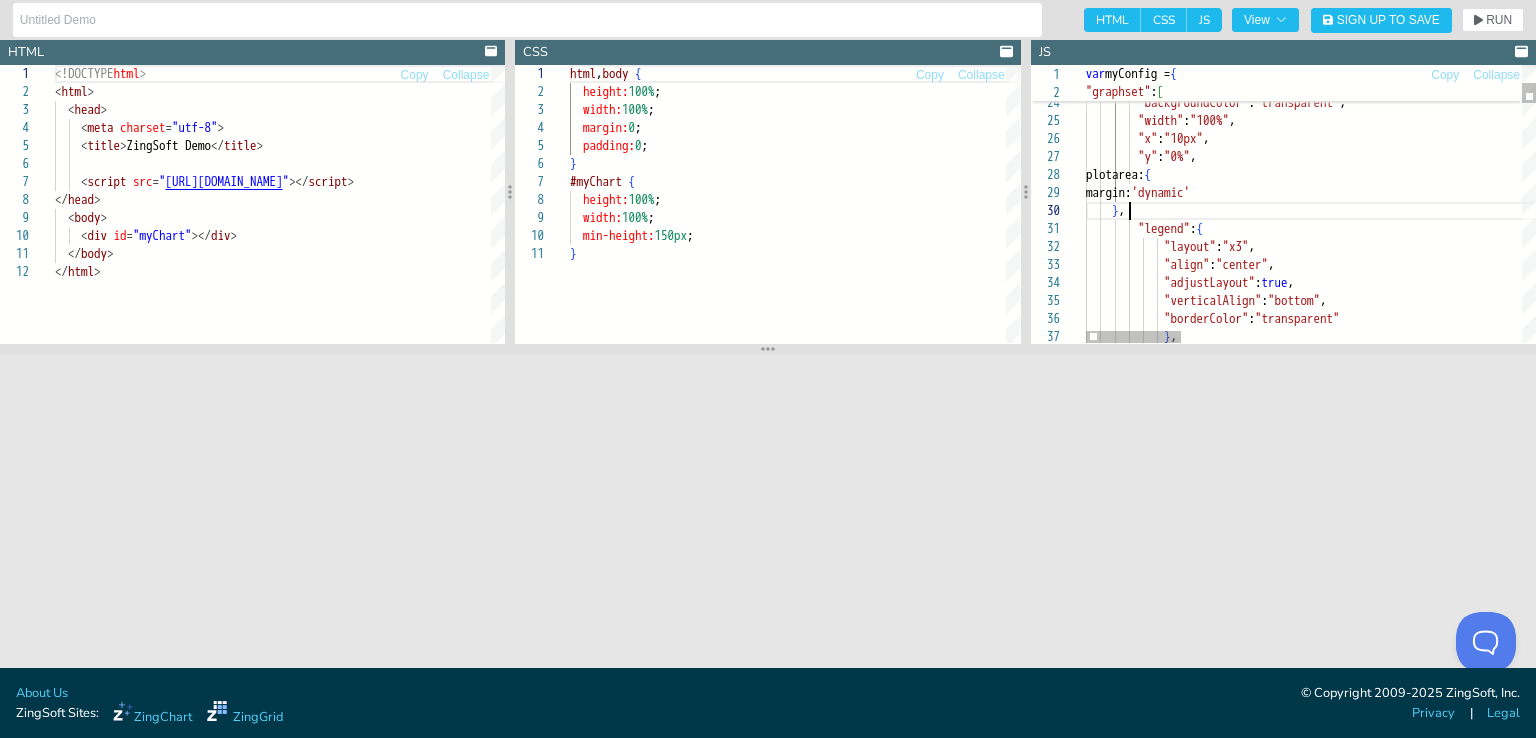 scroll, scrollTop: 144, scrollLeft: 41, axis: both 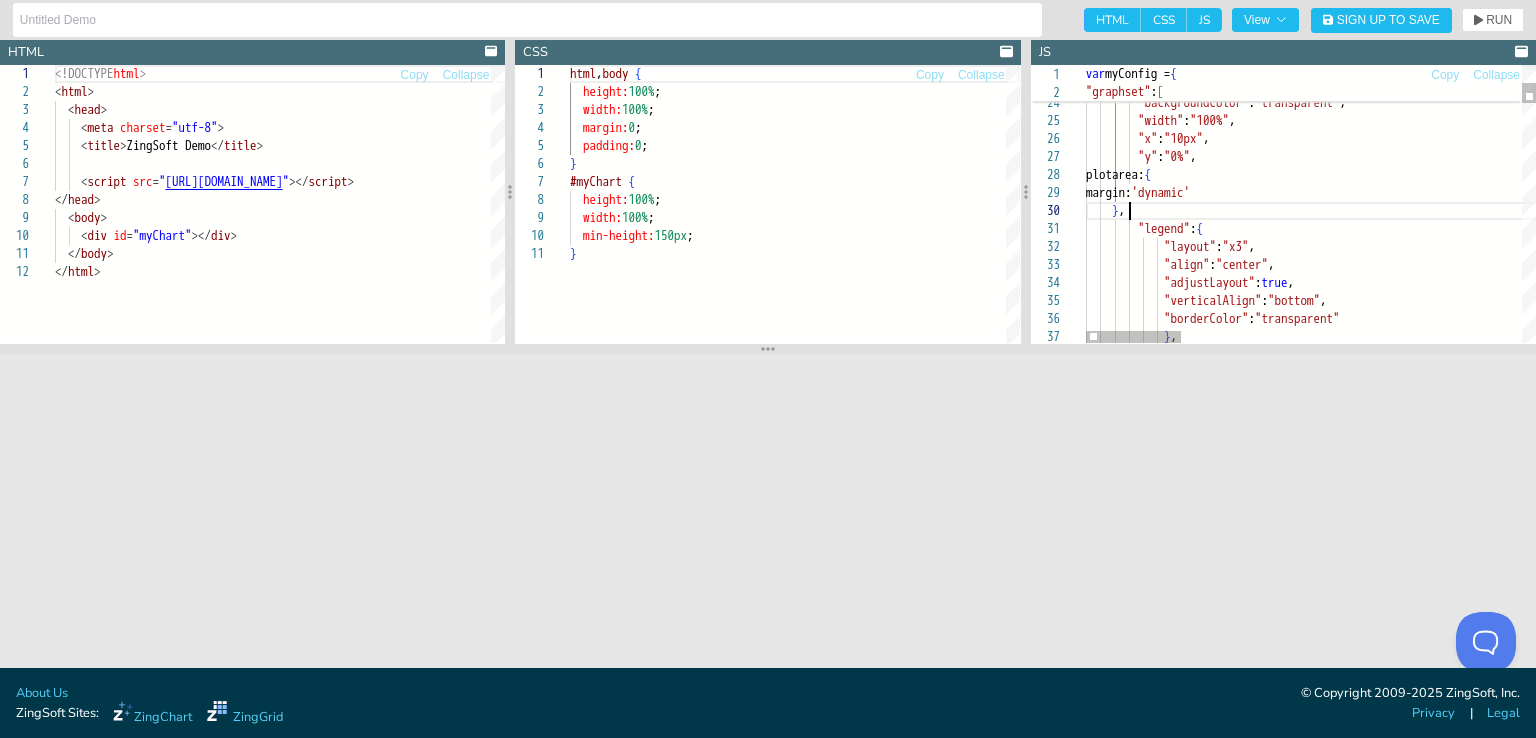 click on ""visible" : false              } ,          "backgroundColor" : "transparent" ,          "width" : "100%" ,          "x" : "10px" ,          "y" : "0%" ,         plotarea:  {       margin:  'dynamic'      } ,          "legend" : {              "layout" : "x3" ,              "align" : "center" ,              "adjustLayout" : true ,              "verticalAlign" : "bottom" ,              "borderColor" : "transparent"              } ," at bounding box center (2115, 2519) 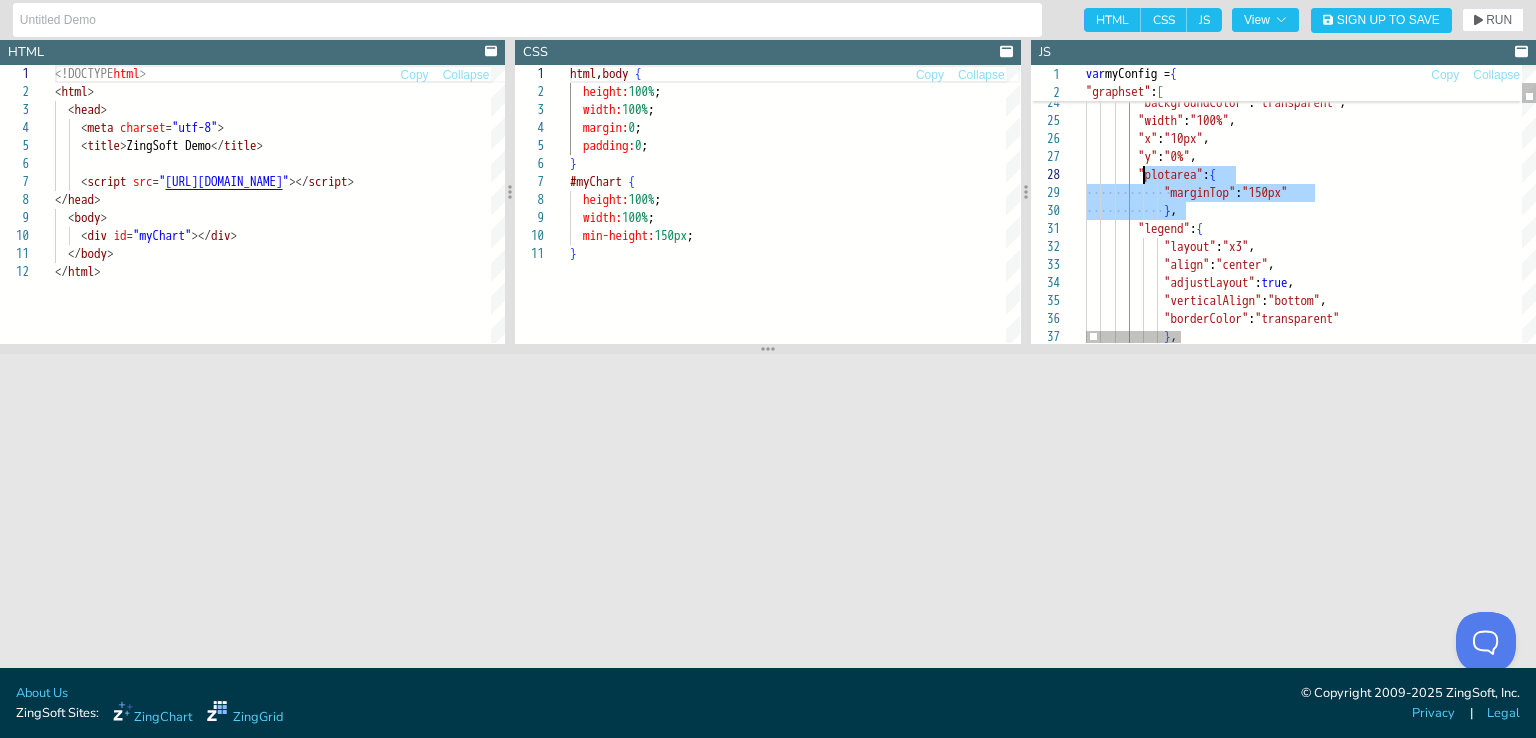click on ""visible" : false              } ,          "backgroundColor" : "transparent" ,          "width" : "100%" ,          "x" : "10px" ,          "y" : "0%" ,          "plotarea" : {              "marginTop" : "150px"              } ,          "legend" : {              "layout" : "x3" ,              "align" : "center" ,              "adjustLayout" : true ,              "verticalAlign" : "bottom" ,              "borderColor" : "transparent"              } ," at bounding box center (2115, 2519) 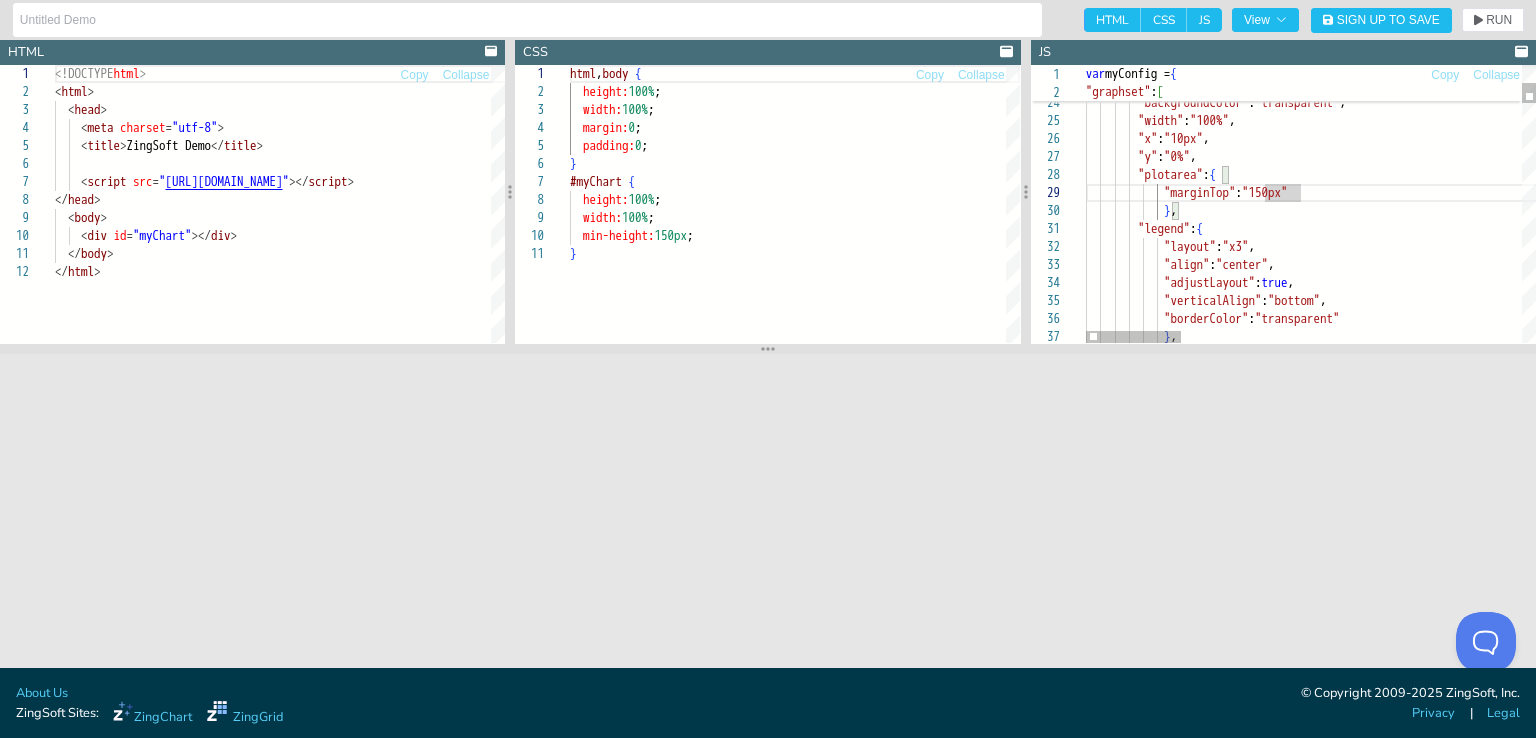 click on ""visible" : false              } ,          "backgroundColor" : "transparent" ,          "width" : "100%" ,          "x" : "10px" ,          "y" : "0%" ,          "plotarea" : {              "marginTop" : "150px"              } ,          "legend" : {              "layout" : "x3" ,              "align" : "center" ,              "adjustLayout" : true ,              "verticalAlign" : "bottom" ,              "borderColor" : "transparent"              } ," at bounding box center (2115, 2519) 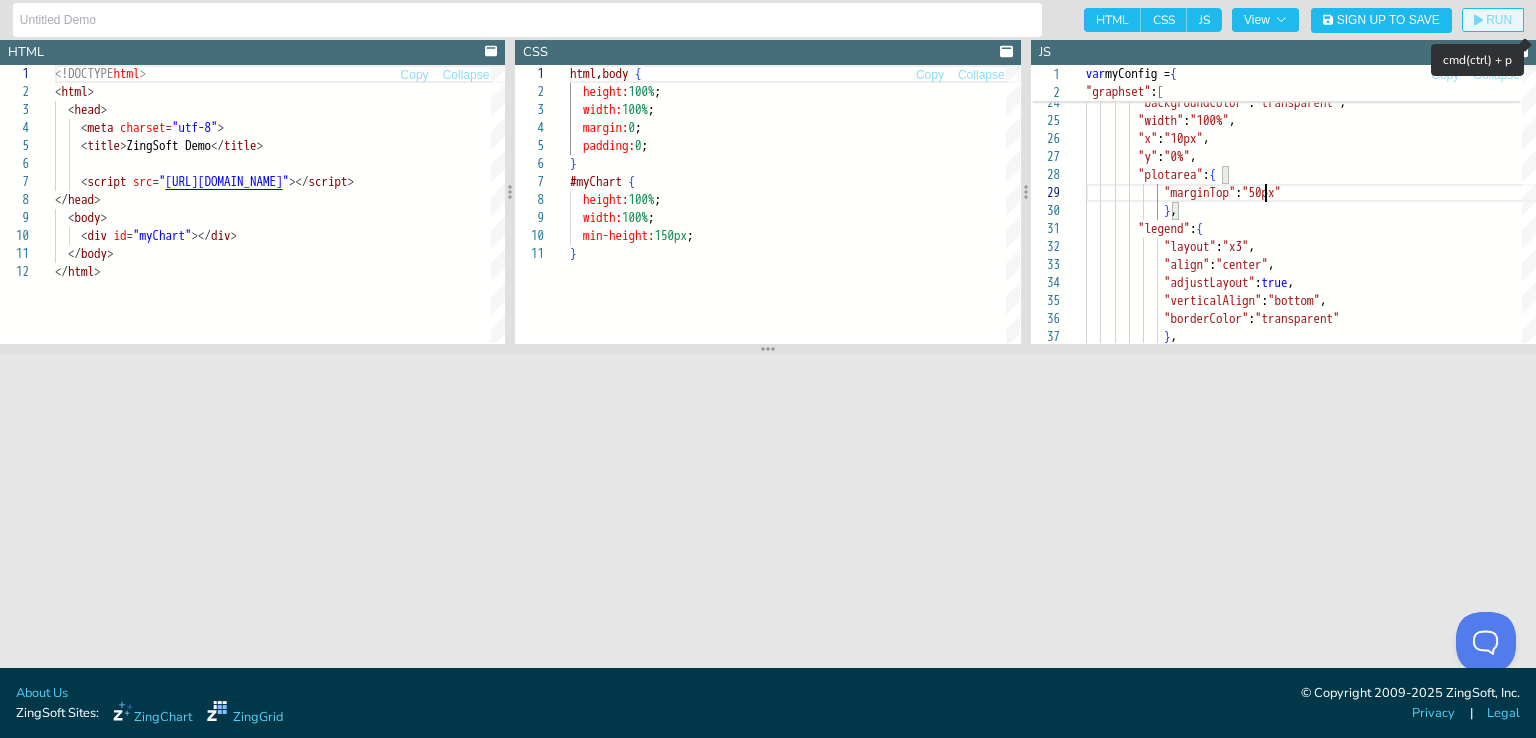 click on "RUN" 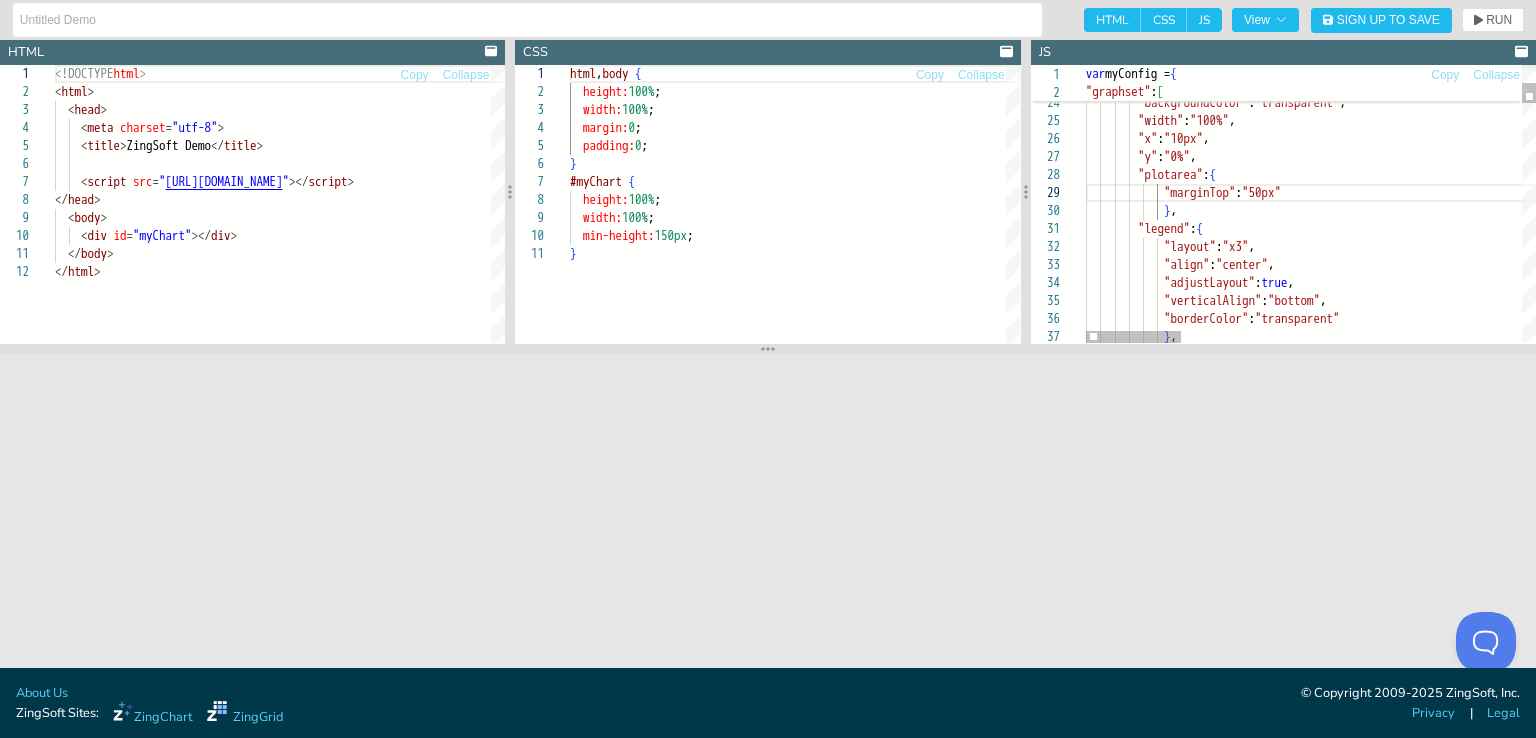 click on ""visible" : false              } ,          "backgroundColor" : "transparent" ,          "width" : "100%" ,          "x" : "10px" ,          "y" : "0%" ,          "plotarea" : {              "marginTop" : "50px"              } ,          "legend" : {              "layout" : "x3" ,              "align" : "center" ,              "adjustLayout" : true ,              "verticalAlign" : "bottom" ,              "borderColor" : "transparent"              } ," at bounding box center [2115, 2519] 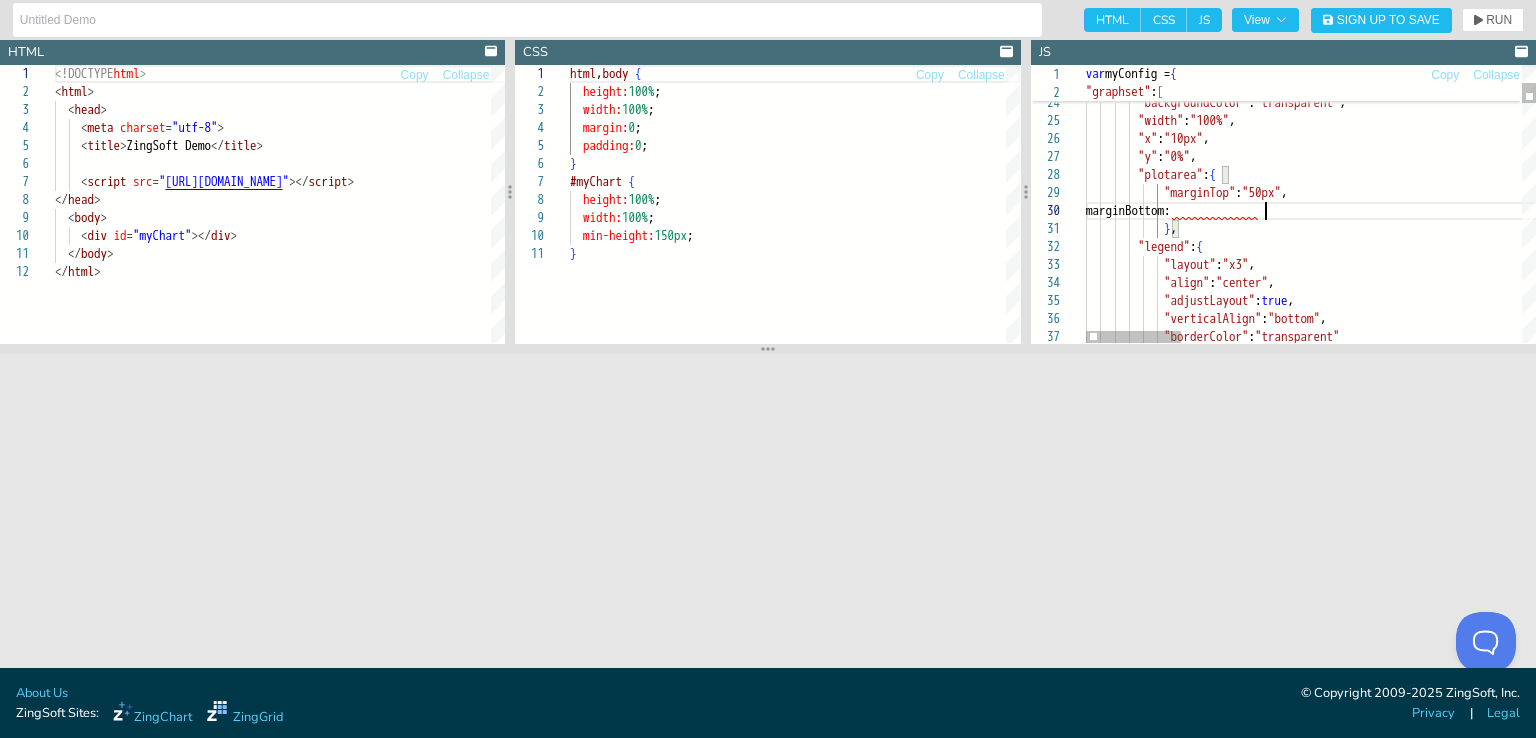 scroll, scrollTop: 163, scrollLeft: 184, axis: both 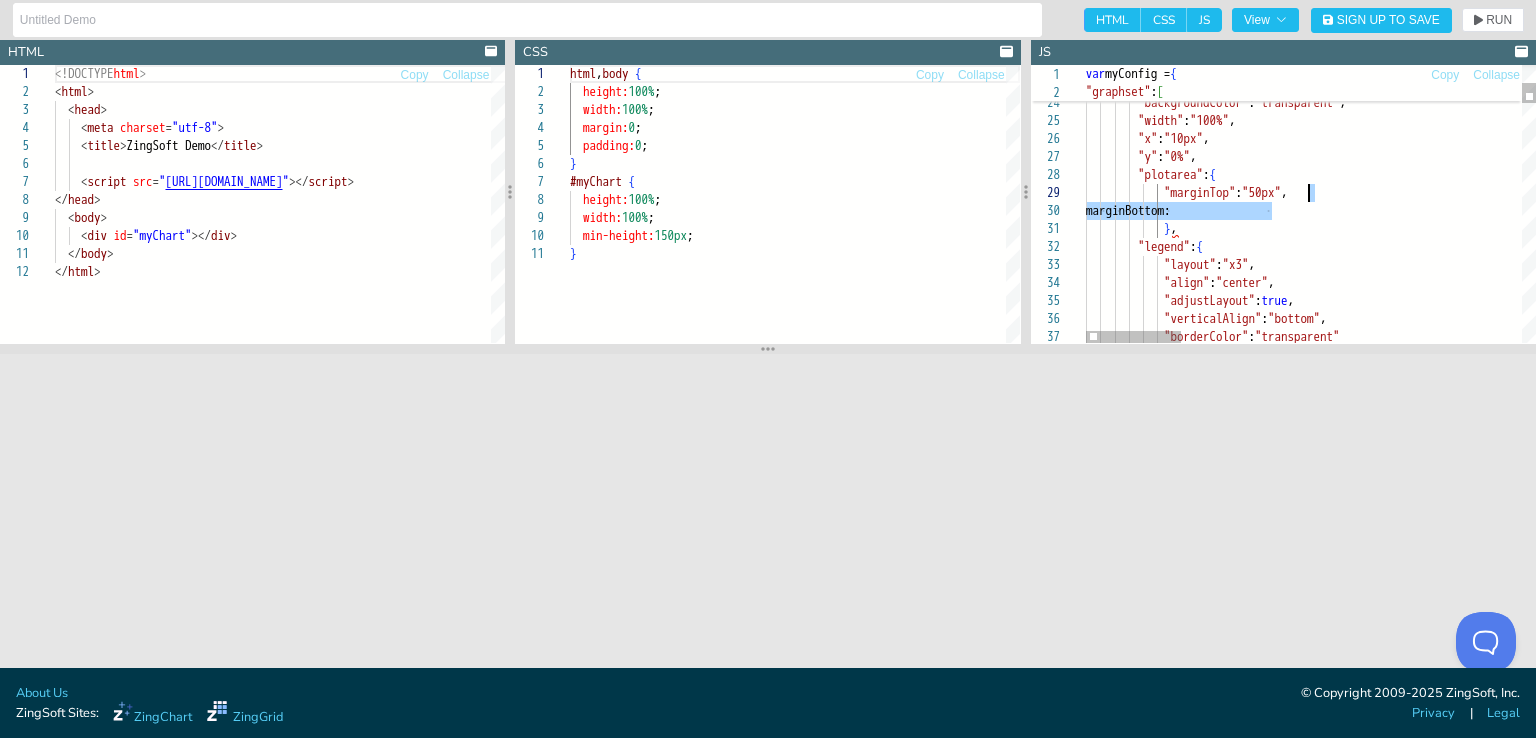 drag, startPoint x: 1272, startPoint y: 214, endPoint x: 1316, endPoint y: 201, distance: 45.88028 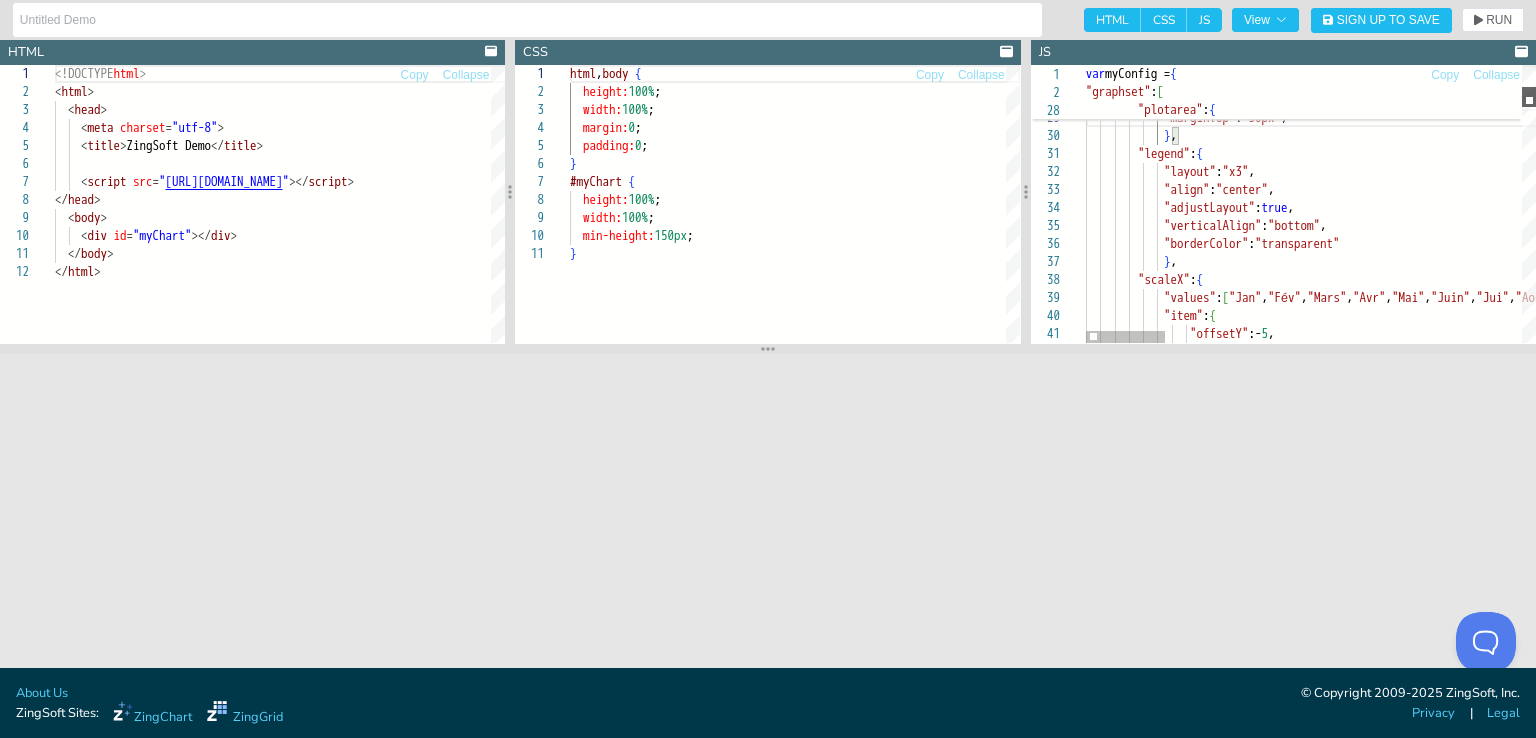click at bounding box center (1529, 97) 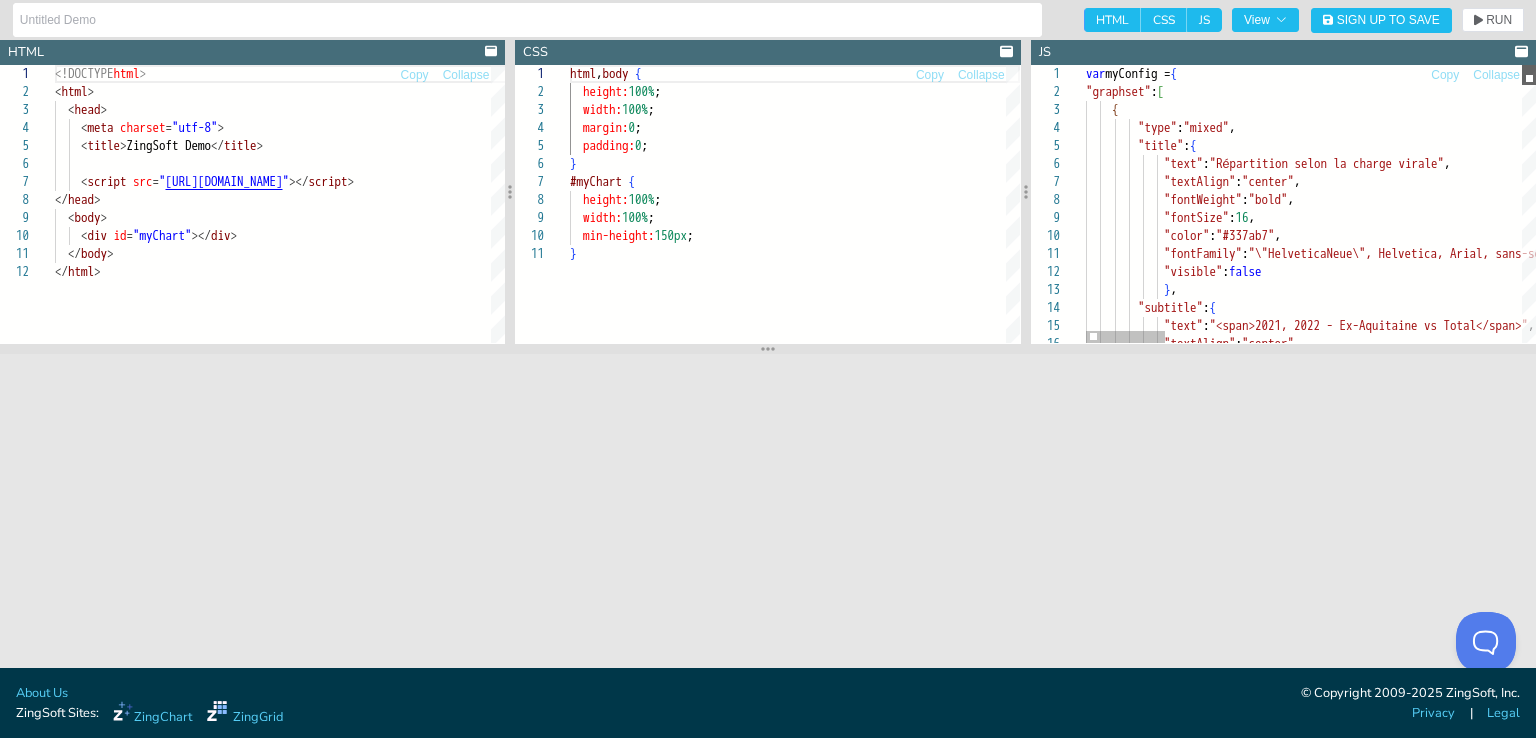 click at bounding box center [1529, 75] 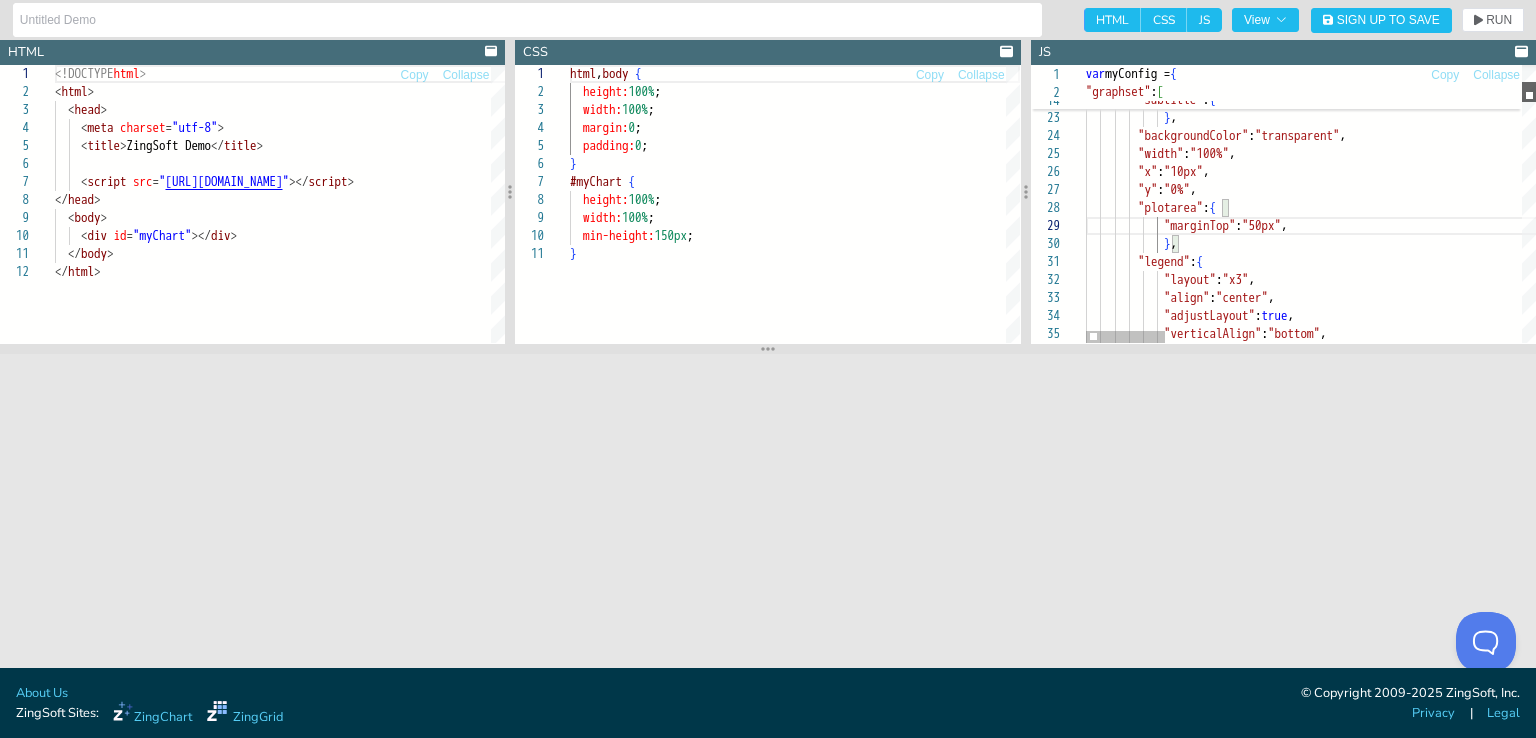 click at bounding box center [1529, 92] 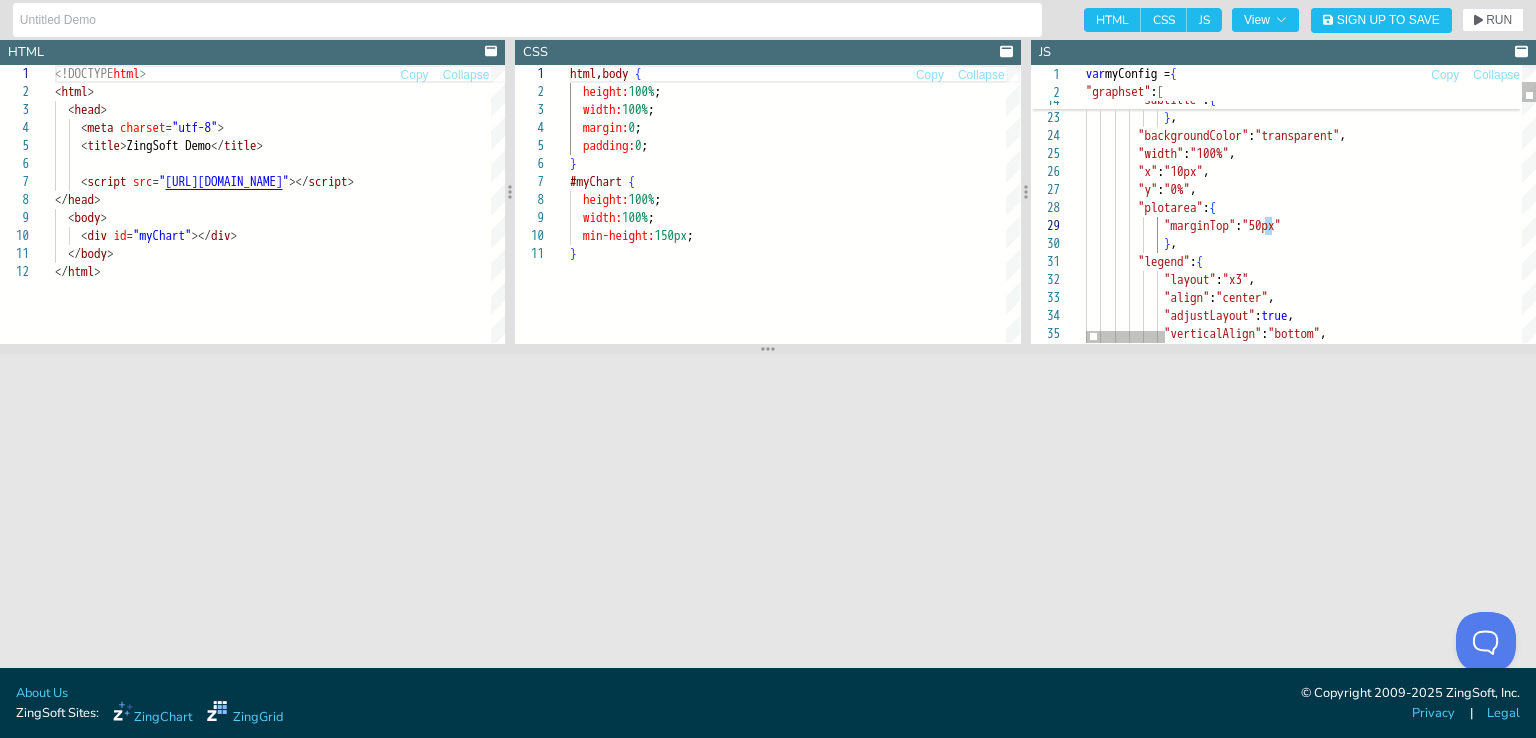scroll, scrollTop: 143, scrollLeft: 135, axis: both 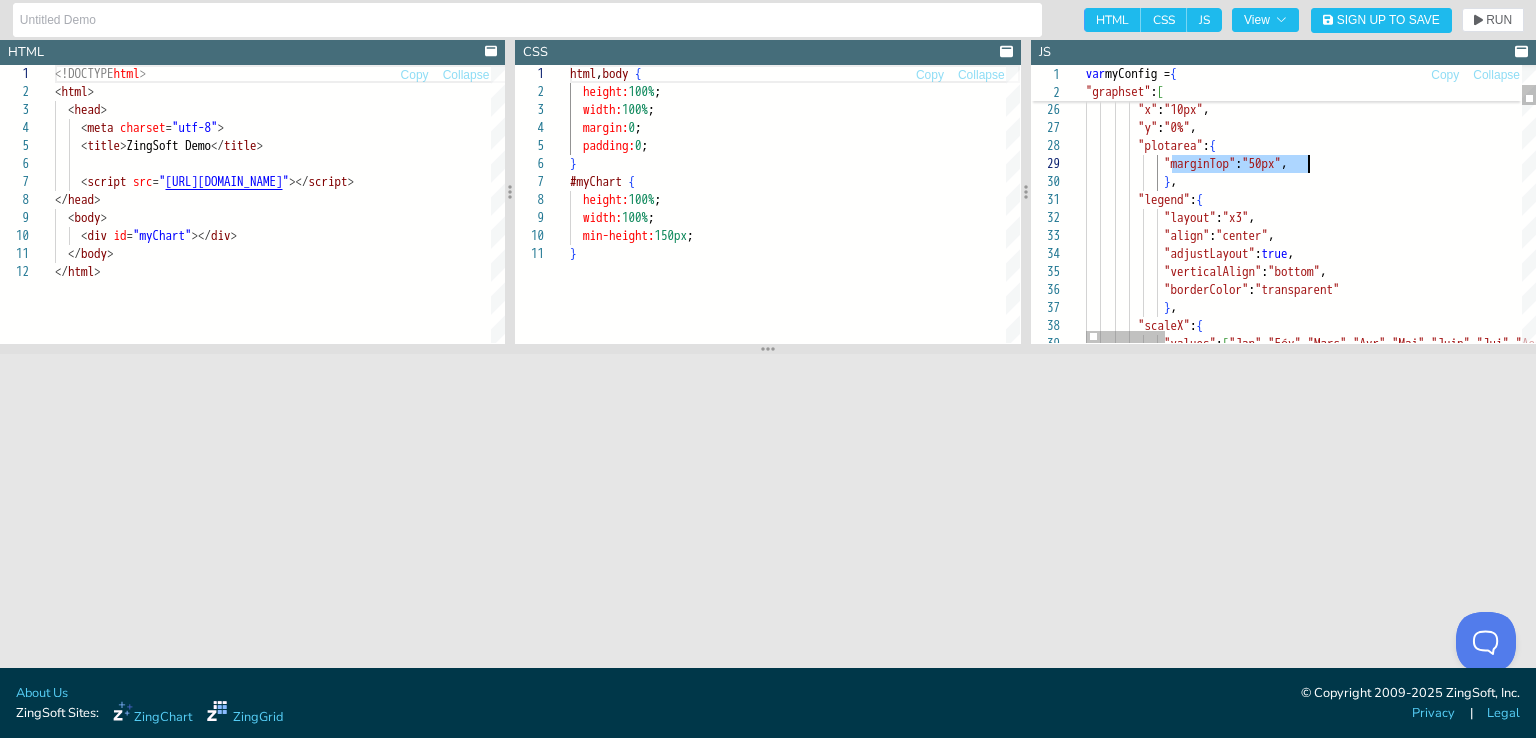 drag, startPoint x: 1175, startPoint y: 163, endPoint x: 1304, endPoint y: 168, distance: 129.09686 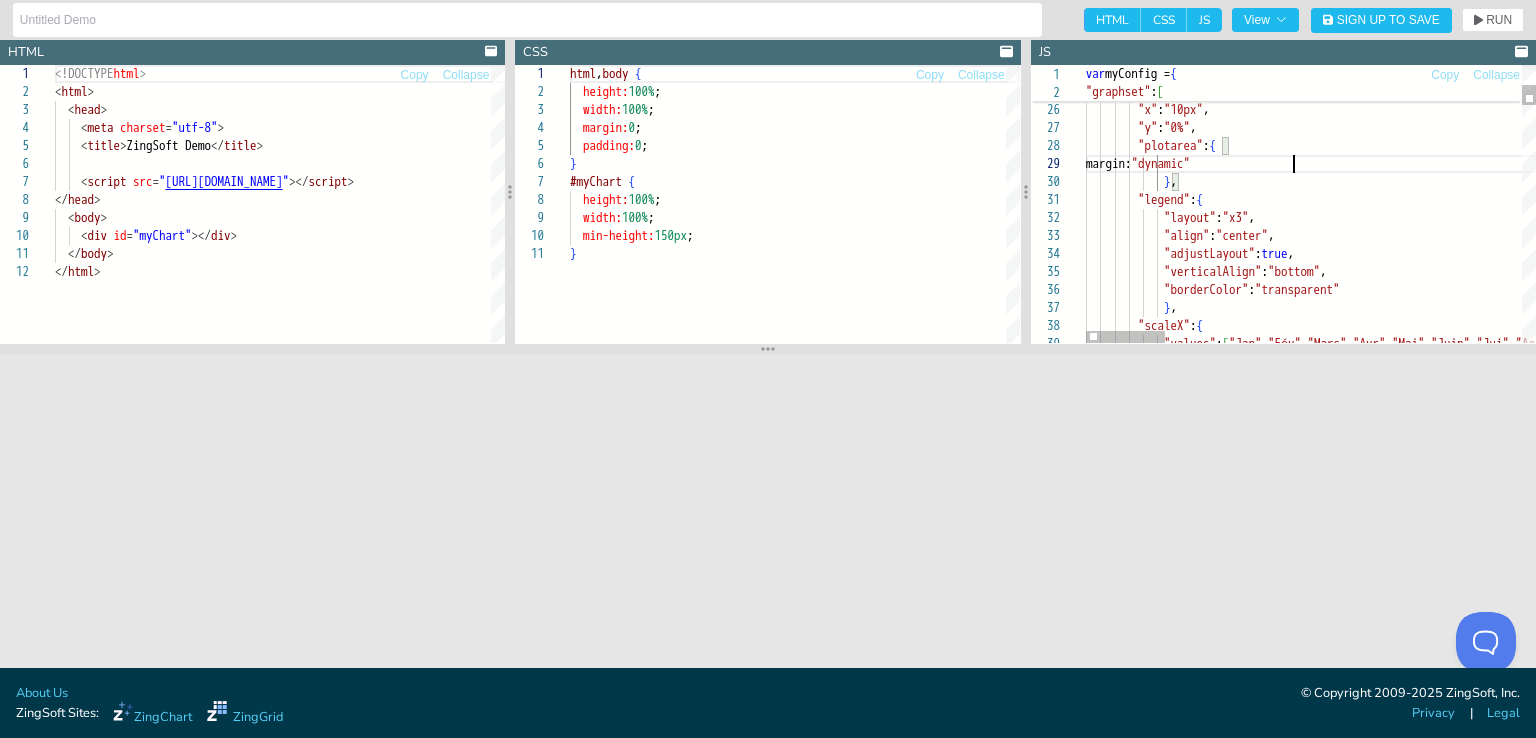 scroll, scrollTop: 144, scrollLeft: 205, axis: both 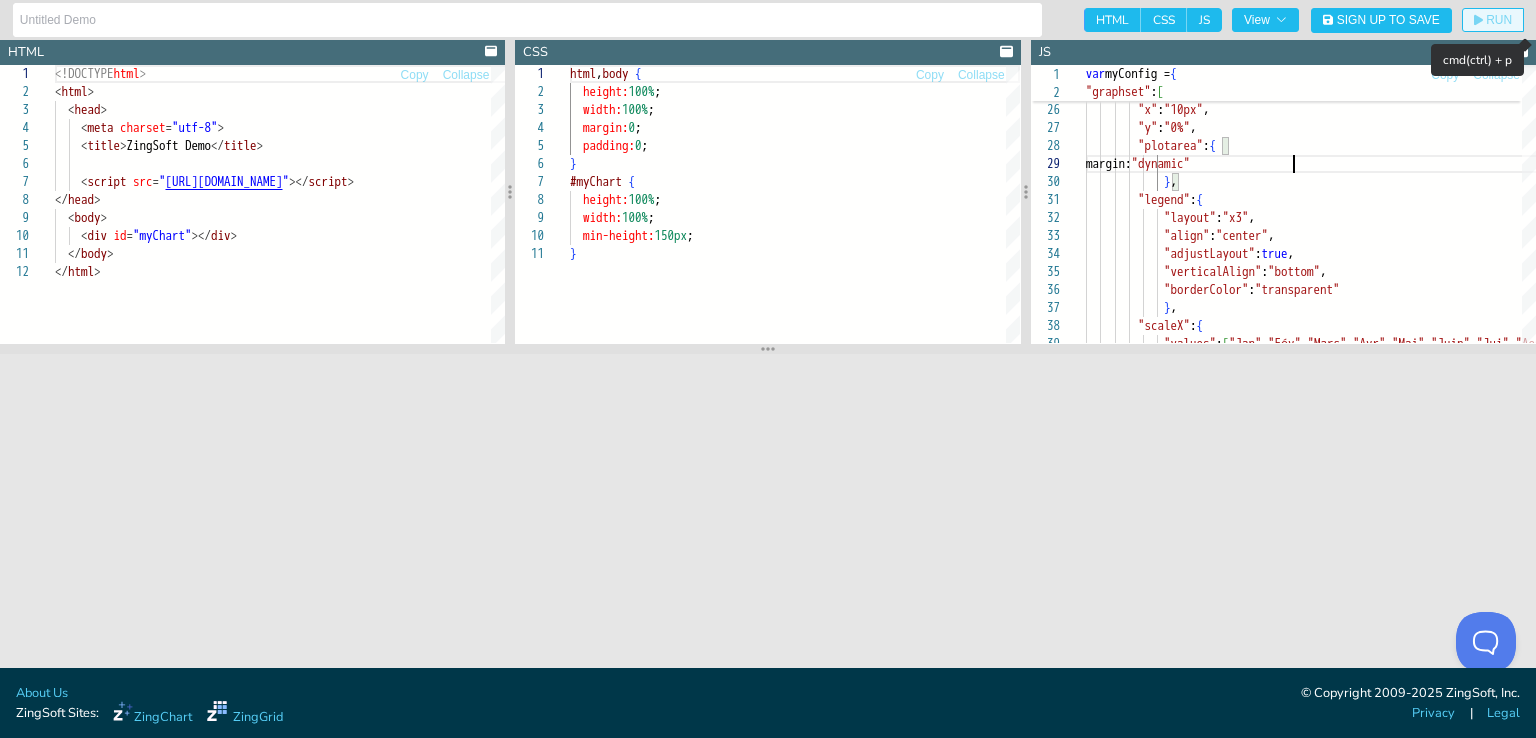 click on "RUN" 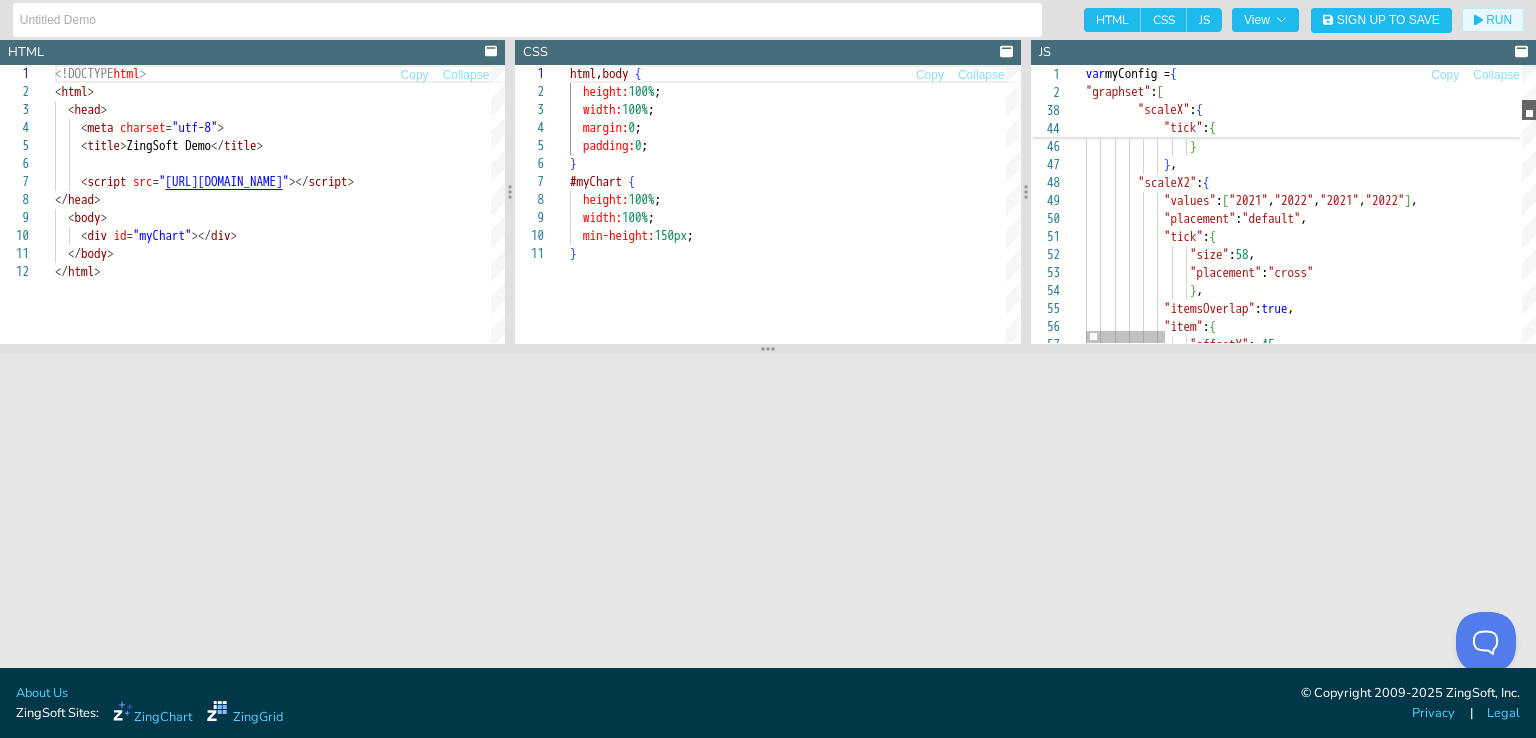 click at bounding box center [1529, 110] 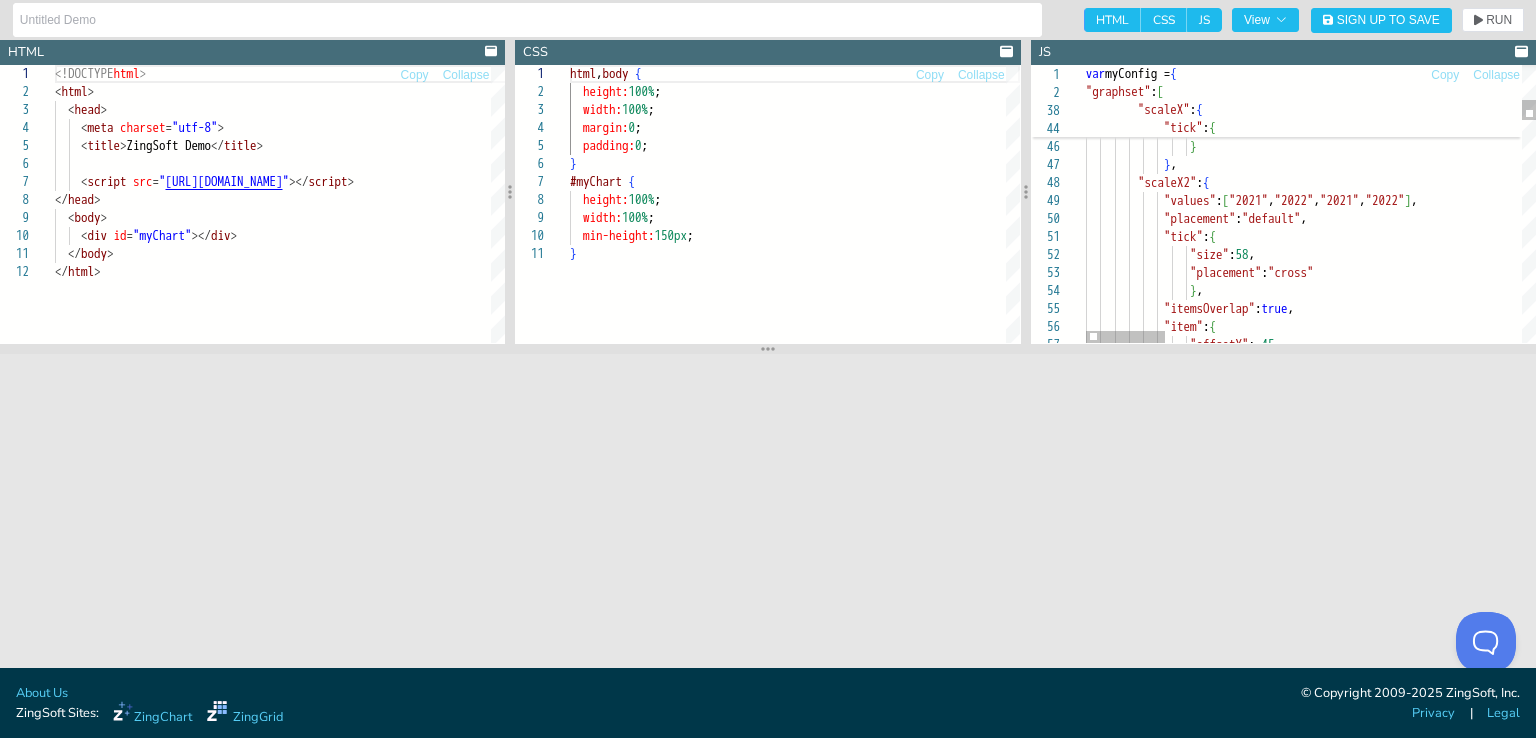 scroll, scrollTop: 144, scrollLeft: 205, axis: both 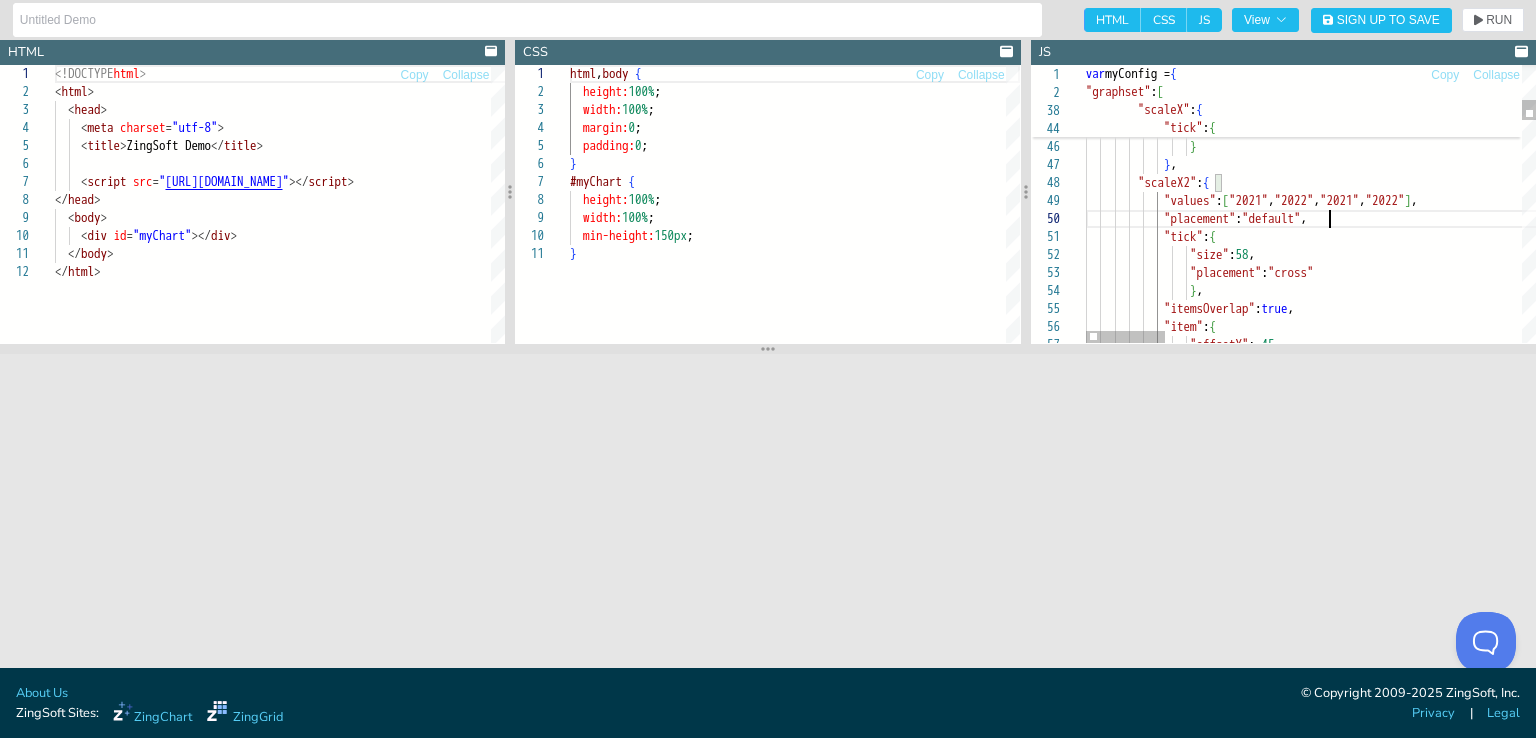 click on ""tick" : {                  "size" : 58 ,                  "placement" : "cross"                  } ,              "itemsOverlap" : true ,              "item" : {                  "offsetY" :- 45              "placement" : "default" ,              "values" : [ "2021" , "2022" , "2021" , "2022" ] ,                  "size" : 10                  }              } ,          "scaleX2" : {                  } ,              "tick" : {                  "angle" : 270                  "offsetY" :- 5 ," at bounding box center [2326, 2167] 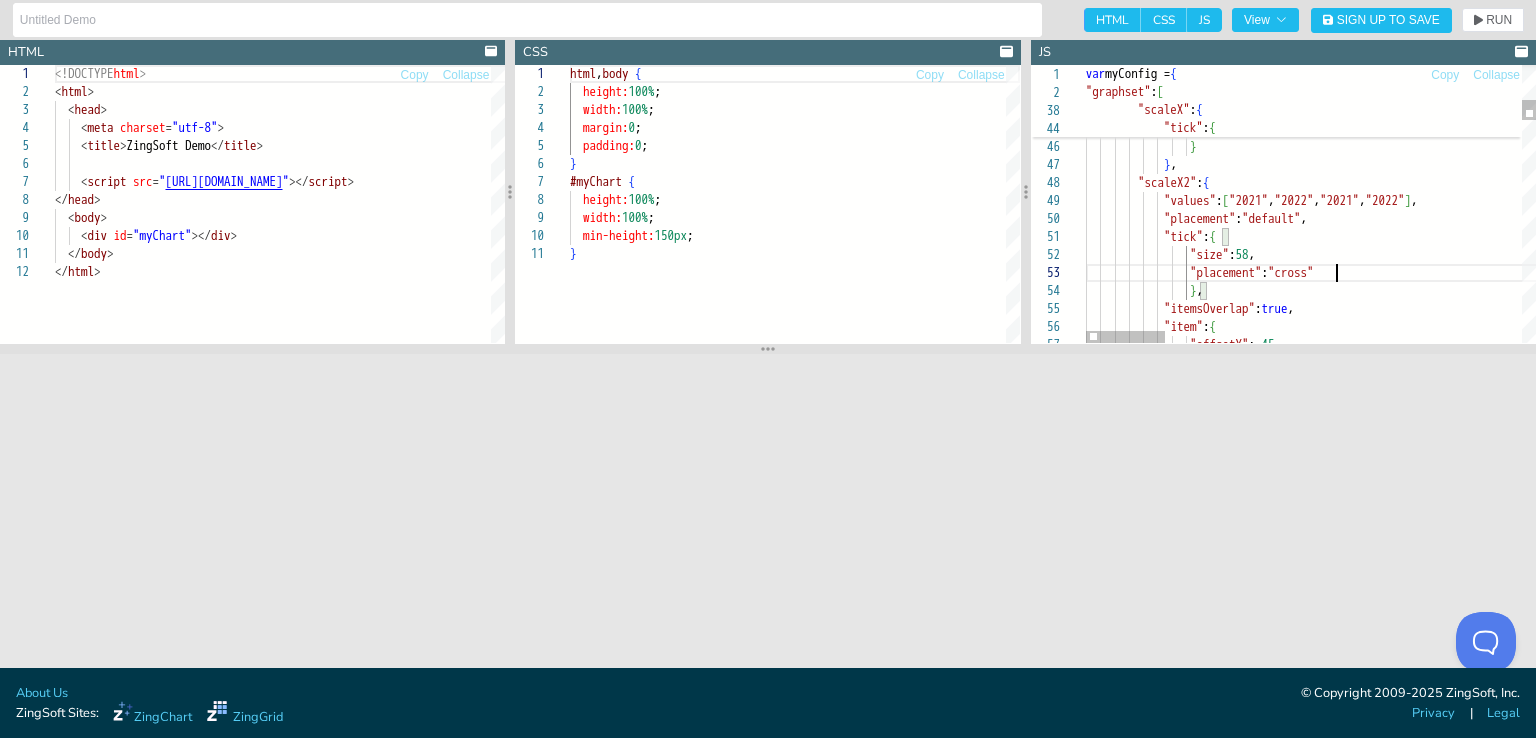 click on ""tick" : {                  "size" : 58 ,                  "placement" : "cross"                  } ,              "itemsOverlap" : true ,              "item" : {                  "offsetY" :- 45              "placement" : "default" ,              "values" : [ "2021" , "2022" , "2021" , "2022" ] ,                  "size" : 10                  }              } ,          "scaleX2" : {                  } ,              "tick" : {                  "angle" : 270                  "offsetY" :- 5 ," at bounding box center (2326, 2167) 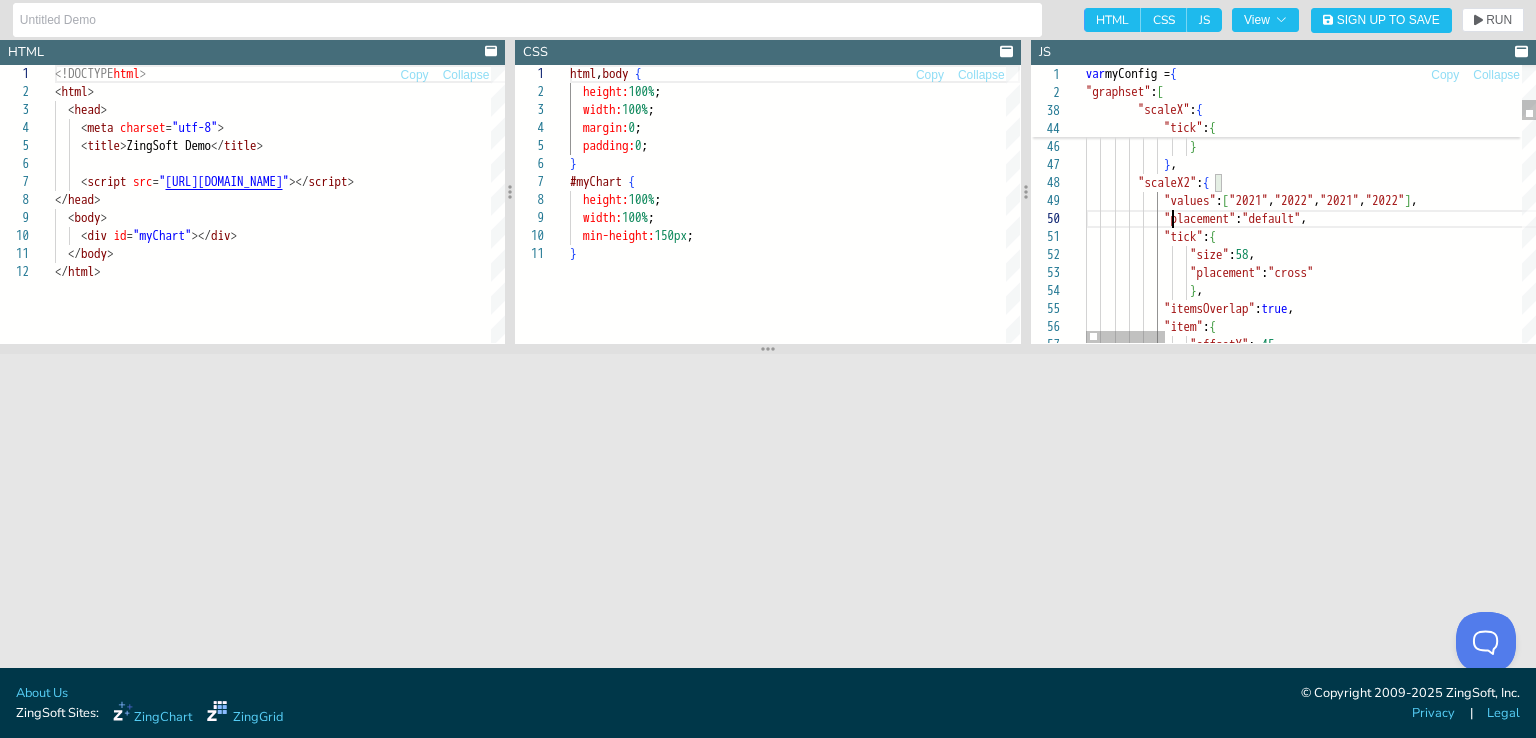 click on ""tick" : {                  "size" : 58 ,                  "placement" : "cross"                  } ,              "itemsOverlap" : true ,              "item" : {                  "offsetY" :- 45              "placement" : "default" ,              "values" : [ "2021" , "2022" , "2021" , "2022" ] ,                  "size" : 10                  }              } ,          "scaleX2" : {                  } ,              "tick" : {                  "angle" : 270                  "offsetY" :- 5 ," at bounding box center [2326, 2167] 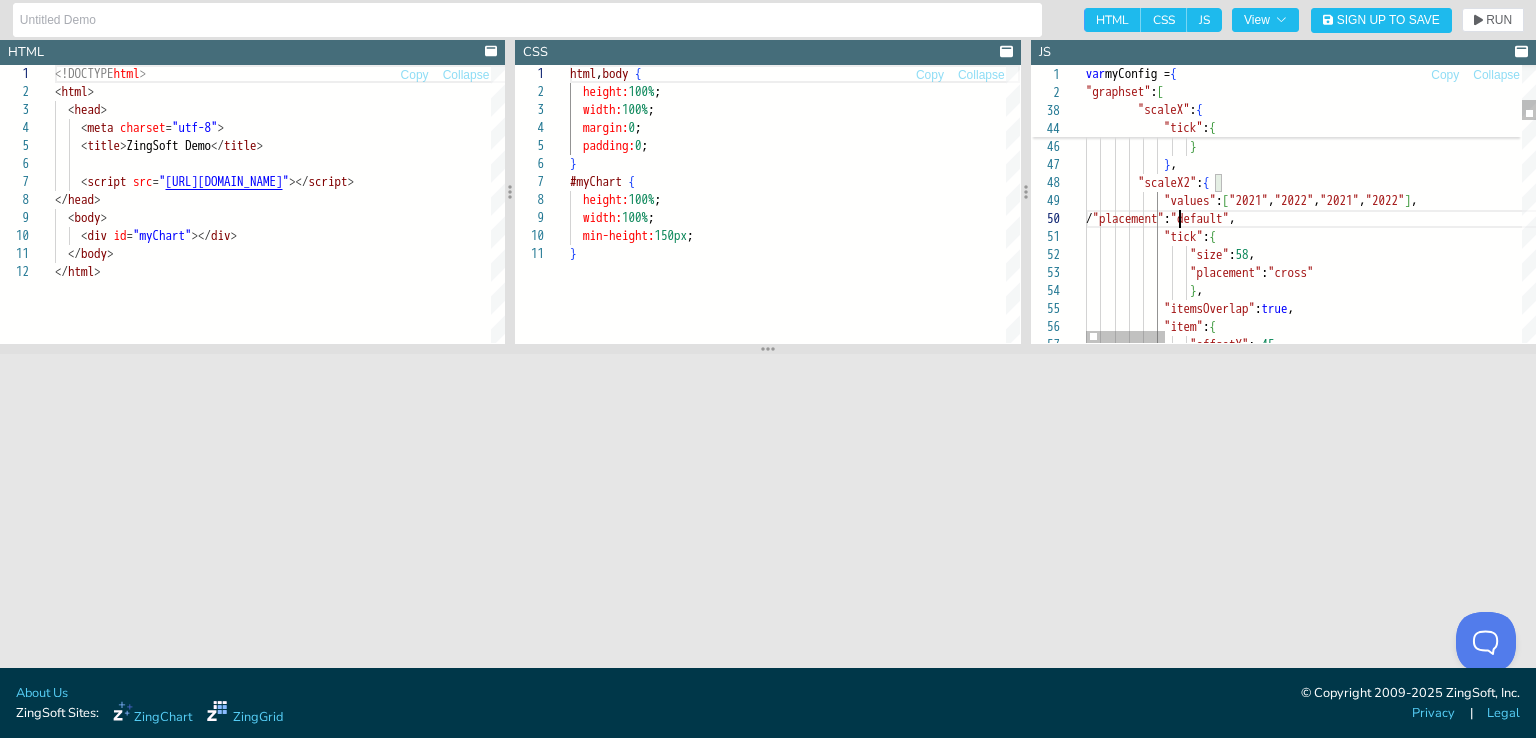 scroll, scrollTop: 163, scrollLeft: 99, axis: both 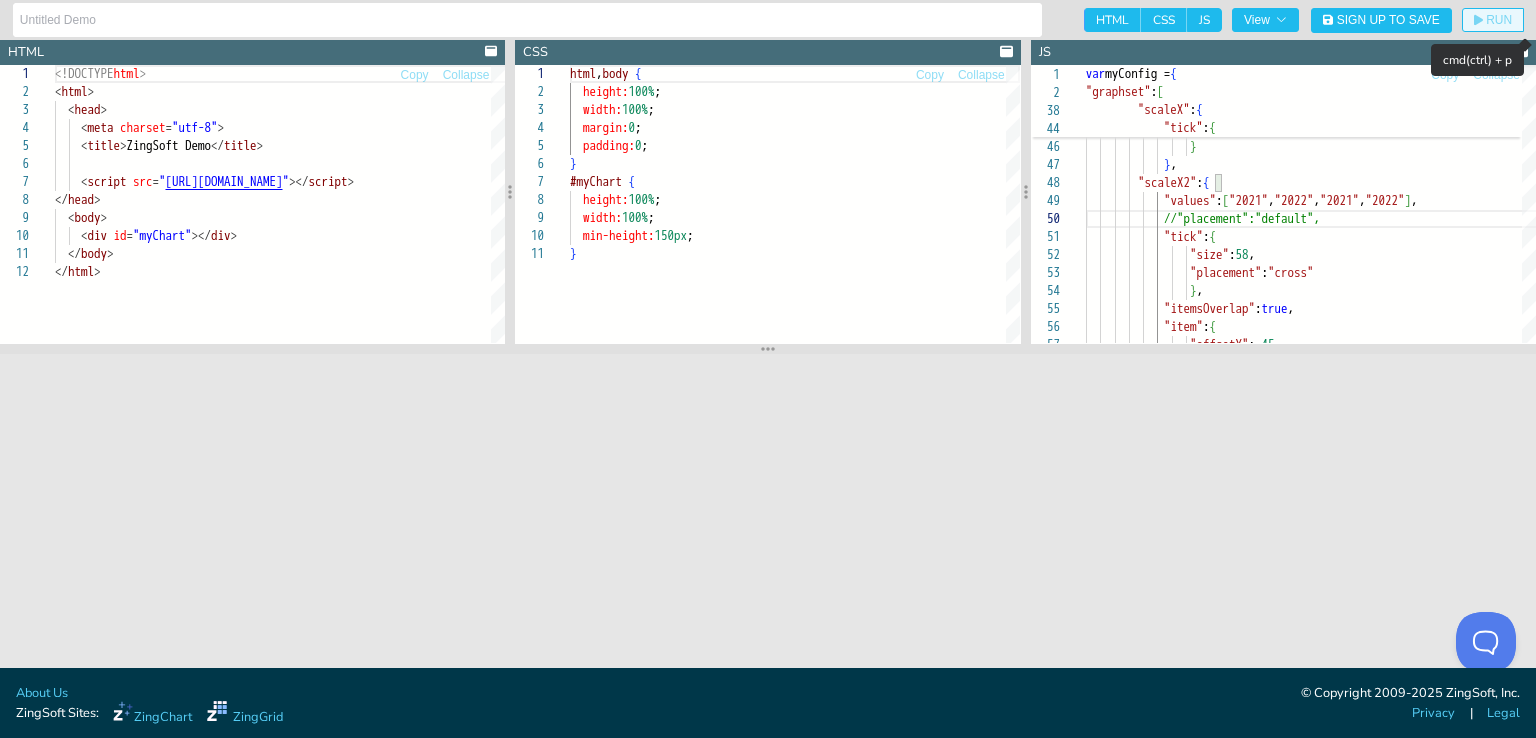 click on "RUN" 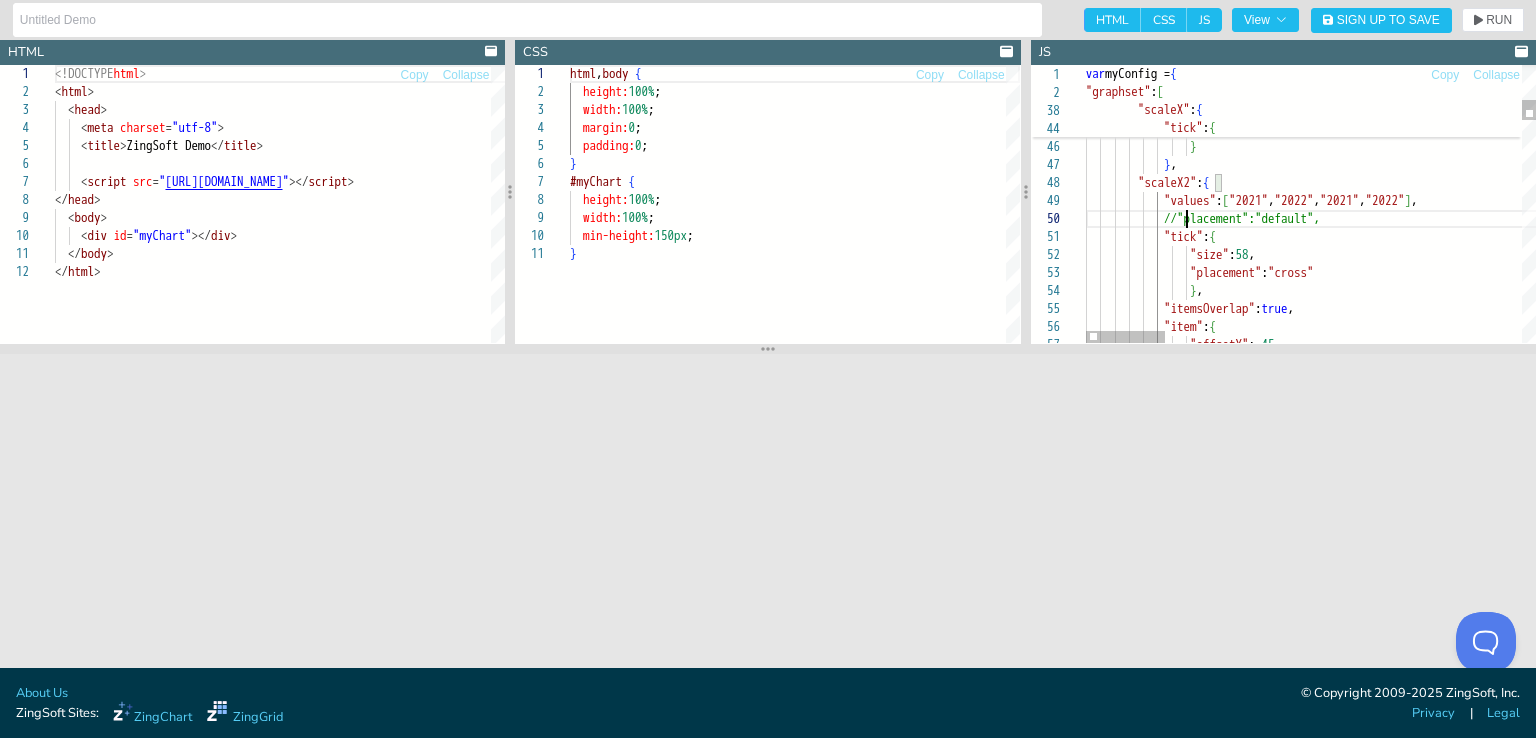 click on ""tick" : {                  "size" : 58 ,                  "placement" : "cross"                  } ,              "itemsOverlap" : true ,              "item" : {                  "offsetY" :- 45              //"placement":"default",              "values" : [ "2021" , "2022" , "2021" , "2022" ] ,                  "size" : 10                  }              } ,          "scaleX2" : {                  } ,              "tick" : {                  "angle" : 270                  "offsetY" :- 5 ," at bounding box center (2326, 2167) 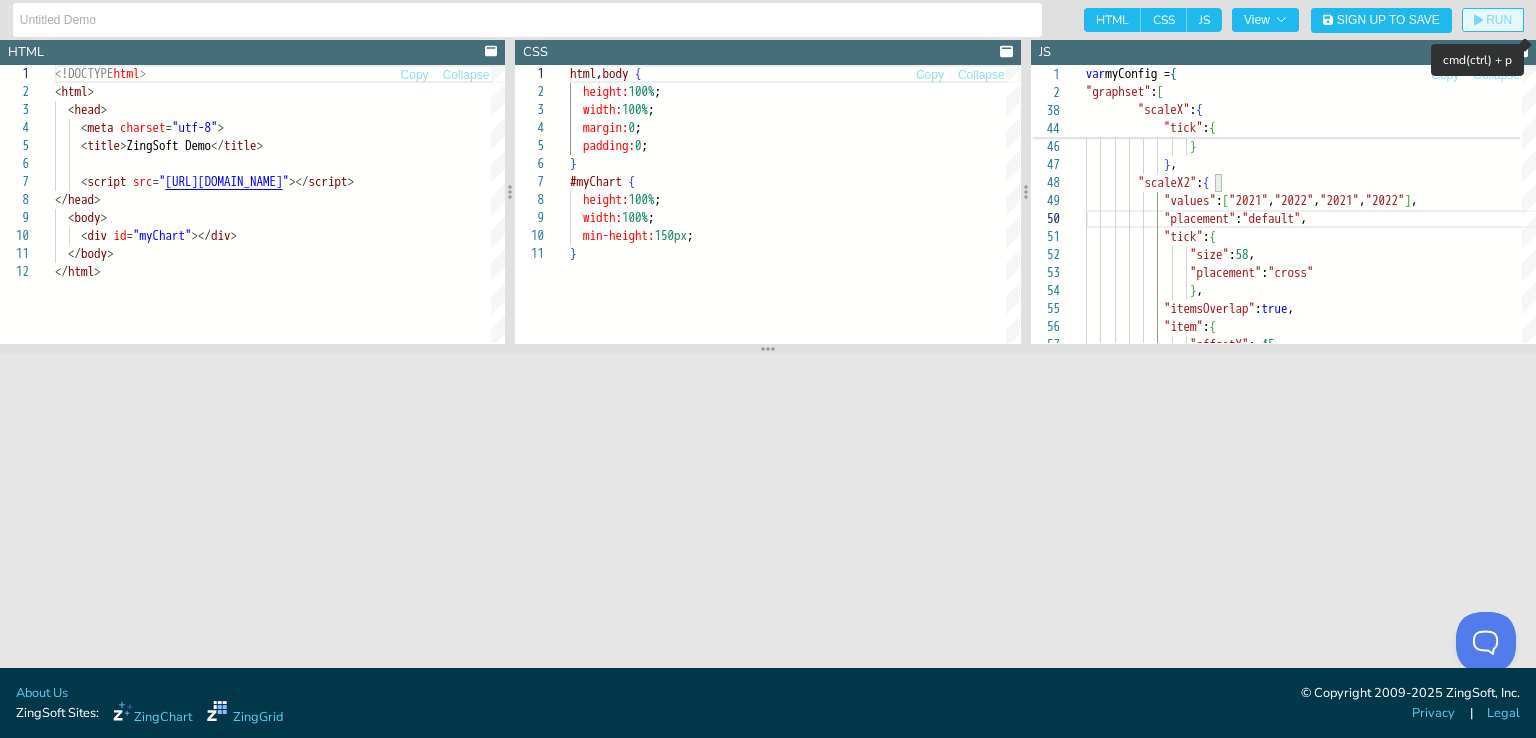 click on "RUN" 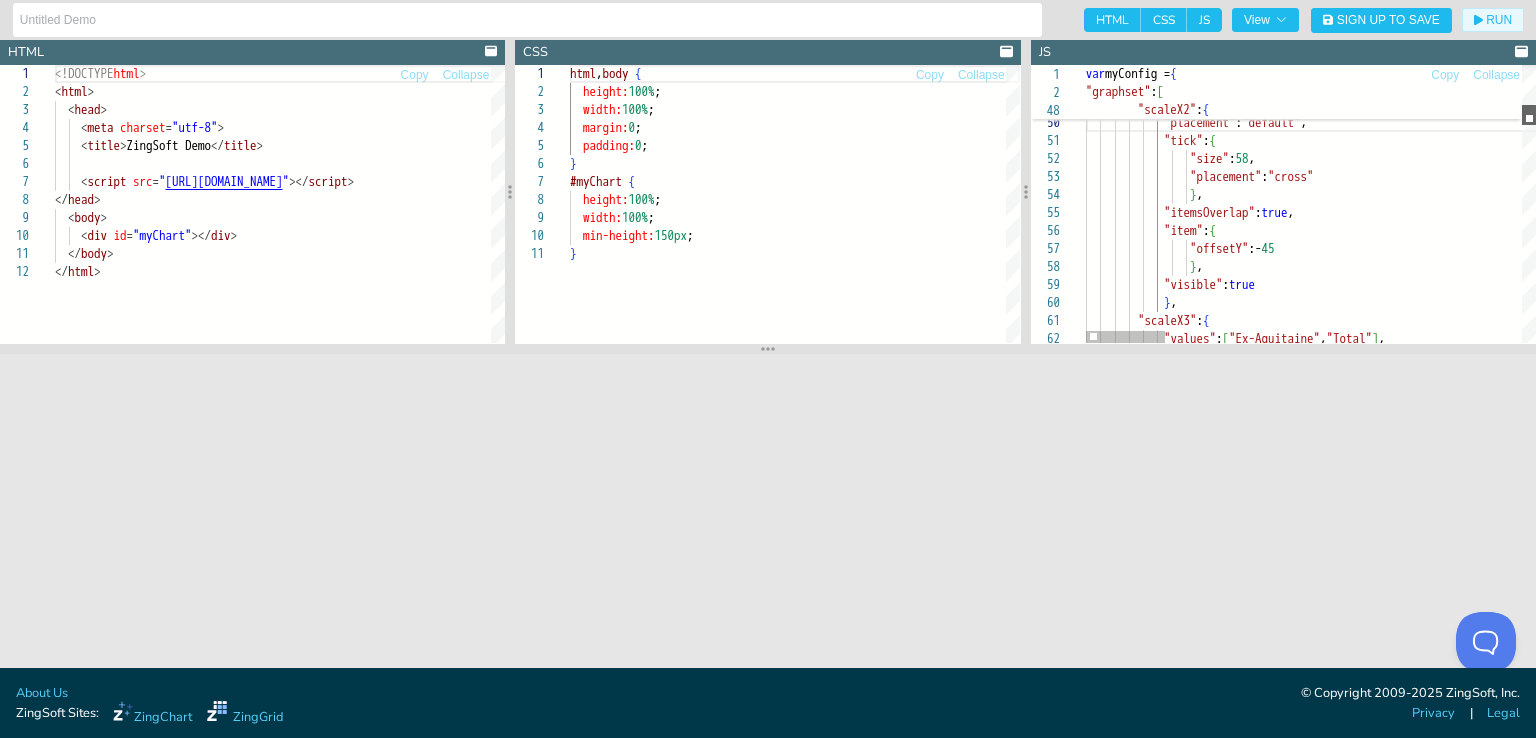 click at bounding box center [1529, 115] 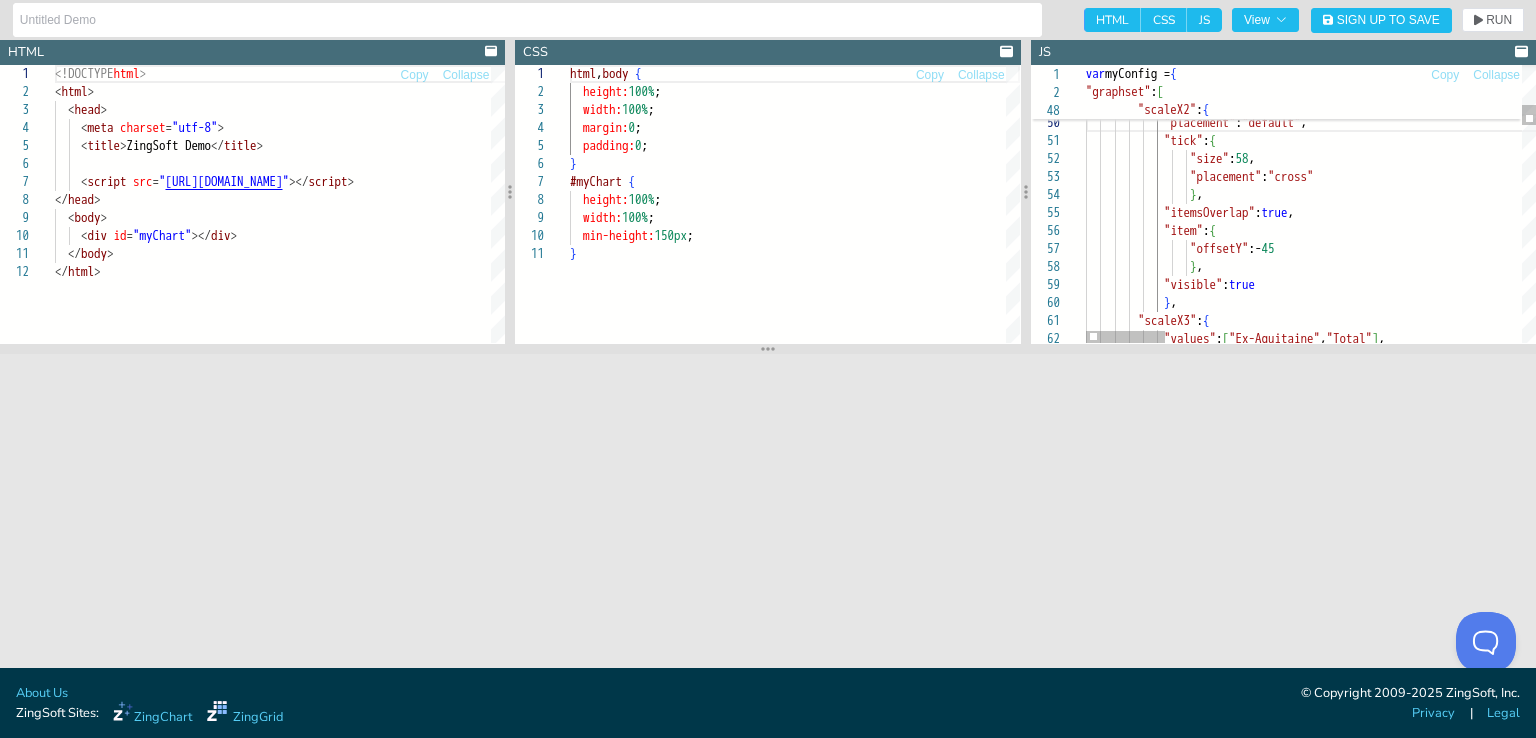 scroll, scrollTop: 163, scrollLeft: 85, axis: both 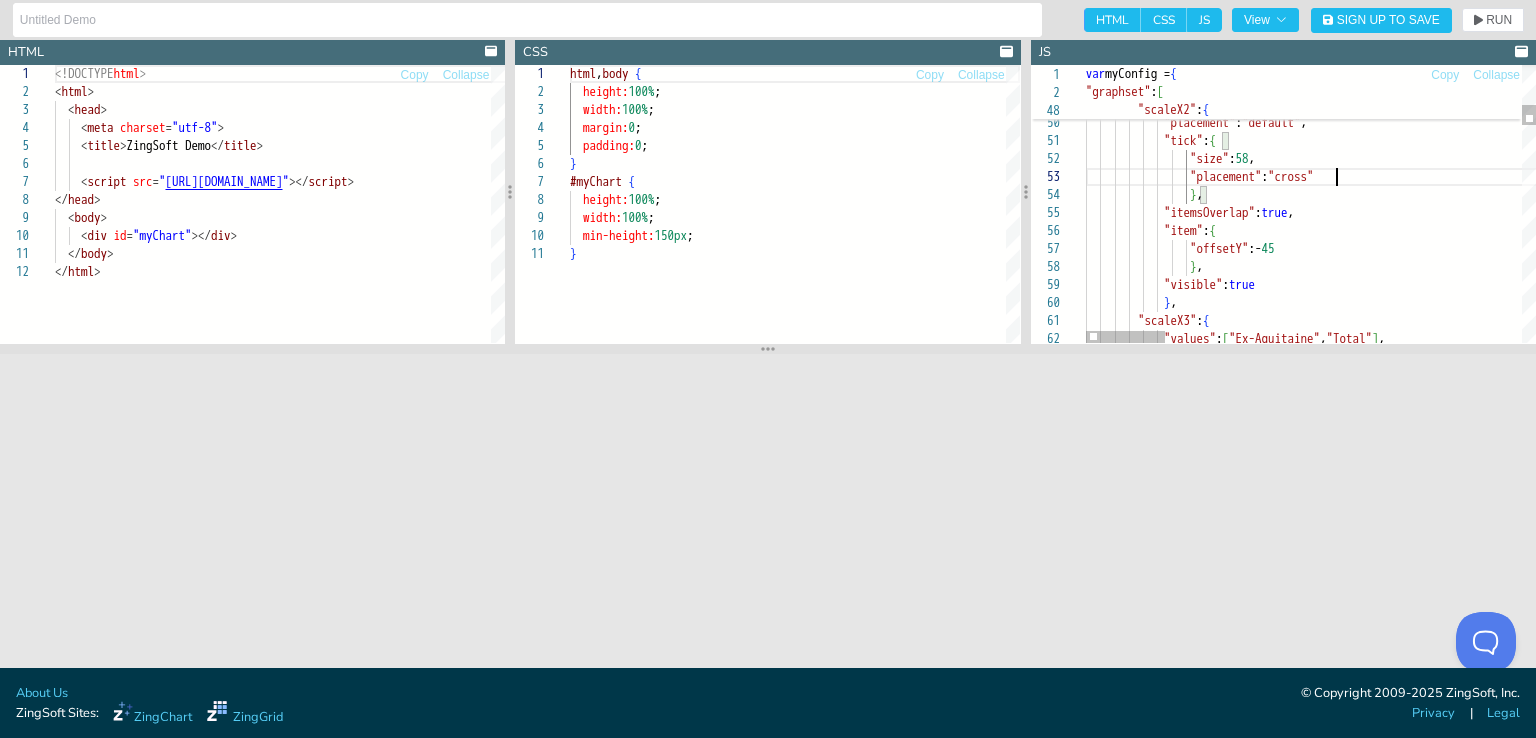 click on "} ,              "itemsOverlap" : true ,              "item" : {                  "offsetY" :- 45                  } ,                  "placement" : "cross"                  "size" : 58 ,              "tick" : {              "placement" : "default" ,              "values" : [ "2021" , "2022" , "2021" , "2022" ] ,              } ,          "scaleX2" : {              "visible" : true              } ,          "scaleX3" : {              "values" : [ "Ex-Aquitaine" , "Total" ] ," at bounding box center (2326, 2071) 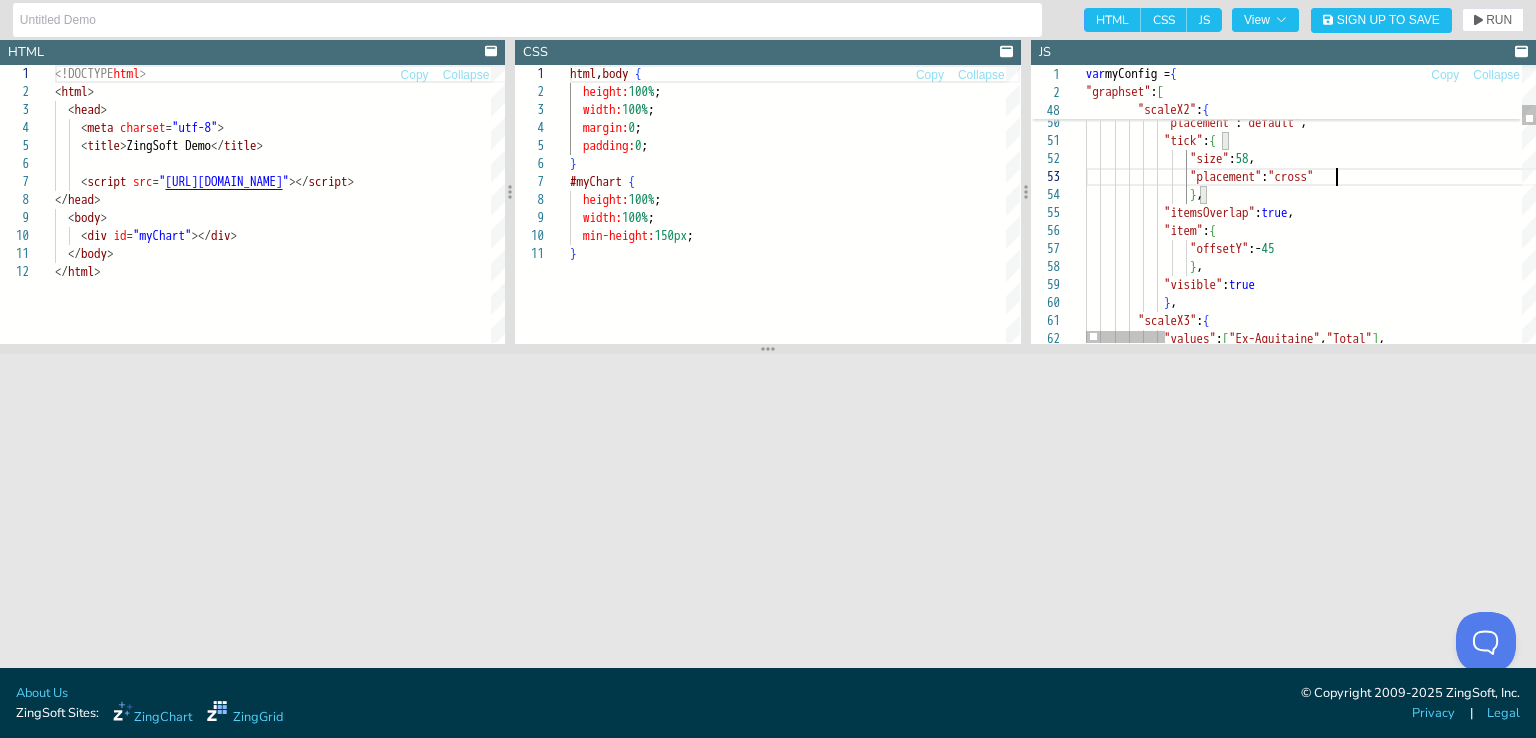scroll, scrollTop: 69, scrollLeft: 112, axis: both 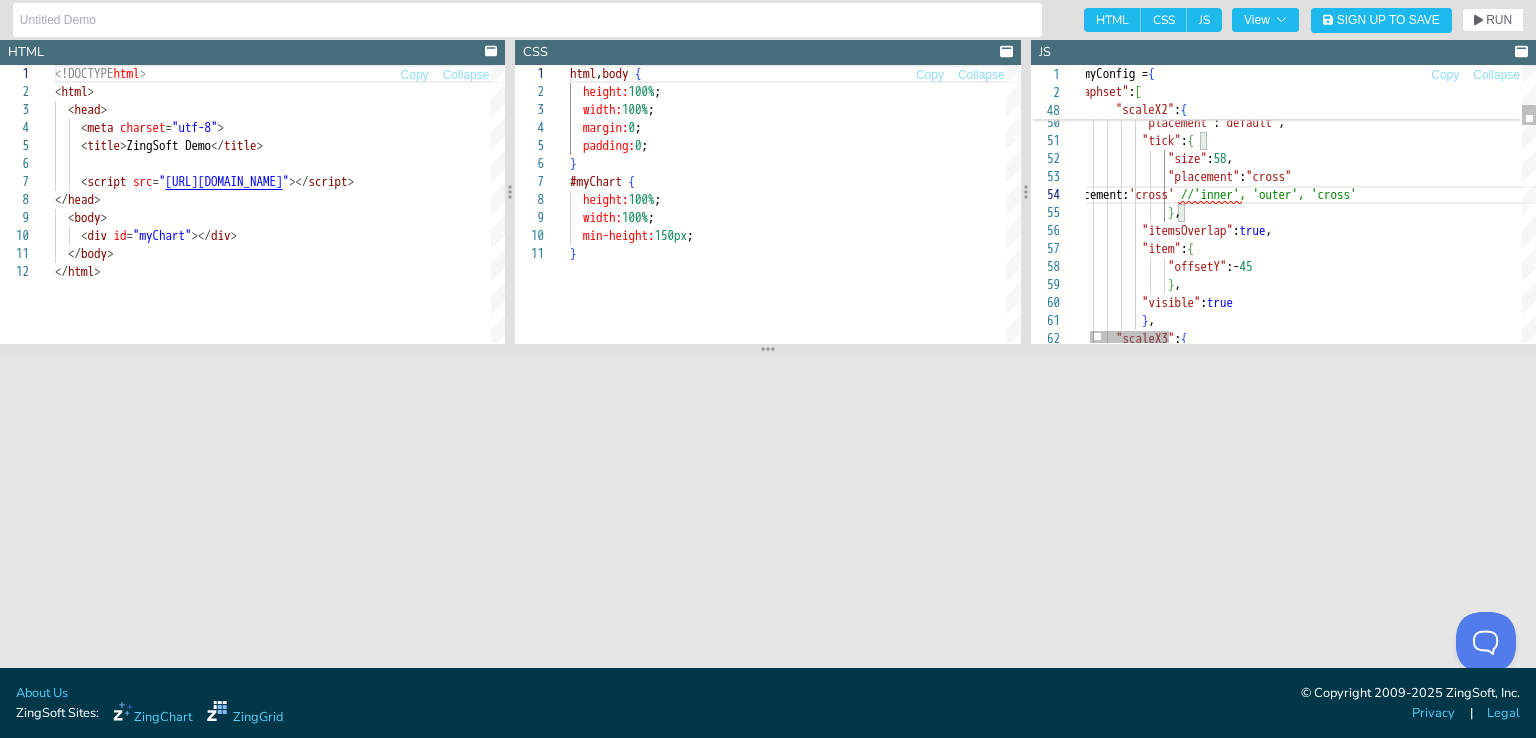 click on "} ,              "itemsOverlap" : true ,              "item" : {                  "offsetY" :- 45                  } ,                  "placement" : "cross"                  "size" : 58 ,              "tick" : {              "placement" : "default" ,              "values" : [ "2021" , "2022" , "2021" , "2022" ] ,              } ,          "scaleX2" : {              "visible" : true              } ,          "scaleX3" : {                 placement:  'cross'   //'inner', 'outer', 'cross'" at bounding box center [2304, 2080] 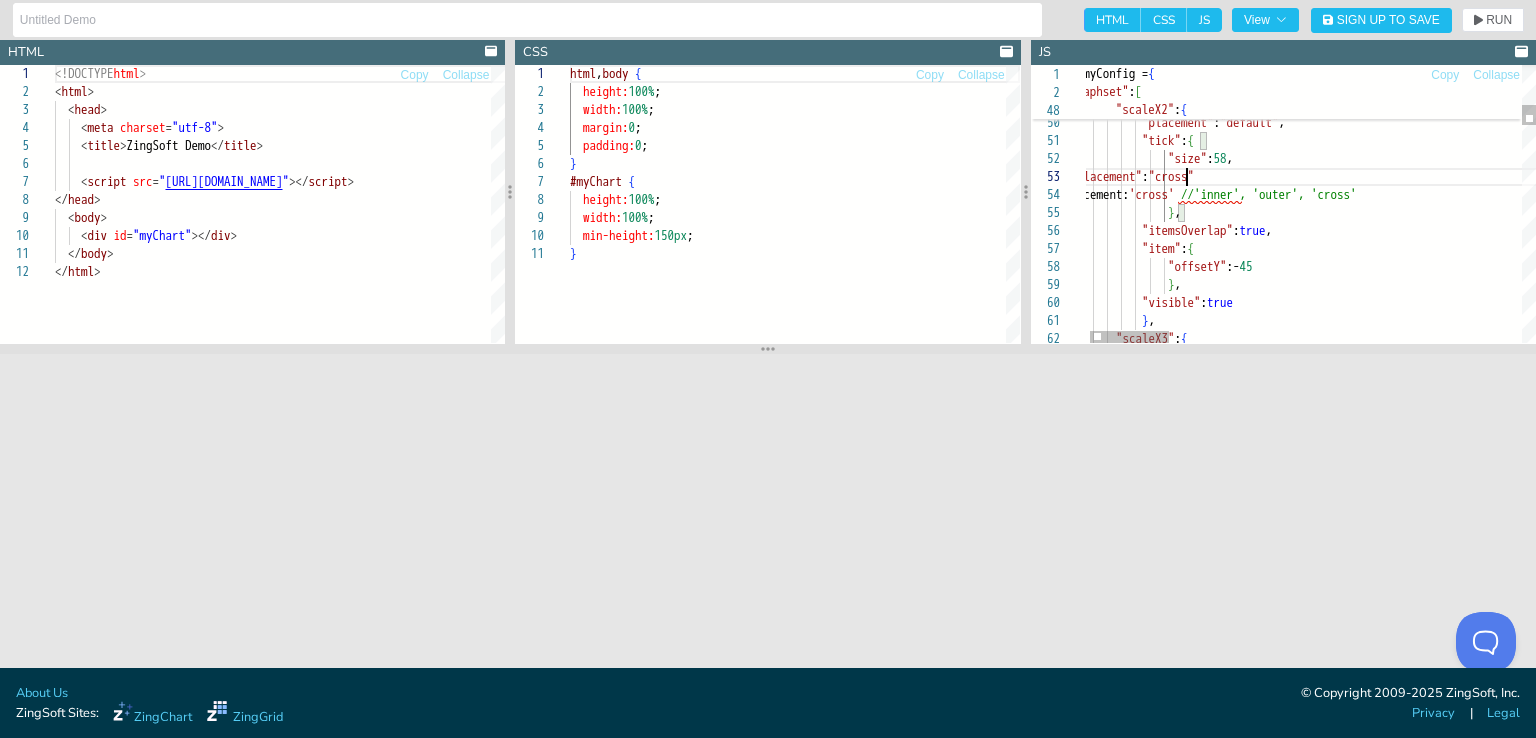 scroll, scrollTop: 51, scrollLeft: 128, axis: both 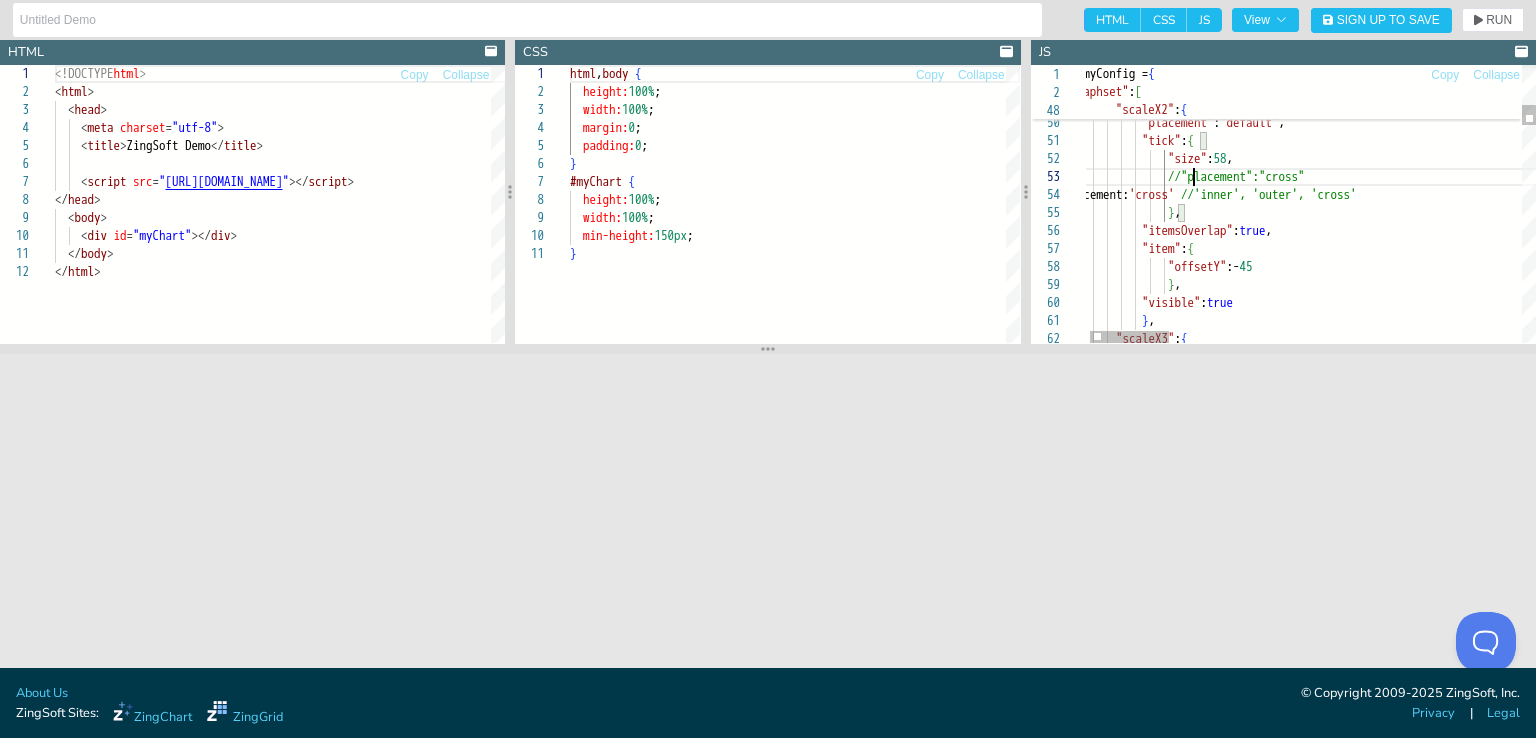 click on "} ,              "itemsOverlap" : true ,              "item" : {                  "offsetY" :- 45                  } ,                  //"placement":"cross"                  "size" : 58 ,              "tick" : {              "placement" : "default" ,              "values" : [ "2021" , "2022" , "2021" , "2022" ] ,              } ,          "scaleX2" : {              "visible" : true              } ,          "scaleX3" : {                 placement:  'cross'   //'inner', 'outer', 'cross'" at bounding box center [2304, 2080] 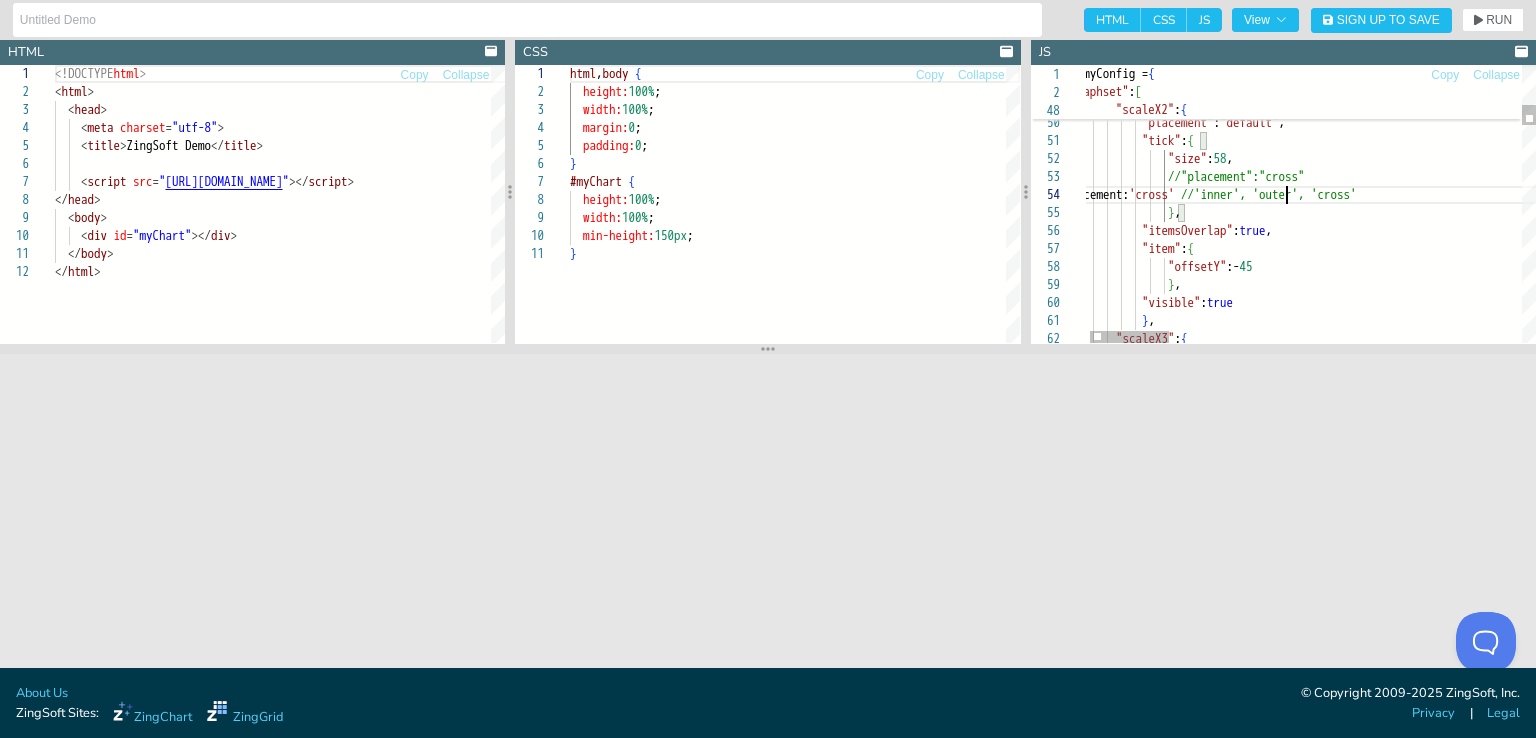 click on "} ,              "itemsOverlap" : true ,              "item" : {                  "offsetY" :- 45                  } ,                  //"placement":"cross"                  "size" : 58 ,              "tick" : {              "placement" : "default" ,              "values" : [ "2021" , "2022" , "2021" , "2022" ] ,              } ,          "scaleX2" : {              "visible" : true              } ,          "scaleX3" : {                 placement:  'cross'   //'inner', 'outer', 'cross'" at bounding box center (2304, 2080) 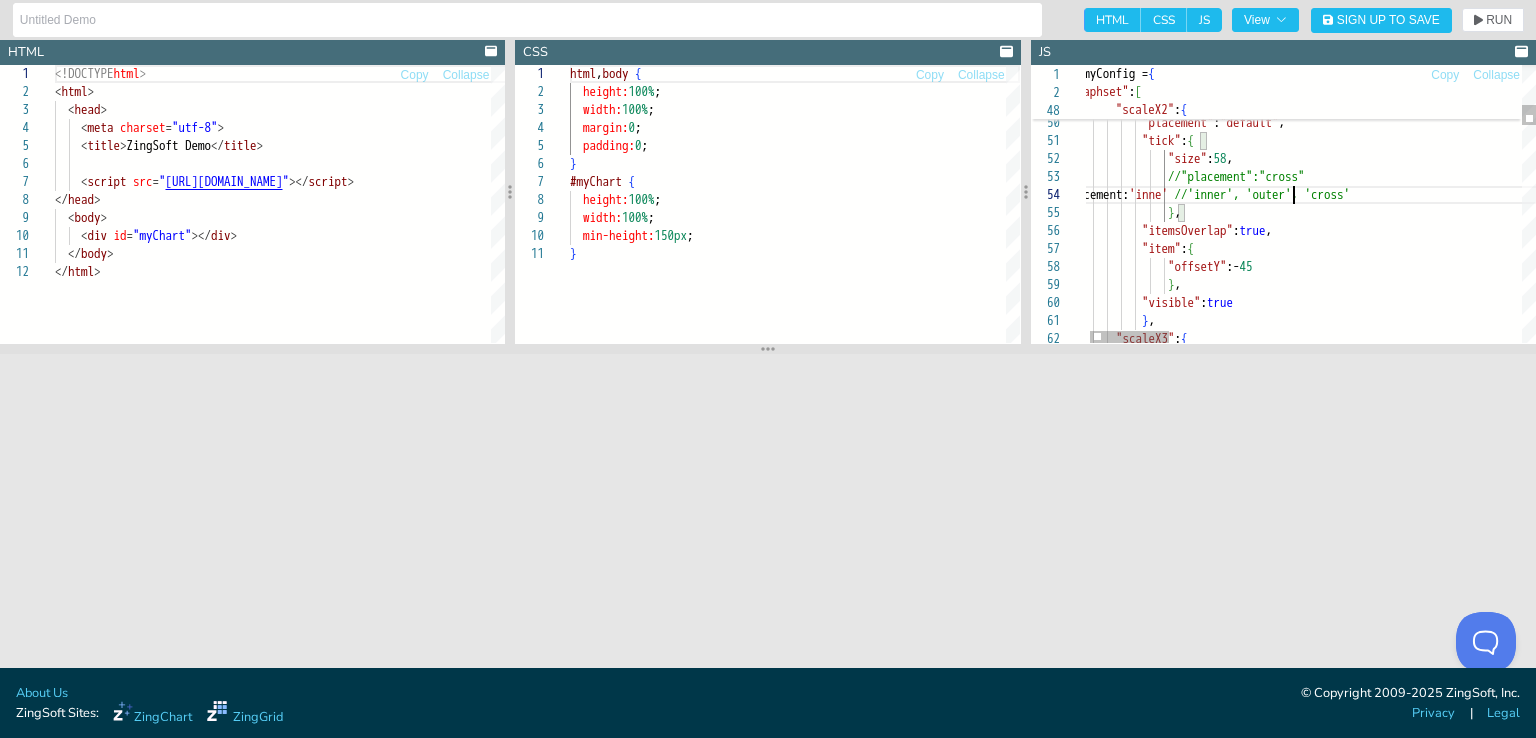 scroll, scrollTop: 55, scrollLeft: 234, axis: both 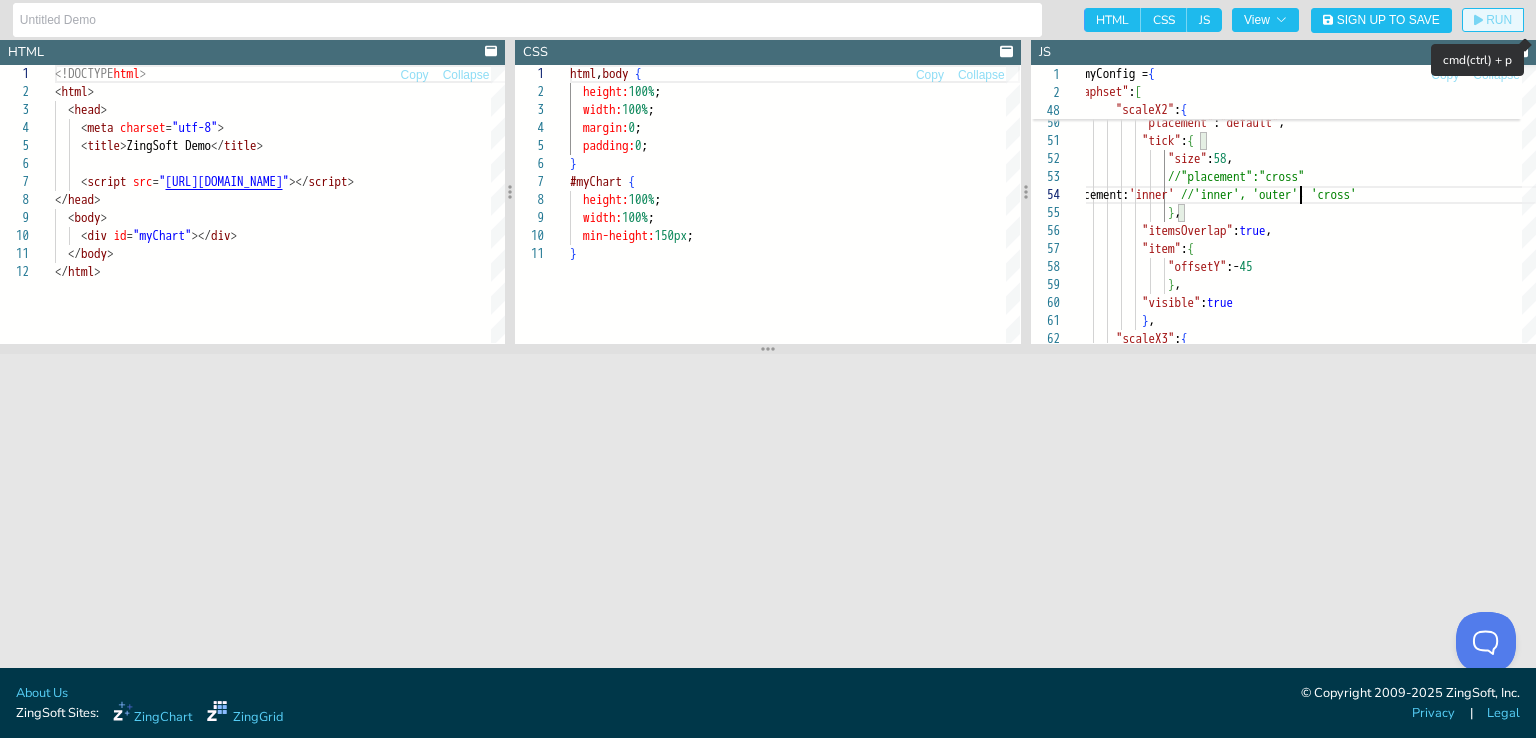 click on "RUN" 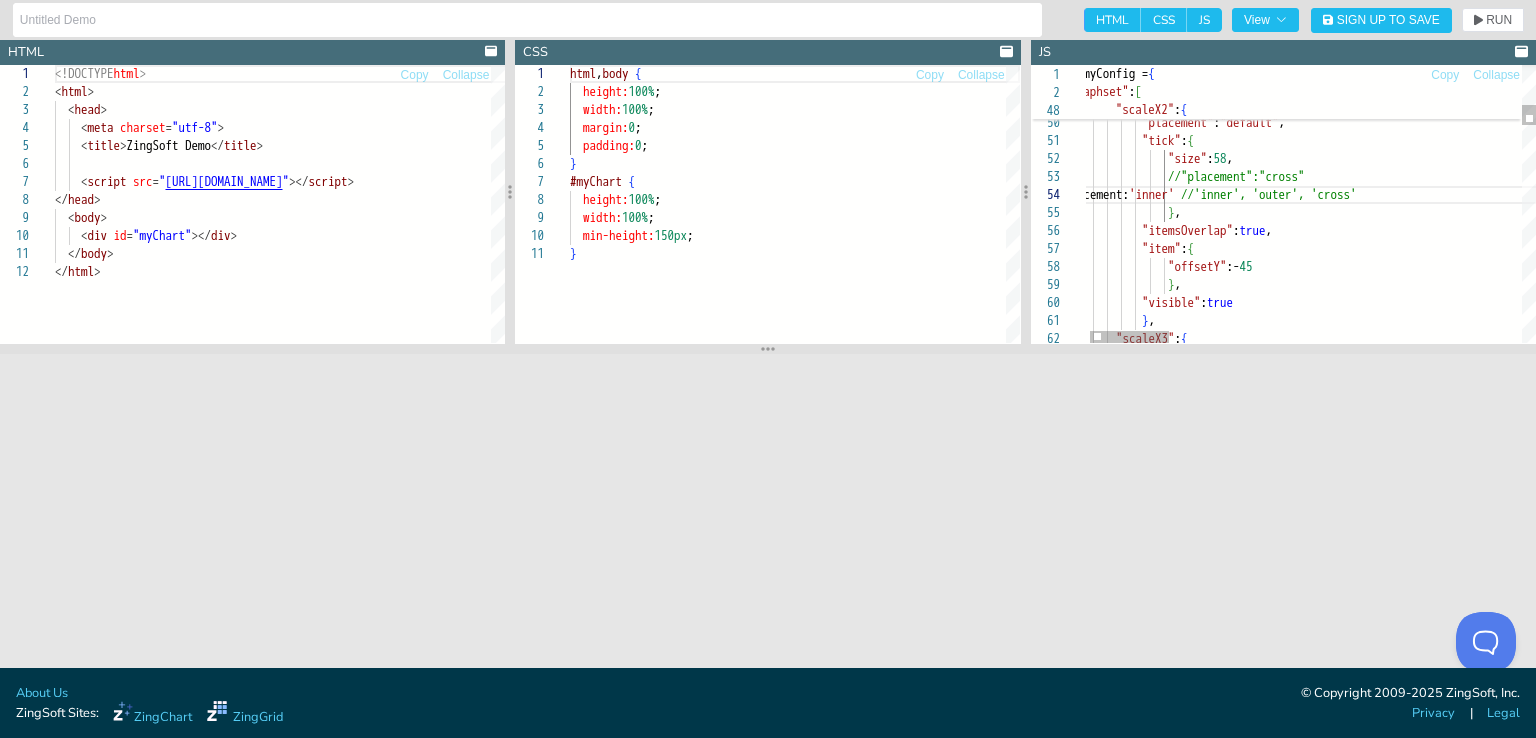 click on "} ,              "itemsOverlap" : true ,              "item" : {                  "offsetY" :- 45                  } ,                  //"placement":"cross"                  "size" : 58 ,              "tick" : {              "placement" : "default" ,              "values" : [ "2021" , "2022" , "2021" , "2022" ] ,              } ,          "scaleX2" : {              "visible" : true              } ,          "scaleX3" : {                 placement:  'inner'   //'inner', 'outer', 'cross'" at bounding box center [2304, 2080] 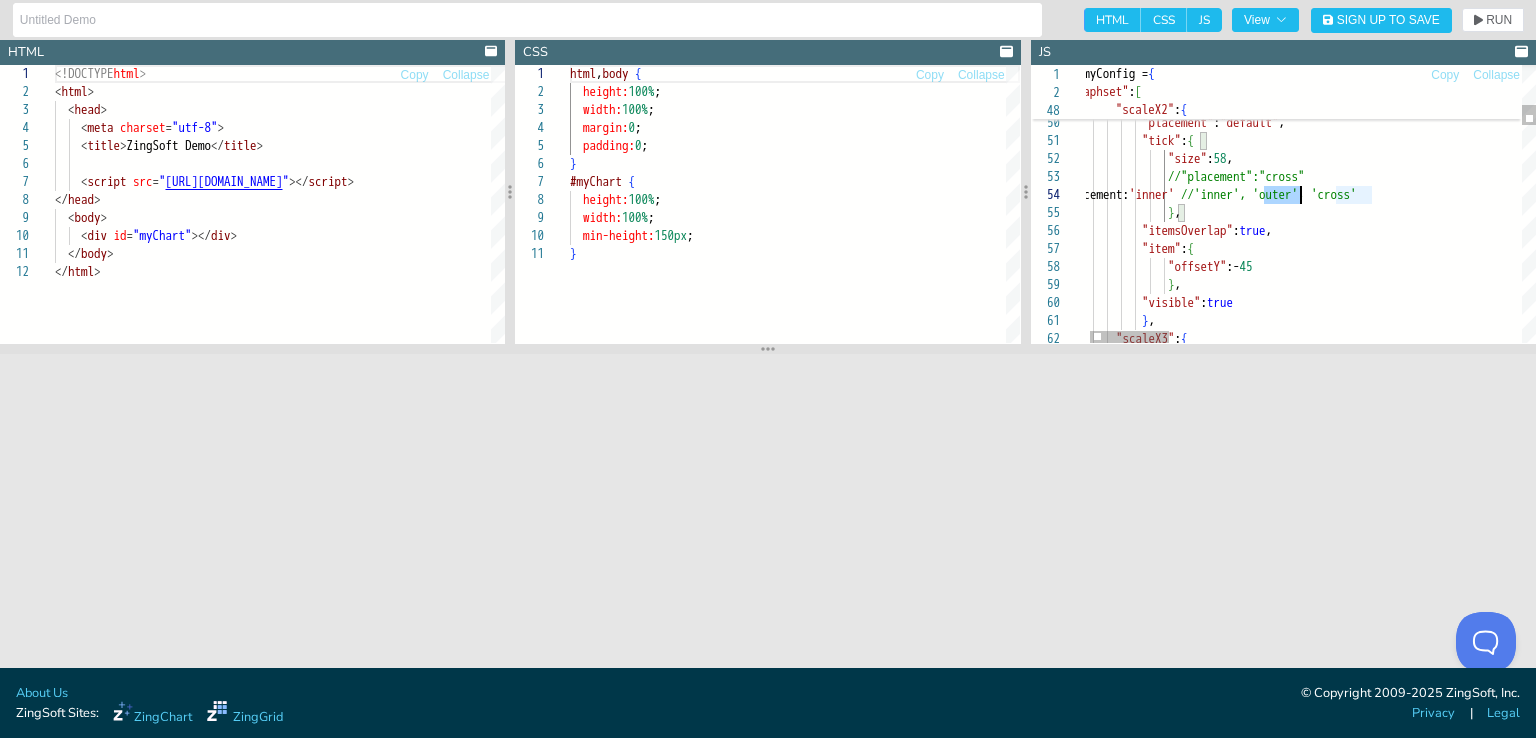 click on "} ,              "itemsOverlap" : true ,              "item" : {                  "offsetY" :- 45                  } ,                  //"placement":"cross"                  "size" : 58 ,              "tick" : {              "placement" : "default" ,              "values" : [ "2021" , "2022" , "2021" , "2022" ] ,              } ,          "scaleX2" : {              "visible" : true              } ,          "scaleX3" : {                 placement:  'inner'   //'inner', 'outer', 'cross'" at bounding box center (2304, 2080) 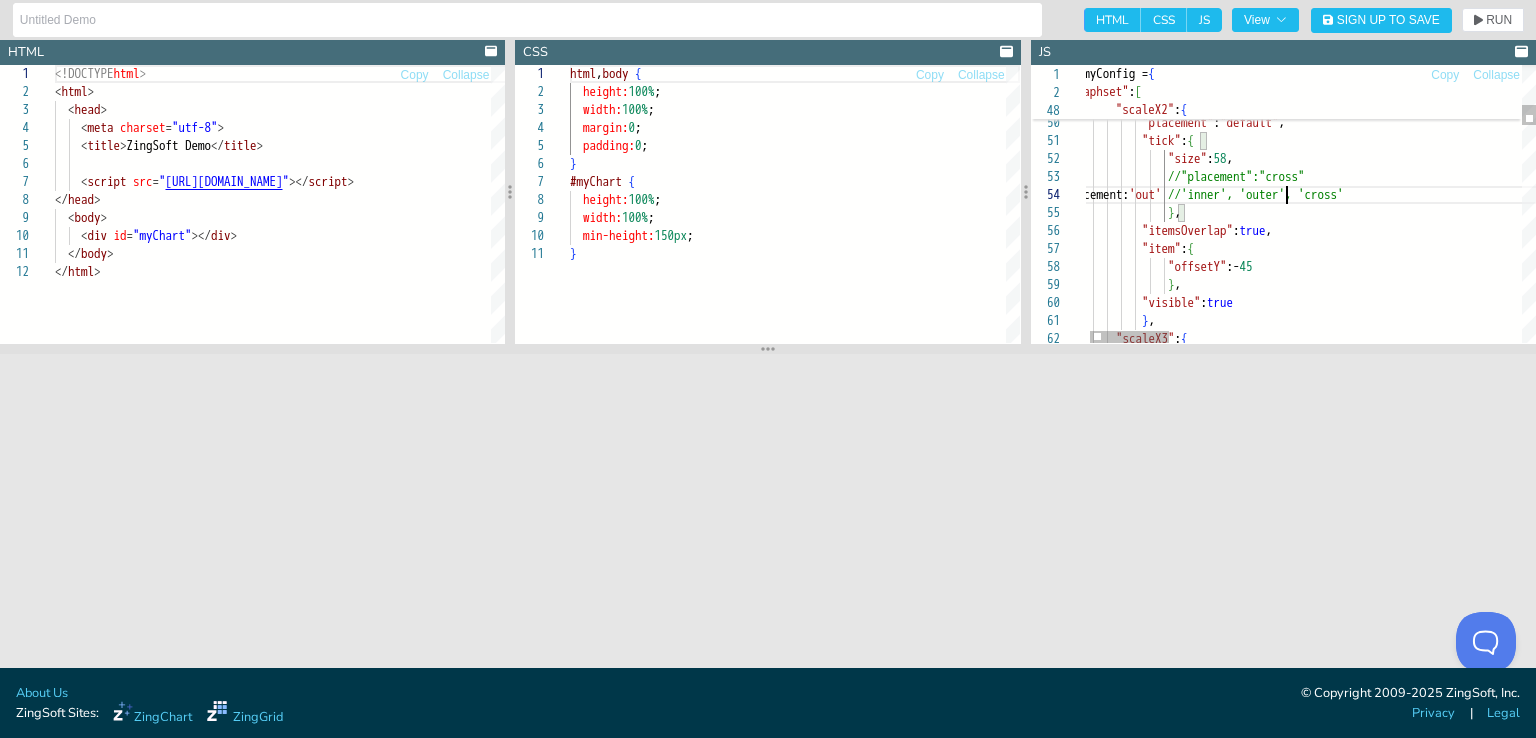 scroll, scrollTop: 55, scrollLeft: 234, axis: both 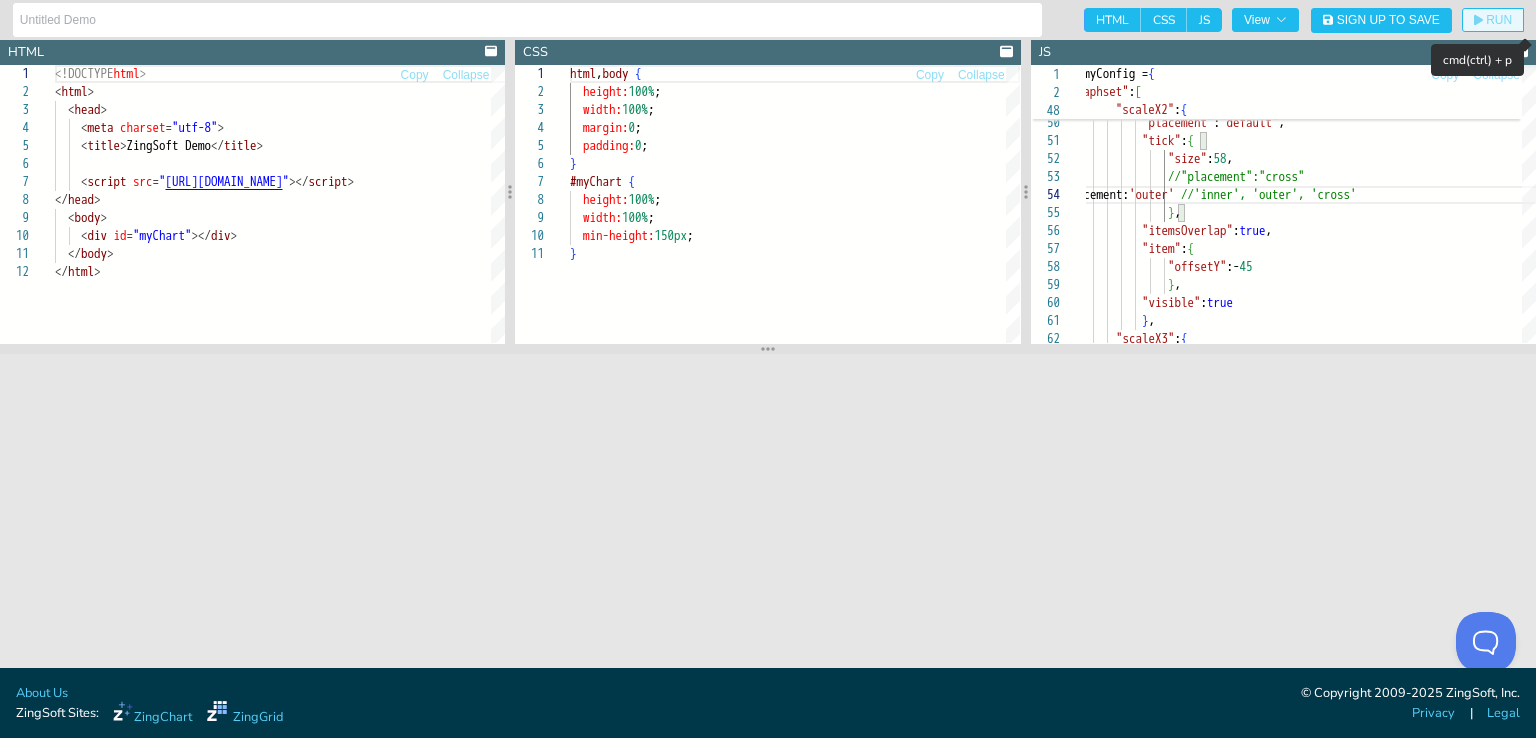 click on "RUN" 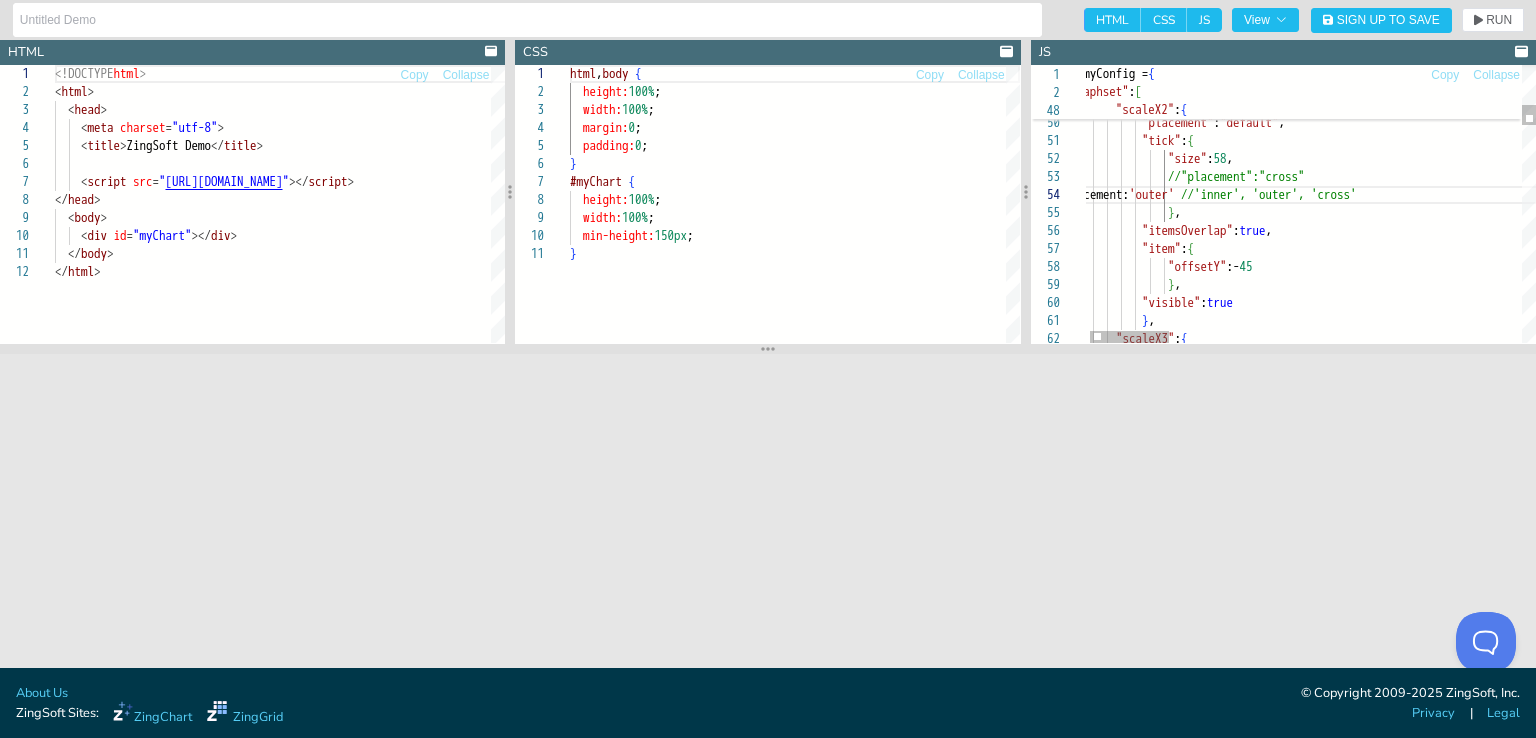 click on "} ,              "itemsOverlap" : true ,              "item" : {                  "offsetY" :- 45                  } ,                  //"placement":"cross"                  "size" : 58 ,              "tick" : {              "placement" : "default" ,              "values" : [ "2021" , "2022" , "2021" , "2022" ] ,              } ,          "scaleX2" : {              "visible" : true              } ,          "scaleX3" : {                 placement:  'outer'   //'inner', 'outer', 'cross'" at bounding box center [2304, 2080] 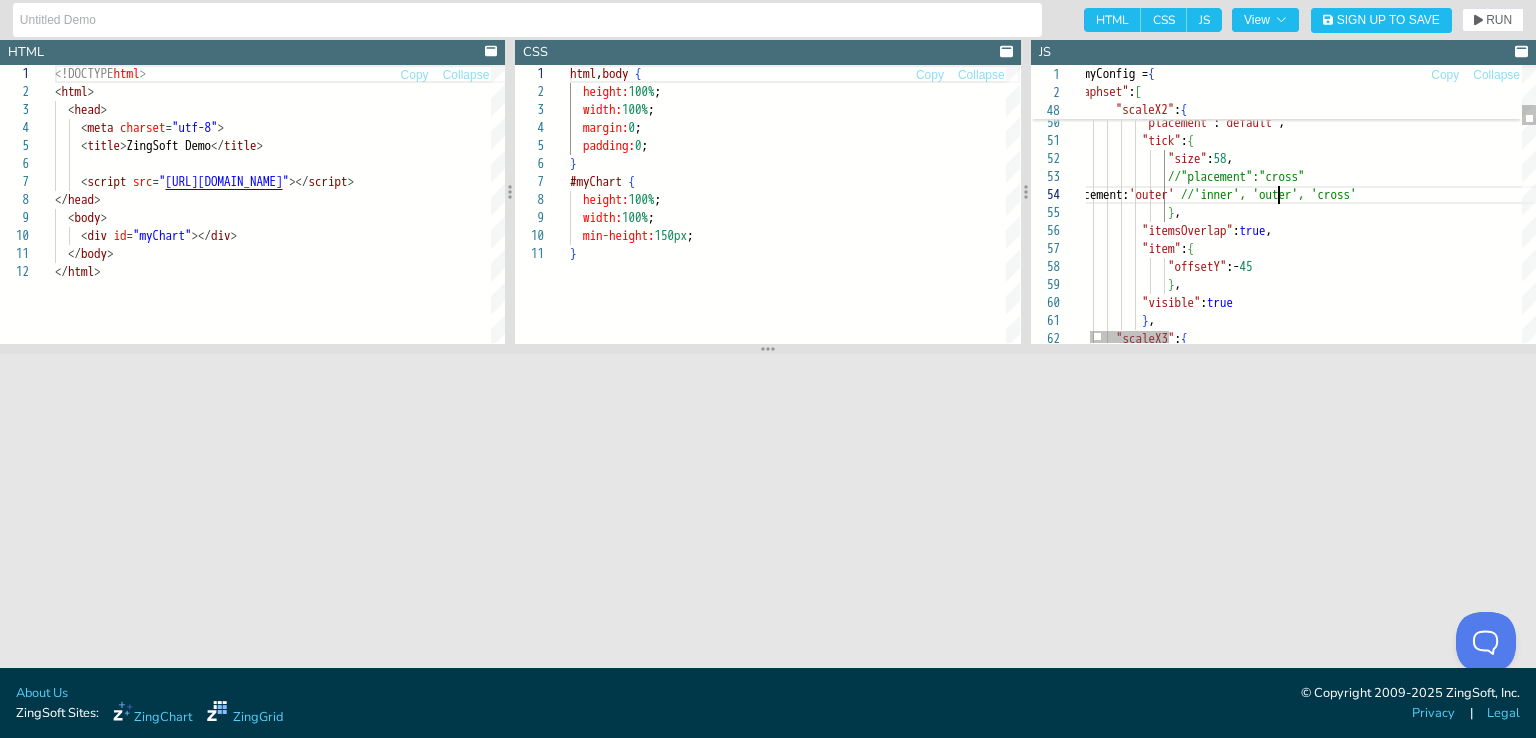 click on "} ,              "itemsOverlap" : true ,              "item" : {                  "offsetY" :- 45                  } ,                  //"placement":"cross"                  "size" : 58 ,              "tick" : {              "placement" : "default" ,              "values" : [ "2021" , "2022" , "2021" , "2022" ] ,              } ,          "scaleX2" : {              "visible" : true              } ,          "scaleX3" : {                 placement:  'outer'   //'inner', 'outer', 'cross'" at bounding box center (2304, 2080) 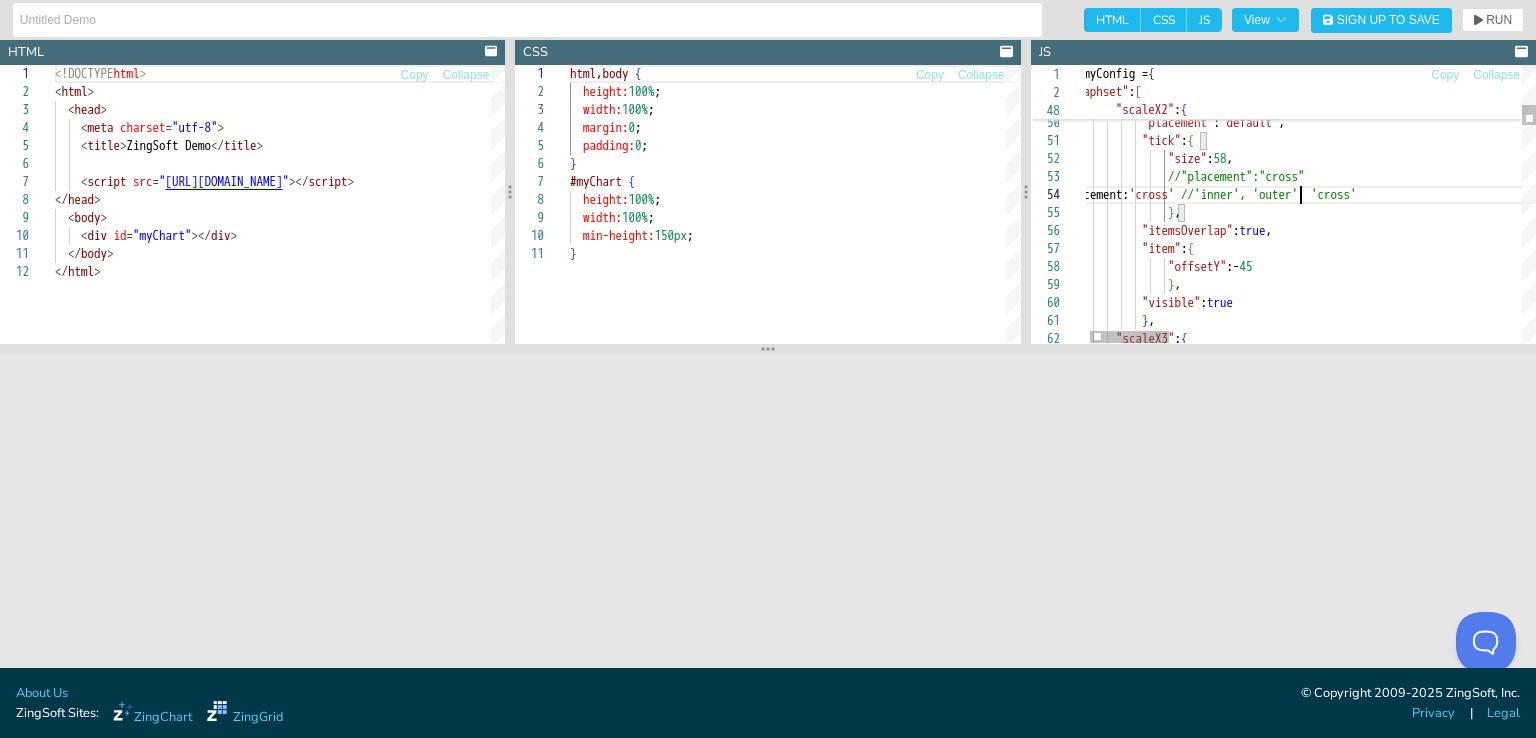 scroll, scrollTop: 55, scrollLeft: 234, axis: both 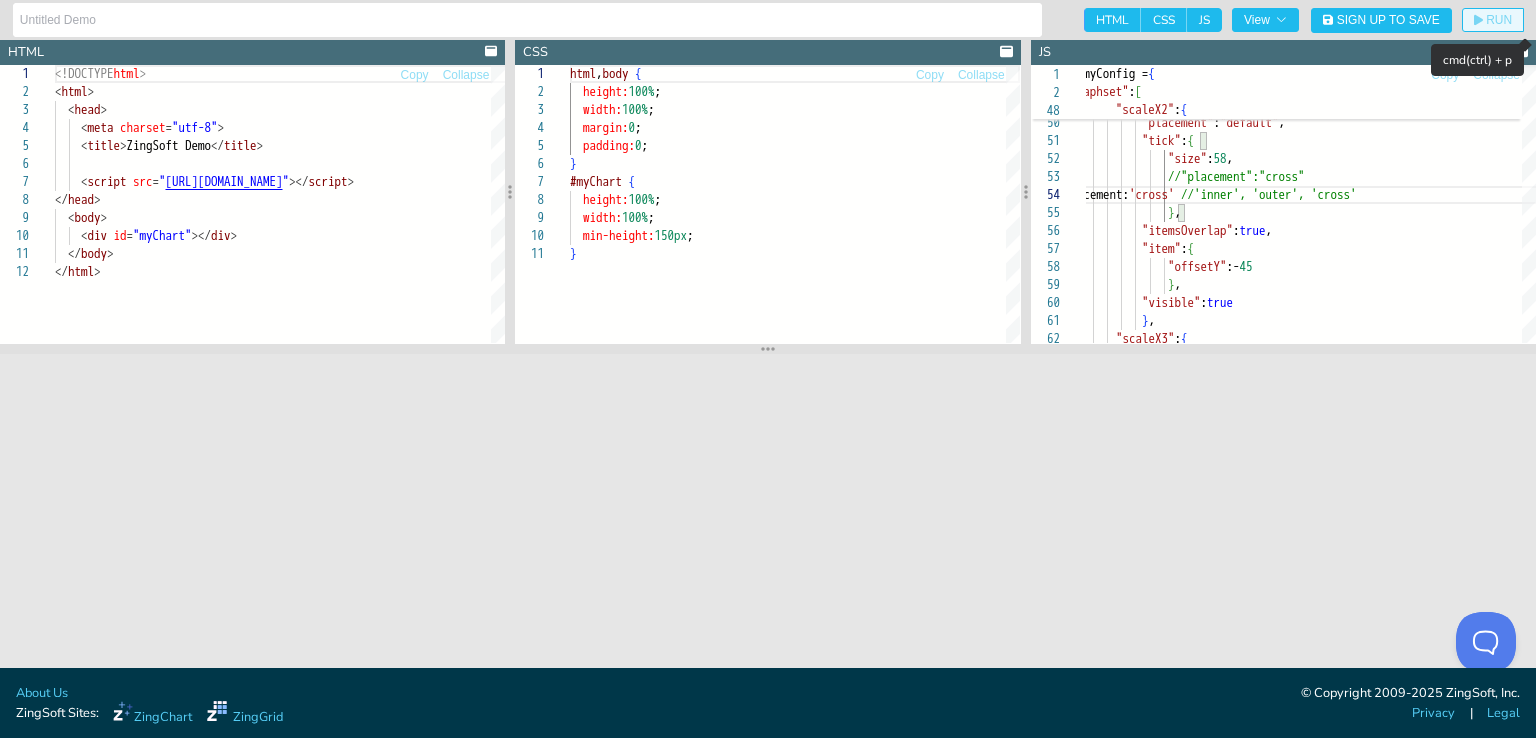 click on "RUN" 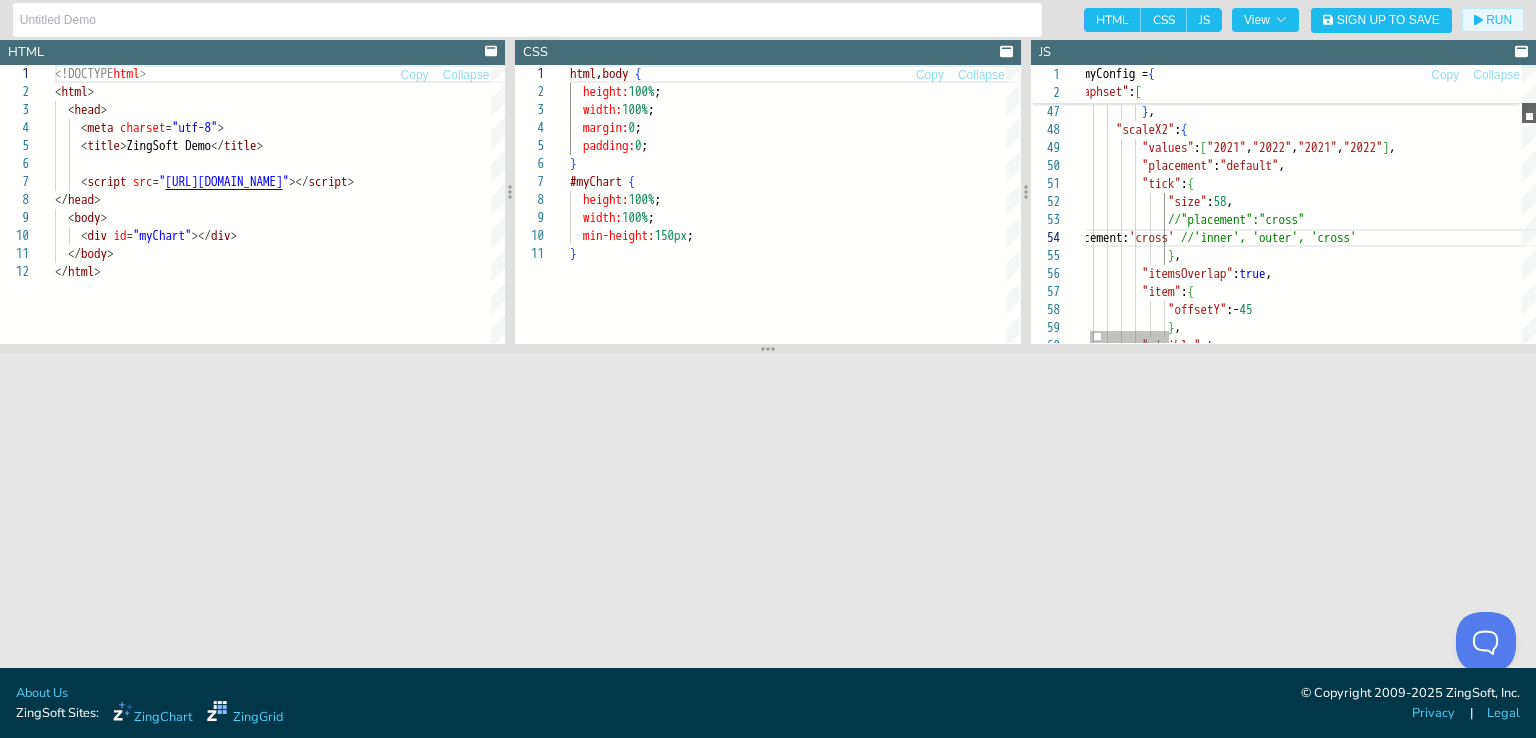 click at bounding box center [1529, 113] 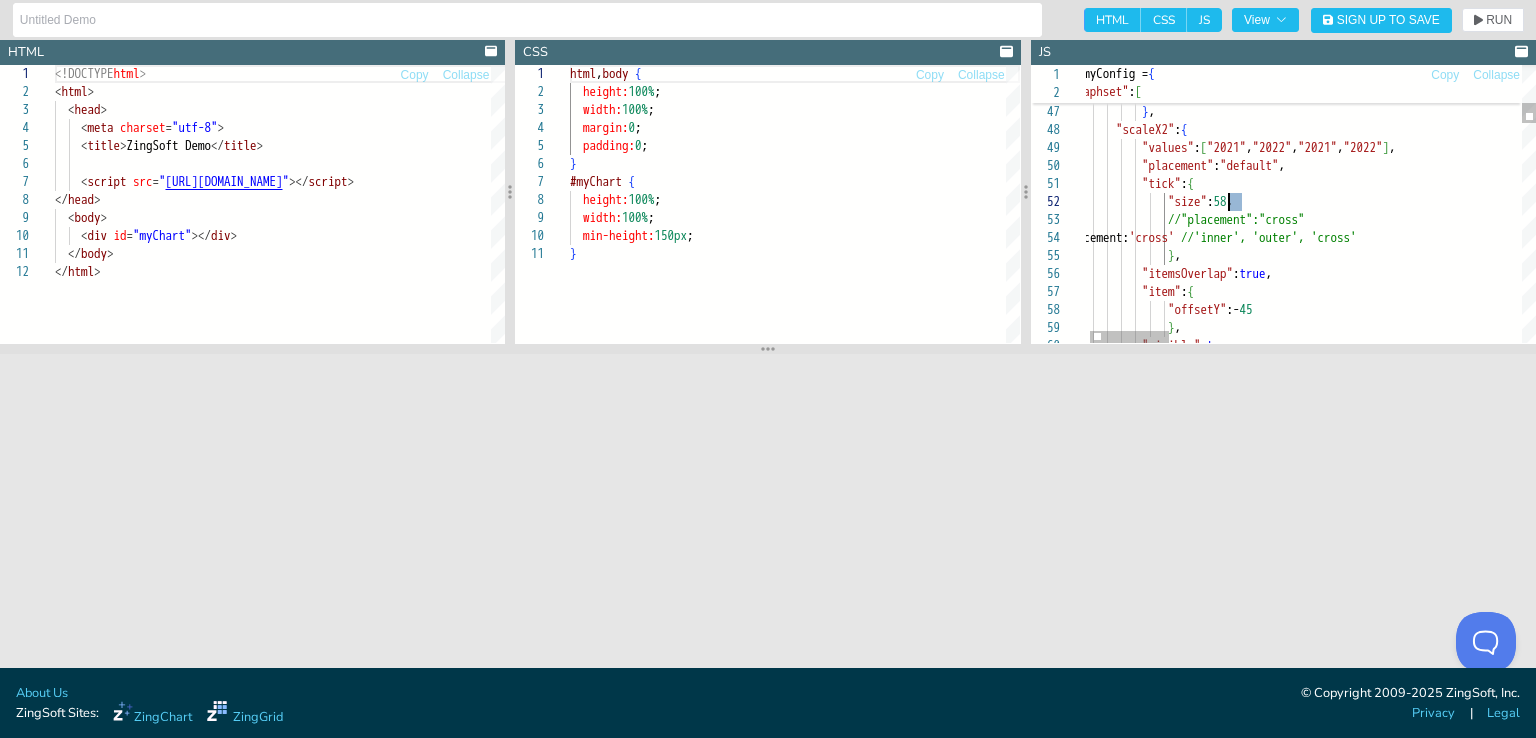 drag, startPoint x: 1244, startPoint y: 201, endPoint x: 1228, endPoint y: 201, distance: 16 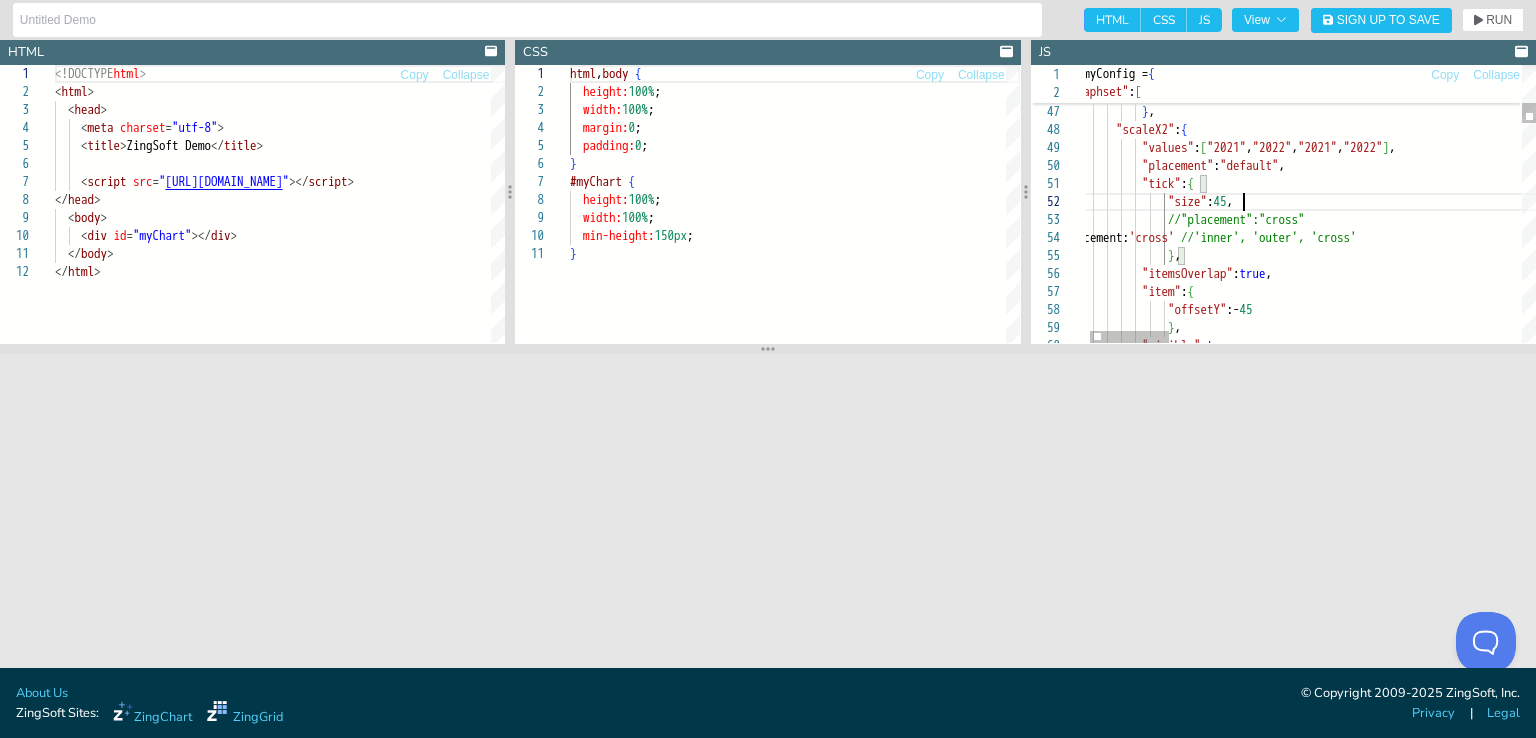 scroll, scrollTop: 33, scrollLeft: 177, axis: both 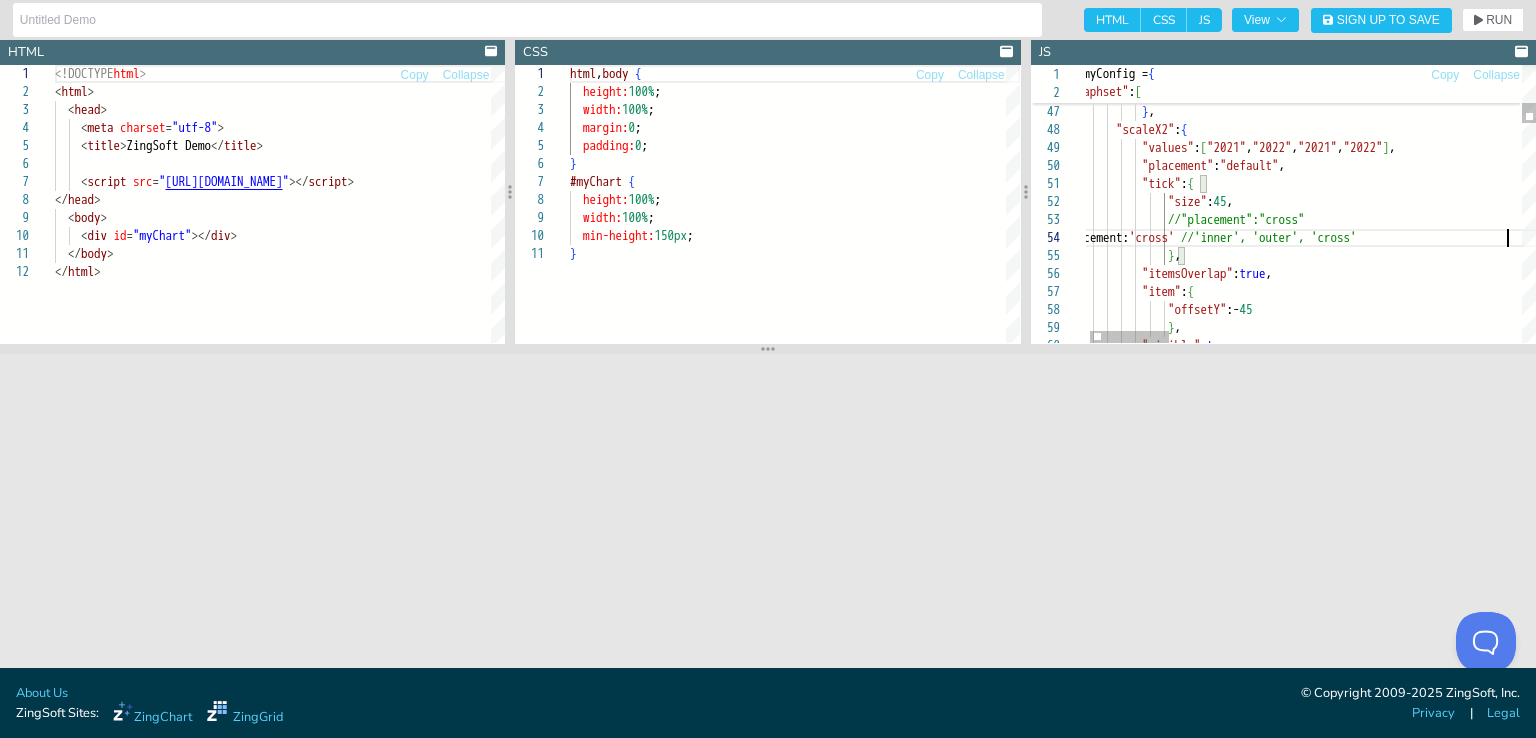 click on ""values" : [ "2021" , "2022" , "2021" , "2022" ] ,          "scaleX2" : {              "placement" : "default" ,              "tick" : {                  "size" : 45 ,                  //"placement":"cross"                 placement:  'cross'   //'inner', 'outer', 'cross'                  } ,              "itemsOverlap" : true ,              "item" : {                  "offsetY" :- 45                  } ,              "visible" : true              } ,                  }                  "size" : 10              "tick" : {" at bounding box center [2304, 2123] 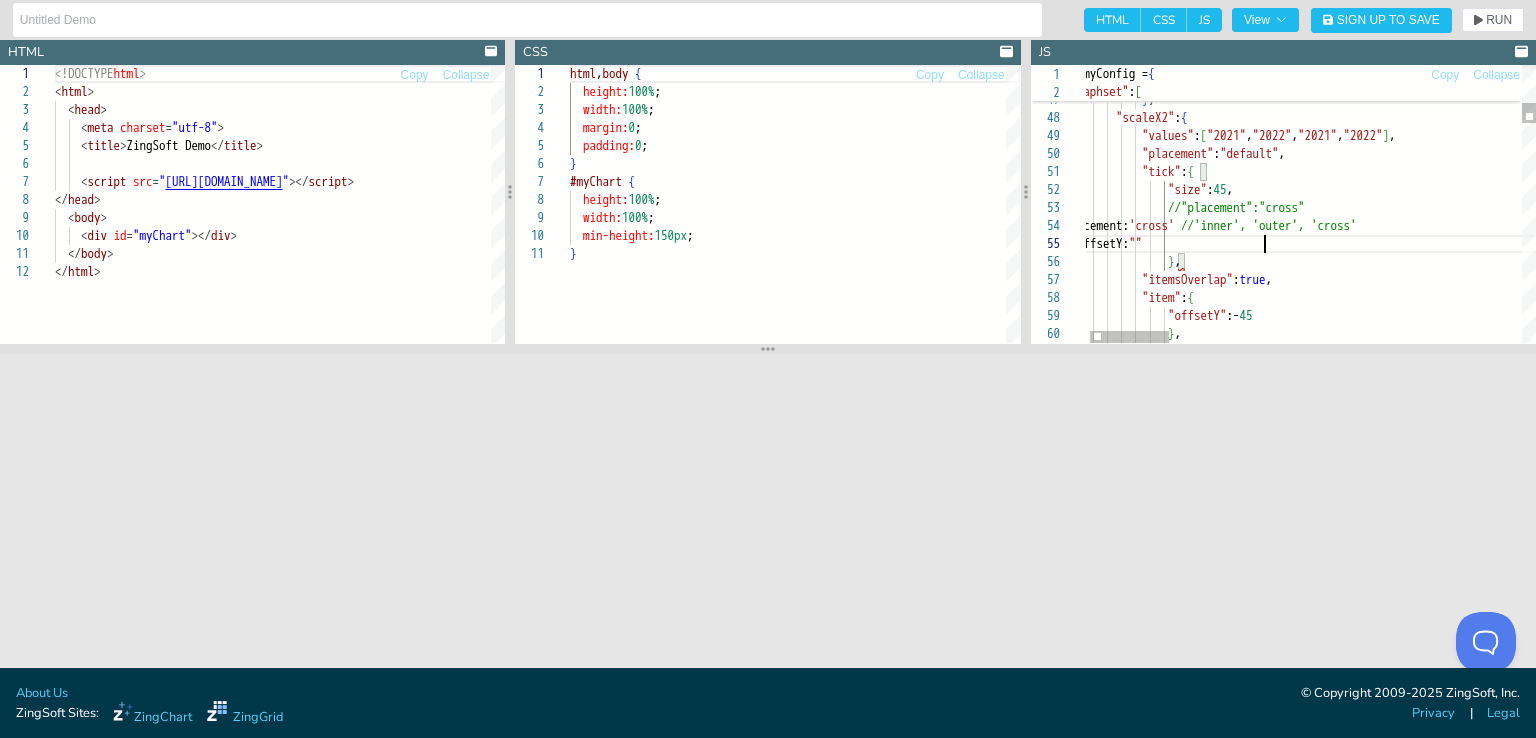 scroll, scrollTop: 72, scrollLeft: 199, axis: both 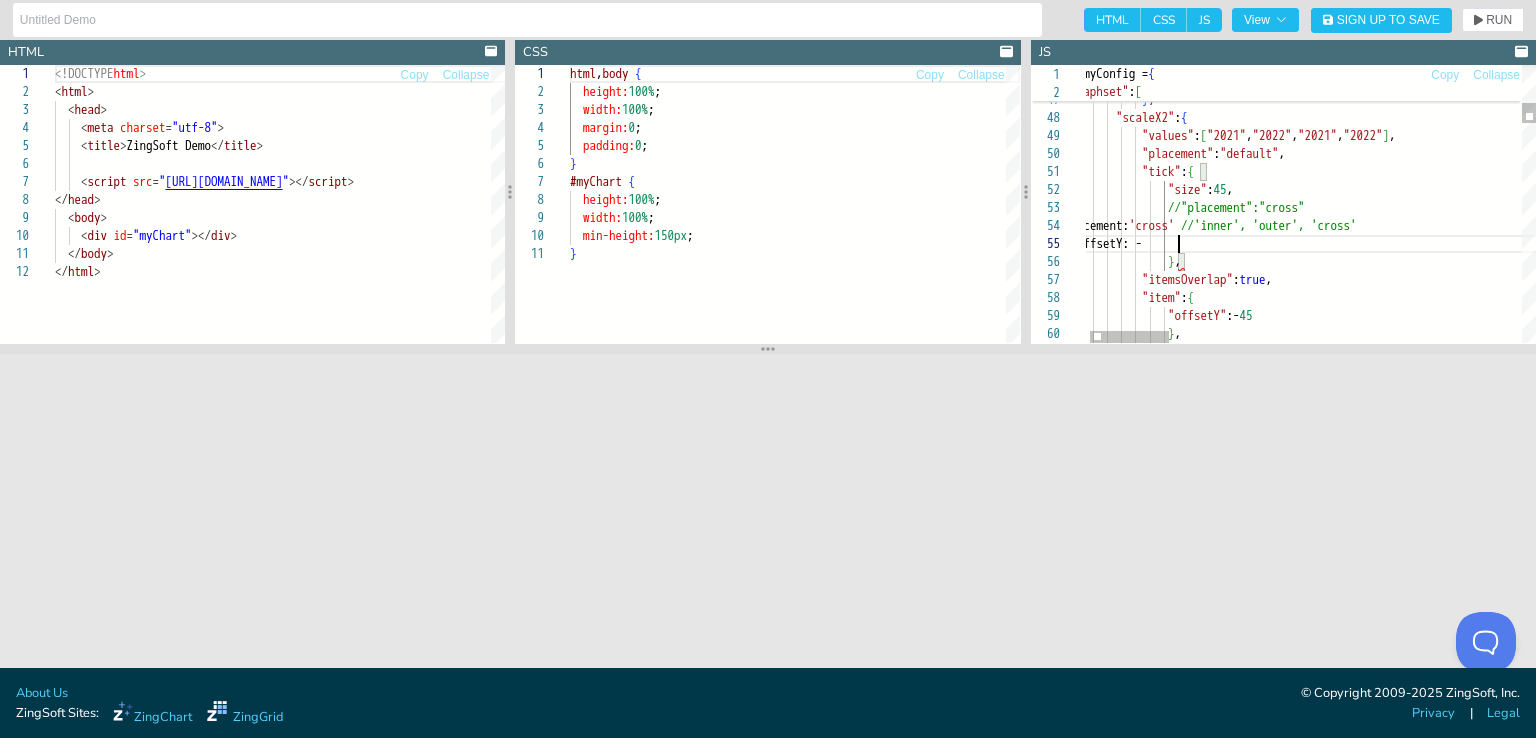 click on ""values" : [ "2021" , "2022" , "2021" , "2022" ] ,          "scaleX2" : {              "placement" : "default" ,              "tick" : {                  "size" : 45 ,                  //"placement":"cross"                 placement:  'cross'   //'inner', 'outer', 'cross'                  } ,              "itemsOverlap" : true ,              "item" : {                  "offsetY" :- 45                  } ,              } ,                  }                  "size" : 10                 , offsetY: -" at bounding box center (2304, 2120) 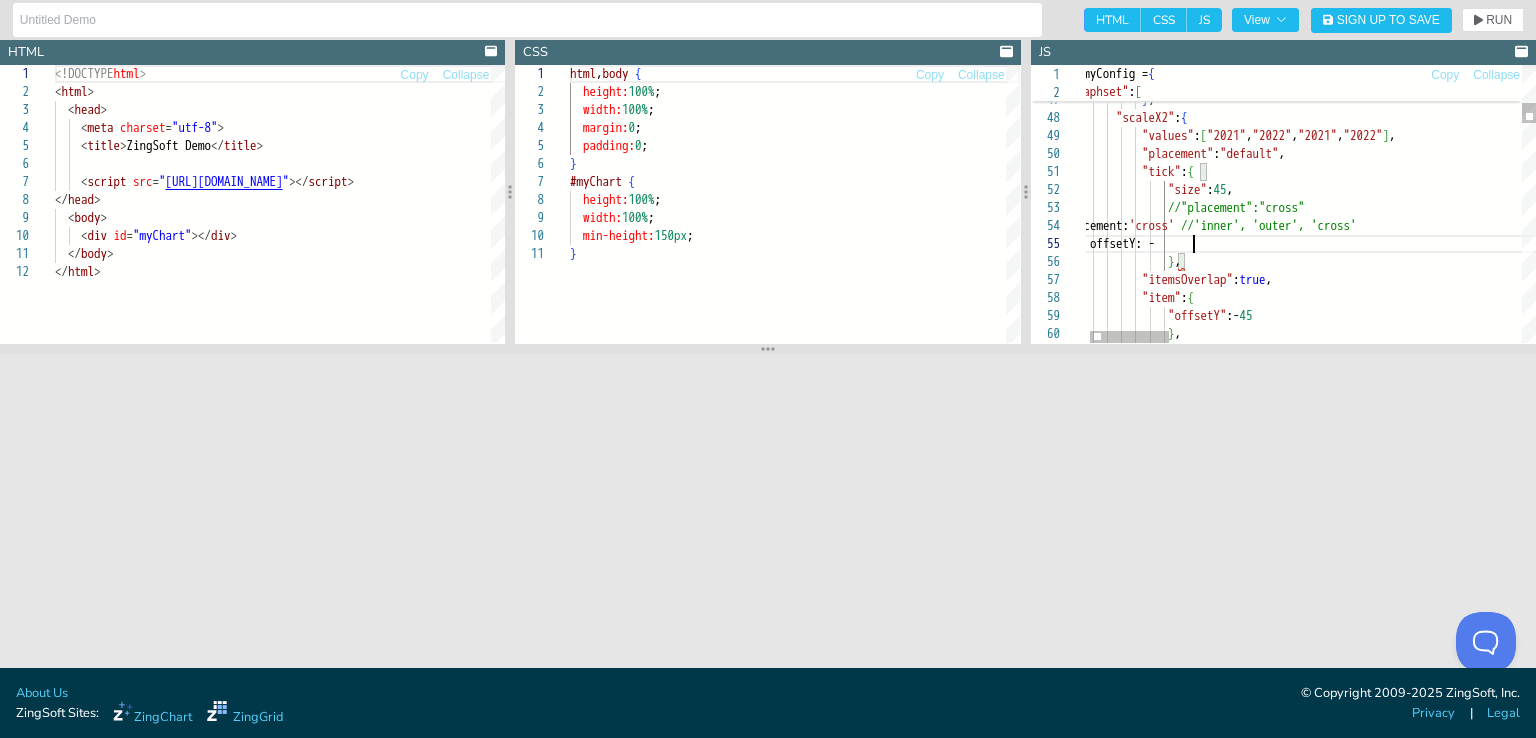 scroll, scrollTop: 72, scrollLeft: 128, axis: both 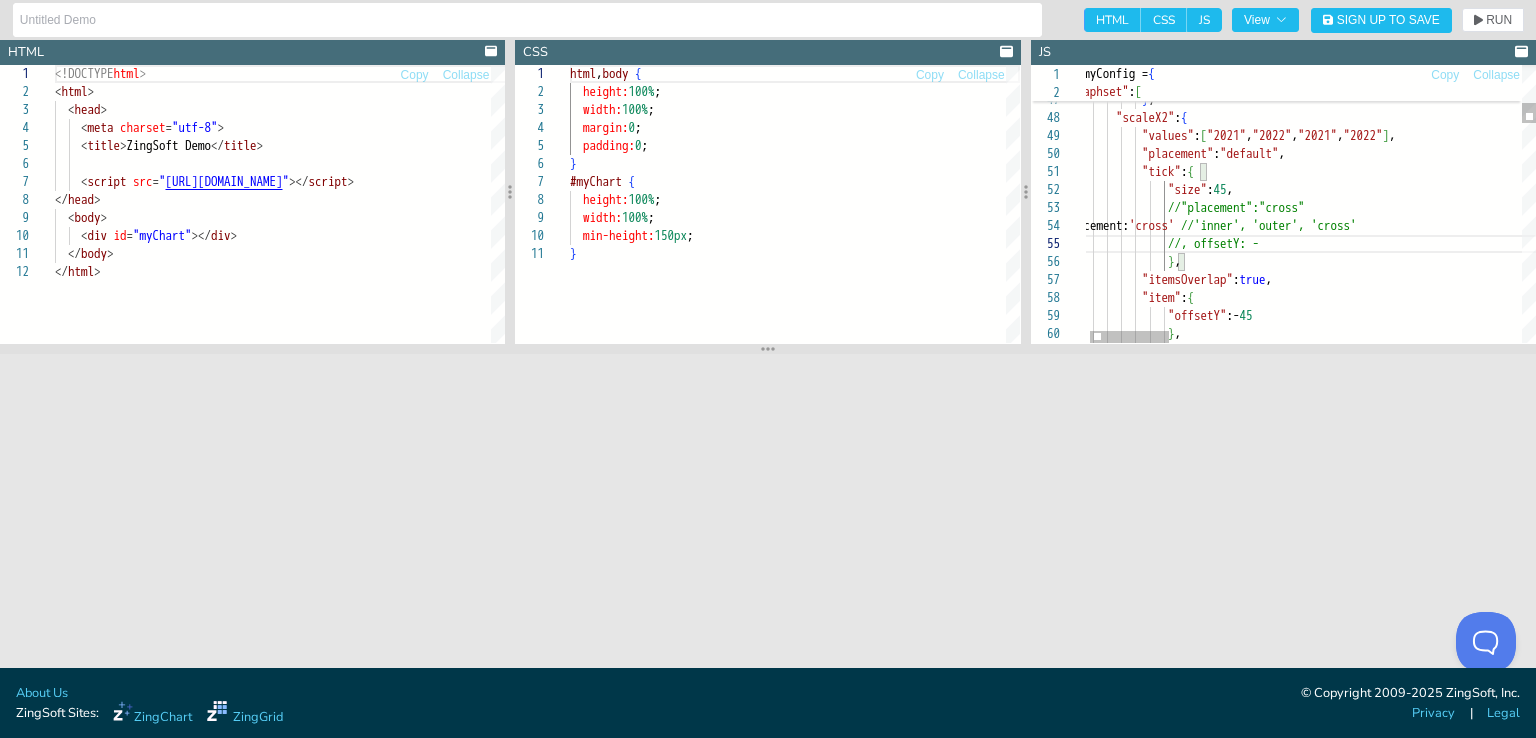 click on ""values" : [ "2021" , "2022" , "2021" , "2022" ] ,          "scaleX2" : {              "placement" : "default" ,              "tick" : {                  "size" : 45 ,                  //"placement":"cross"                 placement:  'cross'   //'inner', 'outer', 'cross'                  } ,              "itemsOverlap" : true ,              "item" : {                  "offsetY" :- 45                  } ,              } ,                  }                  "size" : 10                  //, offsetY: -" at bounding box center (2304, 2120) 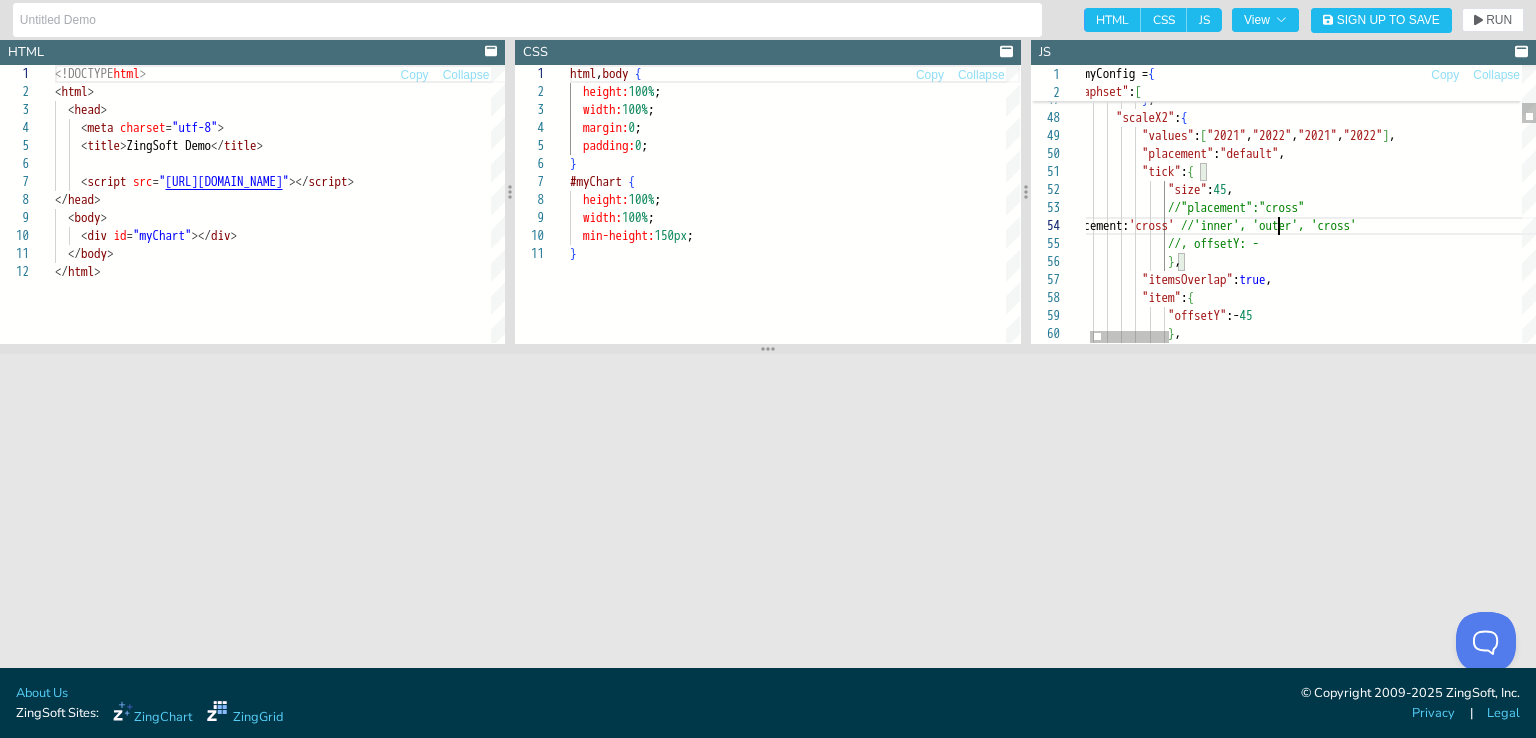 click on ""values" : [ "2021" , "2022" , "2021" , "2022" ] ,          "scaleX2" : {              "placement" : "default" ,              "tick" : {                  "size" : 45 ,                  //"placement":"cross"                 placement:  'cross'   //'inner', 'outer', 'cross'                  } ,              "itemsOverlap" : true ,              "item" : {                  "offsetY" :- 45                  } ,              } ,                  }                  "size" : 10                  //, offsetY: -" at bounding box center [2304, 2120] 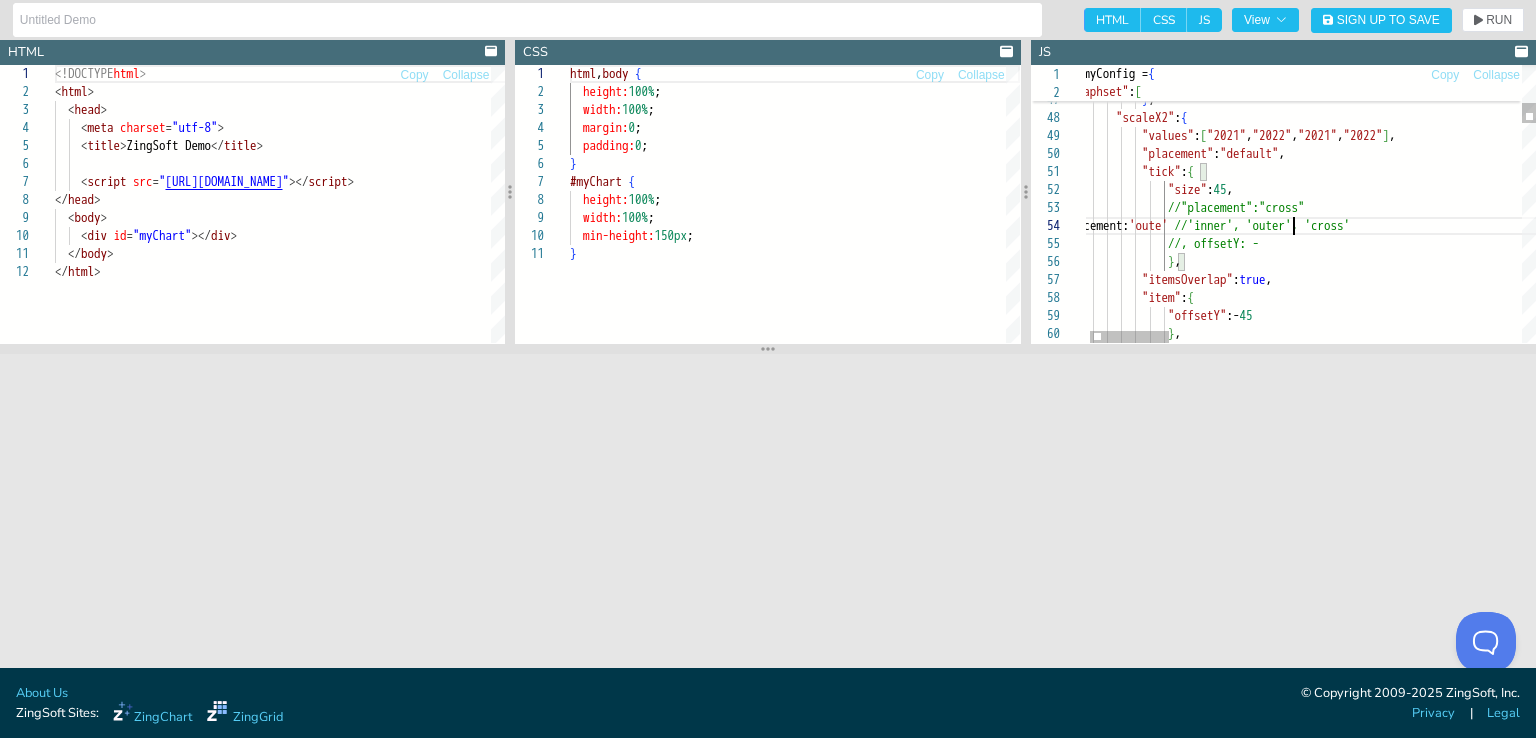 scroll, scrollTop: 69, scrollLeft: 234, axis: both 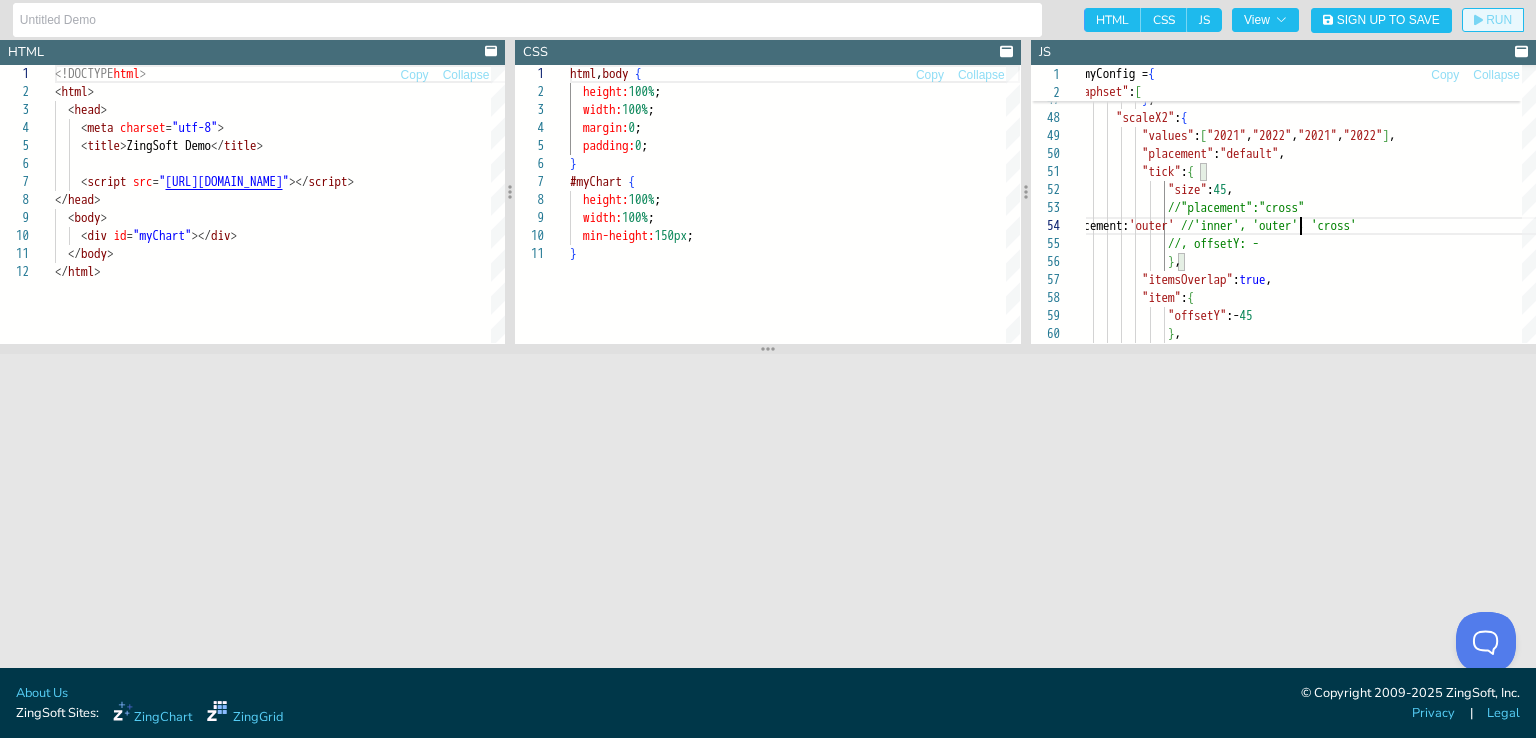 click on "RUN" 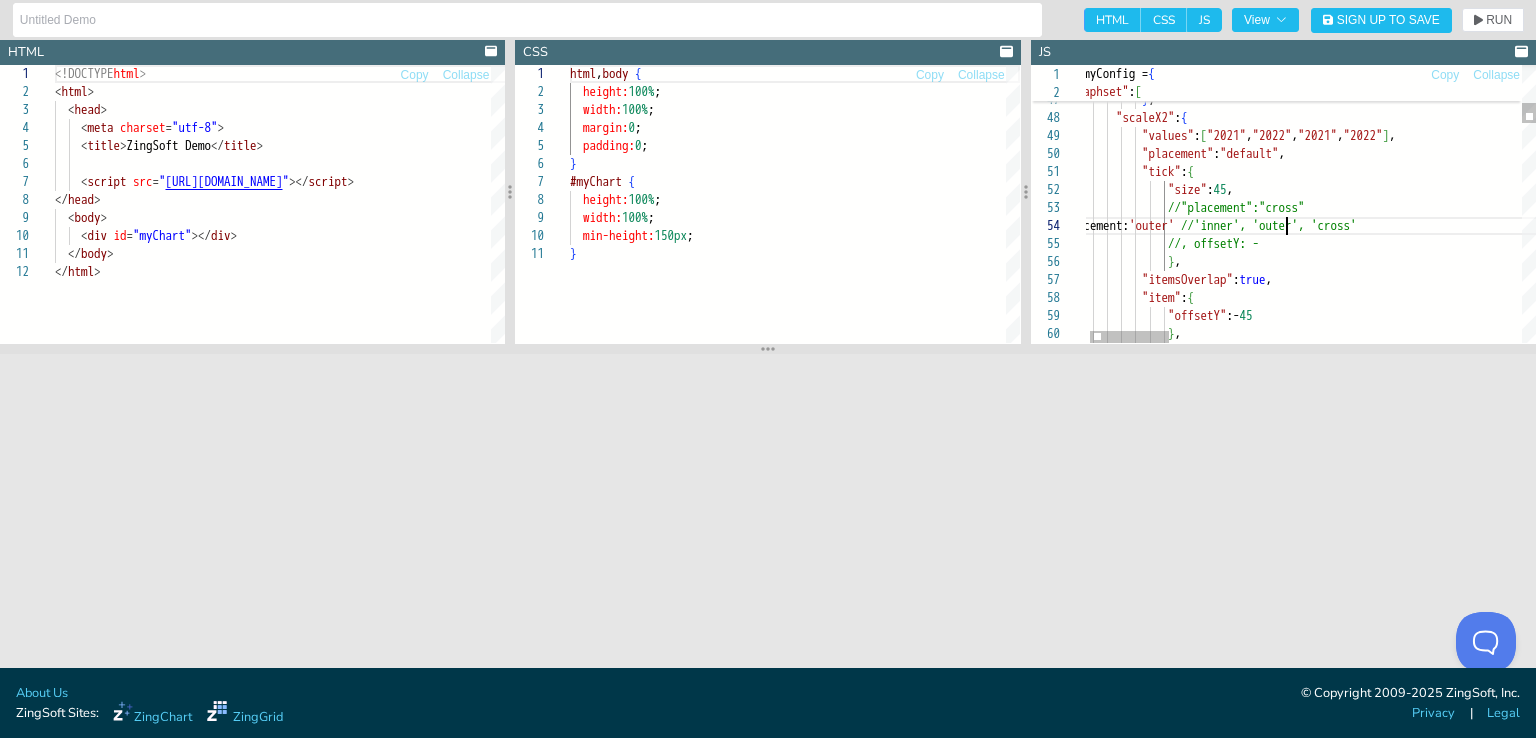 click on ""values" : [ "2021" , "2022" , "2021" , "2022" ] ,          "scaleX2" : {              "placement" : "default" ,              "tick" : {                  "size" : 45 ,                  //"placement":"cross"                 placement:  'outer'   //'inner', 'outer', 'cross'                  } ,              "itemsOverlap" : true ,              "item" : {                  "offsetY" :- 45                  } ,              } ,                  }                  "size" : 10                  //, offsetY: -" at bounding box center [2304, 2120] 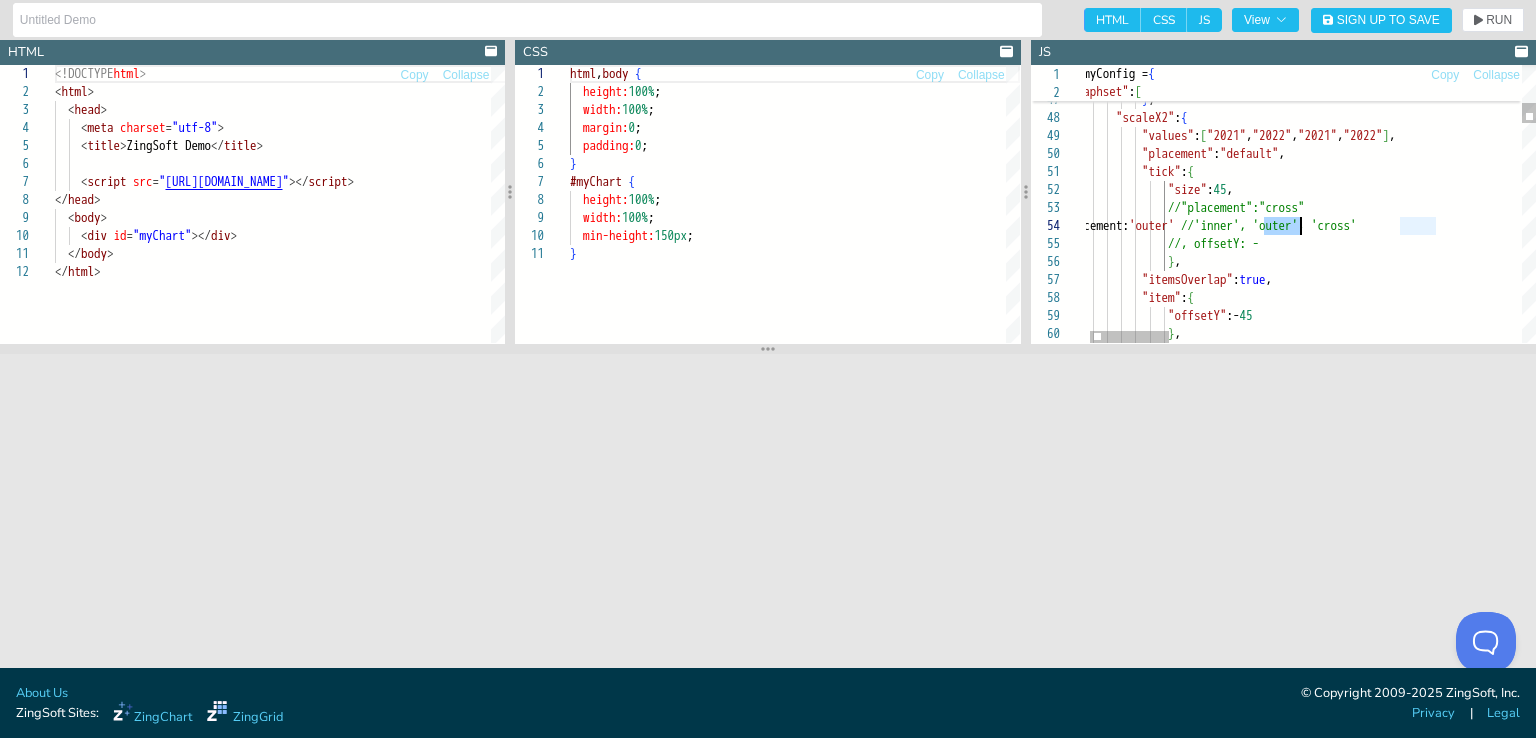 click on ""values" : [ "2021" , "2022" , "2021" , "2022" ] ,          "scaleX2" : {              "placement" : "default" ,              "tick" : {                  "size" : 45 ,                  //"placement":"cross"                 placement:  'outer'   //'inner', 'outer', 'cross'                  } ,              "itemsOverlap" : true ,              "item" : {                  "offsetY" :- 45                  } ,              } ,                  }                  "size" : 10                  //, offsetY: -" at bounding box center (2304, 2120) 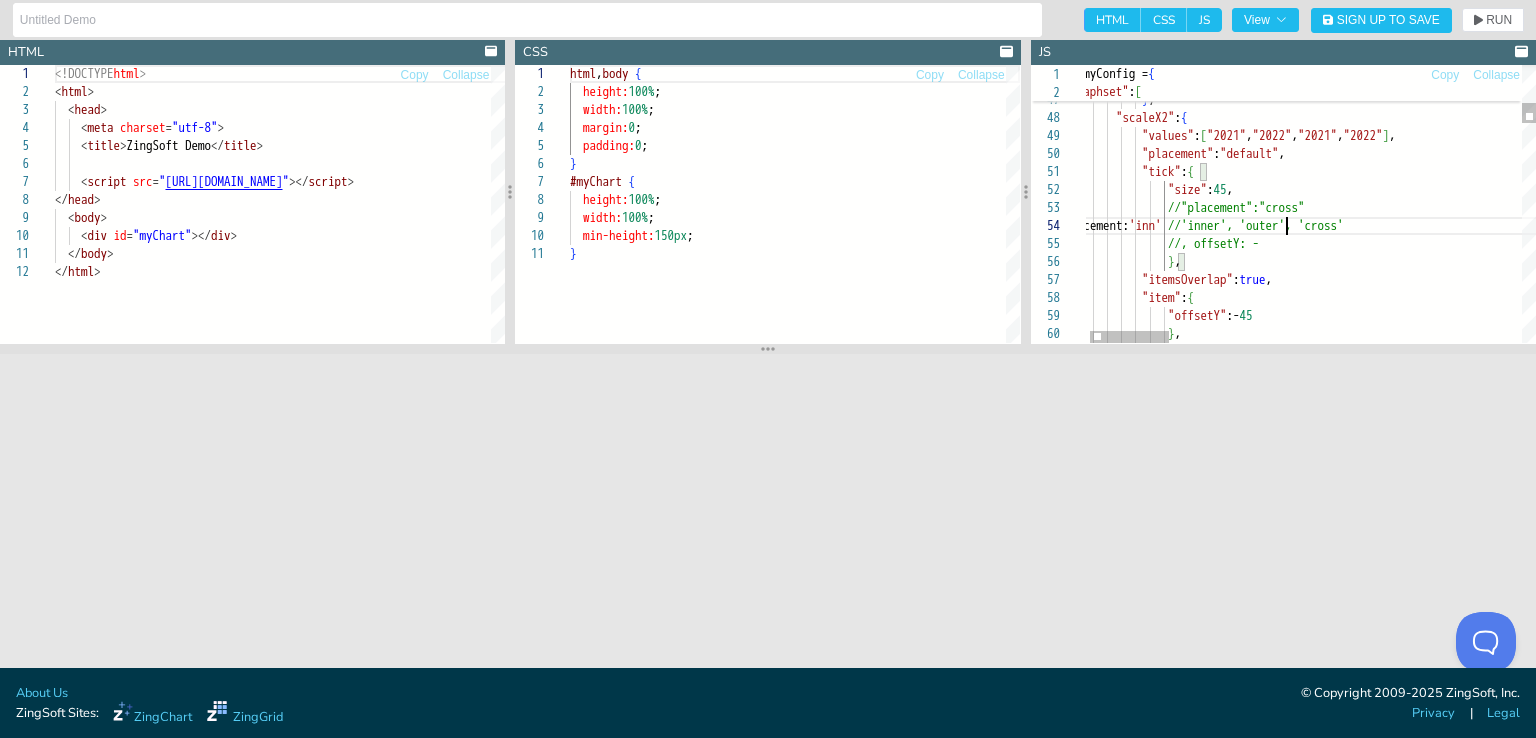 scroll, scrollTop: 69, scrollLeft: 234, axis: both 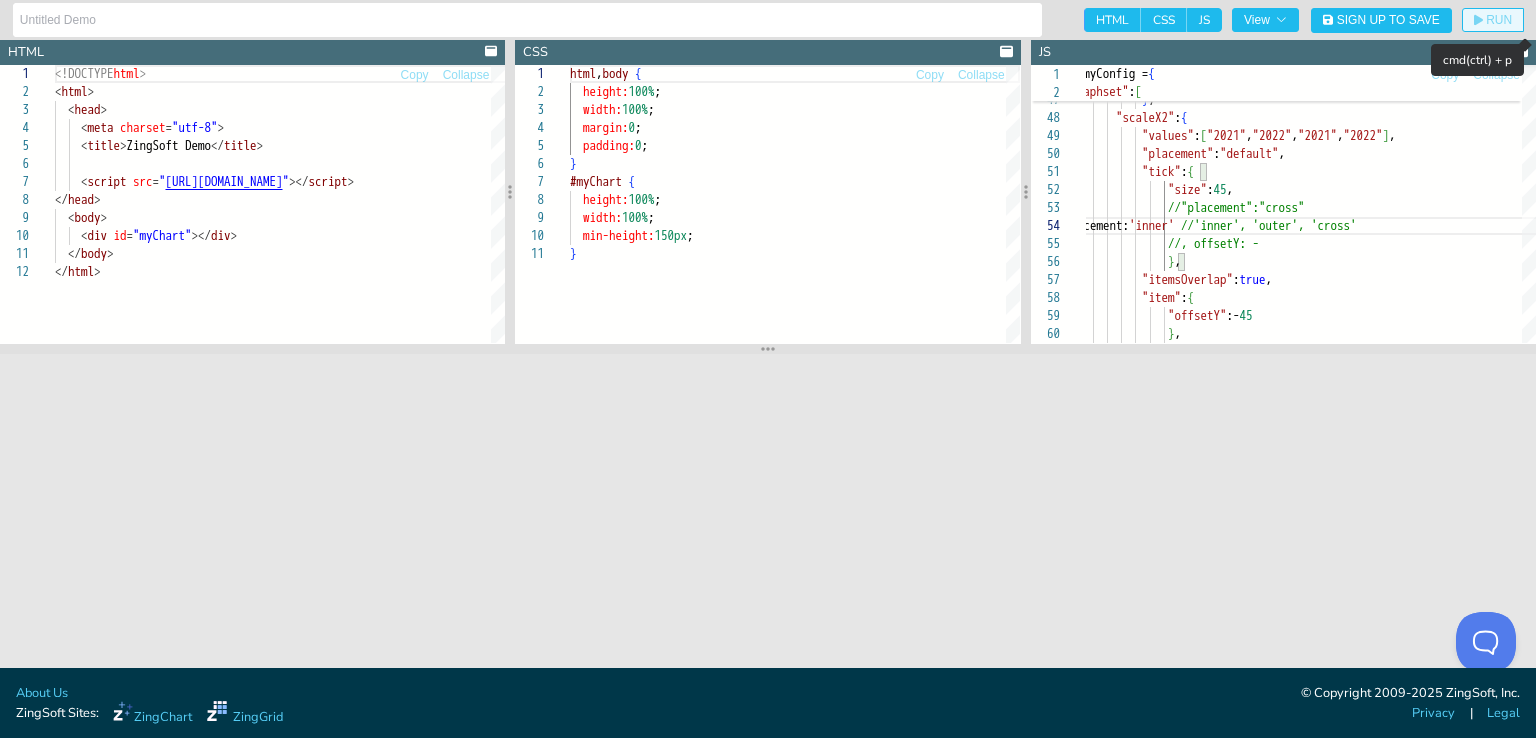 click on "RUN" 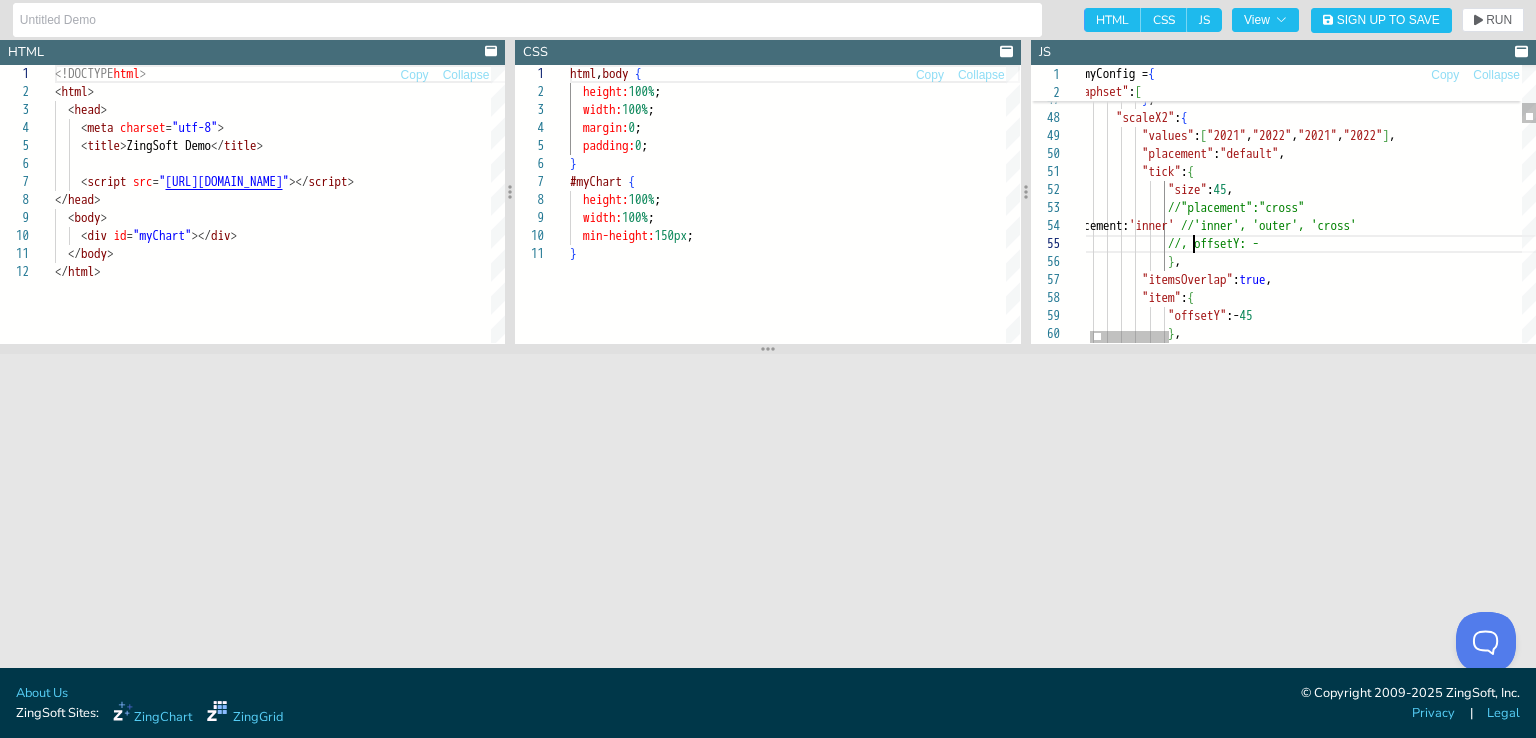 click on ""values" : [ "2021" , "2022" , "2021" , "2022" ] ,          "scaleX2" : {              "placement" : "default" ,              "tick" : {                  "size" : 45 ,                  //"placement":"cross"                 placement:  'inner'   //'inner', 'outer', 'cross'                  } ,              "itemsOverlap" : true ,              "item" : {                  "offsetY" :- 45                  } ,              } ,                  }                  "size" : 10                  //, offsetY: -" at bounding box center (2304, 2120) 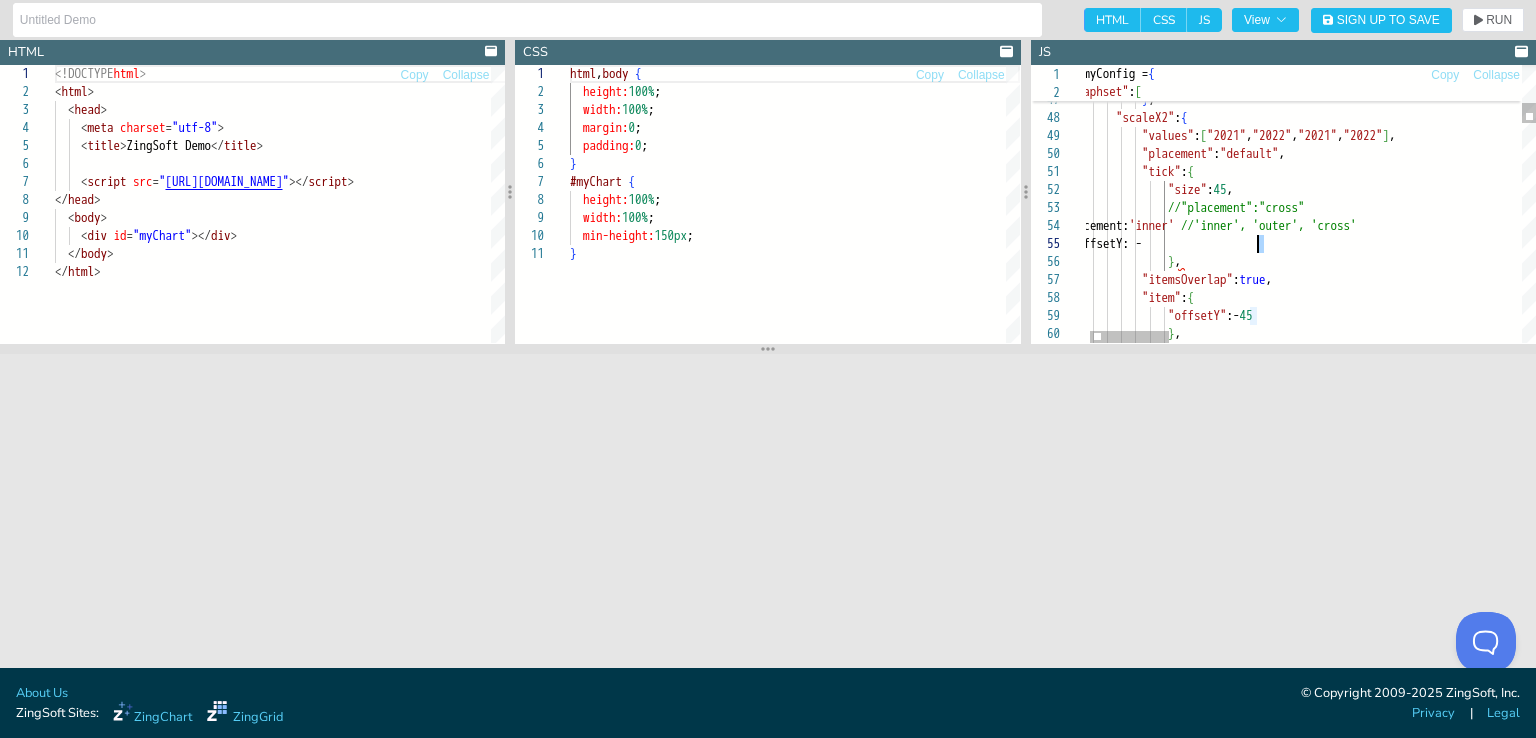 click on ""values" : [ "2021" , "2022" , "2021" , "2022" ] ,          "scaleX2" : {              "placement" : "default" ,              "tick" : {                  "size" : 45 ,                  //"placement":"cross"                 placement:  'inner'   //'inner', 'outer', 'cross'                  } ,              "itemsOverlap" : true ,              "item" : {                  "offsetY" :- 45                  } ,              } ,                  }                  "size" : 10                 , offsetY: -" at bounding box center (2304, 2120) 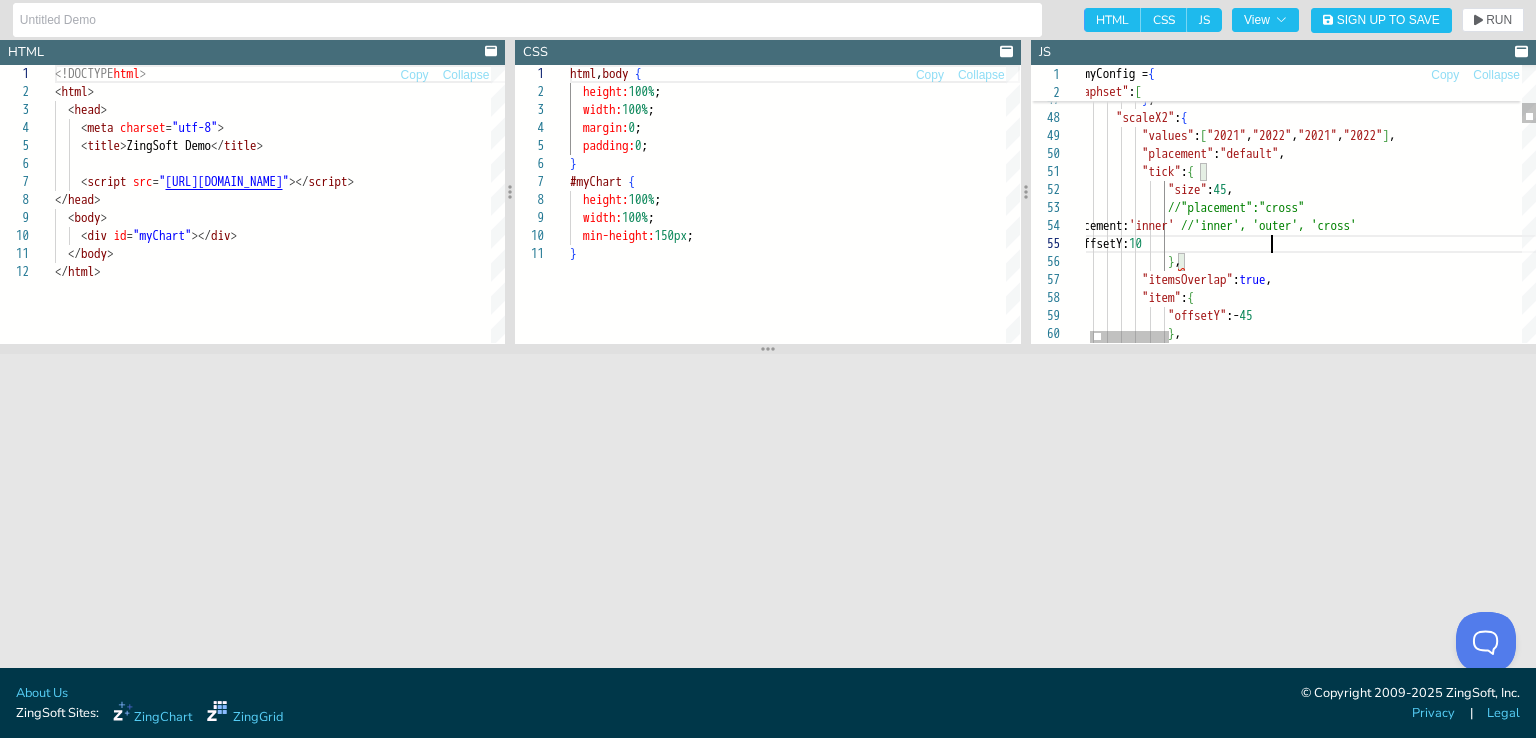 scroll, scrollTop: 72, scrollLeft: 204, axis: both 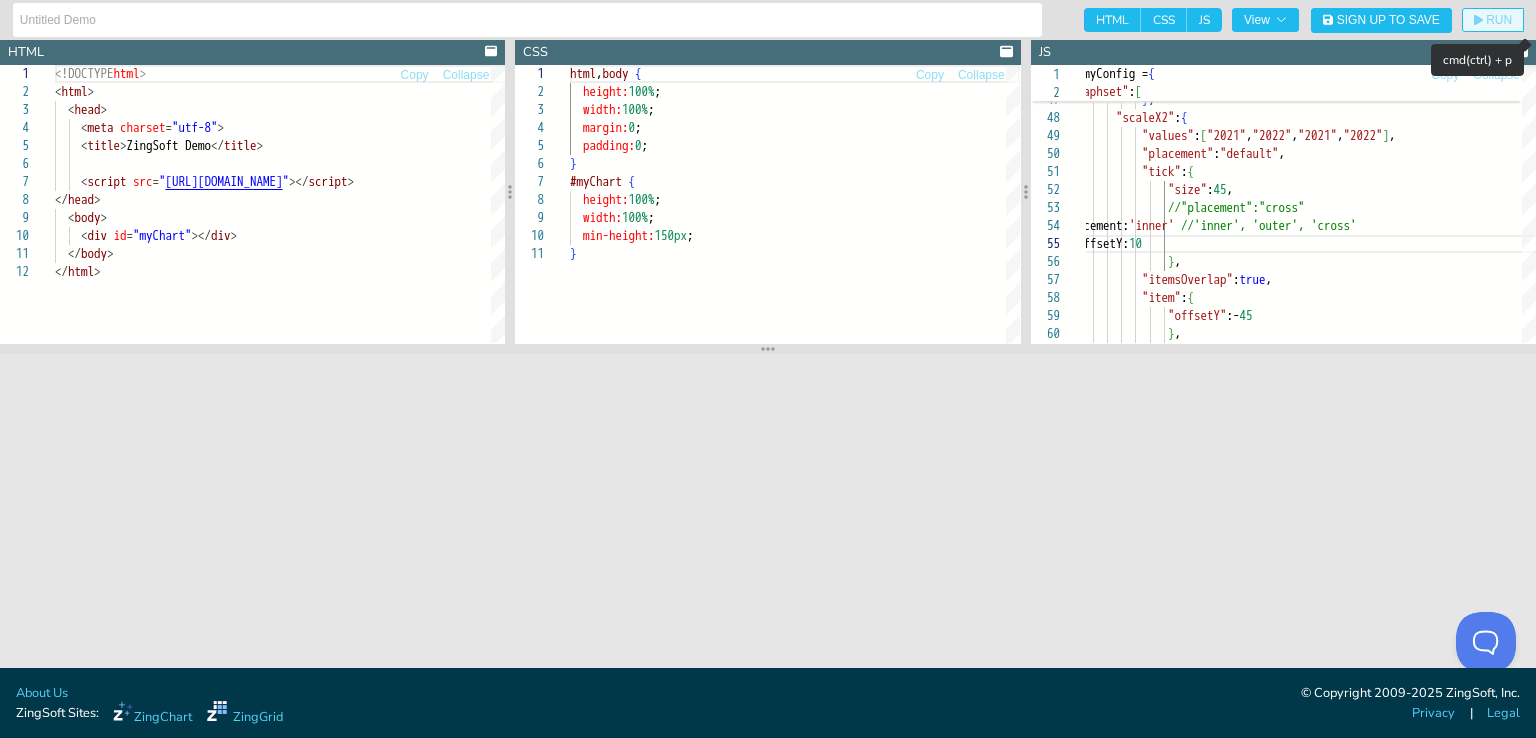 click on "RUN" 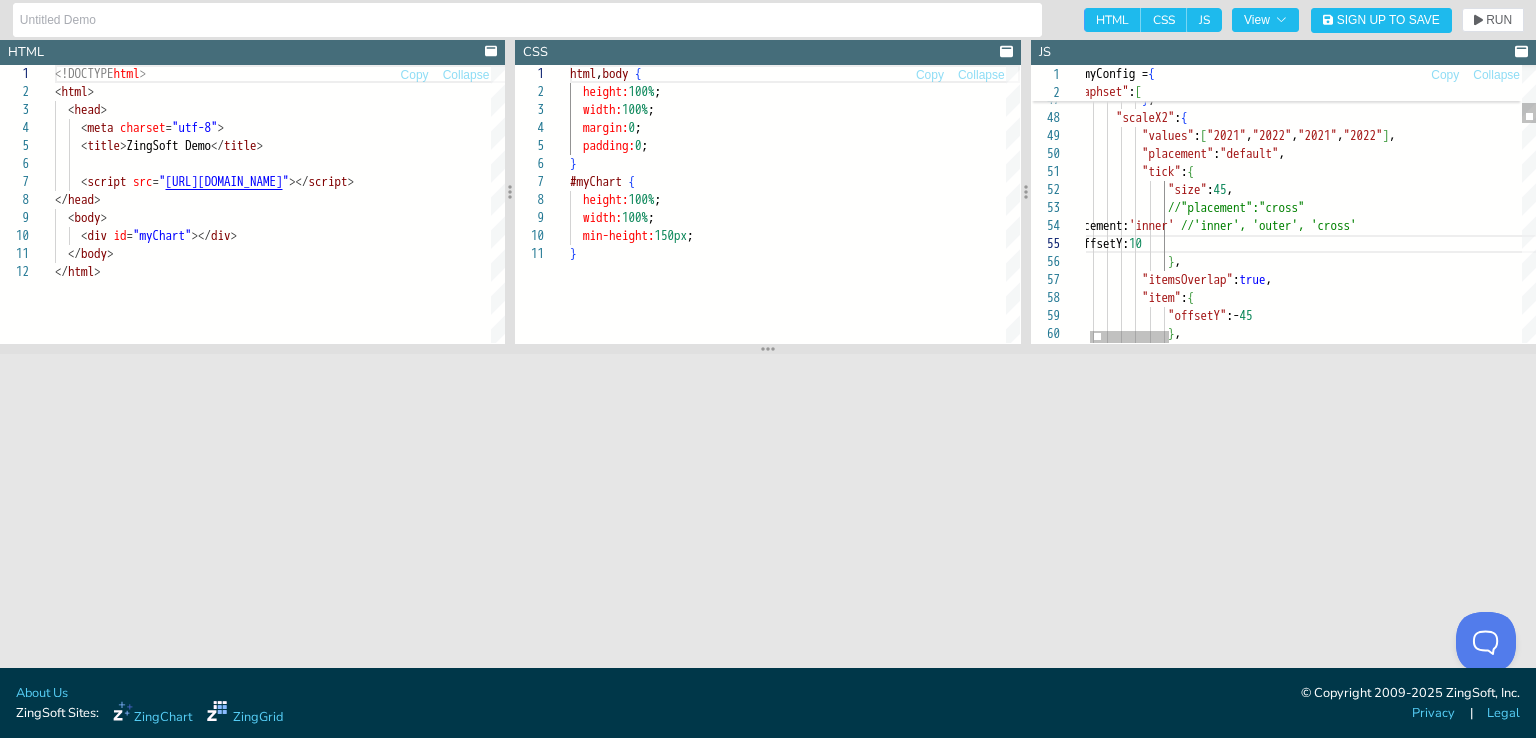scroll, scrollTop: 72, scrollLeft: 205, axis: both 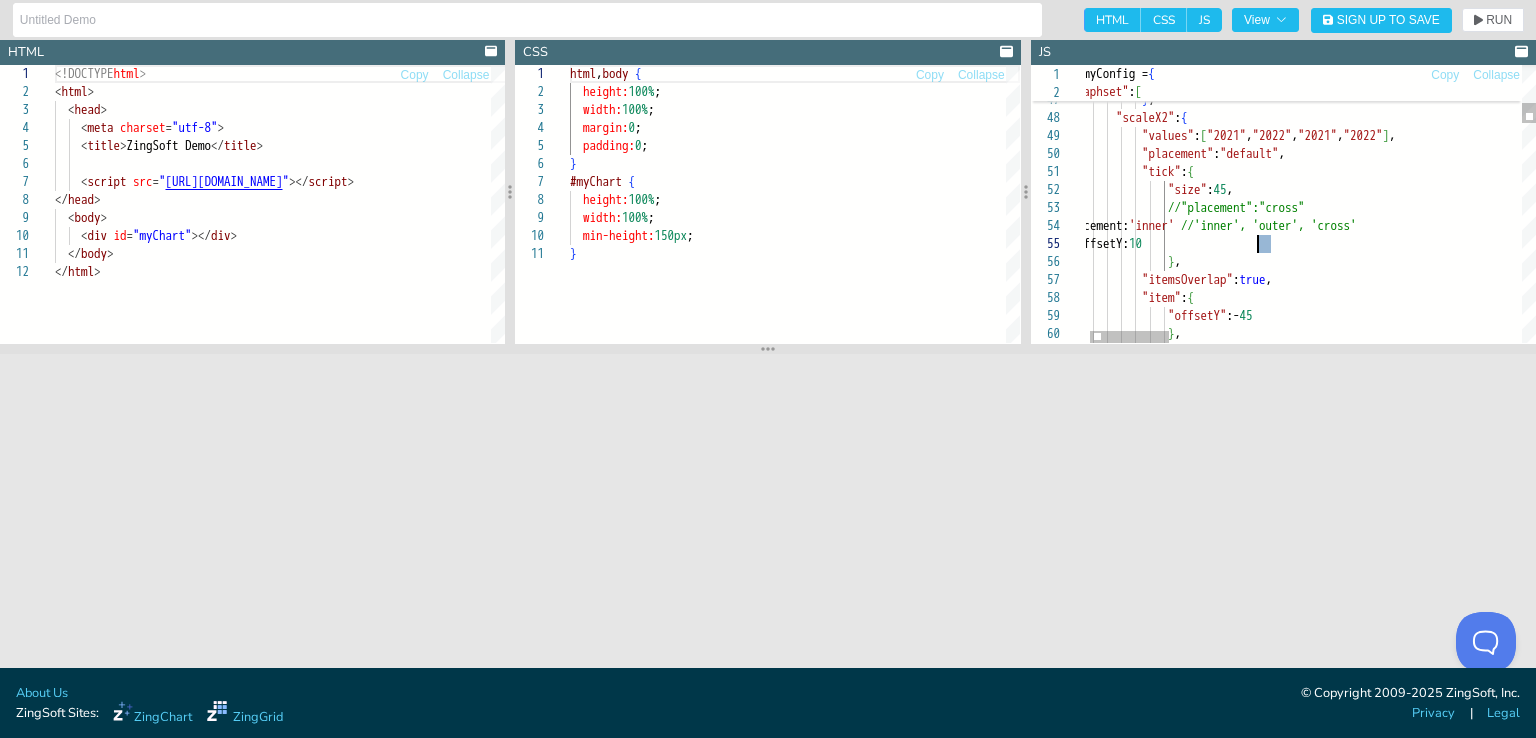 click on ""values" : [ "2021" , "2022" , "2021" , "2022" ] ,          "scaleX2" : {              "placement" : "default" ,              "tick" : {                  "size" : 45 ,                  //"placement":"cross"                 placement:  'inner'   //'inner', 'outer', 'cross'                  } ,              "itemsOverlap" : true ,              "item" : {                  "offsetY" :- 45                  } ,              } ,                  }                  "size" : 10                 , offsetY:  10" at bounding box center (2304, 2120) 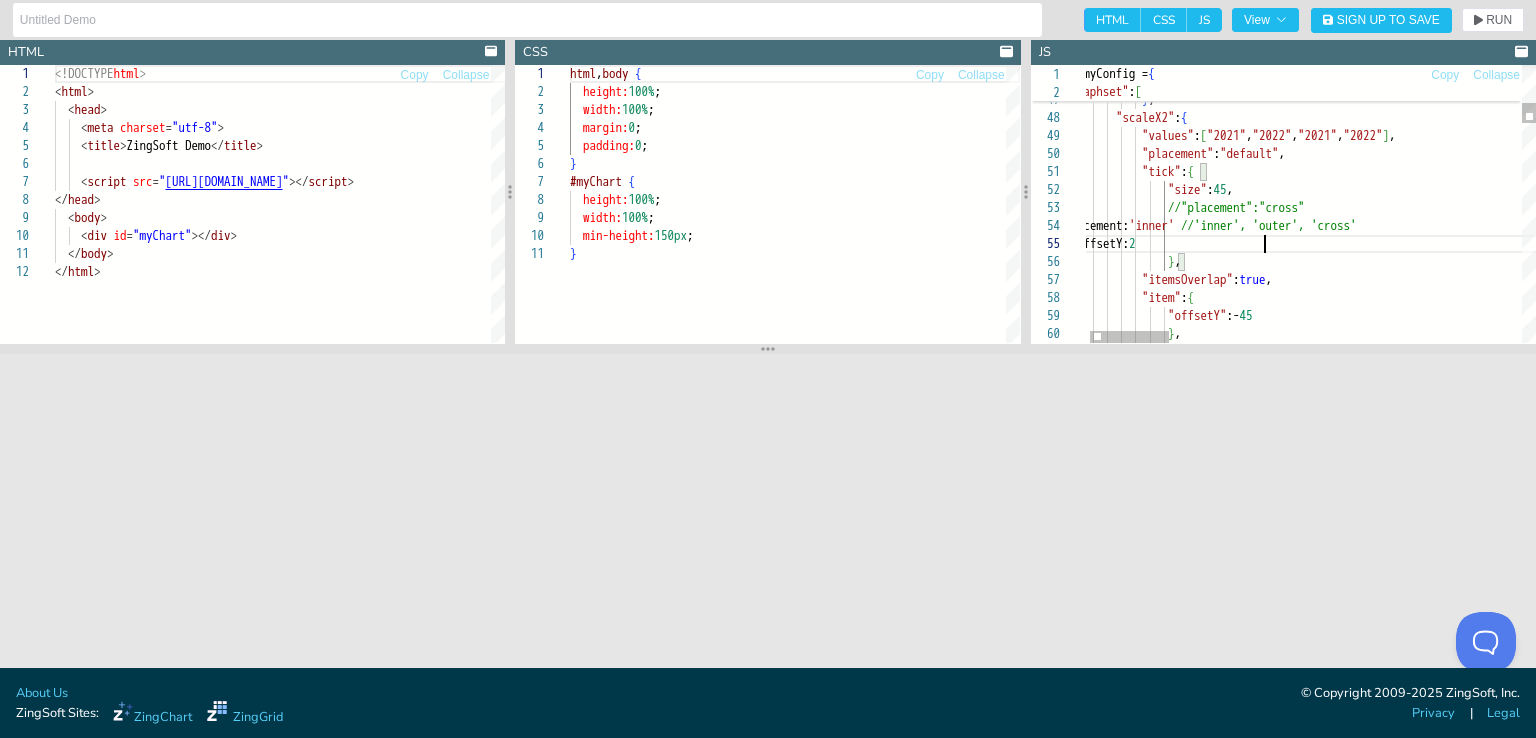 scroll, scrollTop: 72, scrollLeft: 204, axis: both 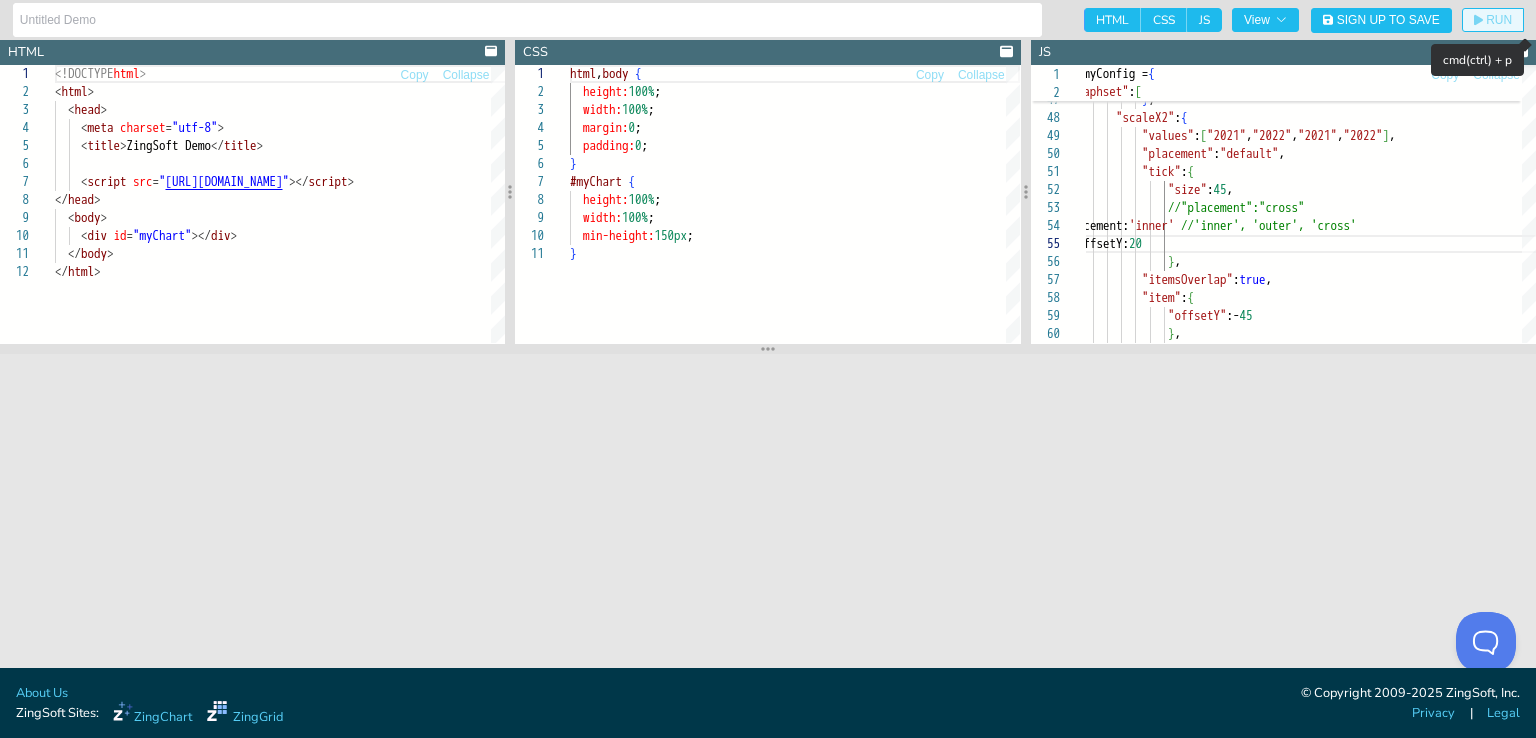 click on "RUN" 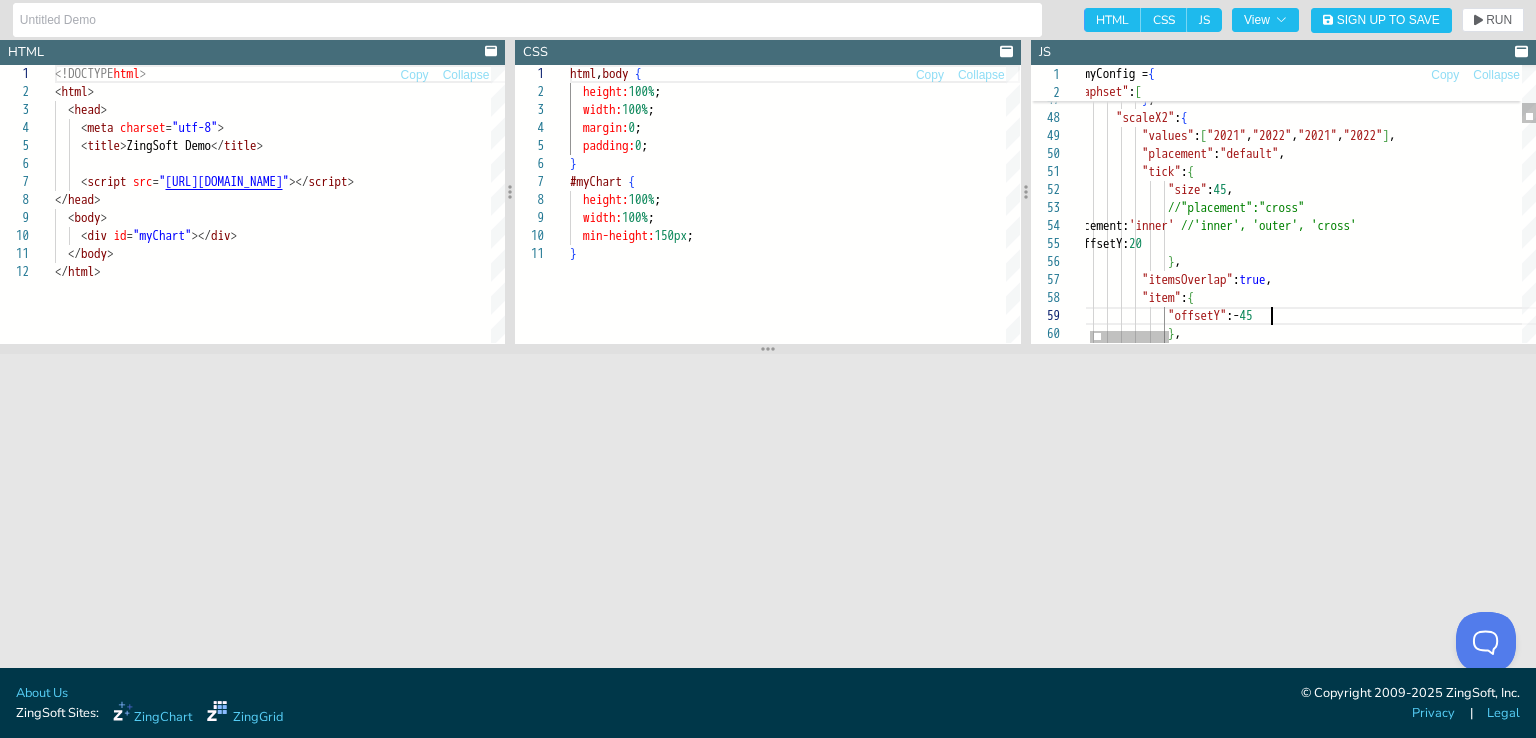 scroll, scrollTop: 72, scrollLeft: 205, axis: both 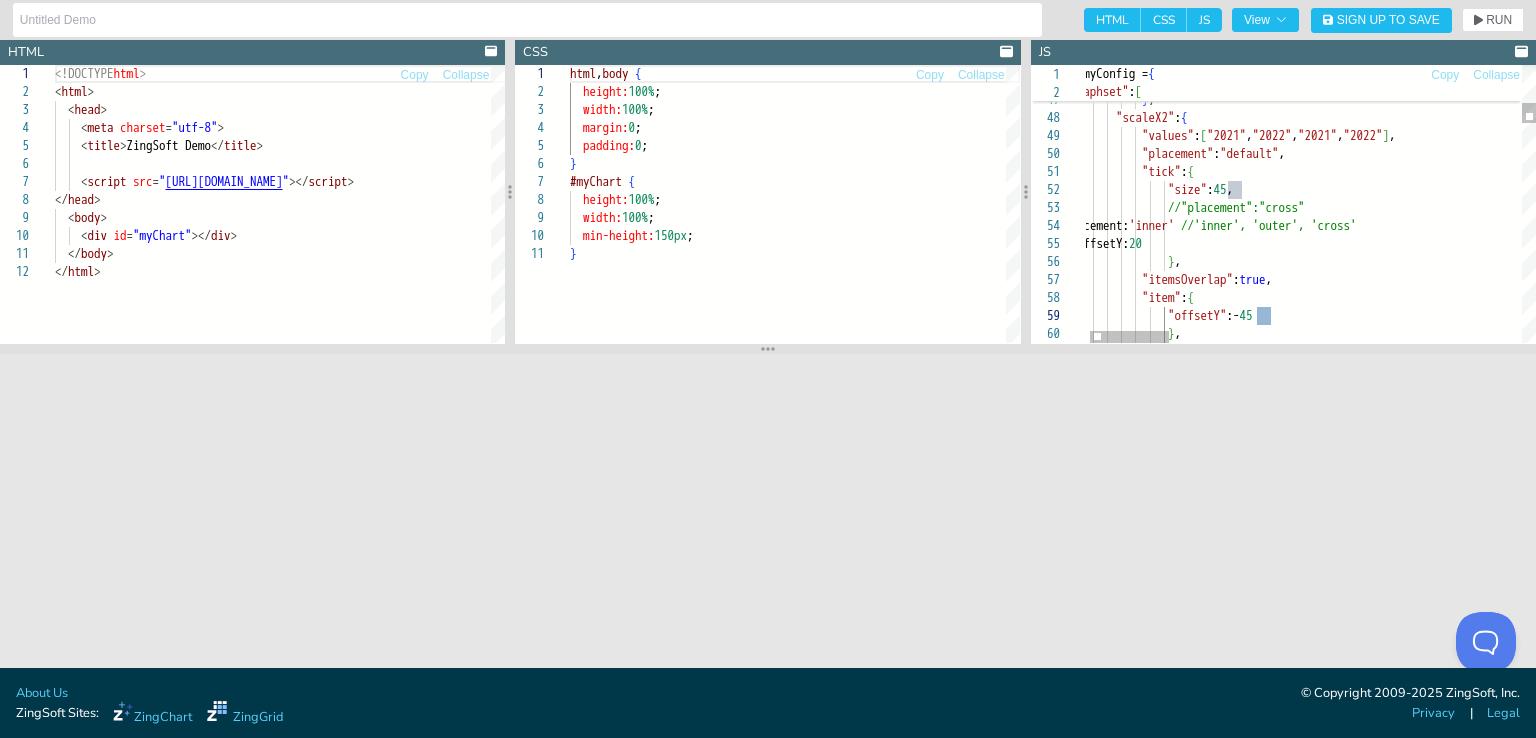 drag, startPoint x: 1272, startPoint y: 314, endPoint x: 1256, endPoint y: 313, distance: 16.03122 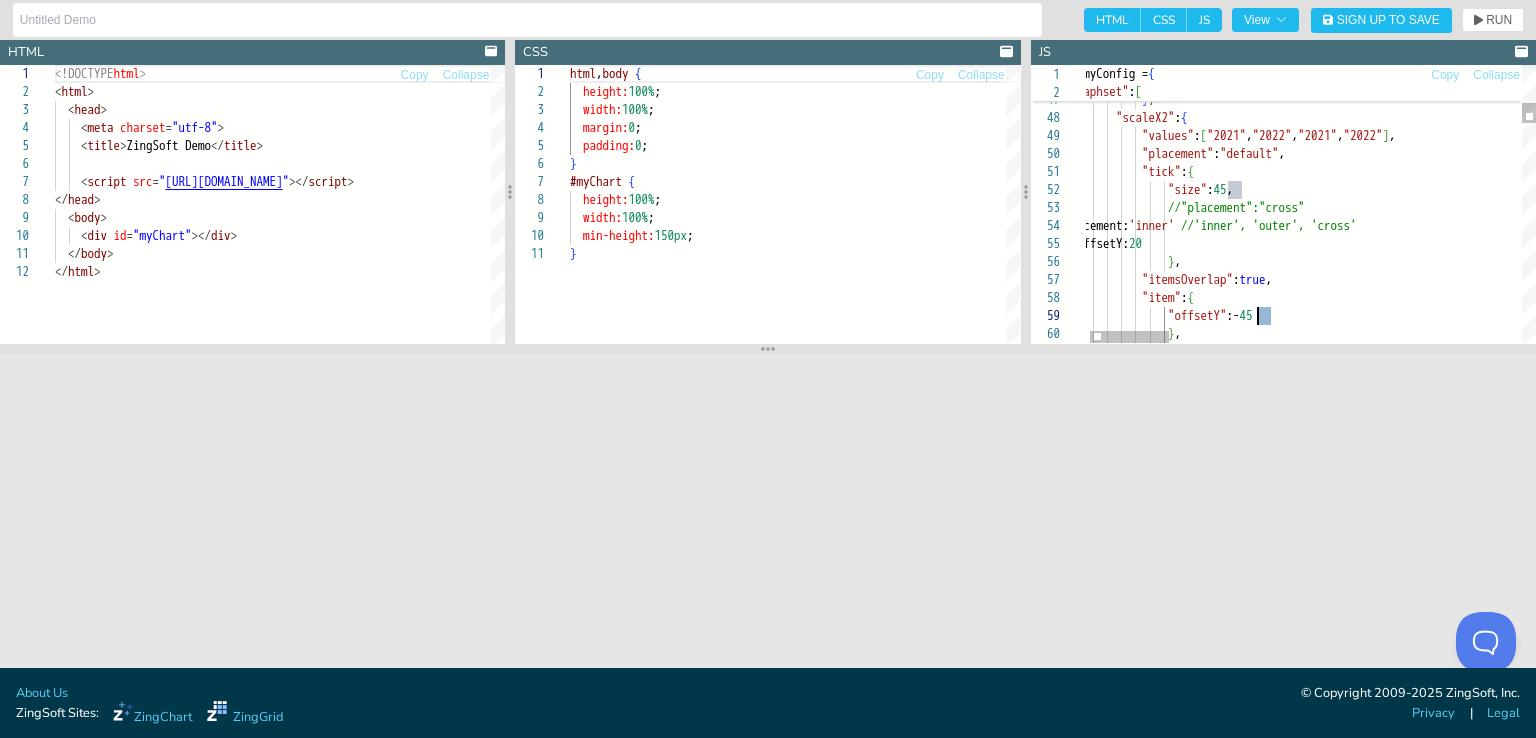 scroll, scrollTop: 144, scrollLeft: 204, axis: both 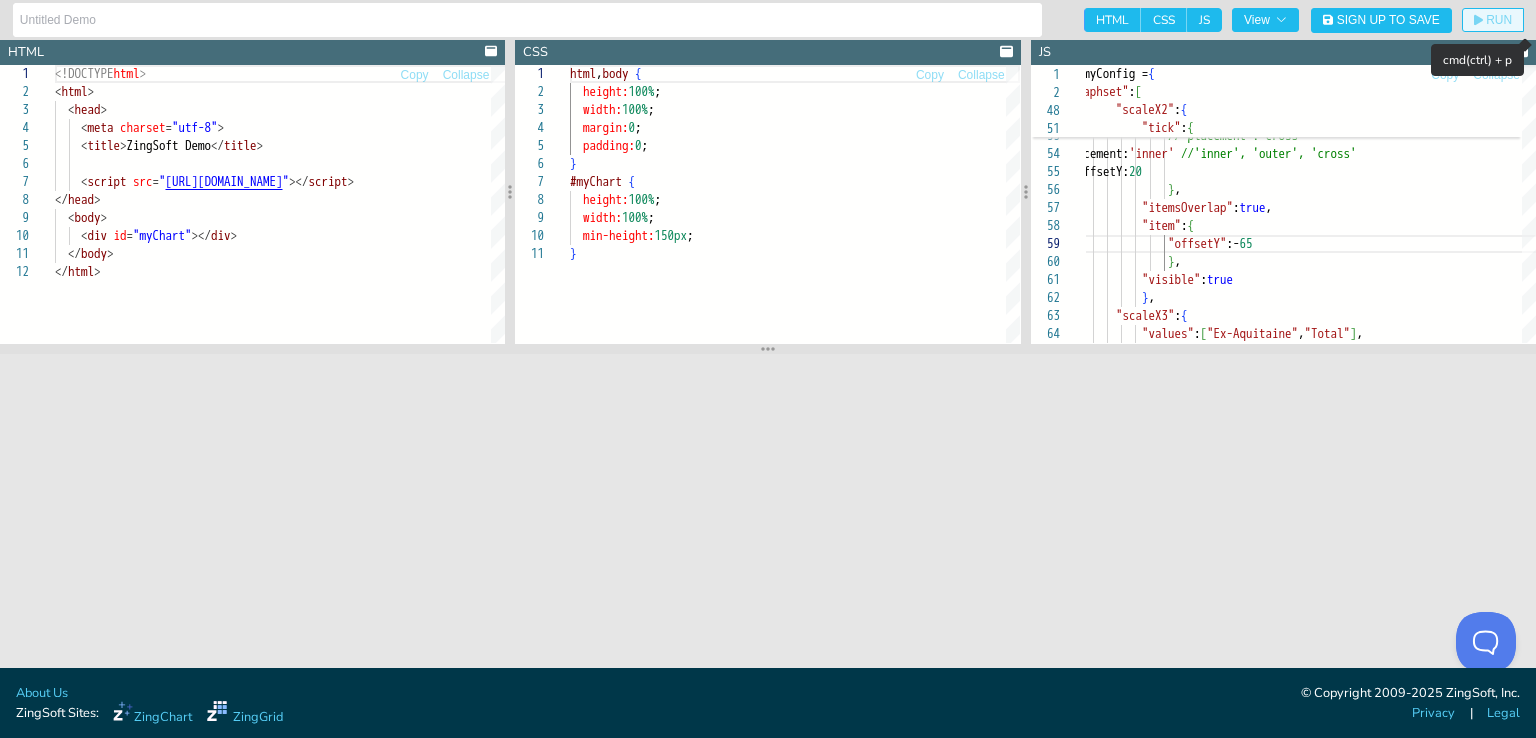 click on "RUN" 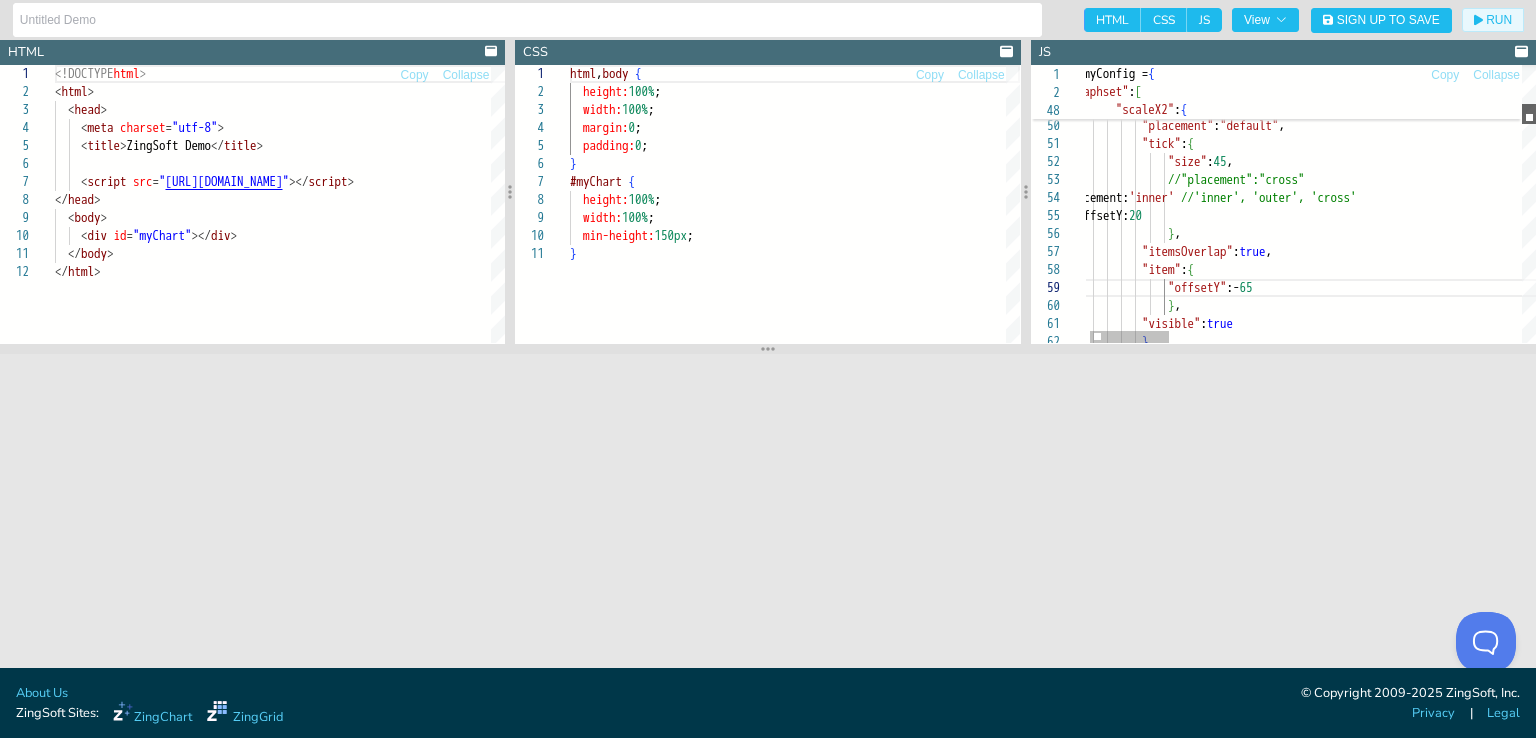 click at bounding box center [1529, 114] 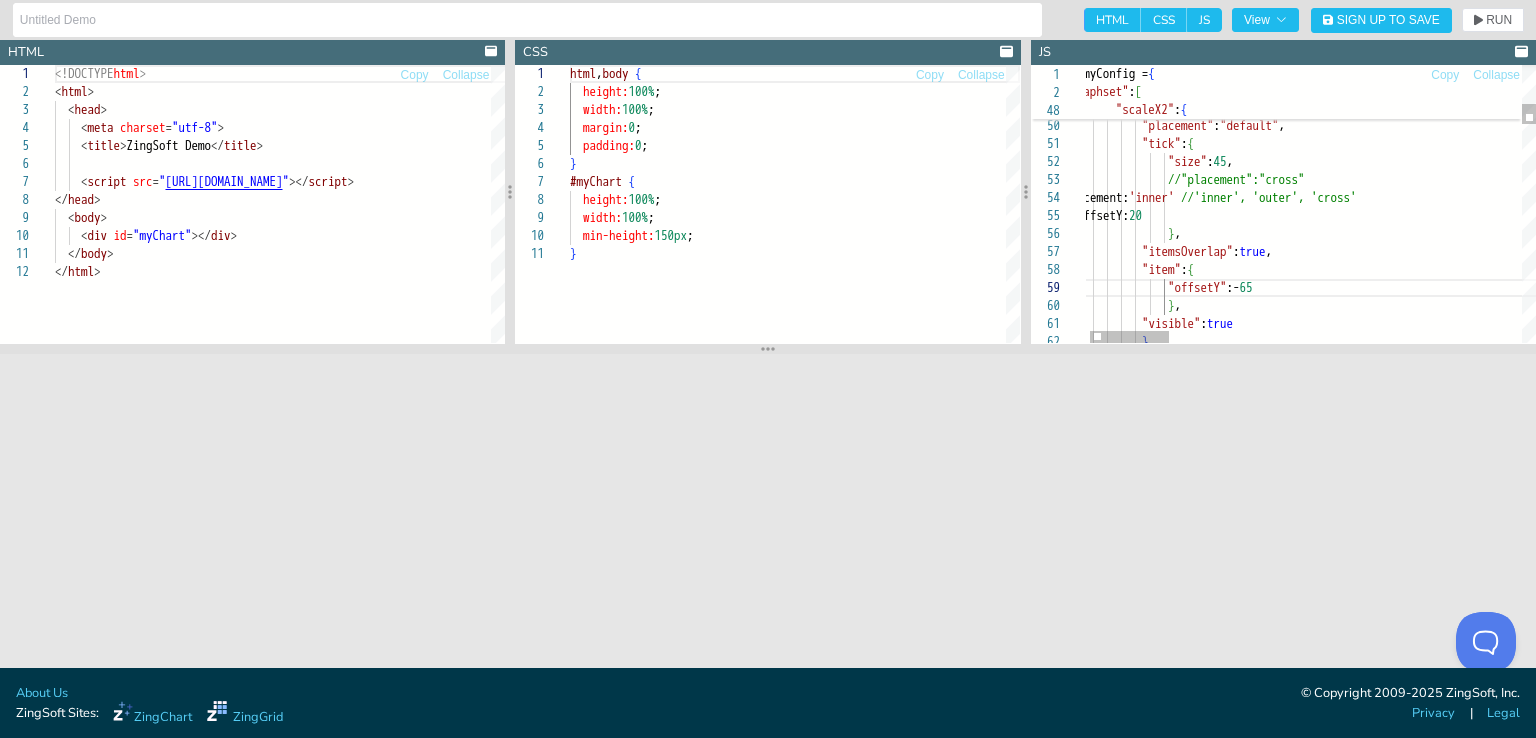 scroll, scrollTop: 144, scrollLeft: 205, axis: both 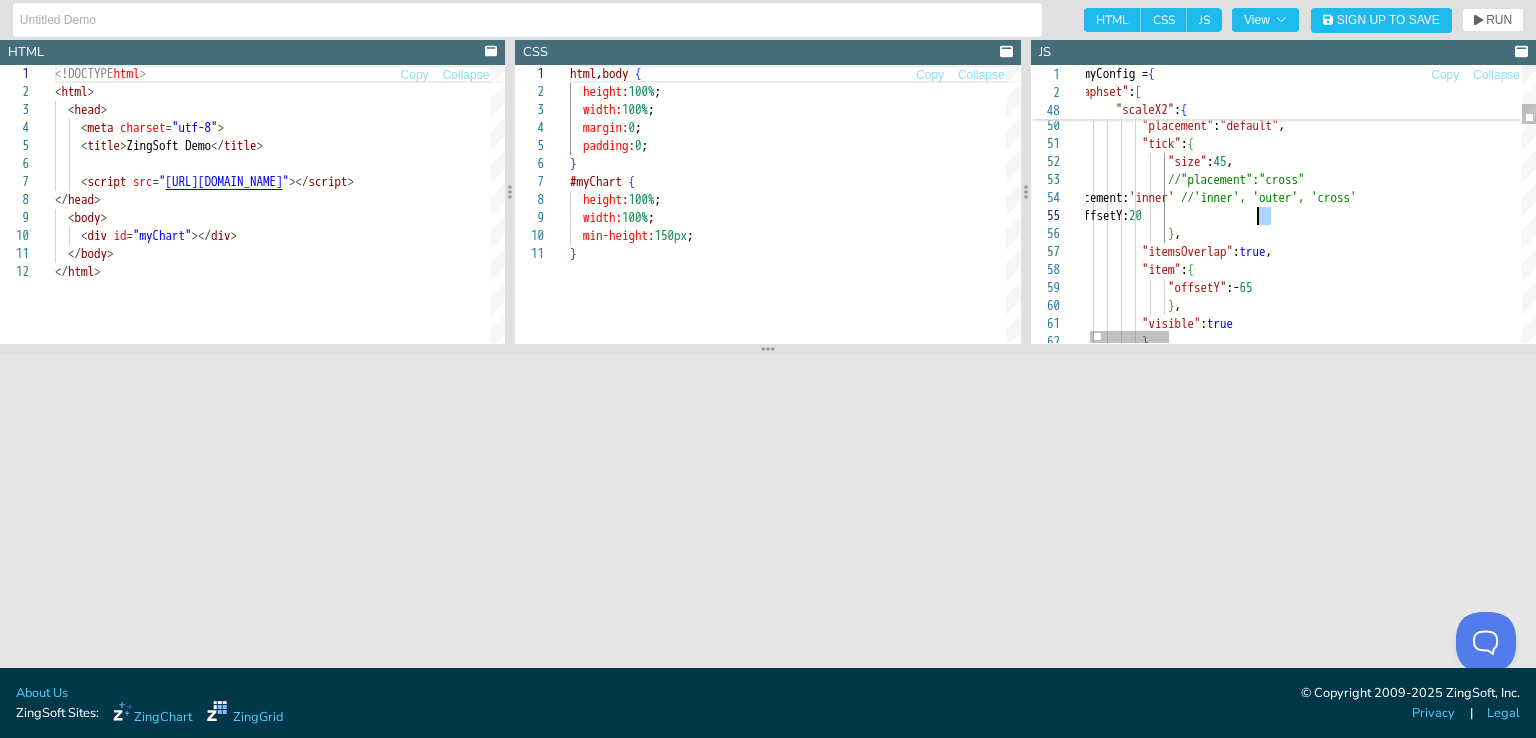 drag, startPoint x: 1271, startPoint y: 215, endPoint x: 1259, endPoint y: 215, distance: 12 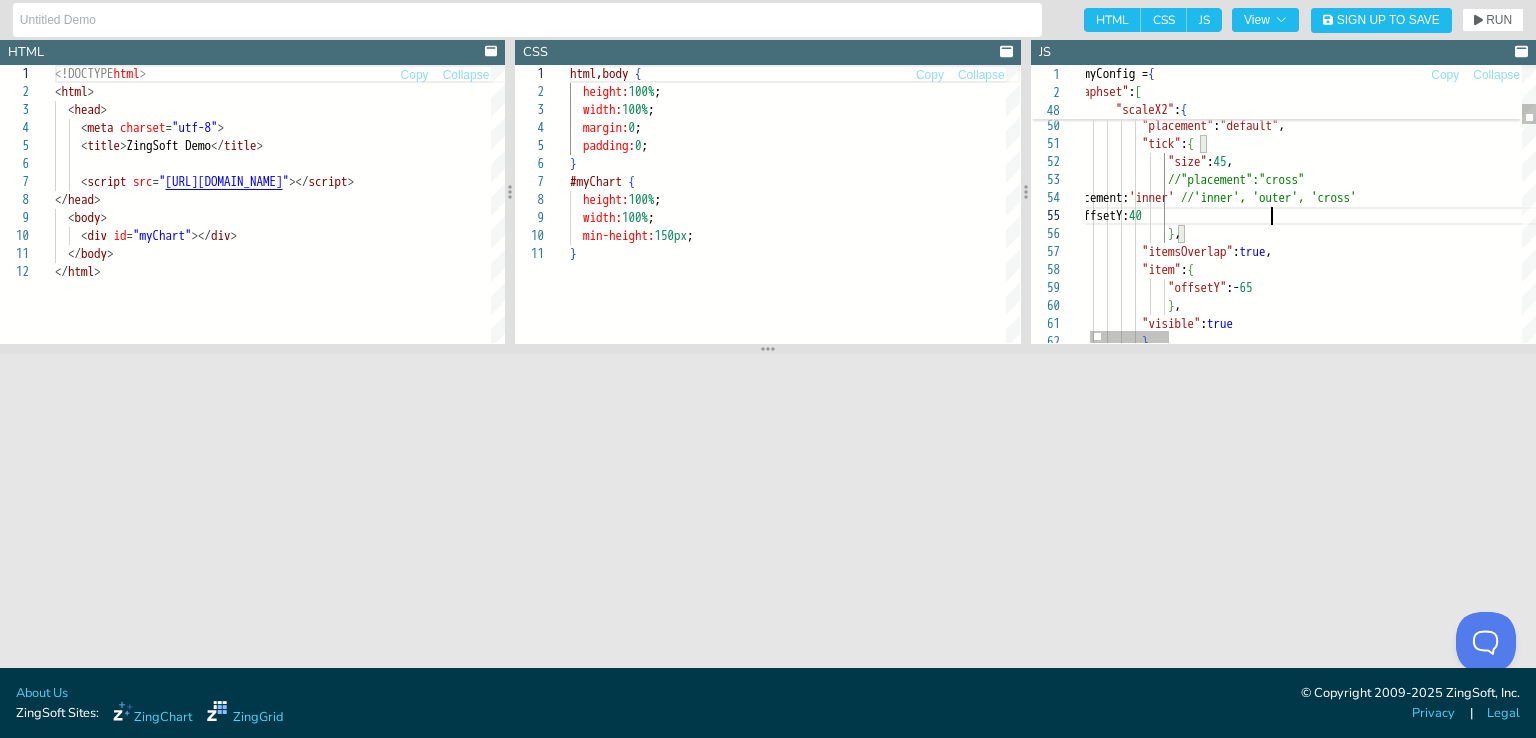 scroll, scrollTop: 87, scrollLeft: 204, axis: both 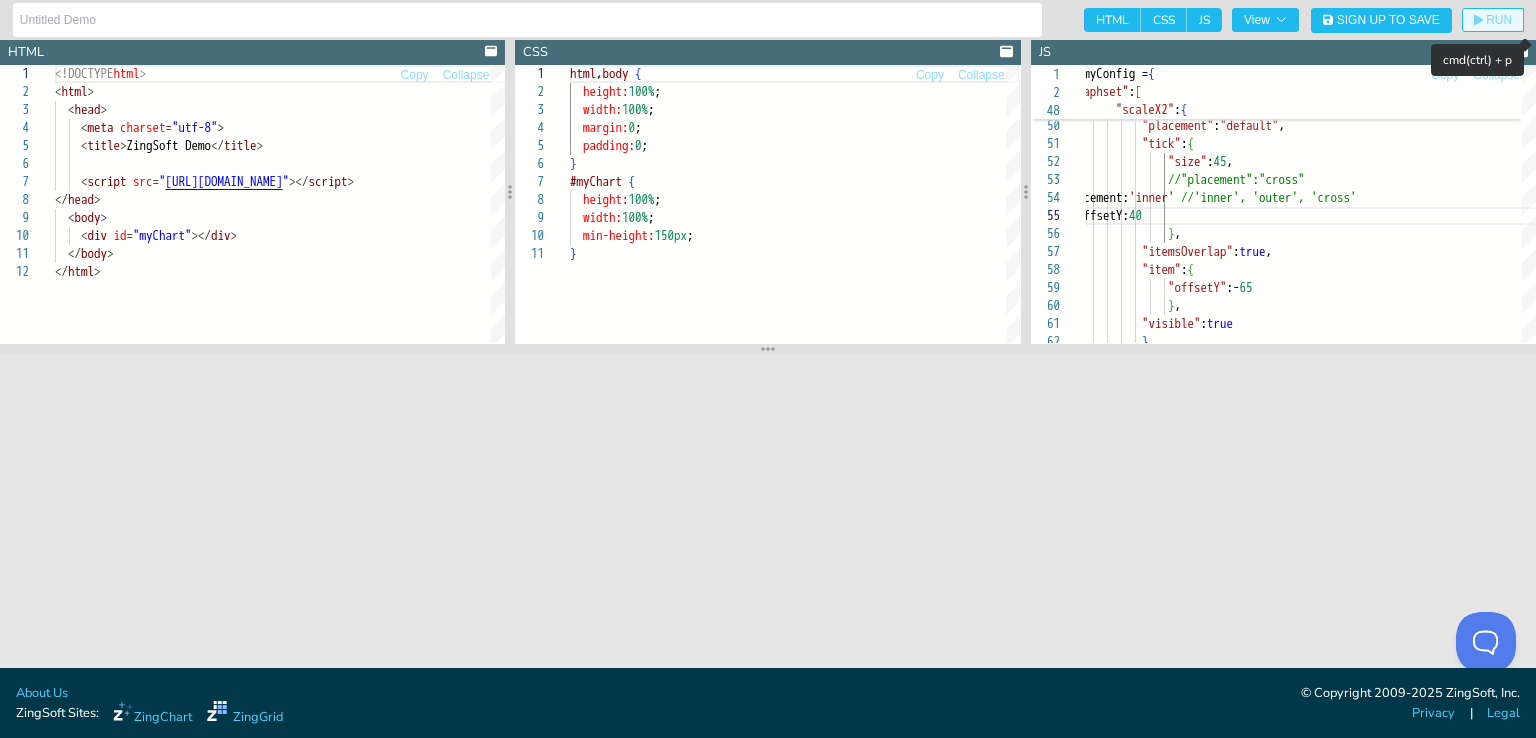 click on "RUN" 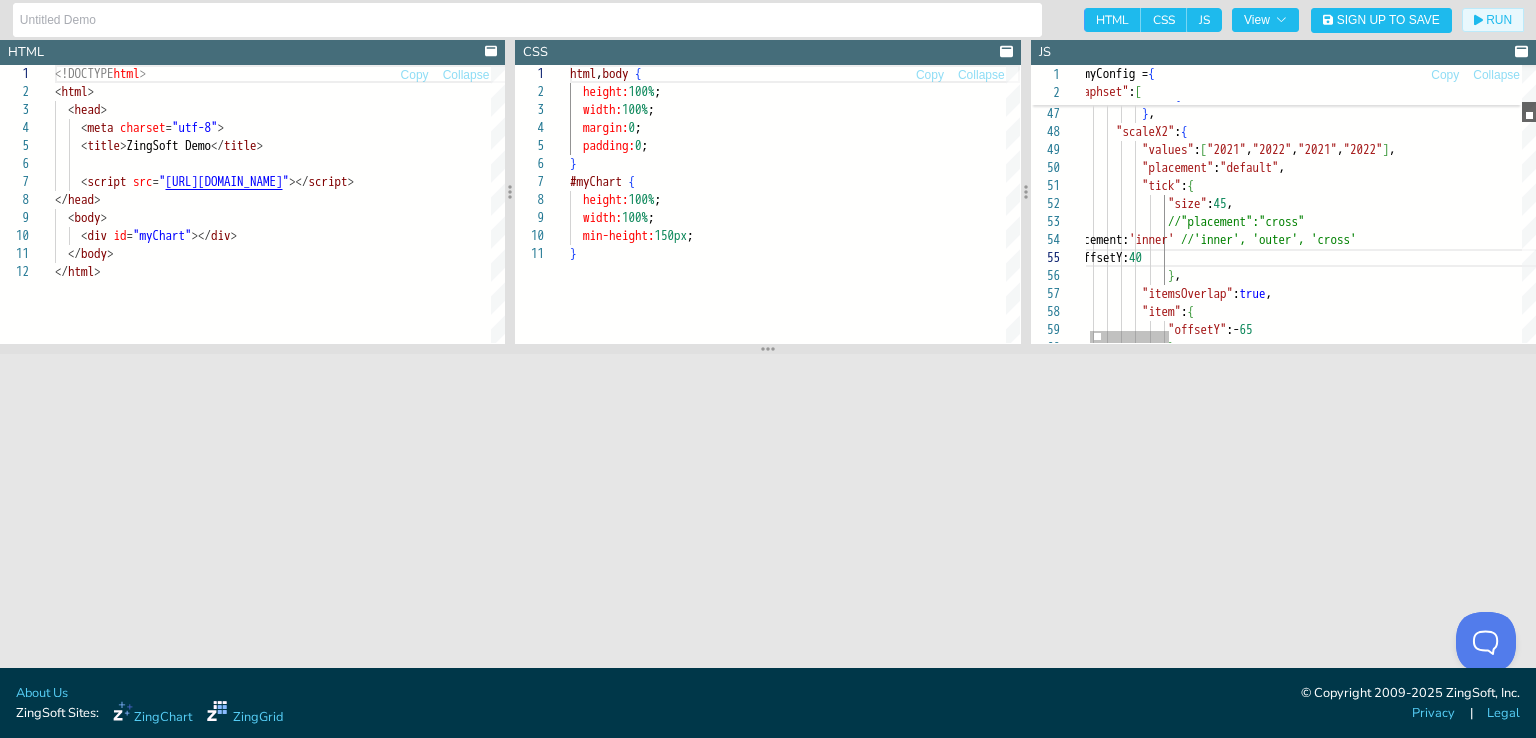 click at bounding box center [1529, 112] 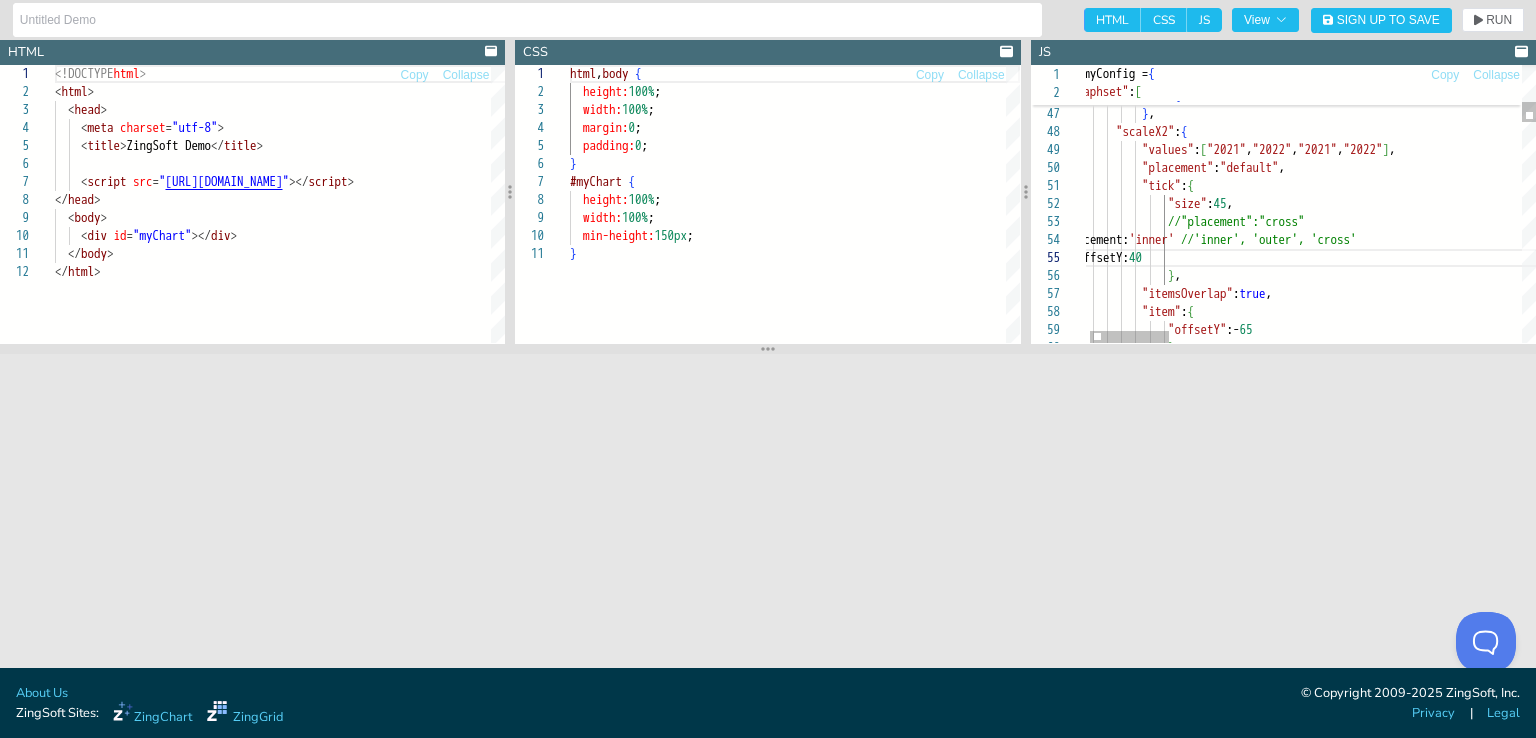 click on ""values" : [ "2021" , "2022" , "2021" , "2022" ] ,              "placement" : "default" ,              "tick" : {                  "size" : 45 ,                  //"placement":"cross"                 placement:  'inner'   //'inner', 'outer', 'cross'                  } ,              "itemsOverlap" : true ,              "item" : {                  "offsetY" :- 65                 , offsetY:  40          "scaleX2" : {              } ,                  } ,              "tick" : {                  "size" : 10                  }" at bounding box center [2304, 2134] 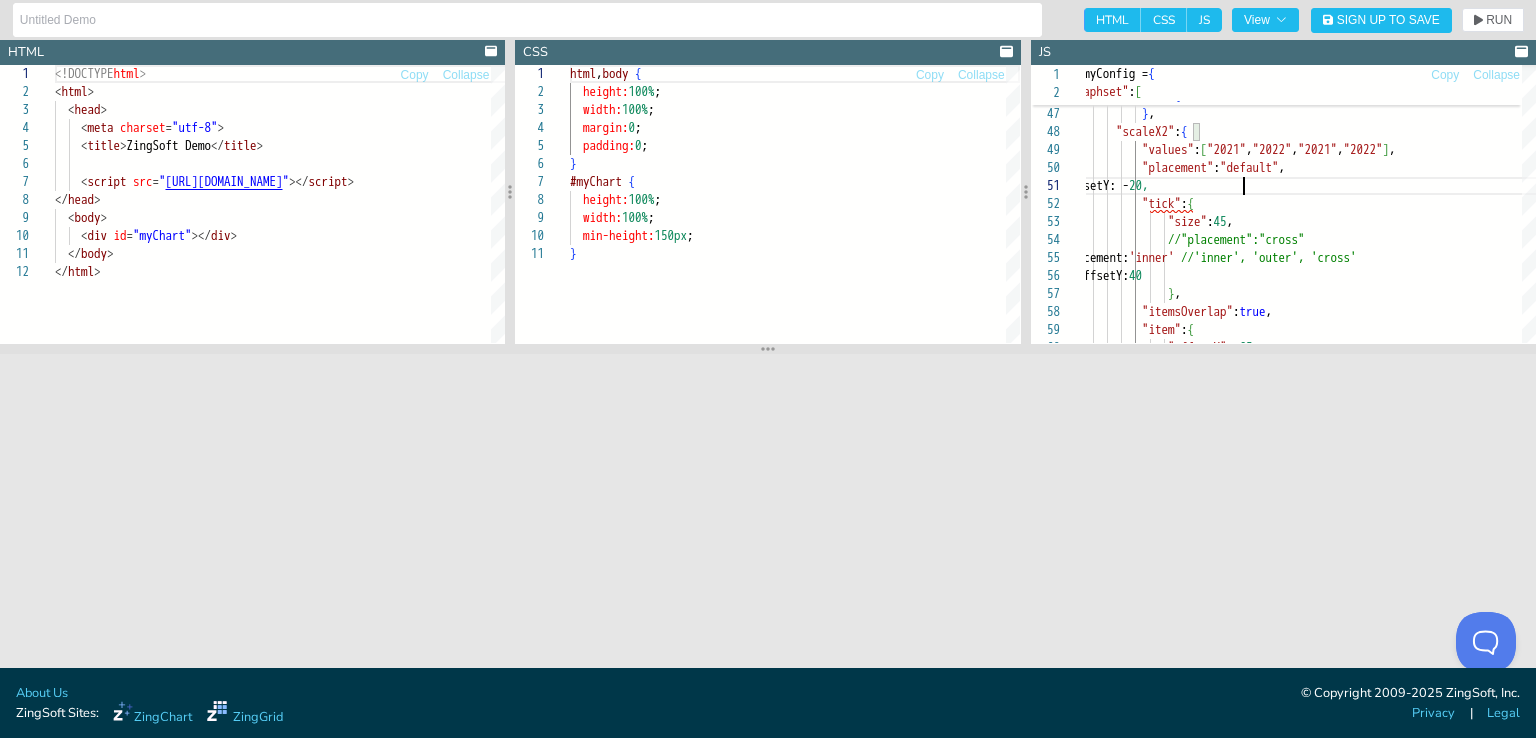 scroll, scrollTop: 15, scrollLeft: 176, axis: both 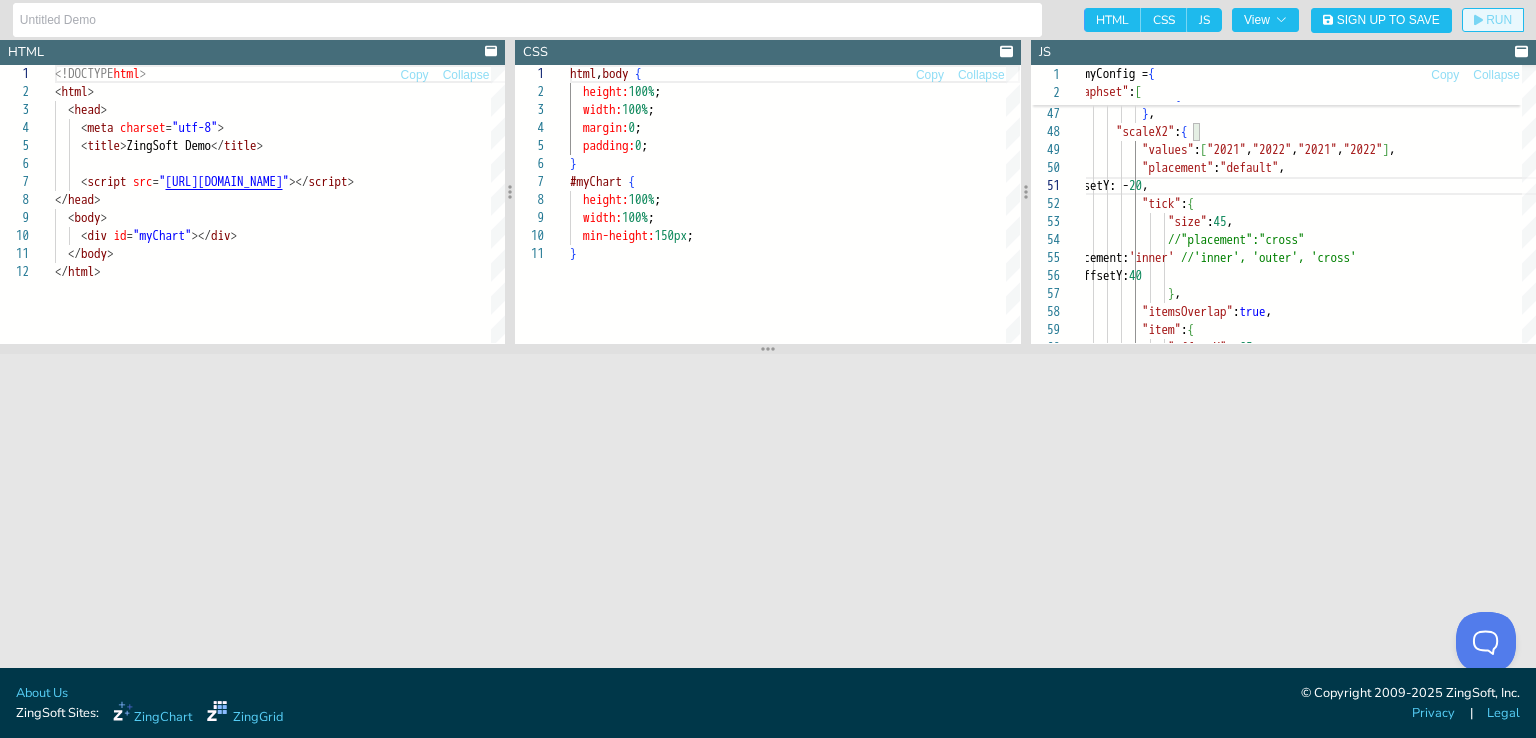 click on "RUN" 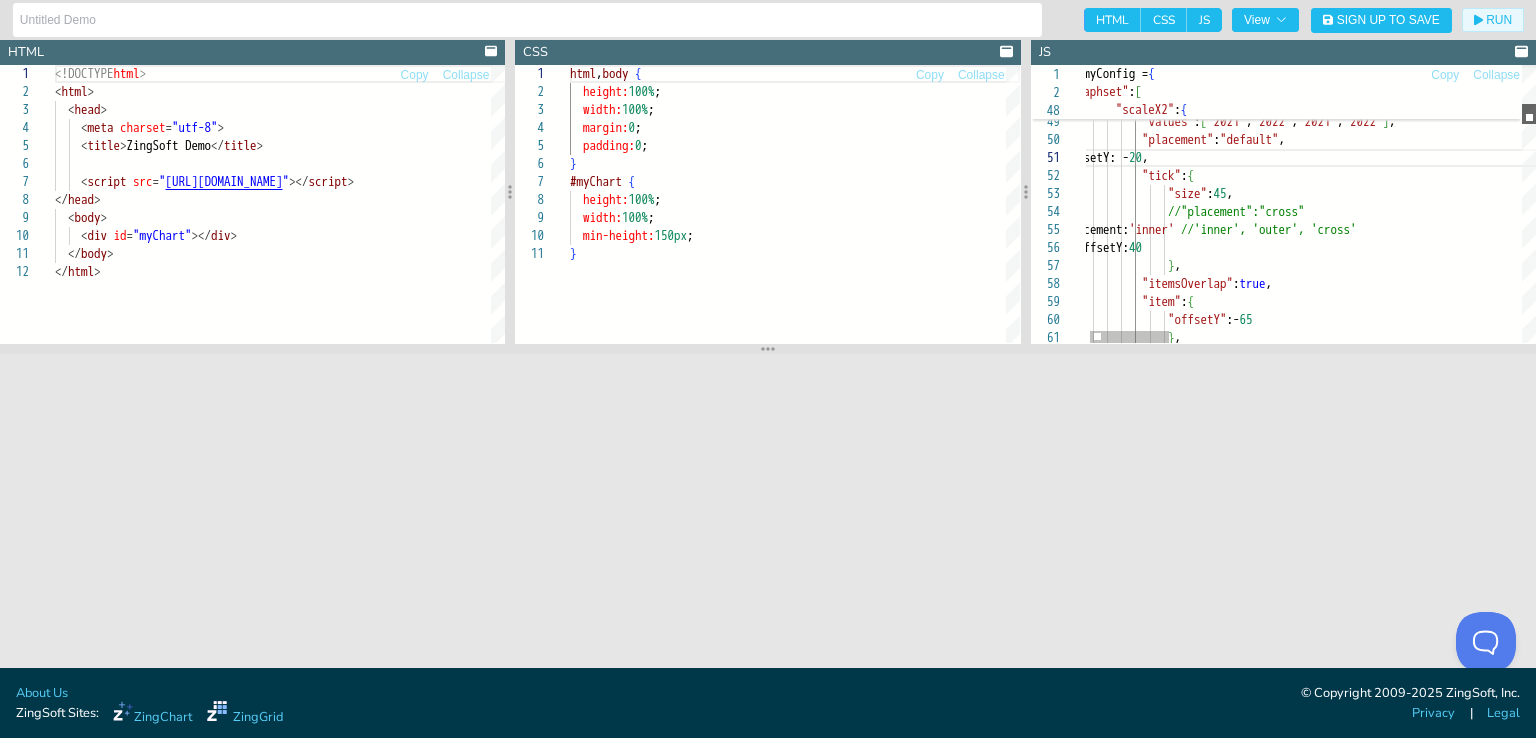 click at bounding box center [1529, 114] 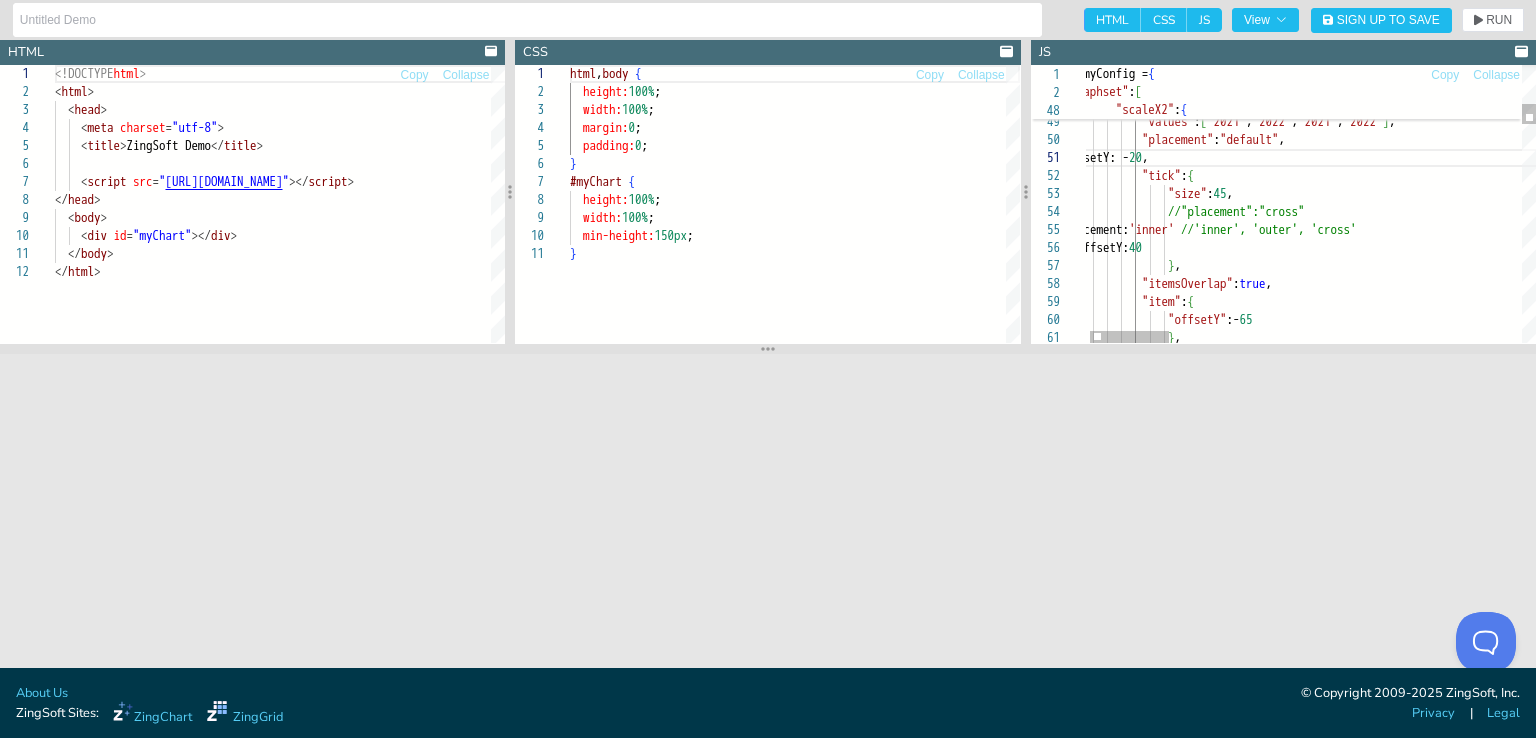 scroll, scrollTop: 15, scrollLeft: 177, axis: both 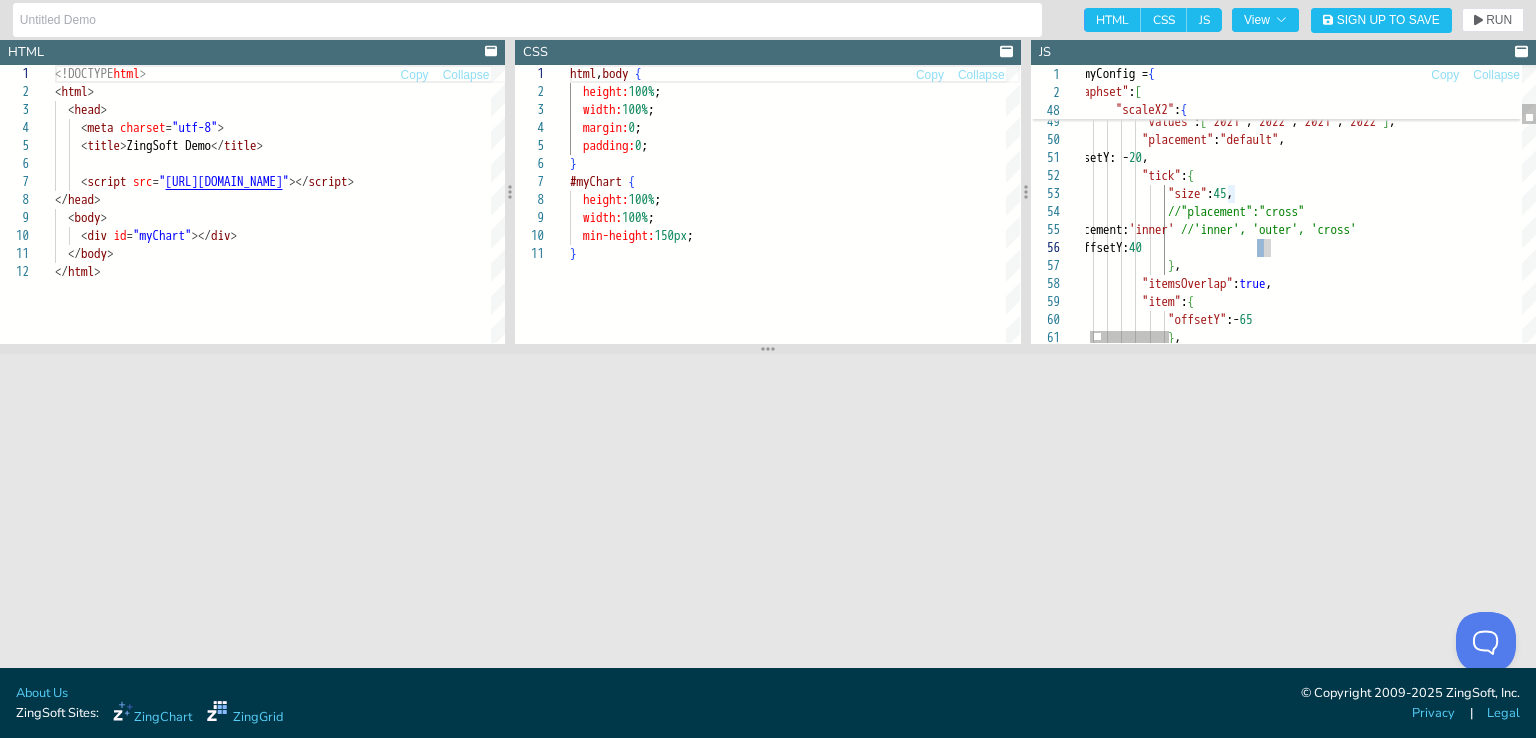 click on ""placement" : "default" ,              "tick" : {                  "size" : 45 ,                  //"placement":"cross"                 placement:  'inner'   //'inner', 'outer', 'cross'                  } ,              "itemsOverlap" : true ,              "item" : {                  "offsetY" :- 65                 , offsetY:  40             offsetY: - 20 ,                  } ,              "values" : [ "2021" , "2022" , "2021" , "2022" ] ,              } ,          "scaleX2" : {                  }" at bounding box center (2304, 2115) 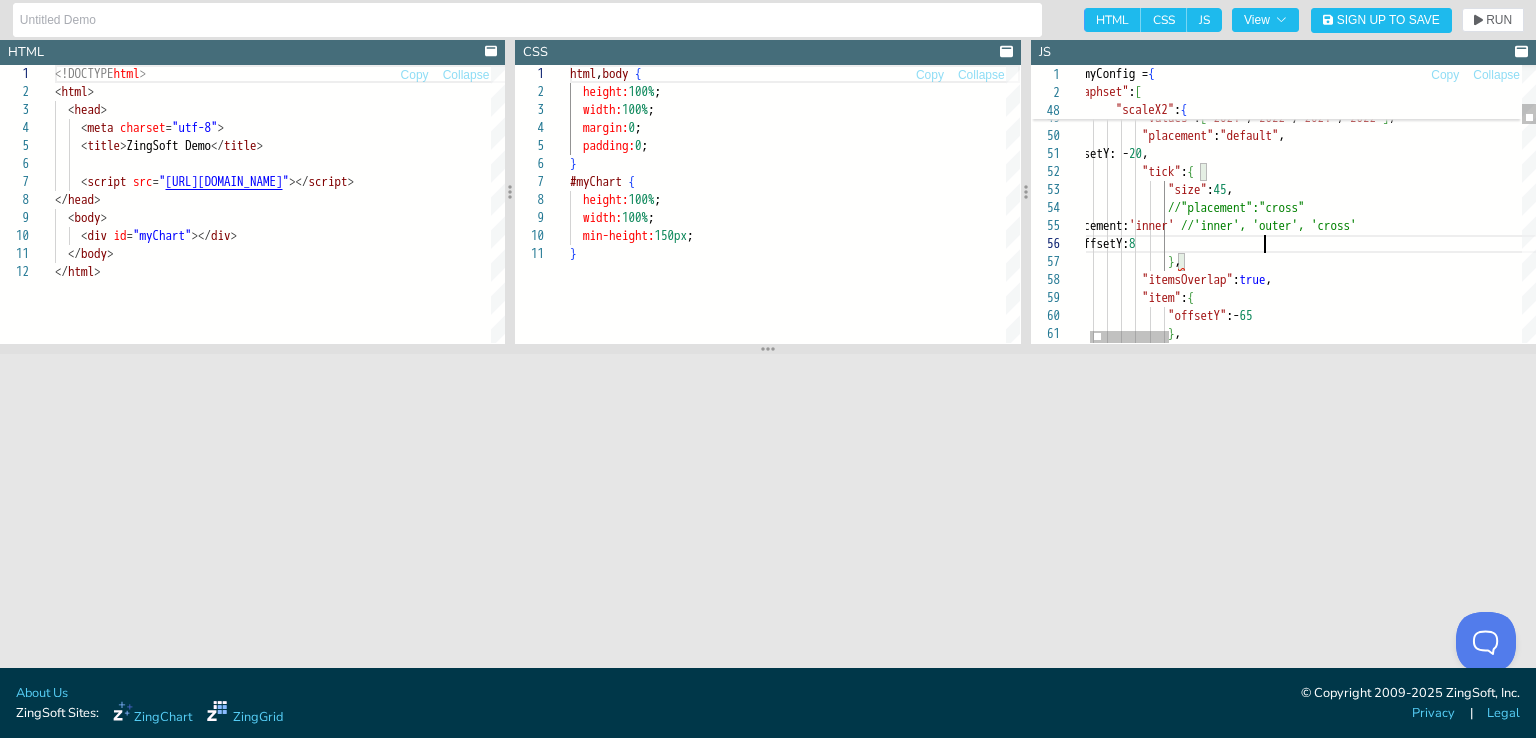 scroll, scrollTop: 90, scrollLeft: 204, axis: both 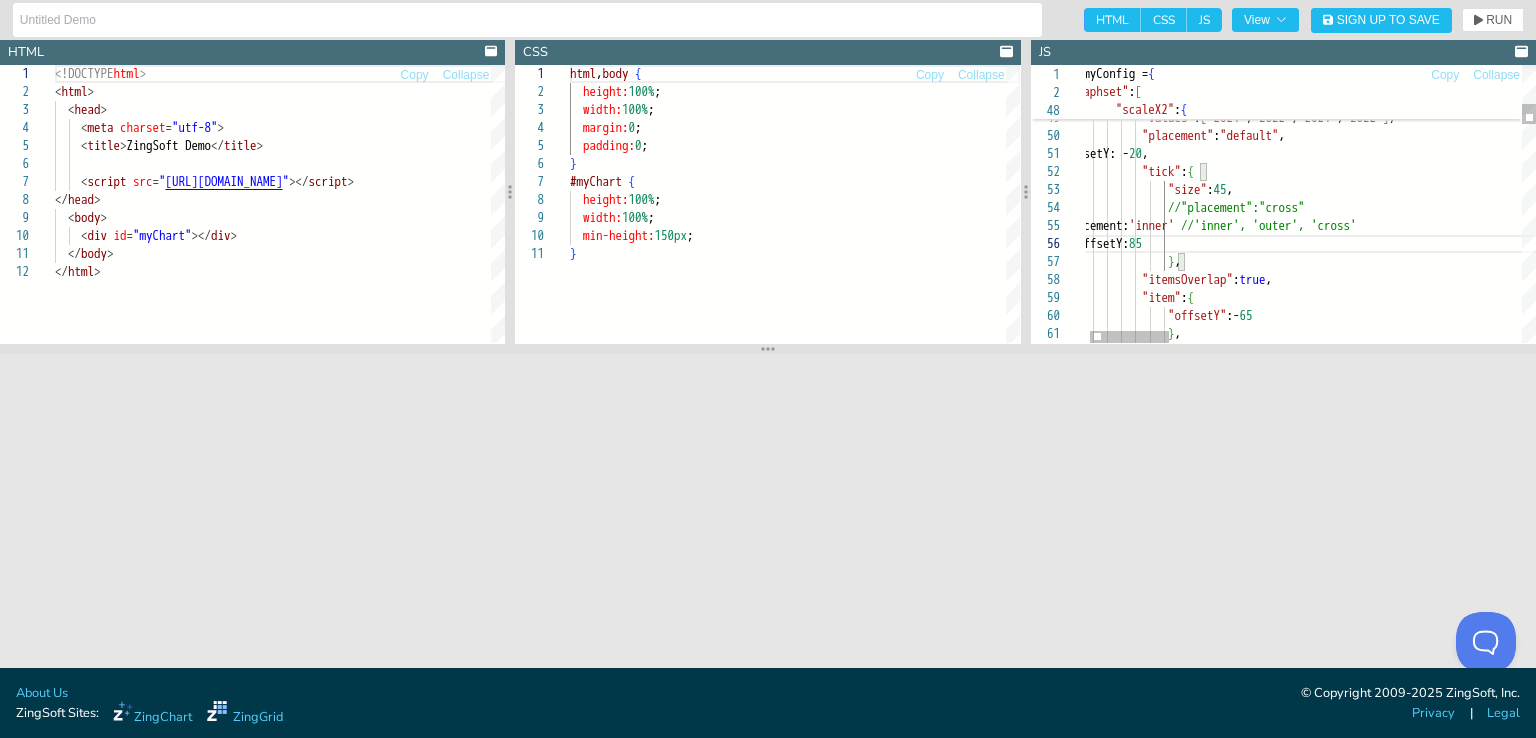click on ""placement" : "default" ,              "tick" : {                  "size" : 45 ,                  //"placement":"cross"                 placement:  'inner'   //'inner', 'outer', 'cross'                  } ,              "itemsOverlap" : true ,              "item" : {                  "offsetY" :- 65                 , offsetY:  85             offsetY: - 20 ,                  } ,              "values" : [ "2021" , "2022" , "2021" , "2022" ] ,              } ,          "scaleX2" : {                  }" at bounding box center (2304, 2111) 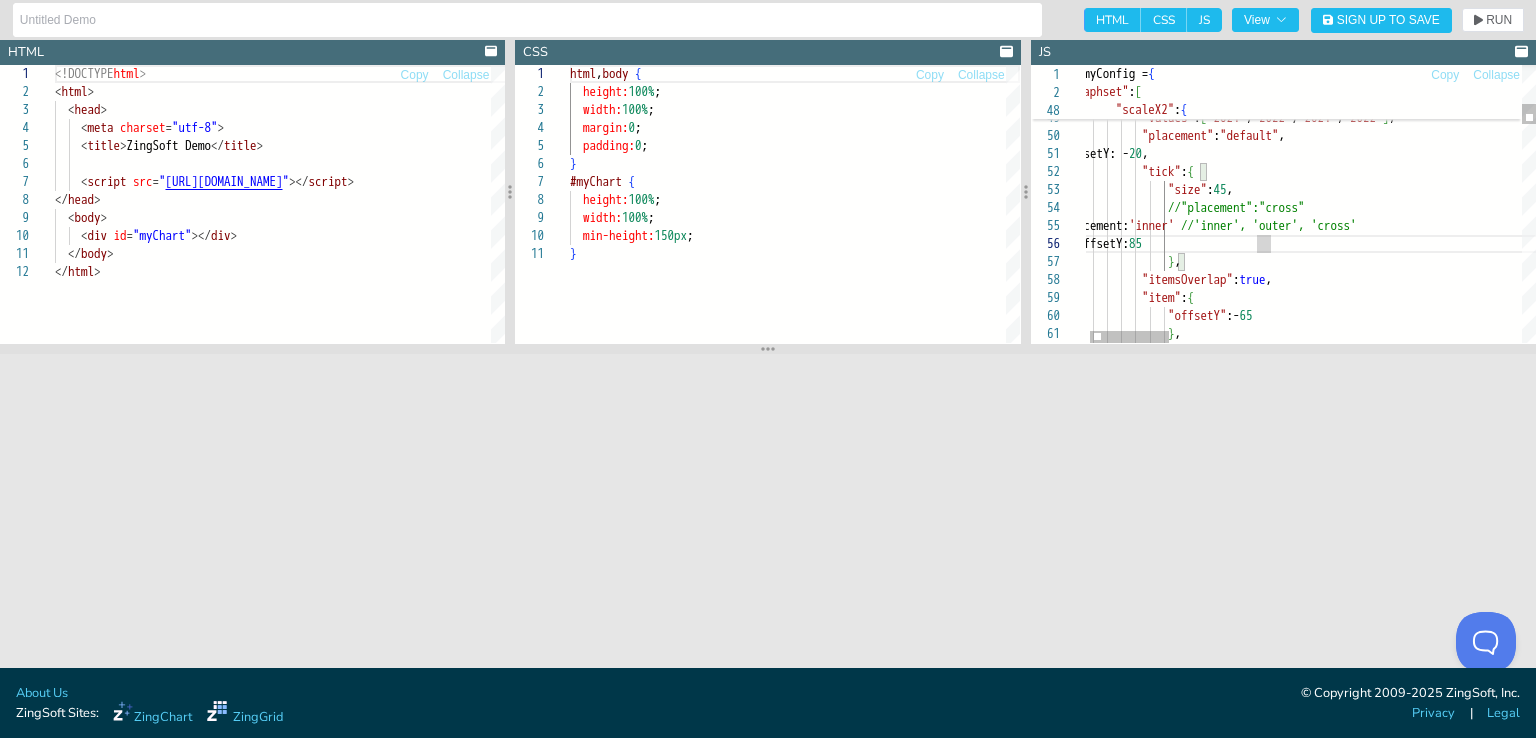 scroll, scrollTop: 90, scrollLeft: 200, axis: both 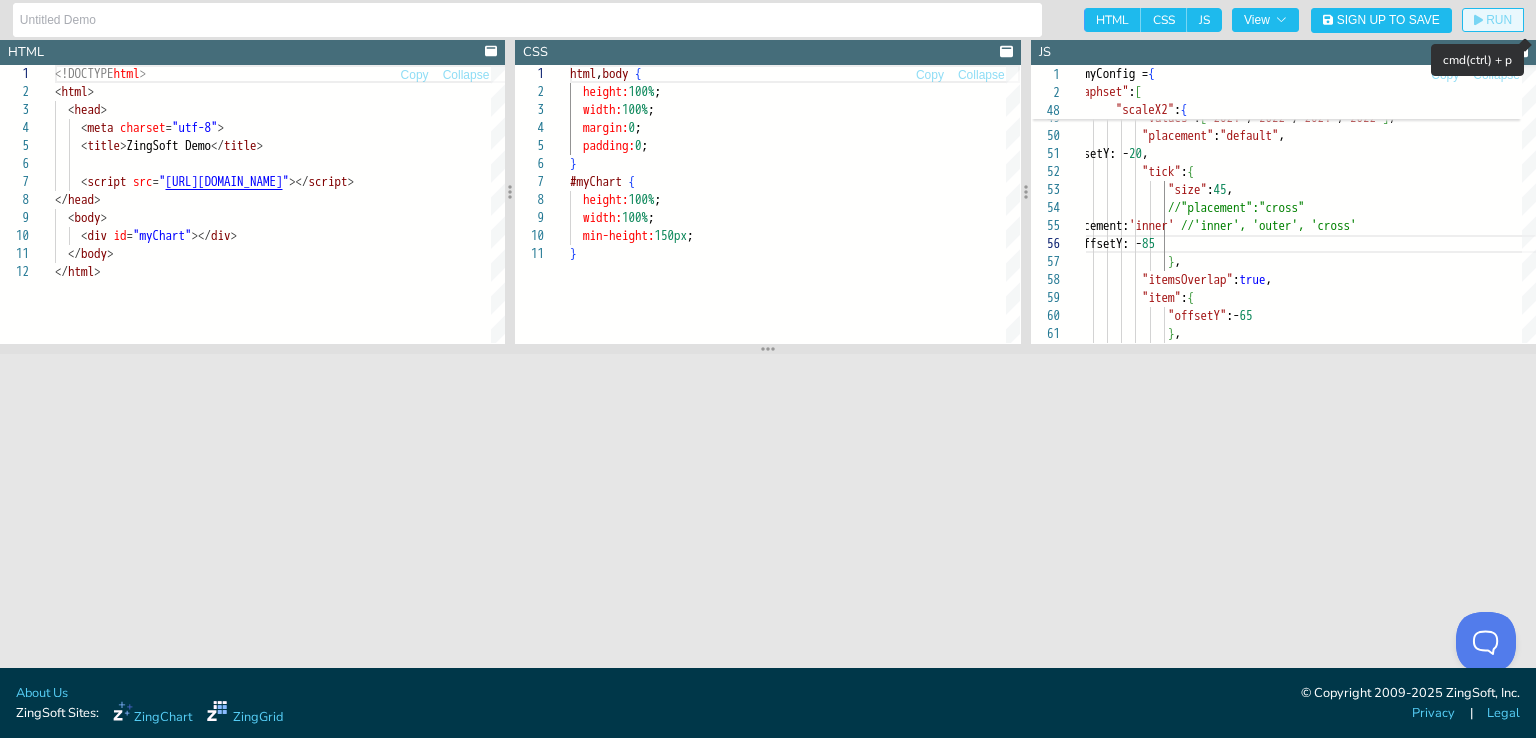 click on "RUN" 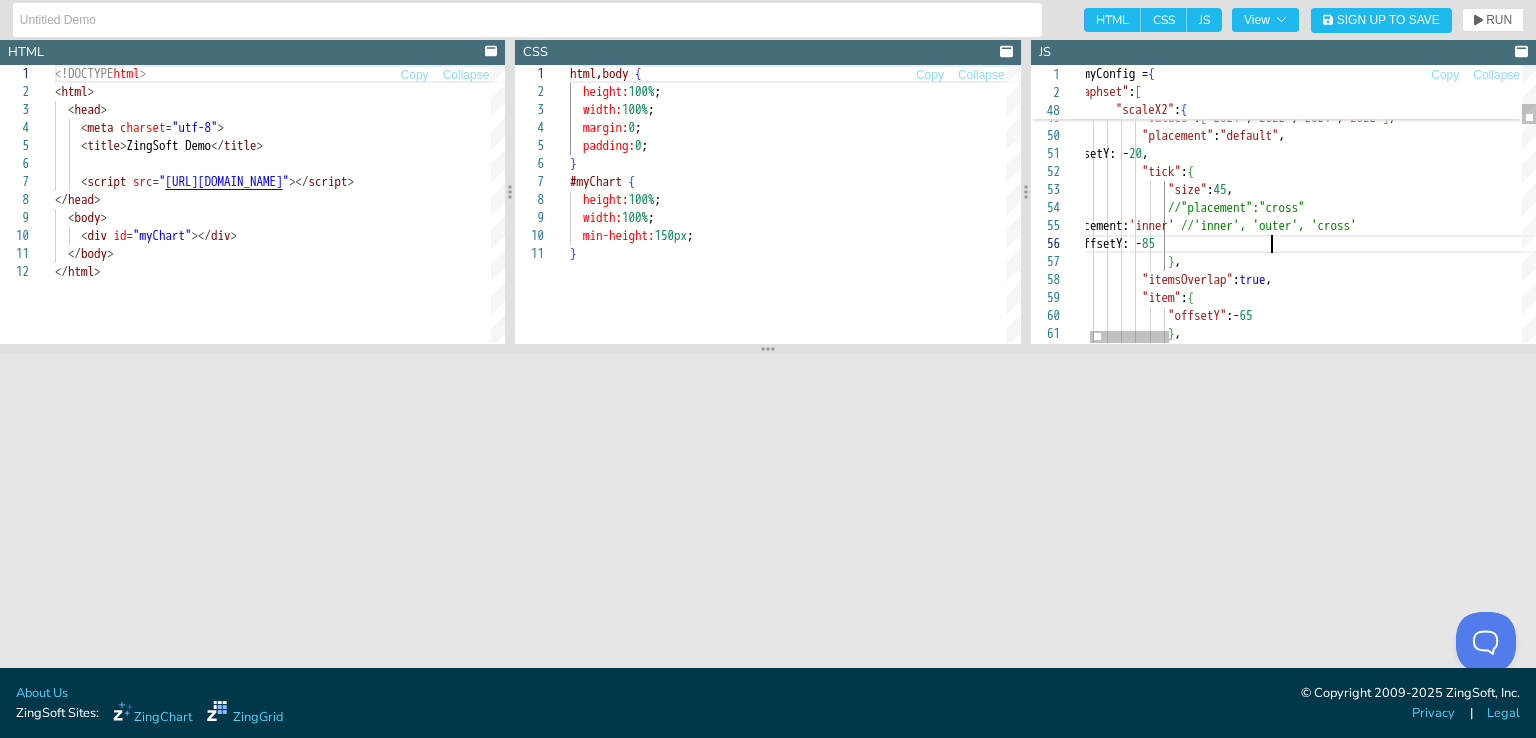scroll, scrollTop: 90, scrollLeft: 200, axis: both 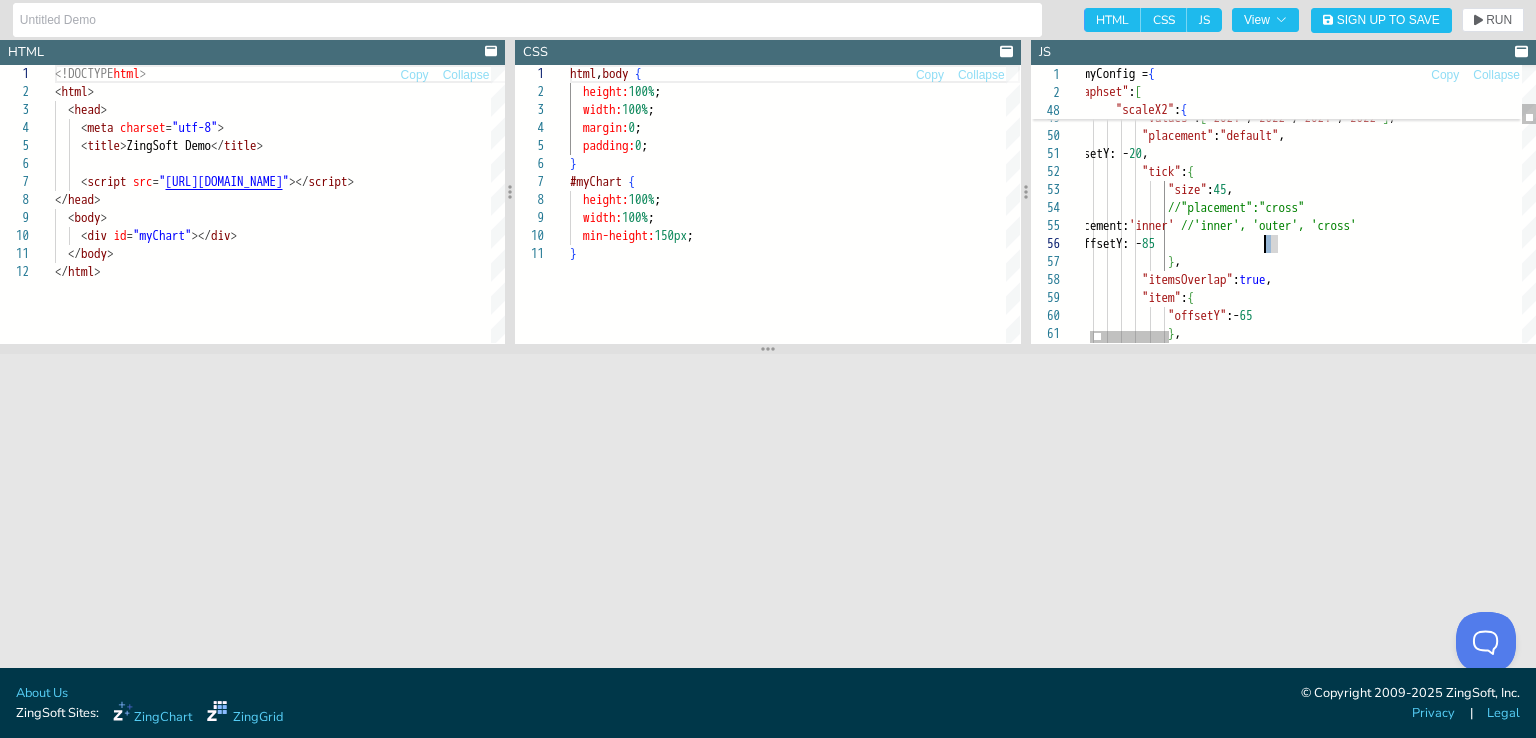 click on ""placement" : "default" ,              "tick" : {                  "size" : 45 ,                  //"placement":"cross"                 placement:  'inner'   //'inner', 'outer', 'cross'                  } ,              "itemsOverlap" : true ,              "item" : {                  "offsetY" :- 65                 , offsetY: - 85             offsetY: - 20 ,                  } ,              "values" : [ "2021" , "2022" , "2021" , "2022" ] ,              } ,          "scaleX2" : {                  }" at bounding box center [2304, 2111] 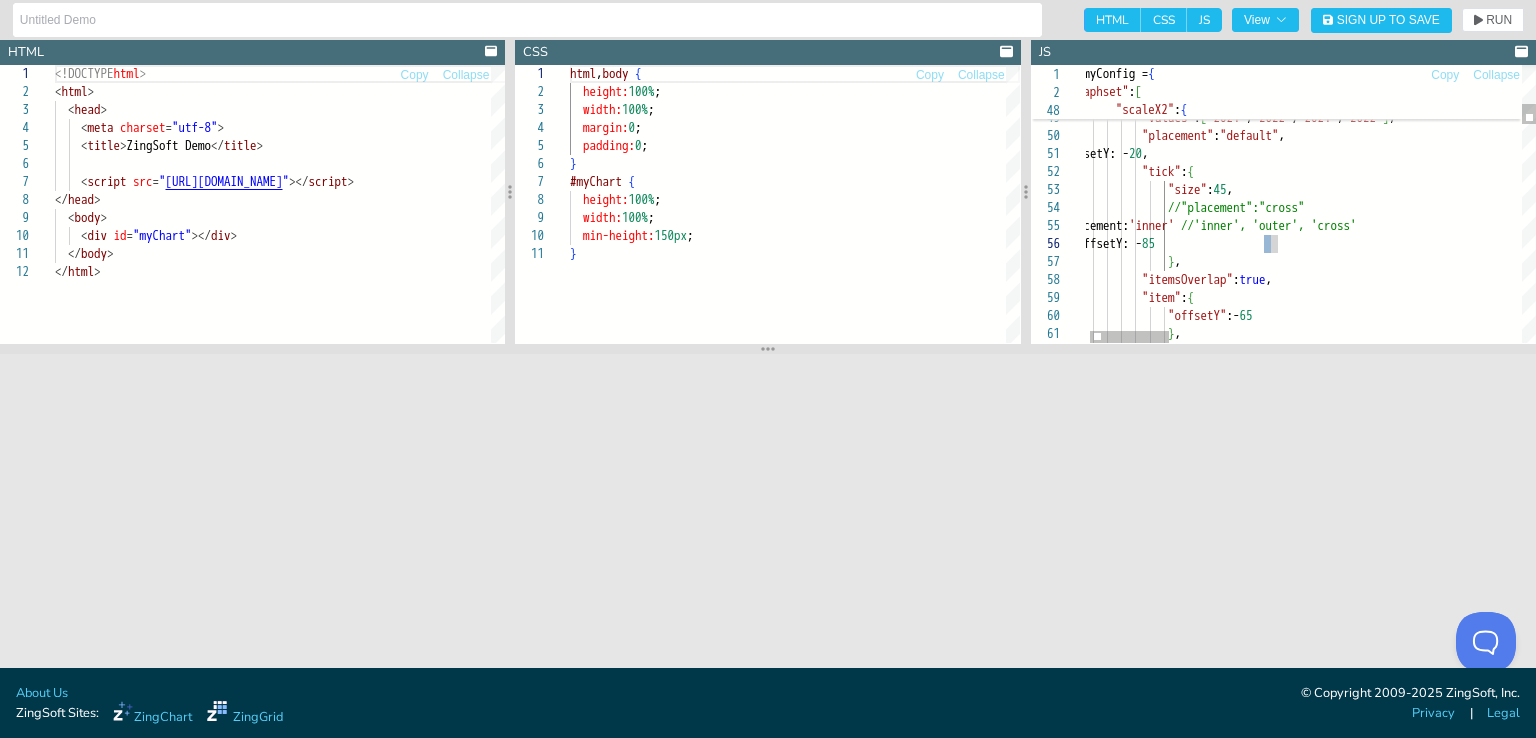 scroll, scrollTop: 90, scrollLeft: 205, axis: both 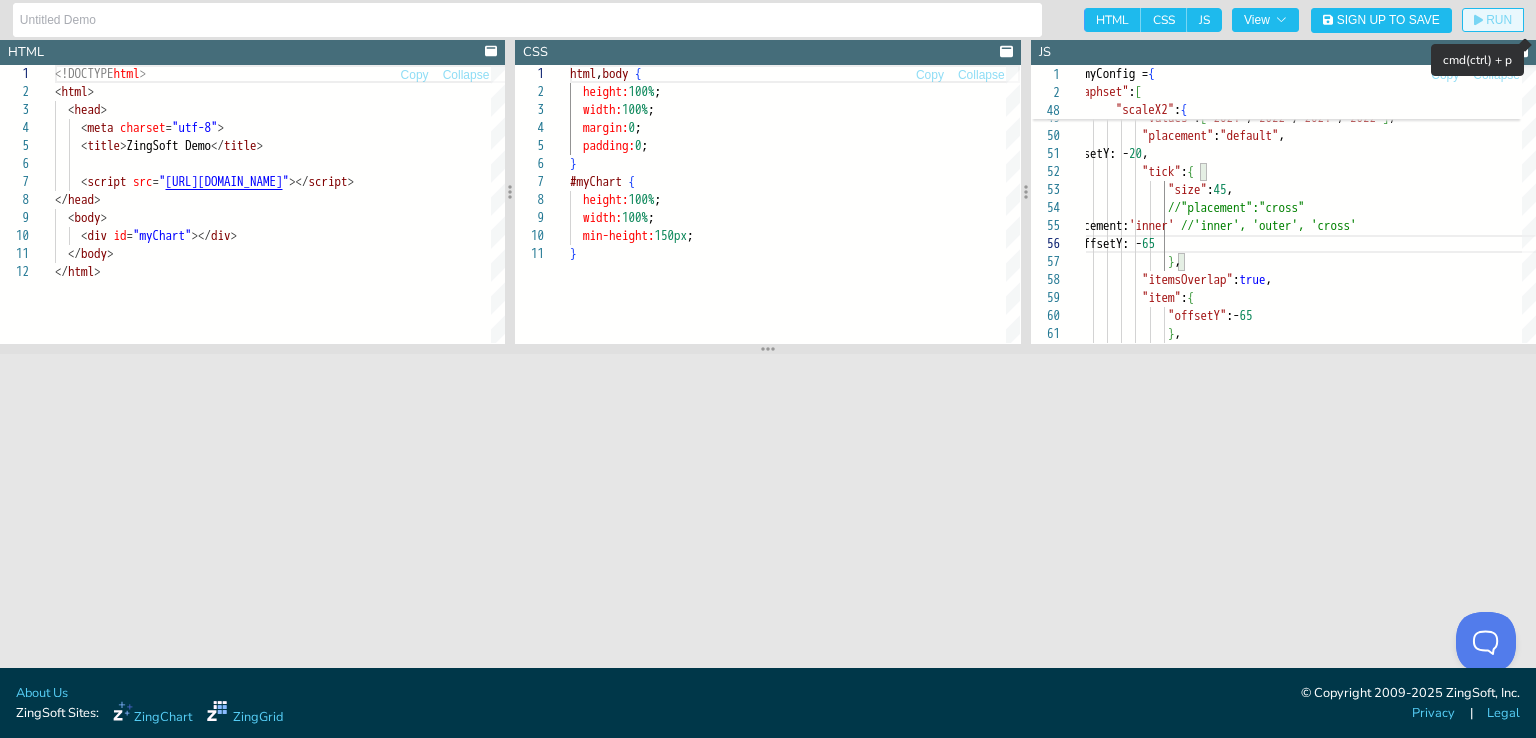 click on "RUN" 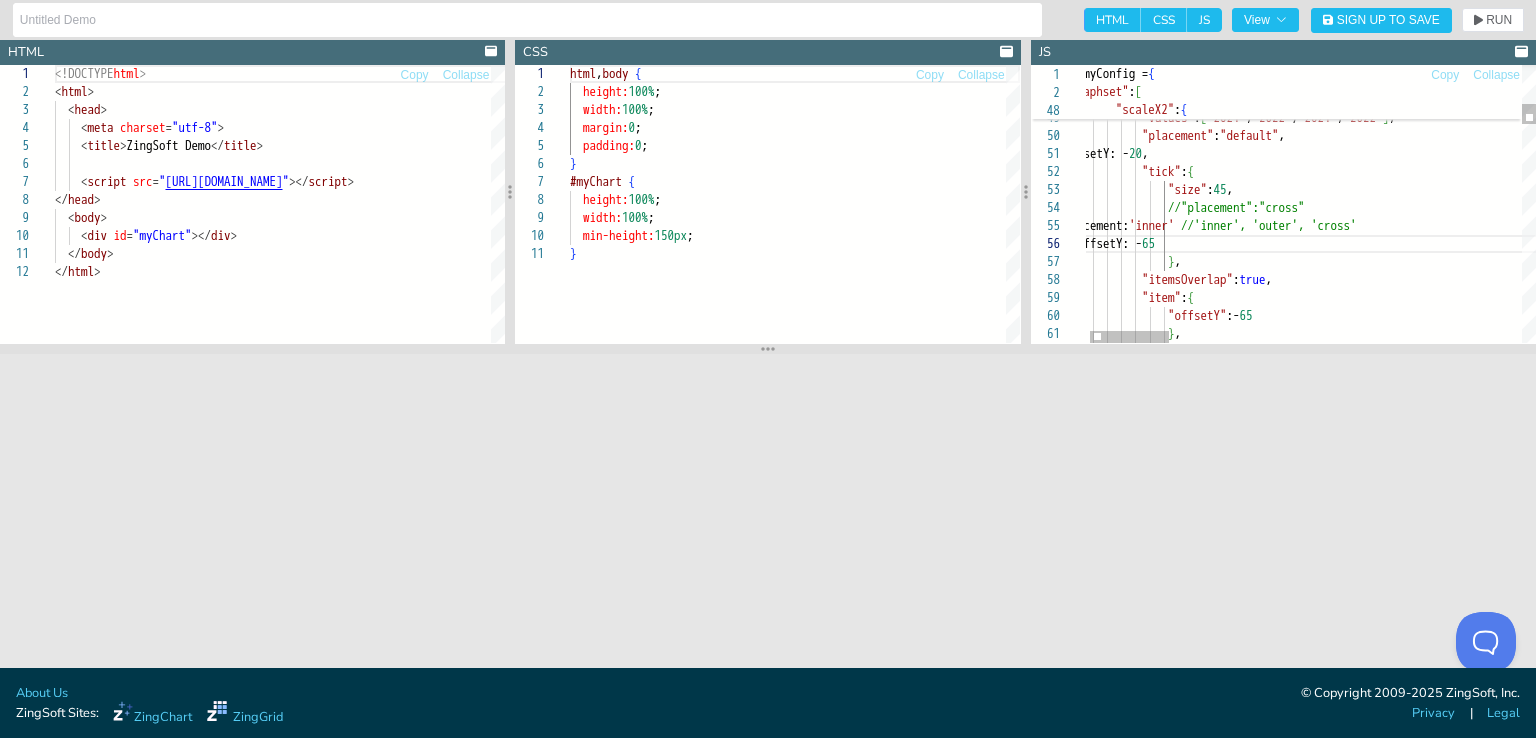 click on ""placement" : "default" ,              "tick" : {                  "size" : 45 ,                  //"placement":"cross"                 placement:  'inner'   //'inner', 'outer', 'cross'                  } ,              "itemsOverlap" : true ,              "item" : {                  "offsetY" :- 65                 , offsetY: - 65             offsetY: - 20 ,                  } ,              "values" : [ "2021" , "2022" , "2021" , "2022" ] ,              } ,          "scaleX2" : {                  }" at bounding box center [2304, 2111] 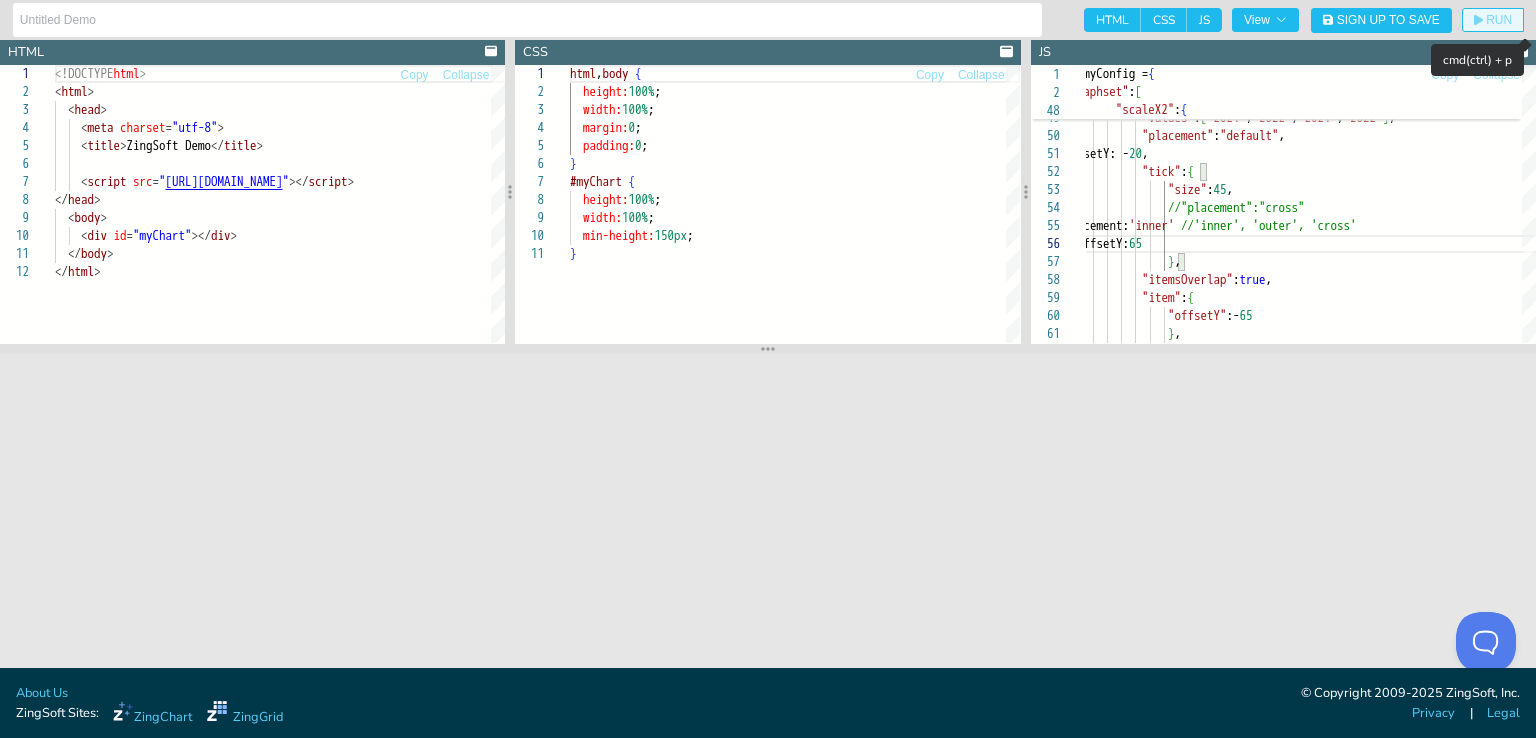 click on "RUN" 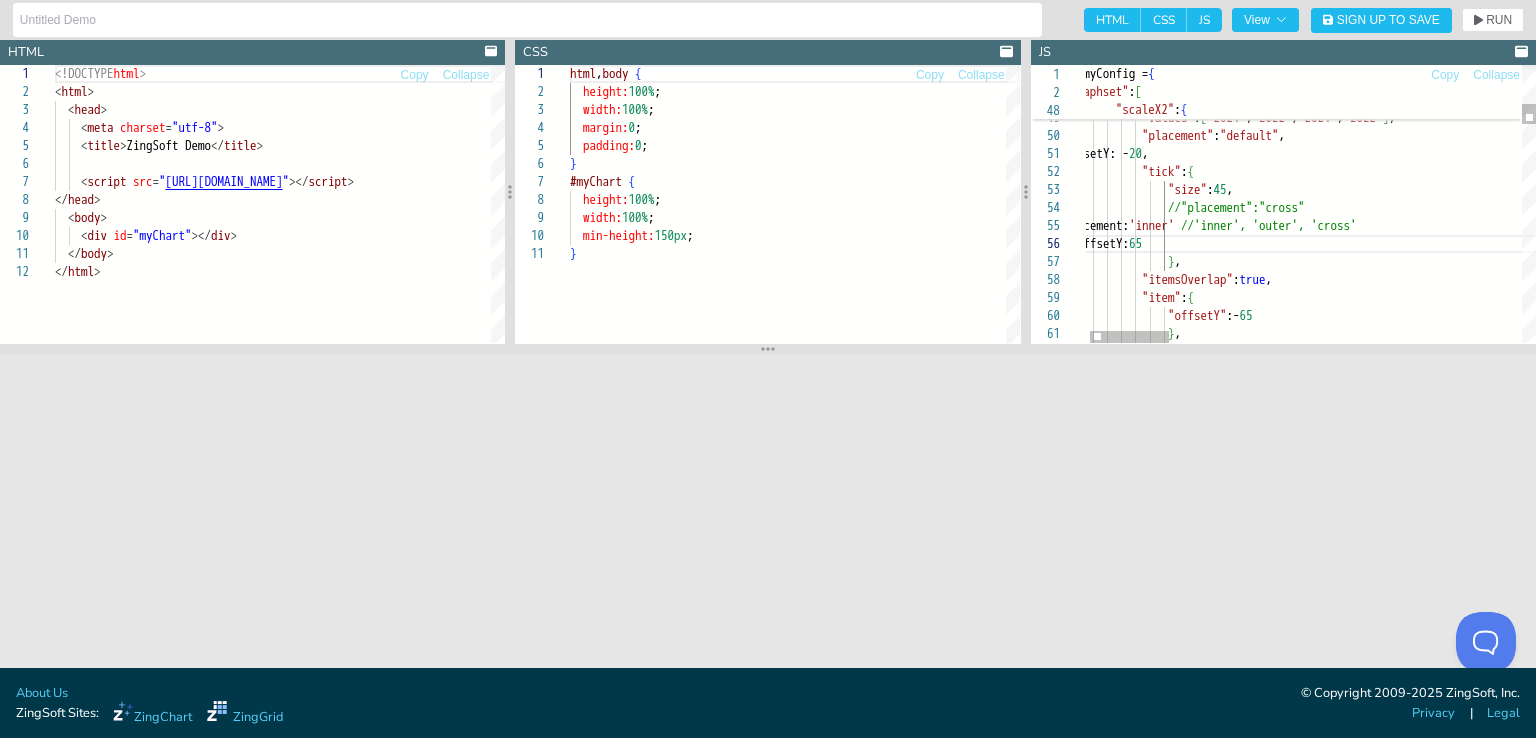 click on ""placement" : "default" ,              "tick" : {                  "size" : 45 ,                  //"placement":"cross"                 placement:  'inner'   //'inner', 'outer', 'cross'                  } ,              "itemsOverlap" : true ,              "item" : {                  "offsetY" :- 65                 , offsetY:  65             offsetY: - 20 ,                  } ,              "values" : [ "2021" , "2022" , "2021" , "2022" ] ,              } ,          "scaleX2" : {                  }" at bounding box center (2304, 2111) 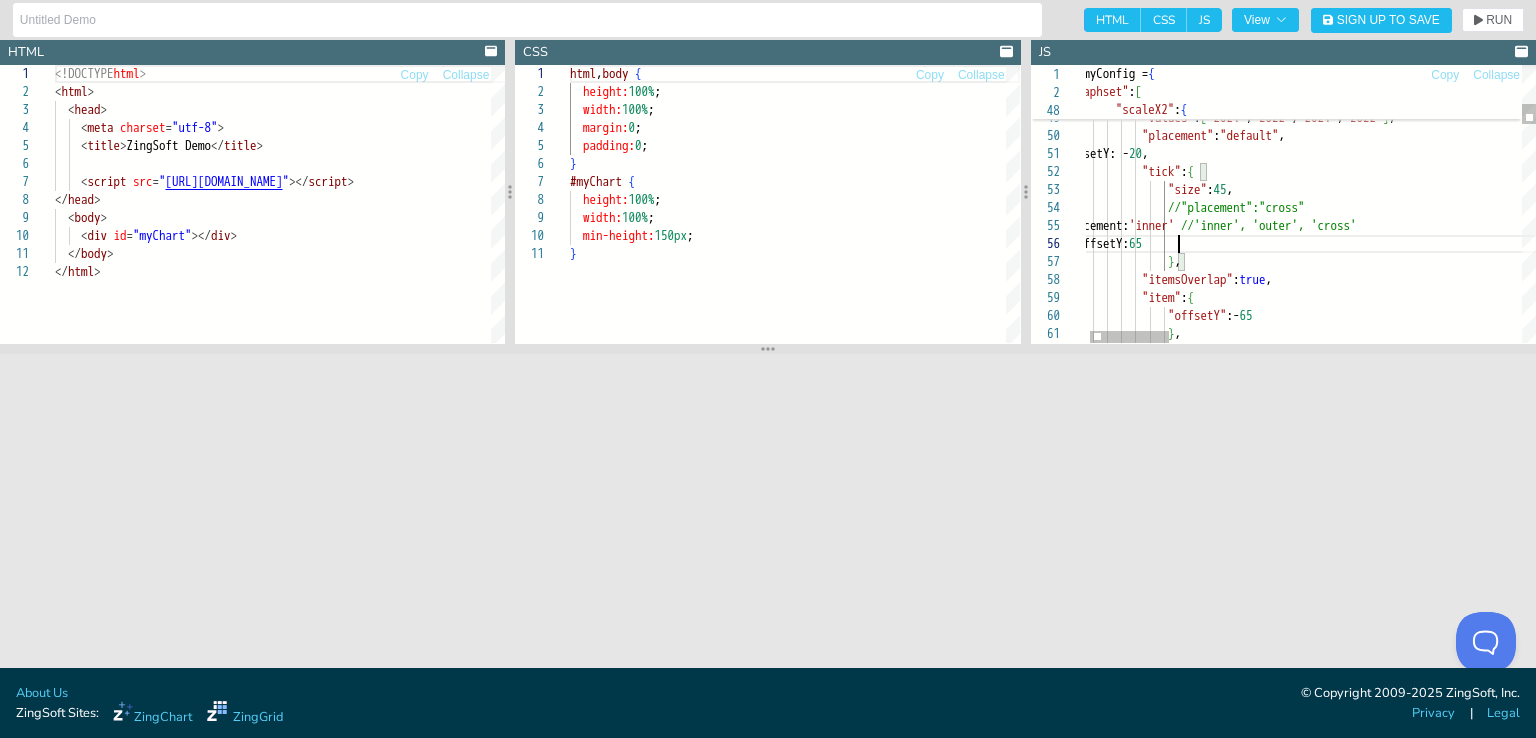 scroll, scrollTop: 90, scrollLeft: 128, axis: both 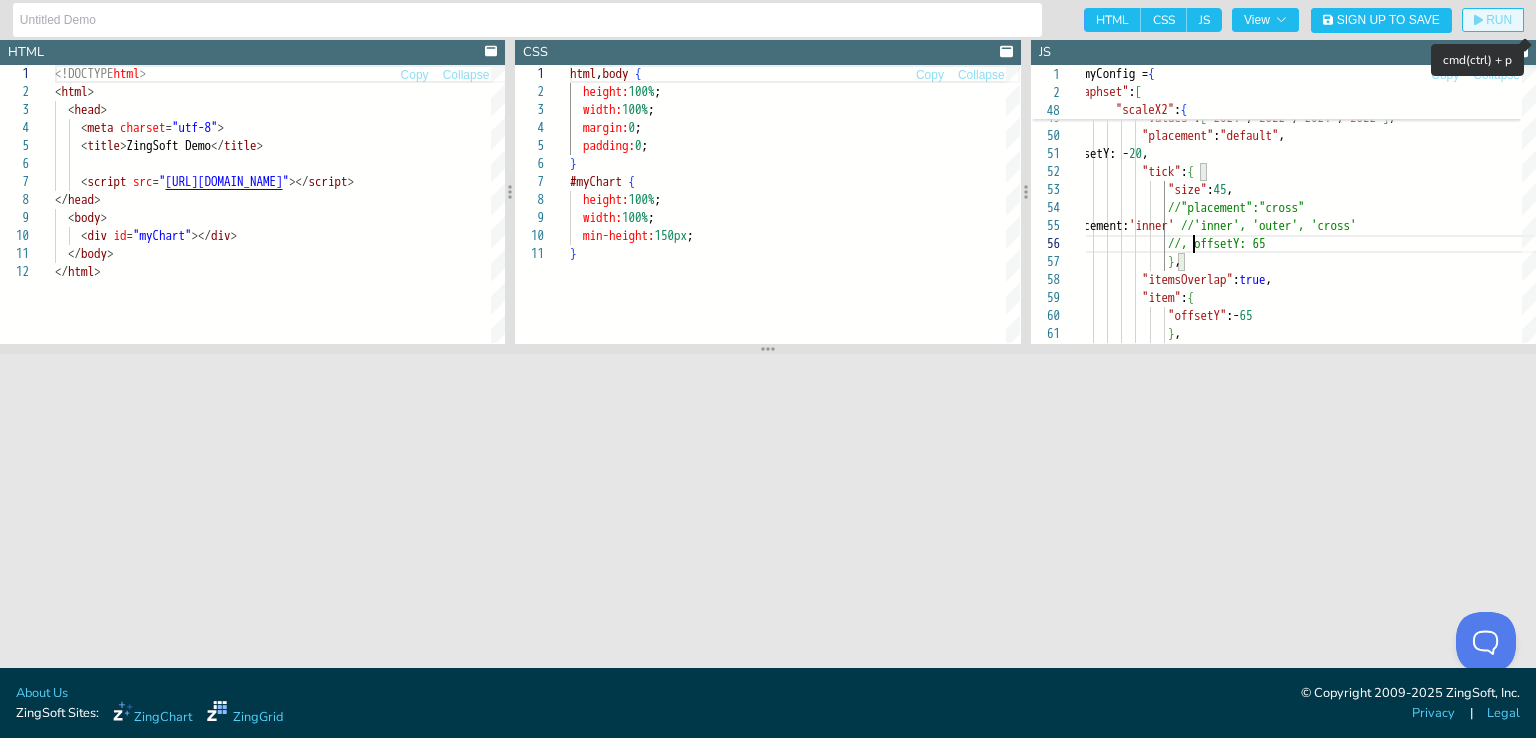 click on "RUN" 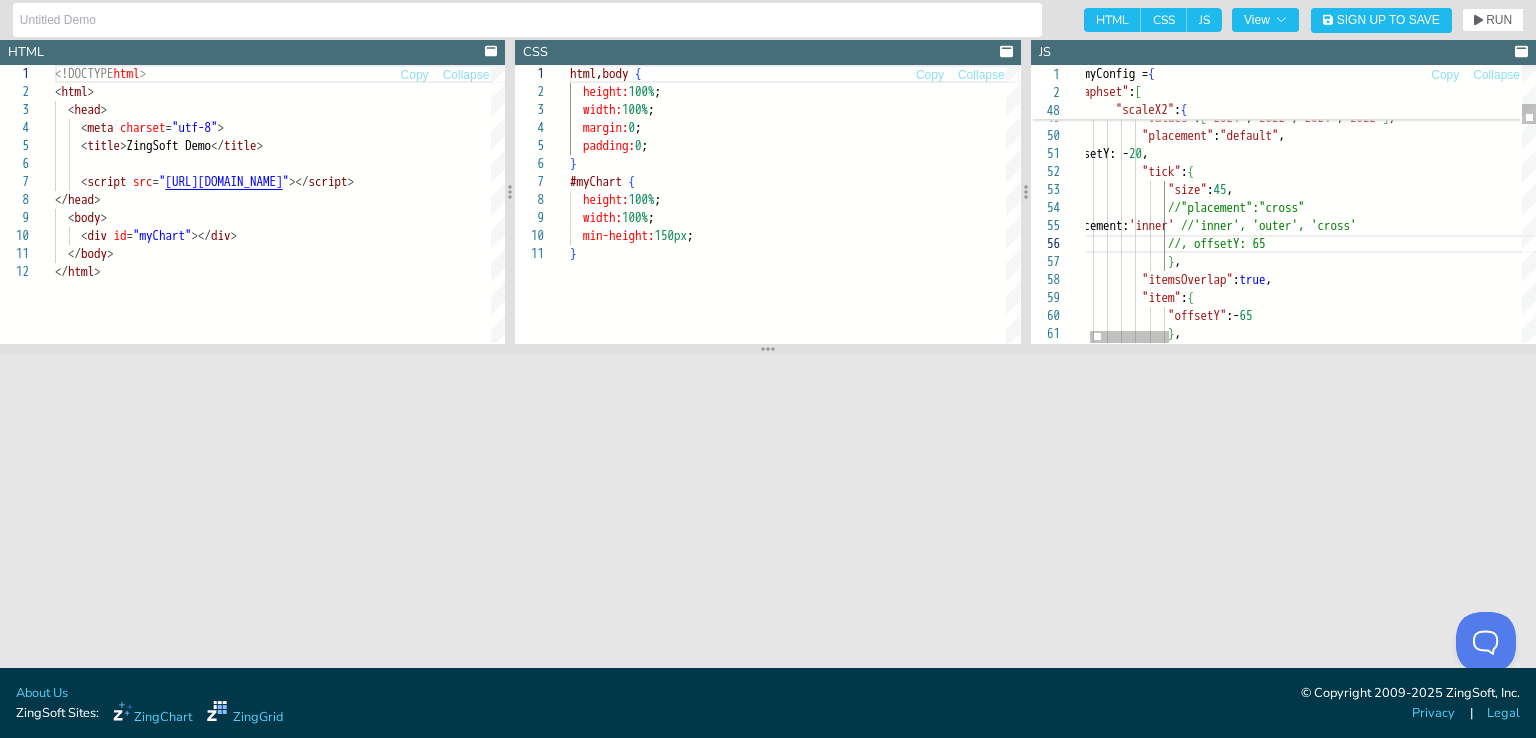 click on ""placement" : "default" ,              "tick" : {                  "size" : 45 ,                  //"placement":"cross"                 placement:  'inner'   //'inner', 'outer', 'cross'                  } ,              "itemsOverlap" : true ,              "item" : {                  "offsetY" :- 65                  //, offsetY: 65             offsetY: - 20 ,                  } ,              "values" : [ "2021" , "2022" , "2021" , "2022" ] ,              } ,          "scaleX2" : {                  }" at bounding box center (2304, 2111) 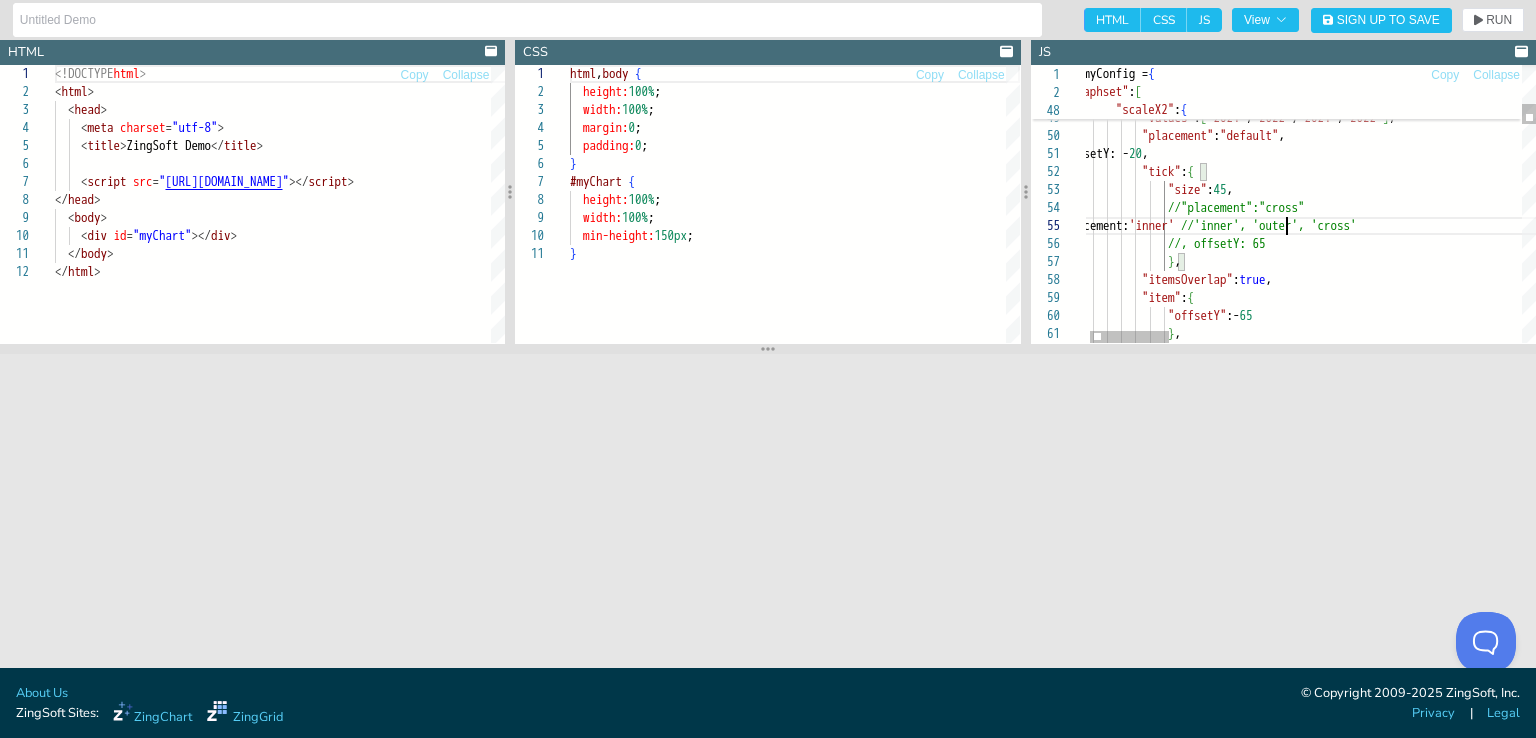 click on ""placement" : "default" ,              "tick" : {                  "size" : 45 ,                  //"placement":"cross"                 placement:  'inner'   //'inner', 'outer', 'cross'                  } ,              "itemsOverlap" : true ,              "item" : {                  "offsetY" :- 65                  //, offsetY: 65             offsetY: - 20 ,                  } ,              "values" : [ "2021" , "2022" , "2021" , "2022" ] ,              } ,          "scaleX2" : {                  }" at bounding box center (2304, 2111) 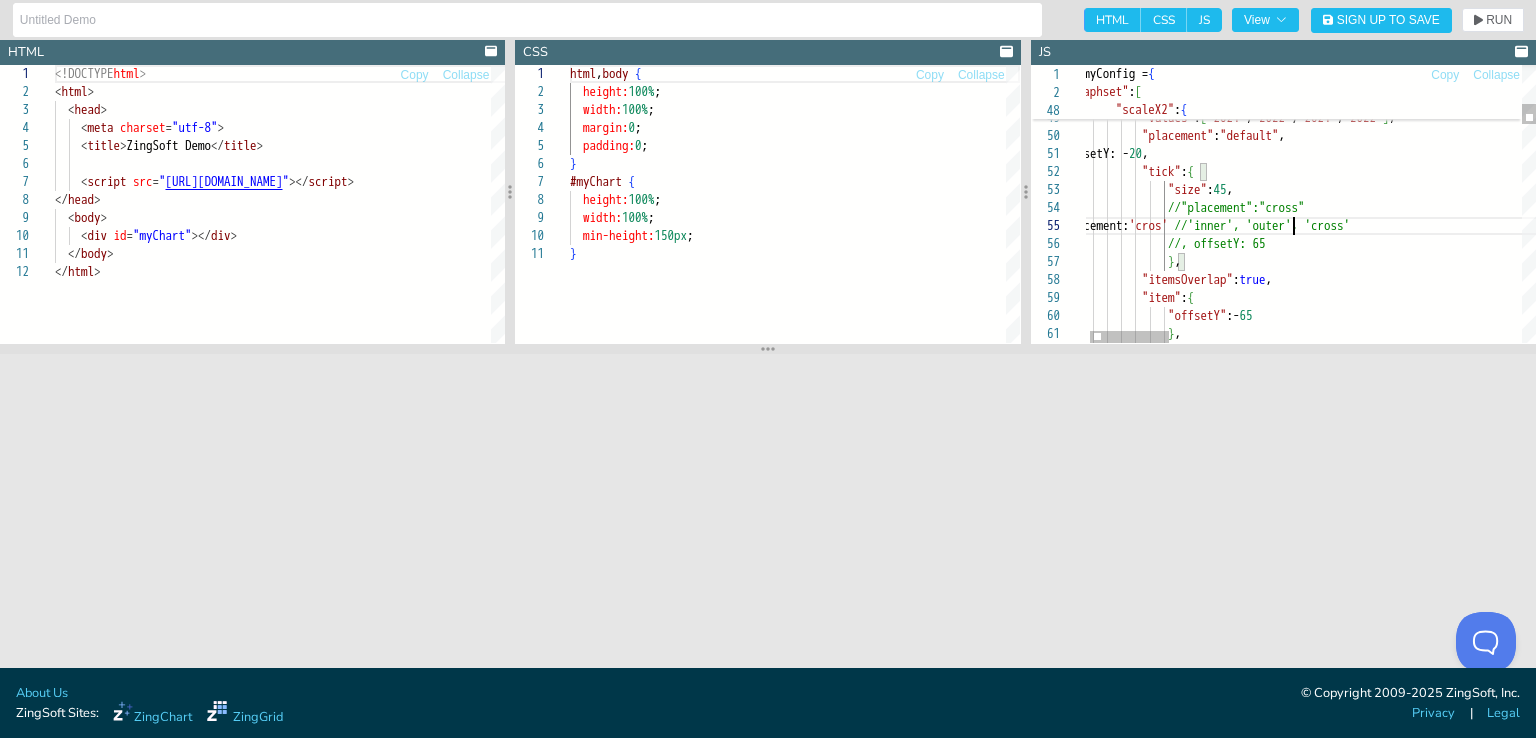scroll, scrollTop: 88, scrollLeft: 234, axis: both 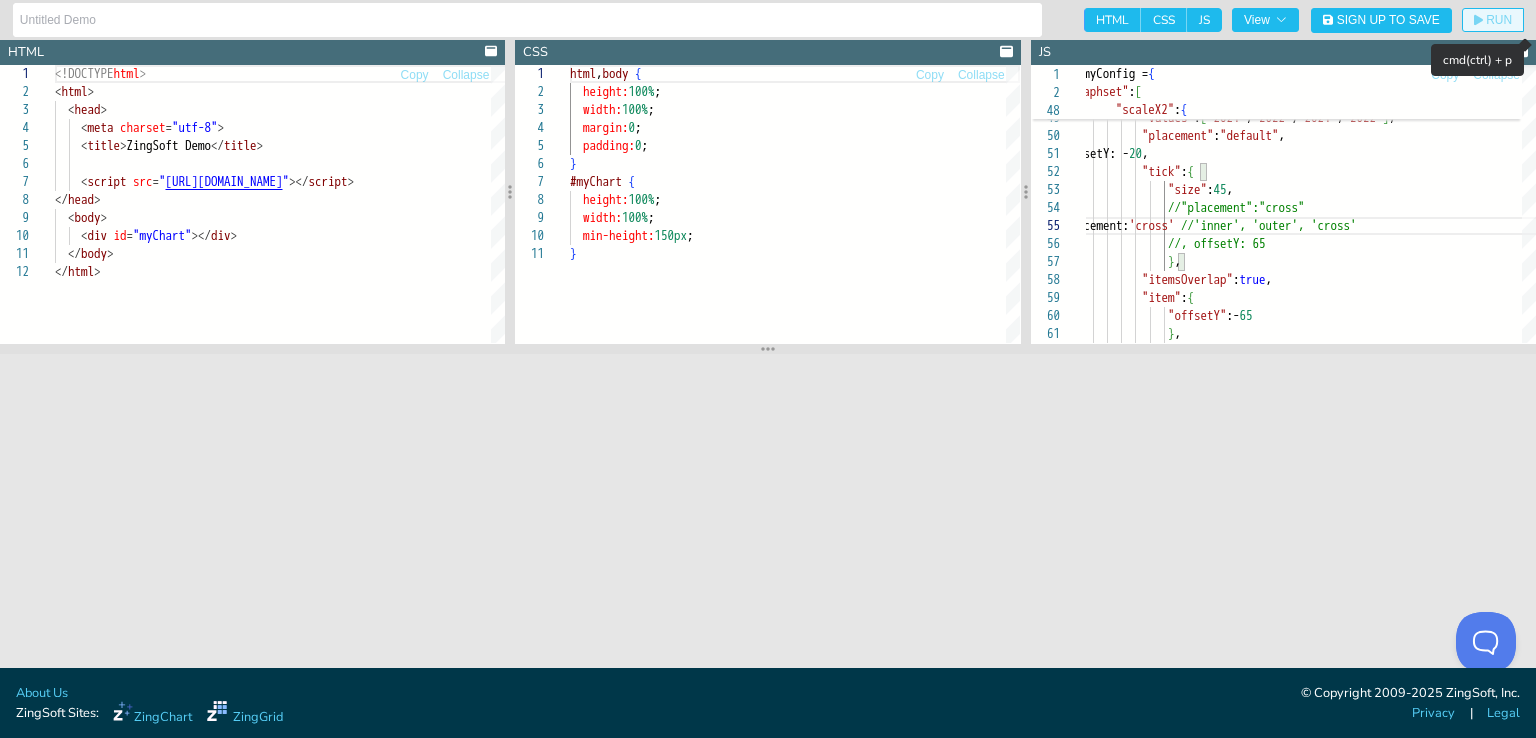 click on "RUN" 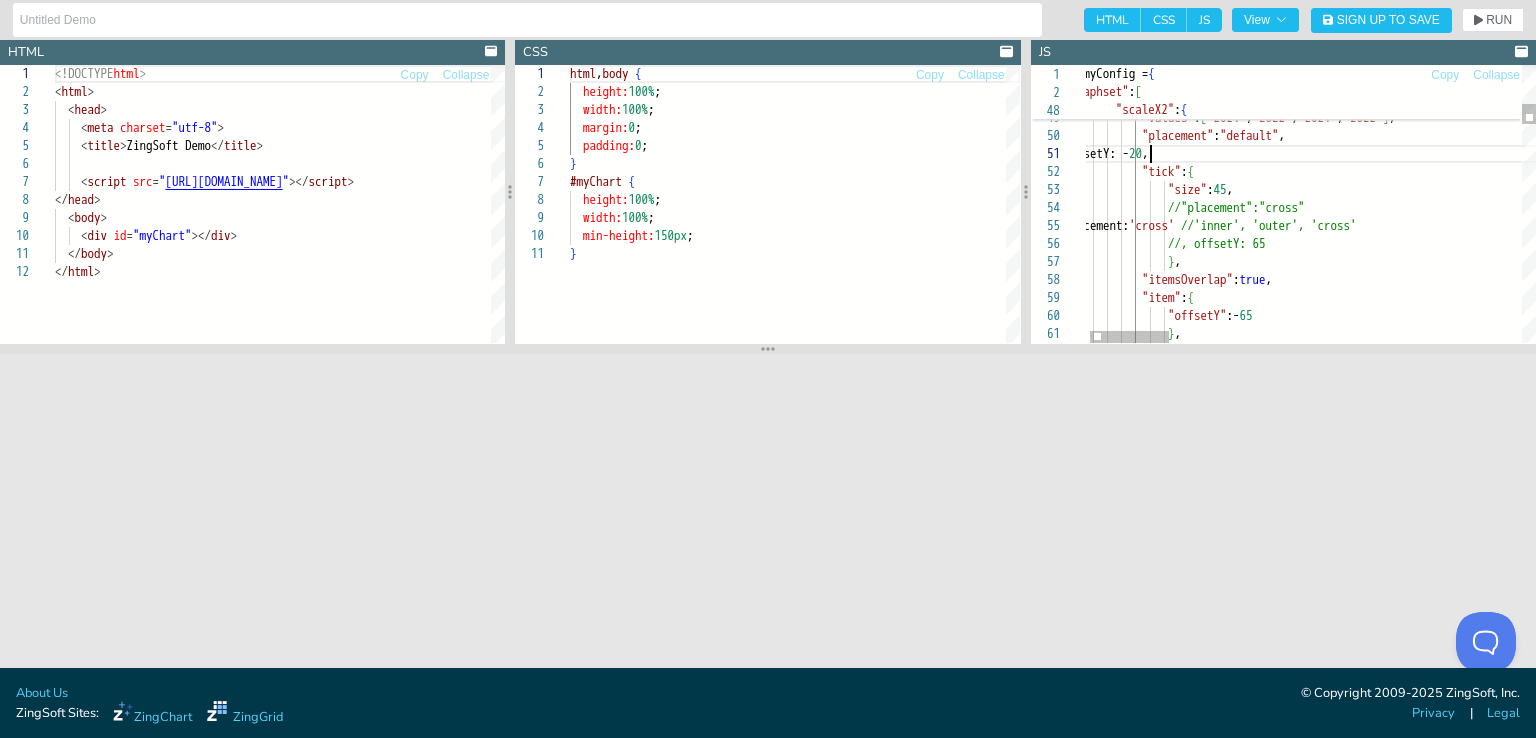 click on ""placement" : "default" ,              "tick" : {                  "size" : 45 ,                  //"placement":"cross"                 placement:  'cross'   //'inner', 'outer', 'cross'                  } ,              "itemsOverlap" : true ,              "item" : {                  "offsetY" :- 65                  //, offsetY: 65             offsetY: - 20 ,                  } ,              "values" : [ "2021" , "2022" , "2021" , "2022" ] ,              } ,          "scaleX2" : {                  }" at bounding box center (2304, 2111) 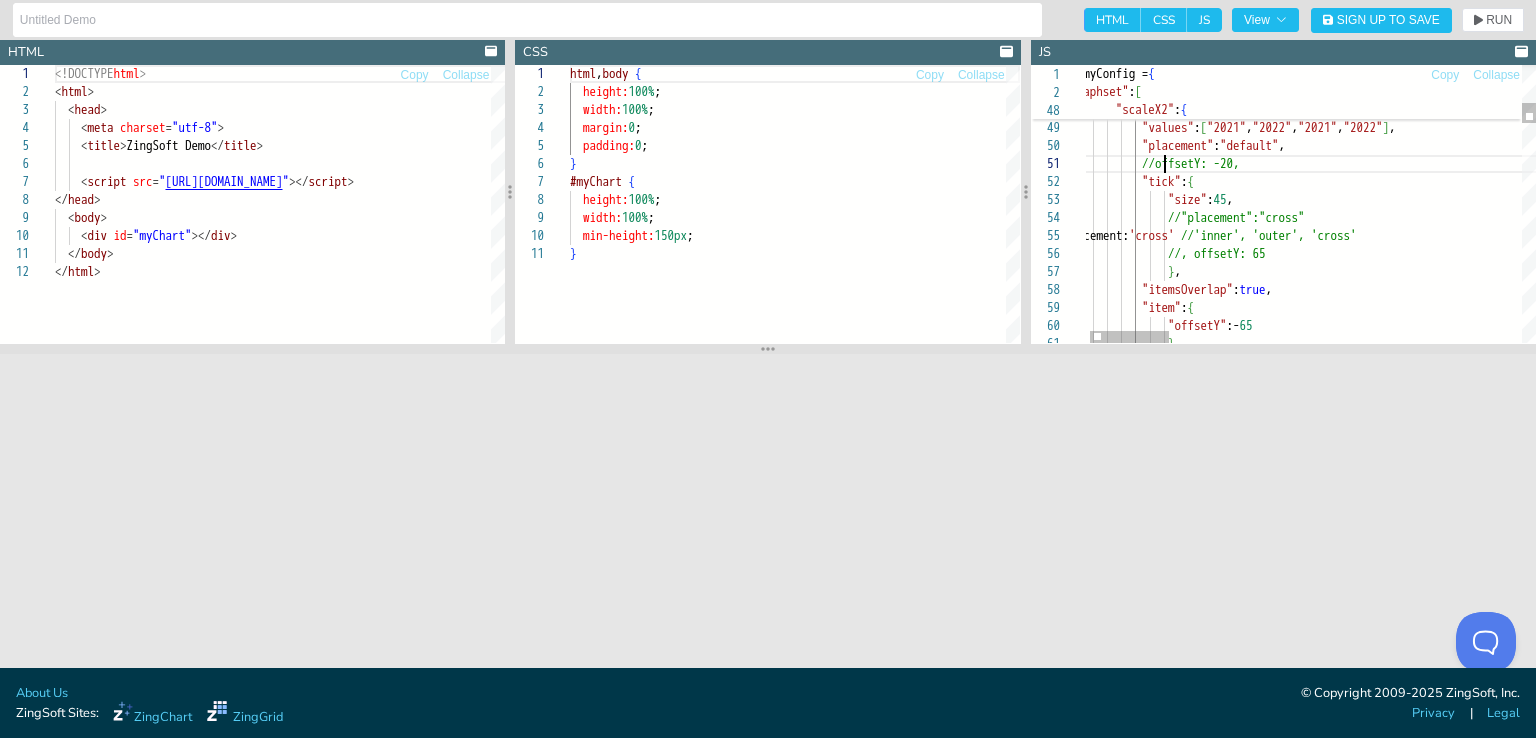 scroll, scrollTop: 15, scrollLeft: 98, axis: both 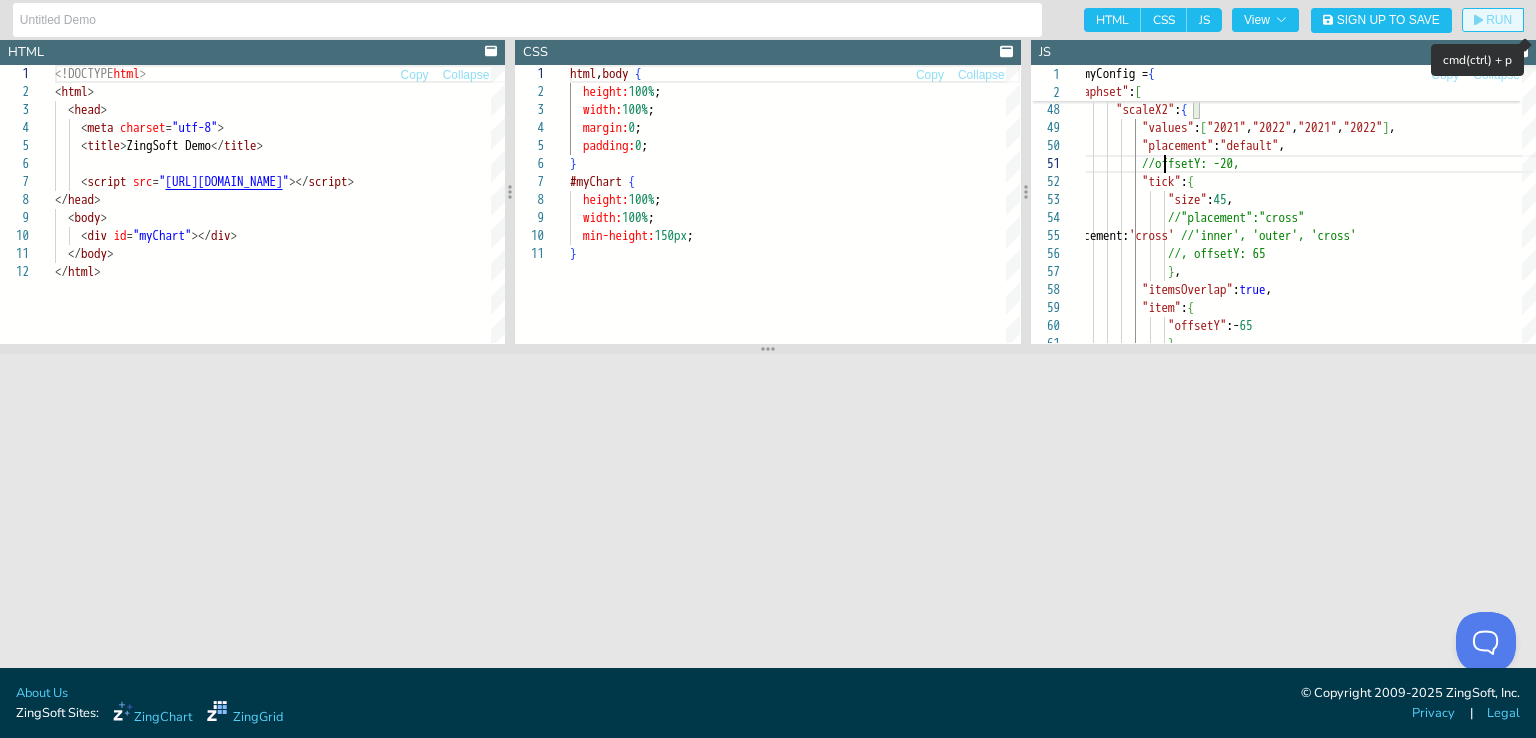 click on "RUN" 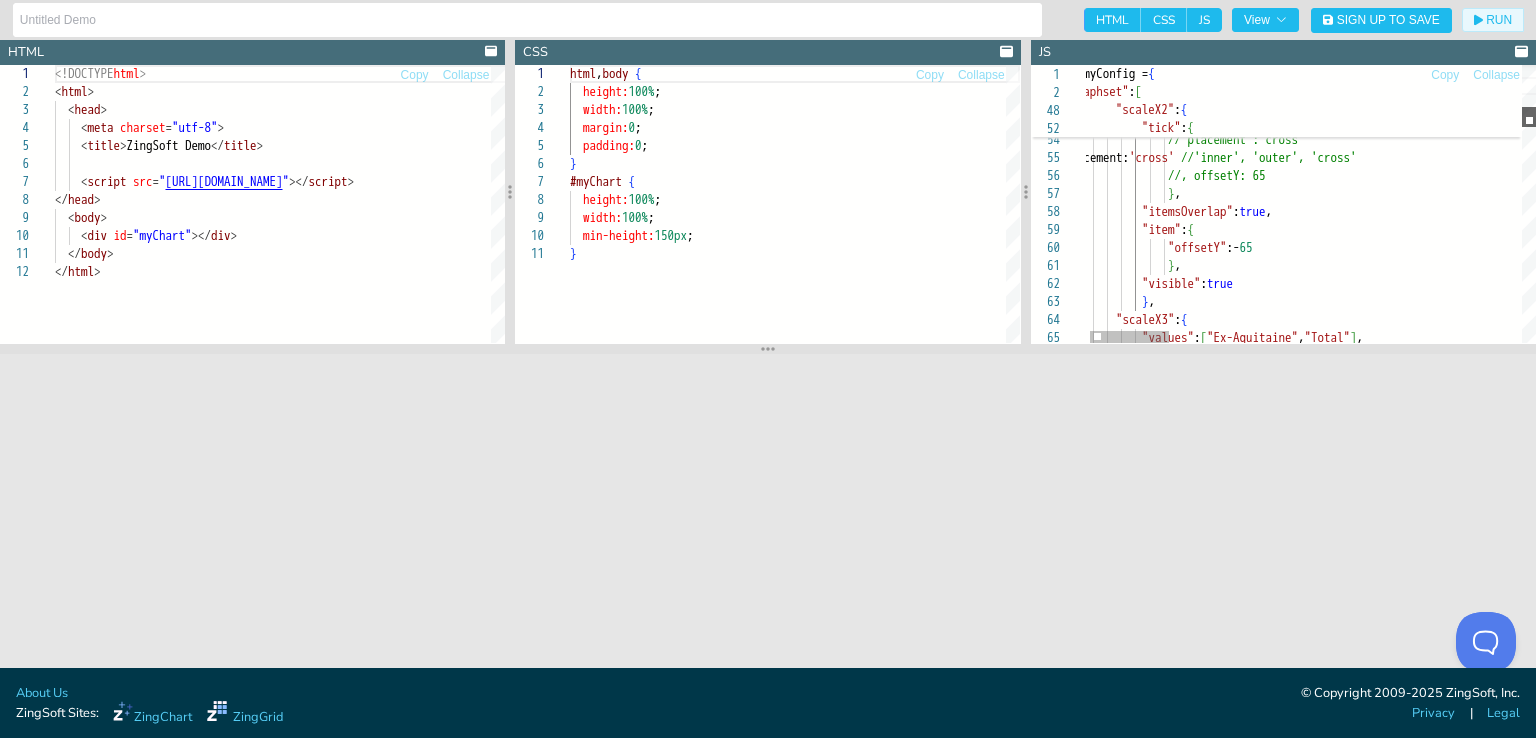 click at bounding box center [1529, 117] 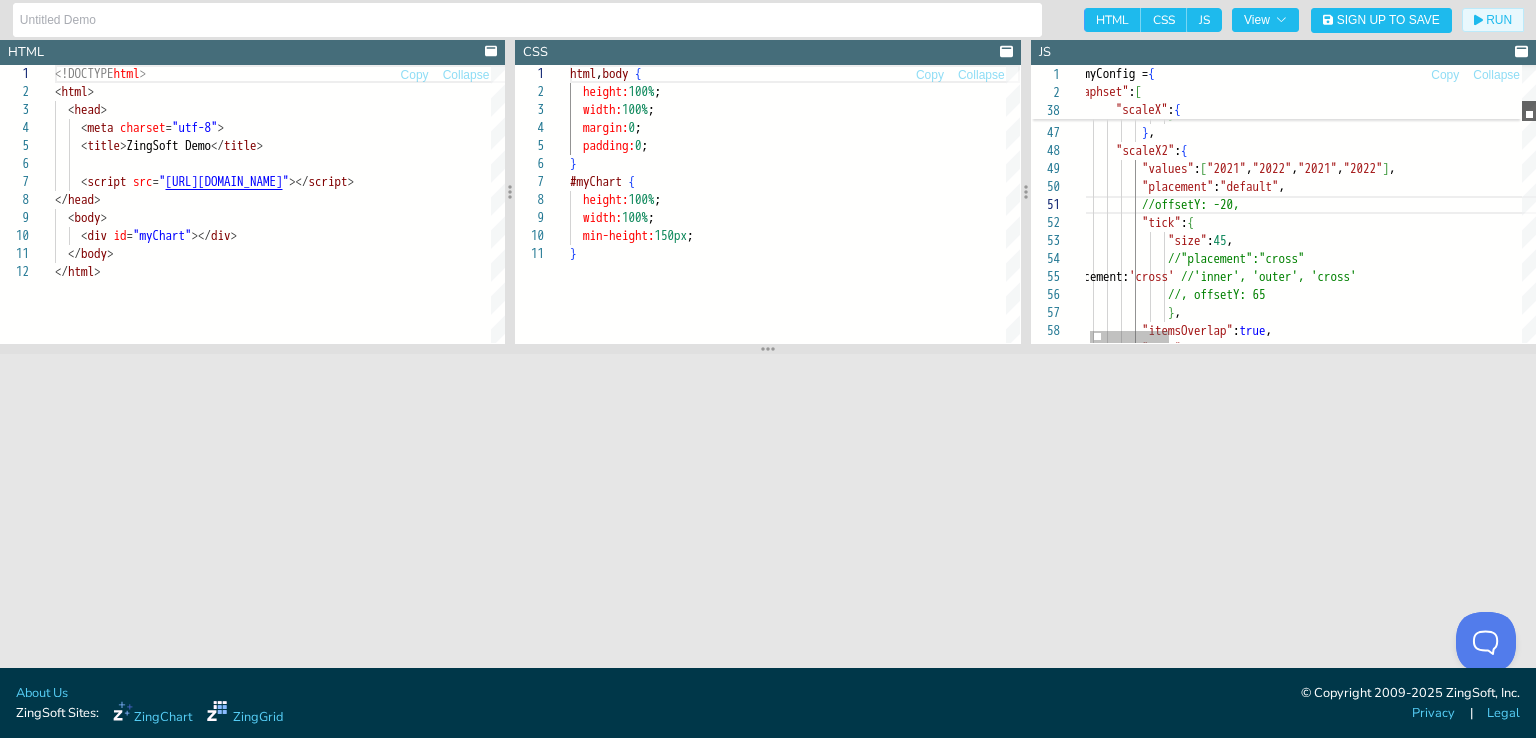 click at bounding box center [1529, 111] 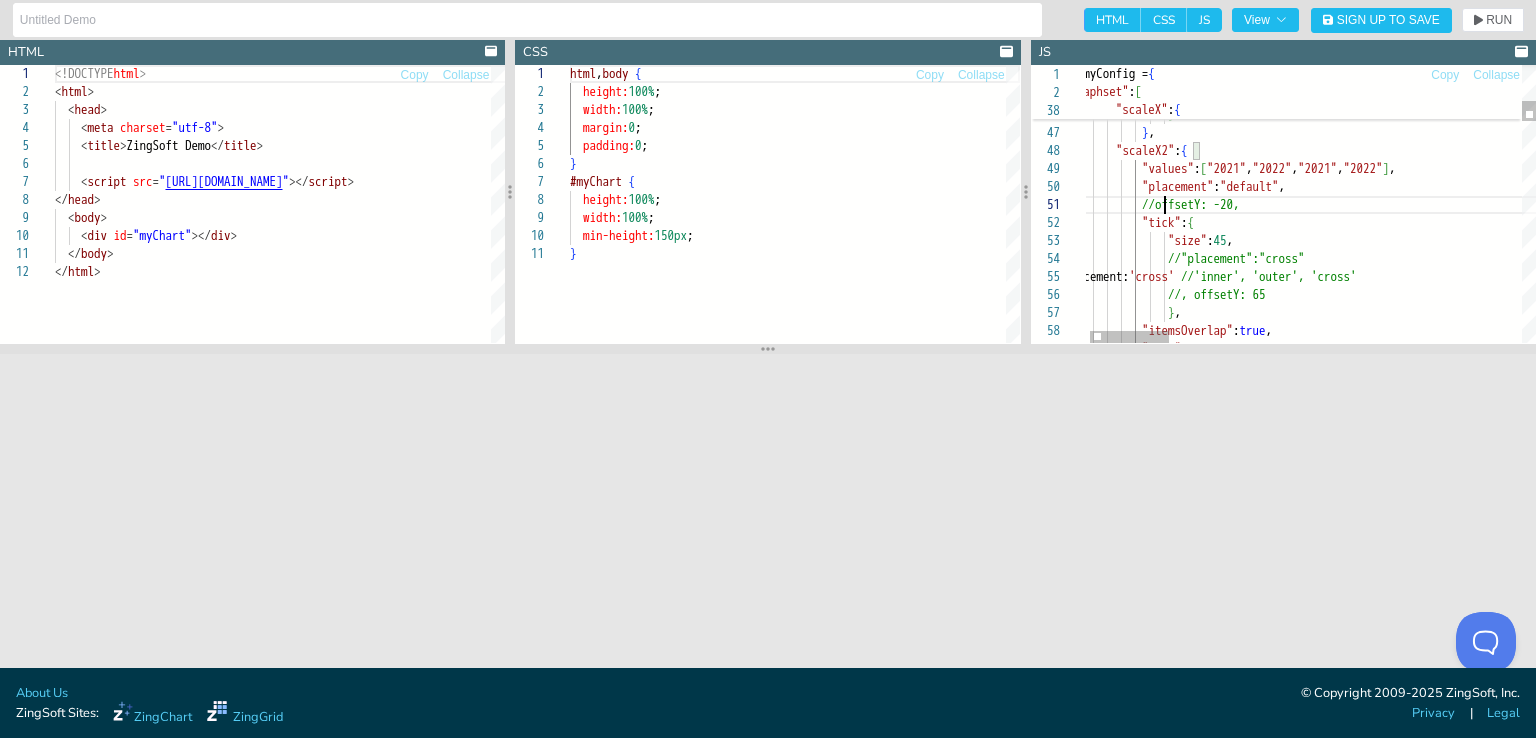 click on "} ,              "tick" : {                  "size" : 10                  }              } ,          "scaleX2" : {              "values" : [ "2021" , "2022" , "2021" , "2022" ] ,              "placement" : "default" ,              //offsetY: -20,              "tick" : {                  "size" : 45 ,                  //"placement":"cross"                 placement:  'cross'   //'inner', 'outer', 'cross'                  //, offsetY: 65                  } ,              "itemsOverlap" : true ,              "item" : {" at bounding box center (2304, 2162) 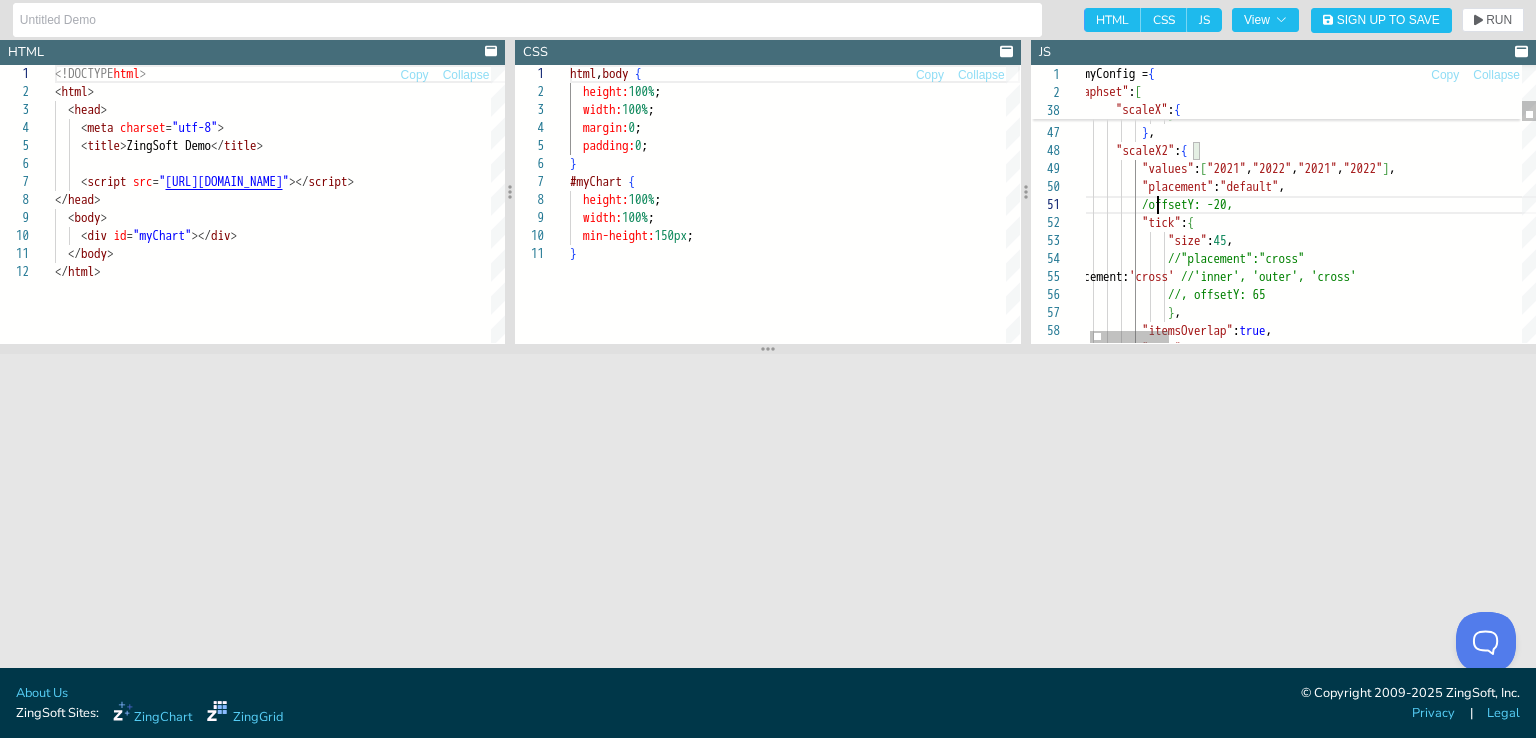 type on "offsetY: -20,
"tick":{
"size":45,
//"placement":"cross"
placement: 'cross' //'inner', 'outer', 'cross'
//, offsetY: 65
},
"itemsOverlap":true,
"item":{
"offsetY":-65" 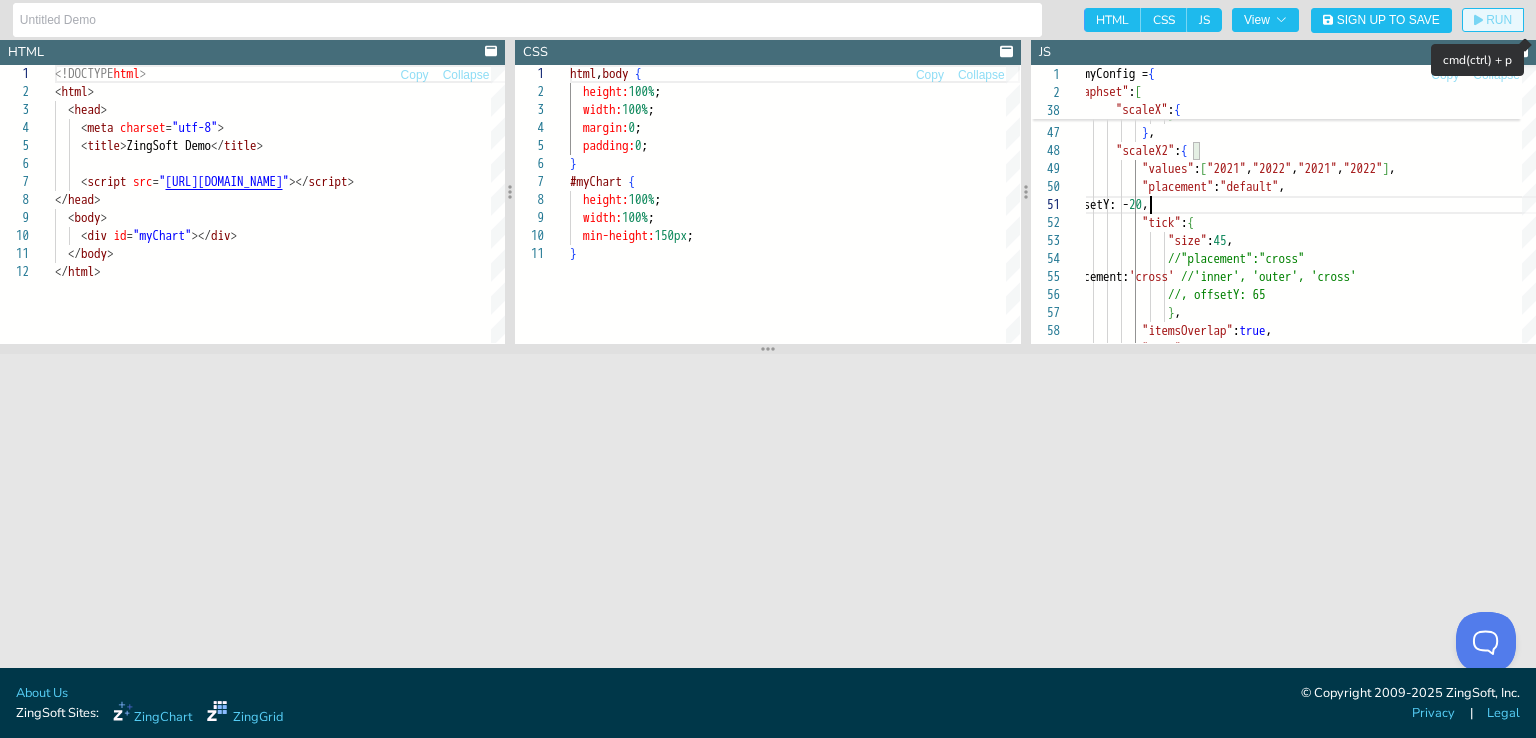 click on "RUN" 